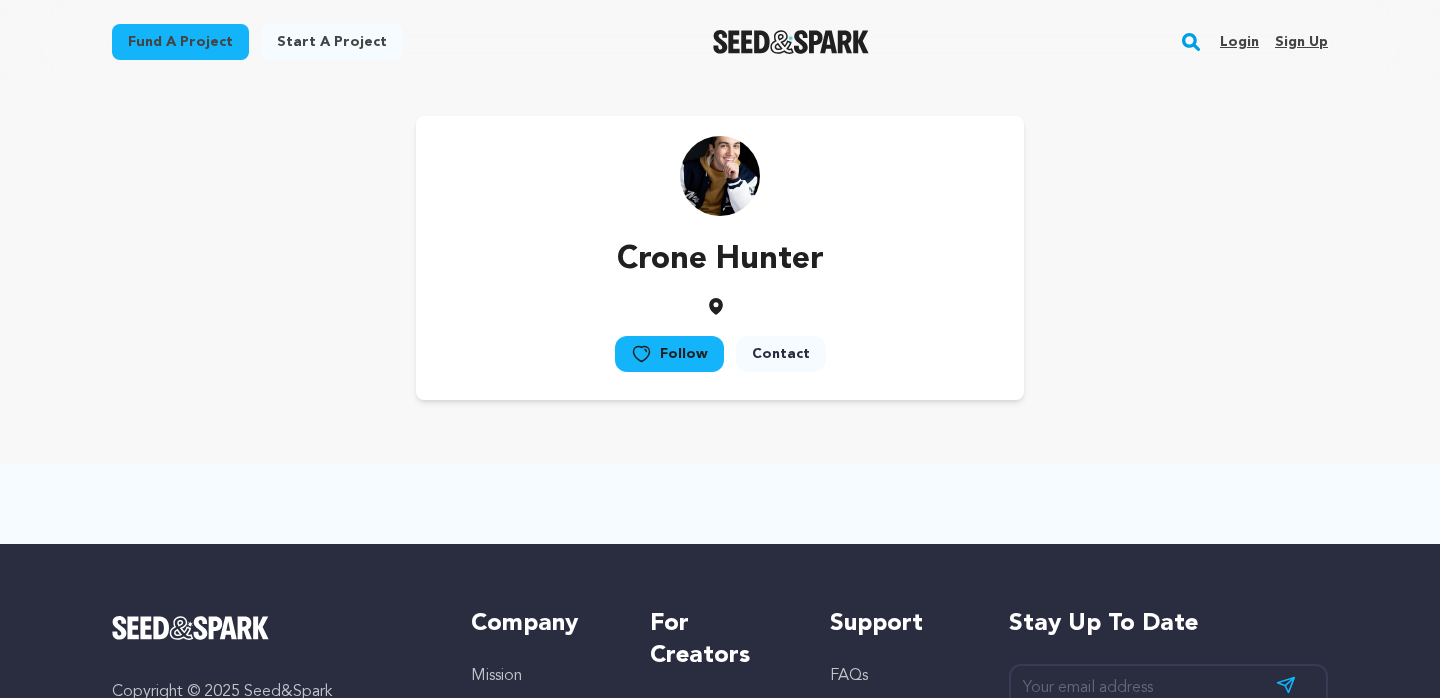 scroll, scrollTop: 0, scrollLeft: 0, axis: both 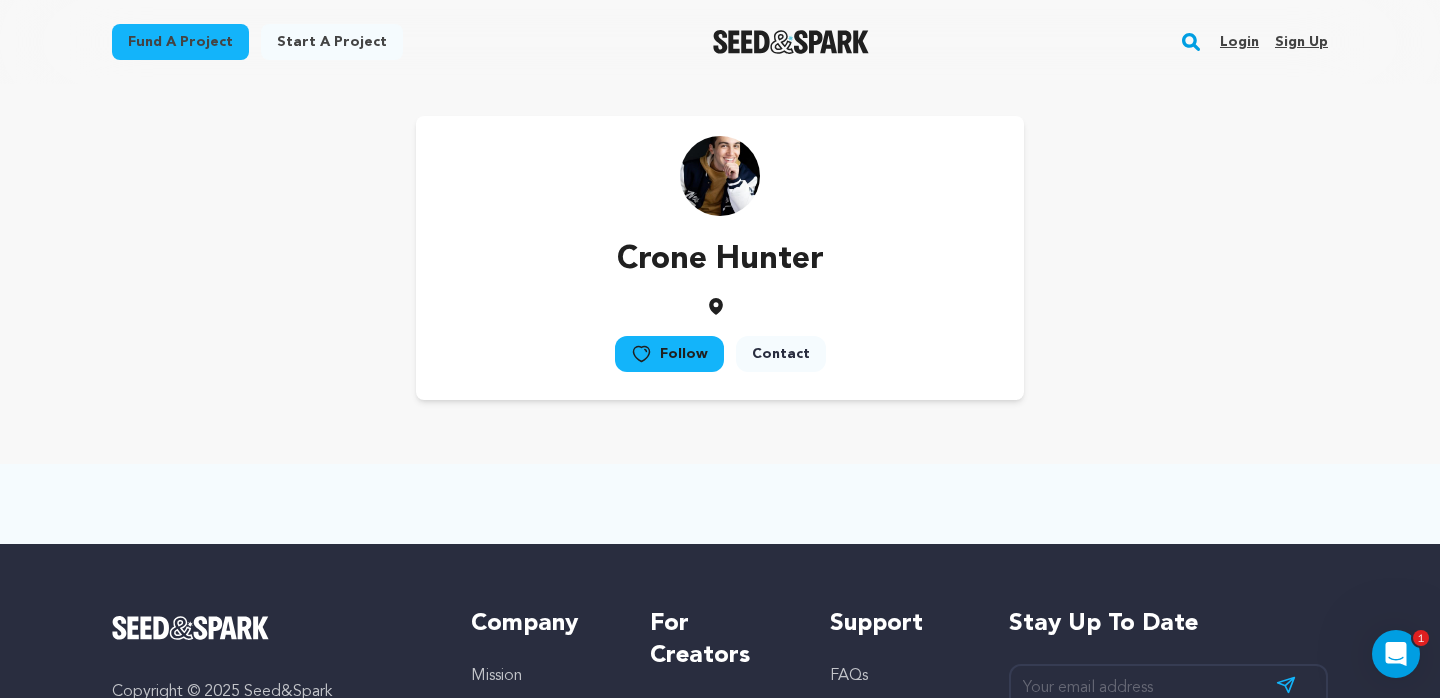 click on "Login" at bounding box center [1239, 42] 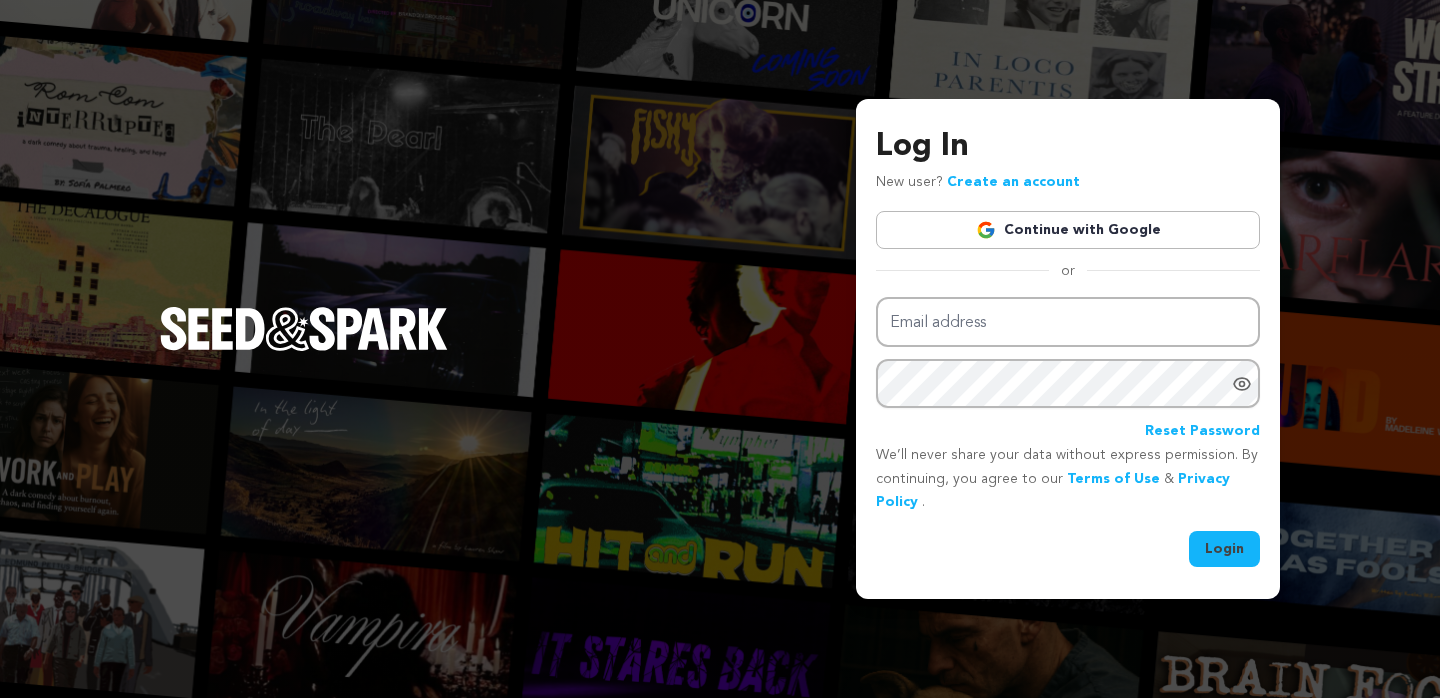 scroll, scrollTop: 0, scrollLeft: 0, axis: both 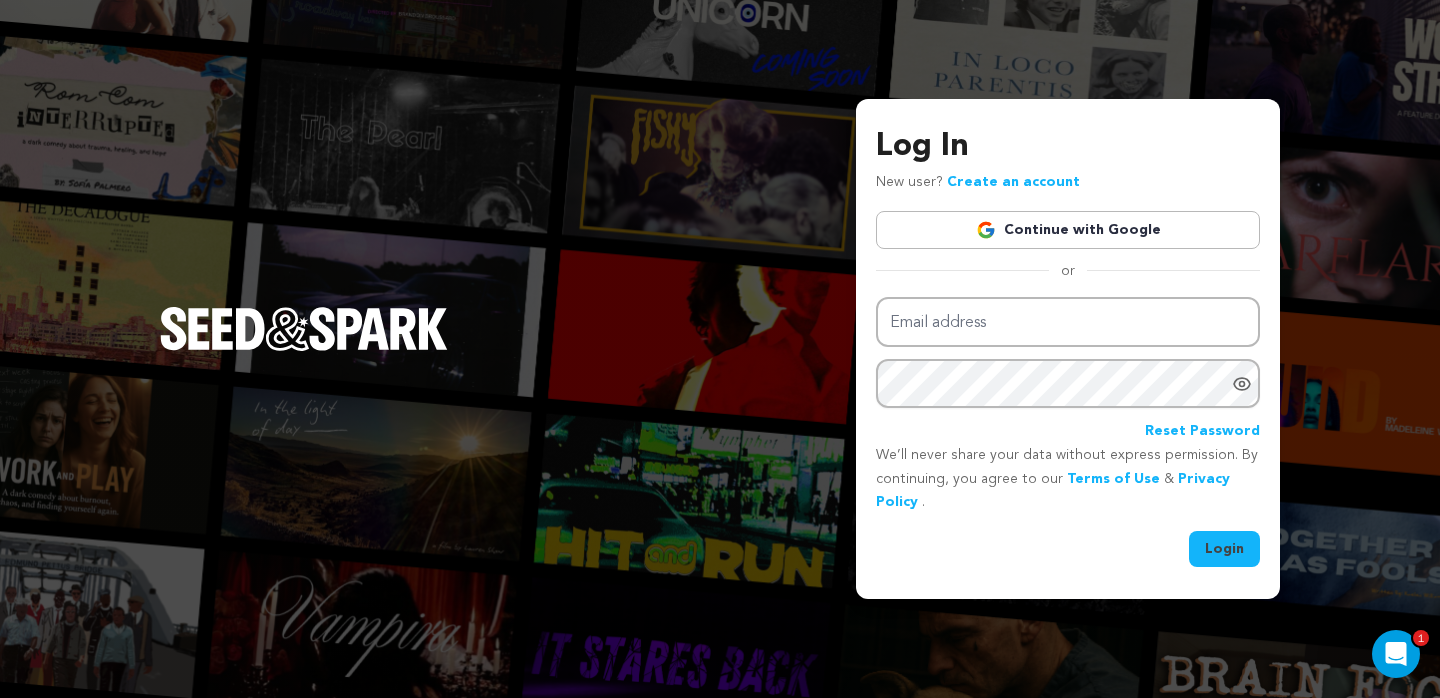 click on "Continue with Google" at bounding box center (1068, 230) 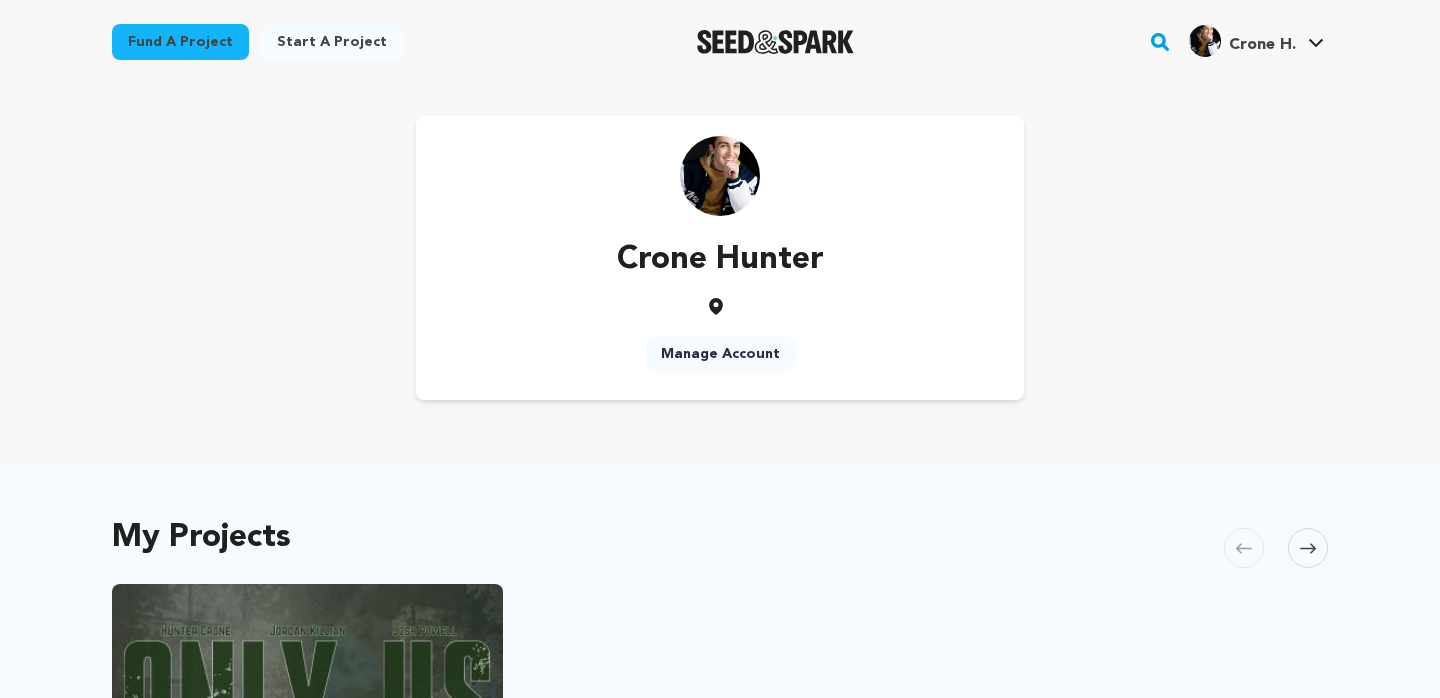 scroll, scrollTop: 0, scrollLeft: 0, axis: both 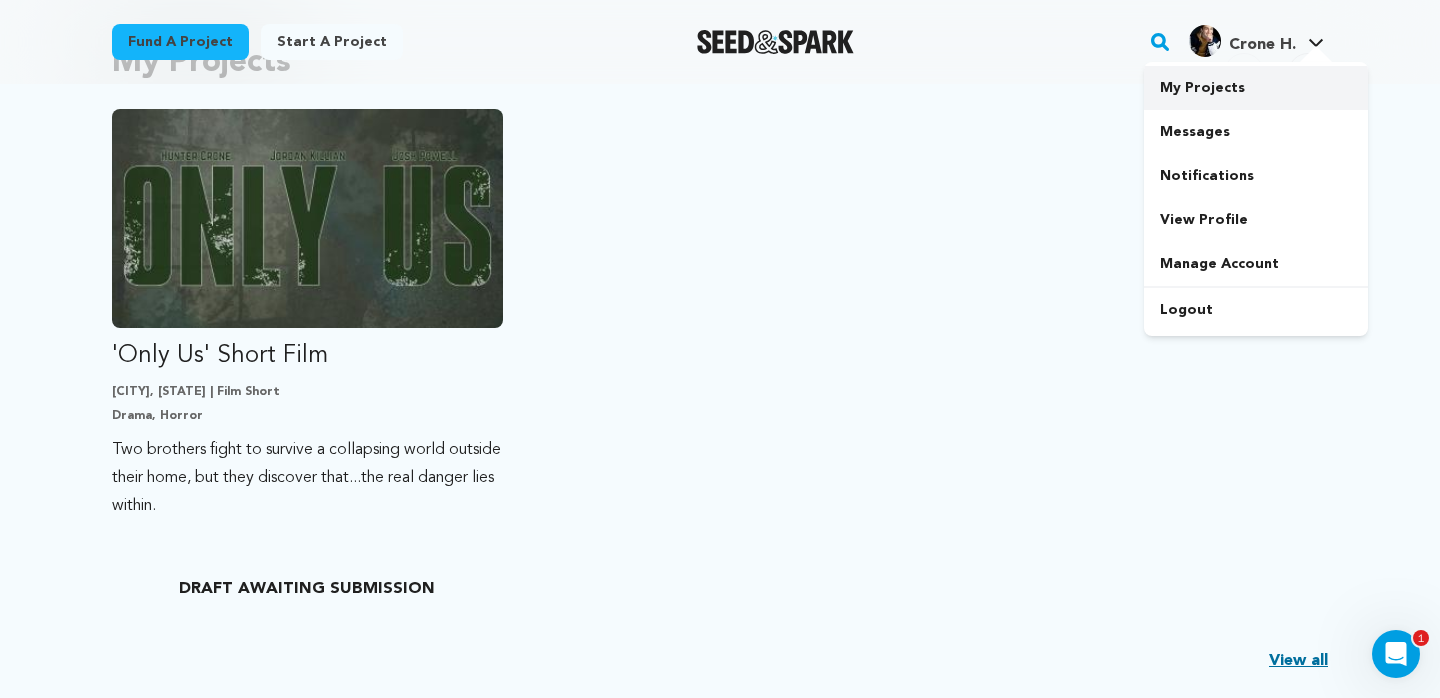 click on "My Projects" at bounding box center (1256, 88) 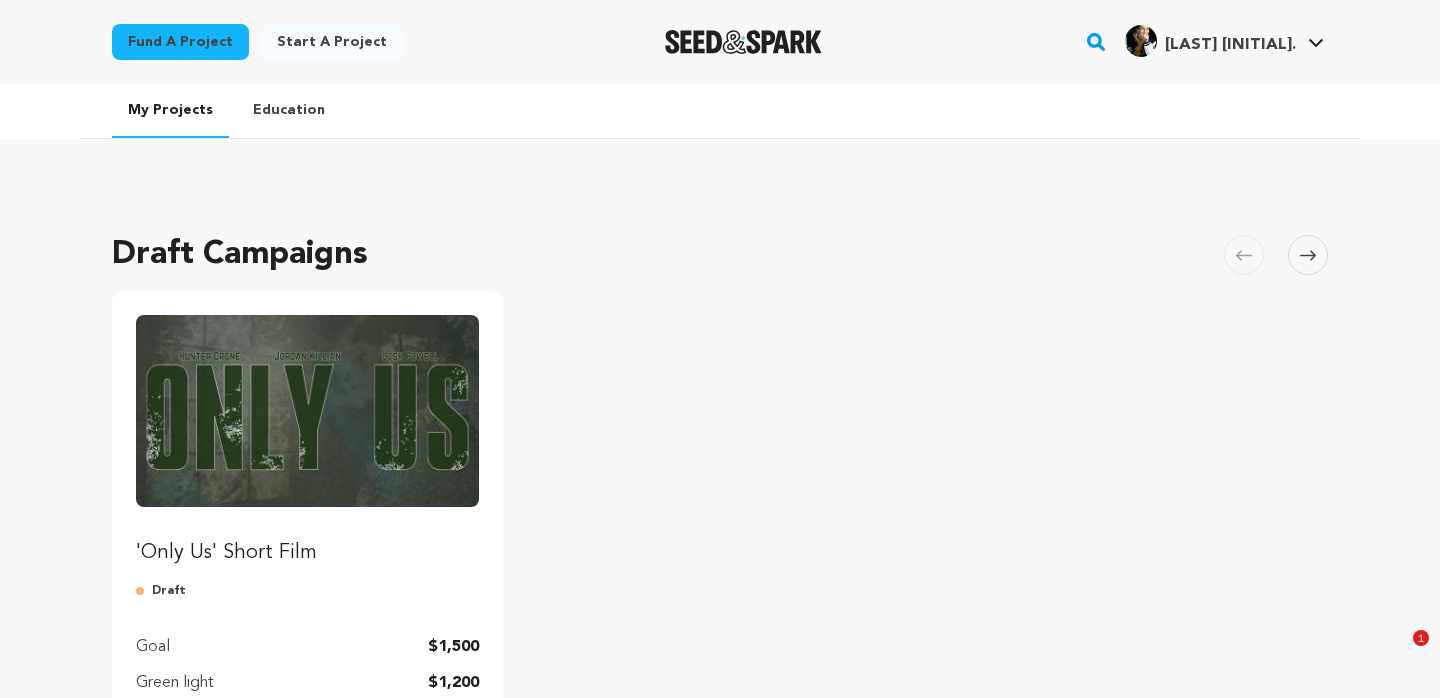 scroll, scrollTop: 237, scrollLeft: 0, axis: vertical 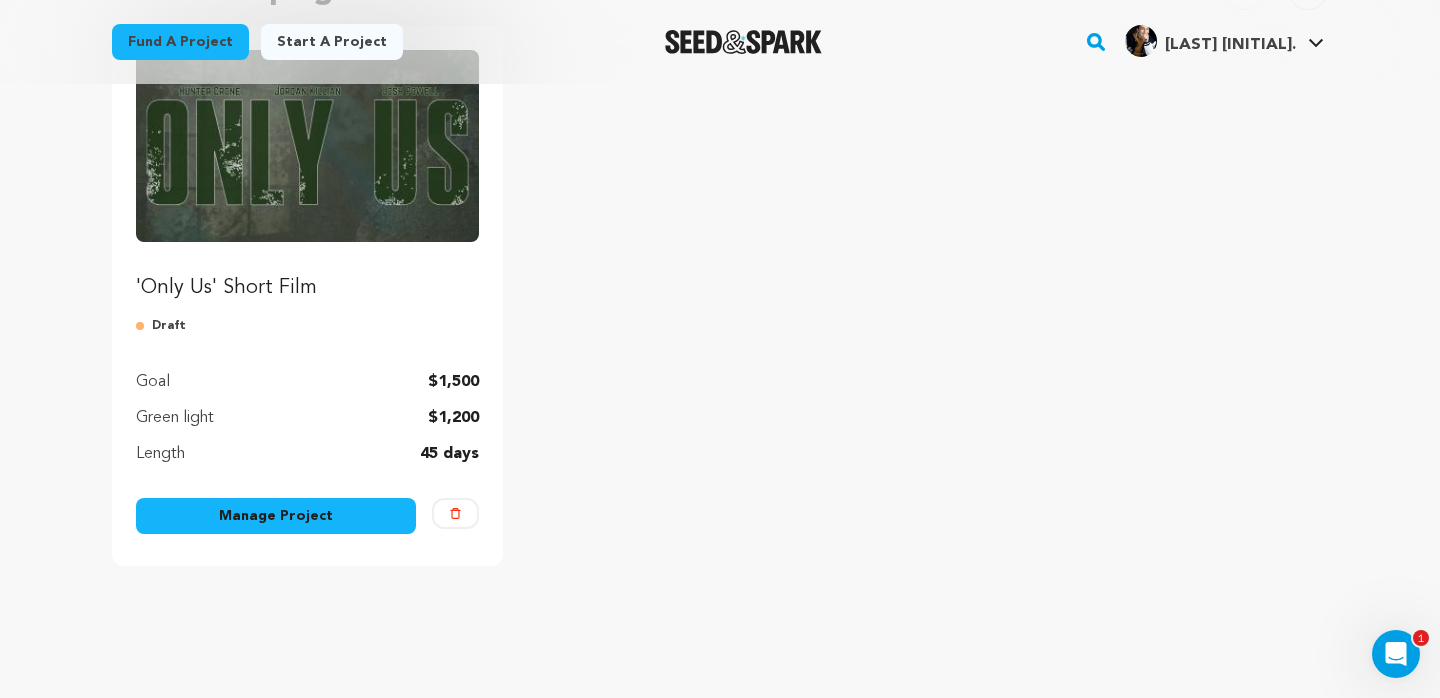 click on "Manage Project" at bounding box center (276, 516) 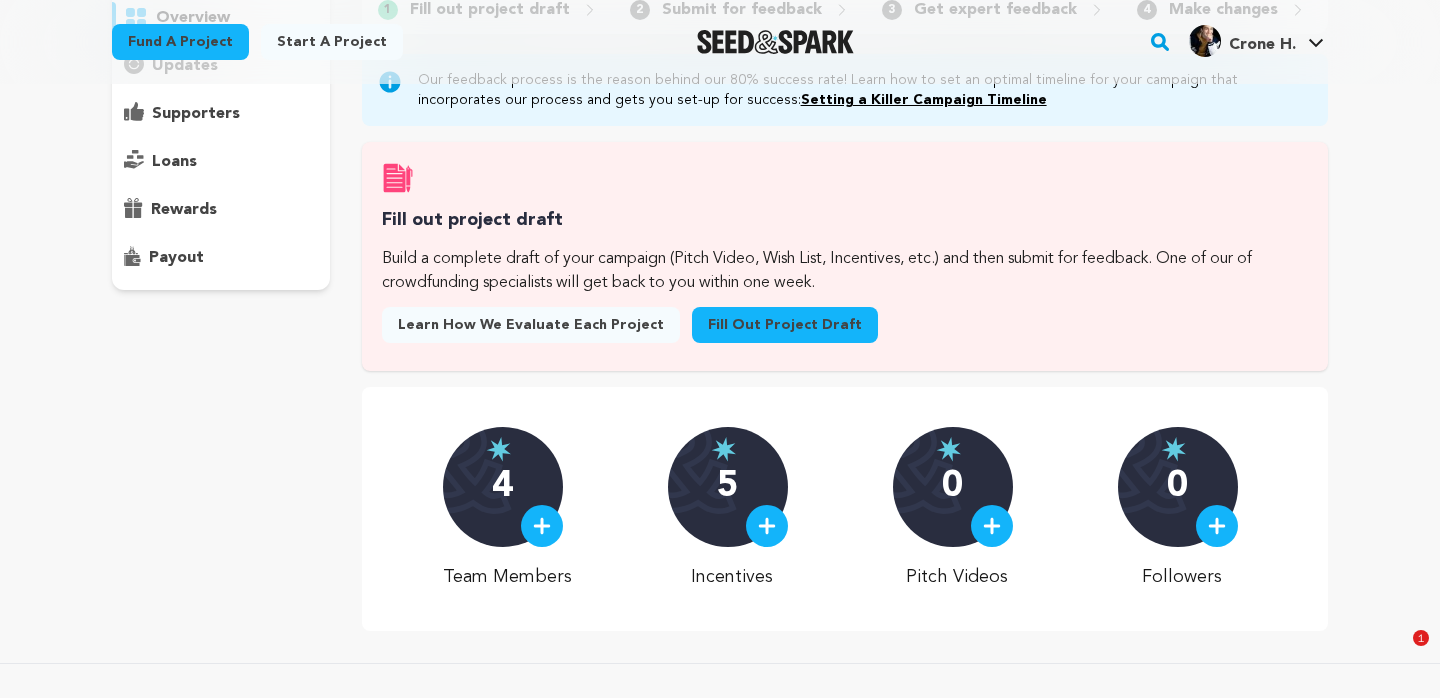 scroll, scrollTop: 413, scrollLeft: 0, axis: vertical 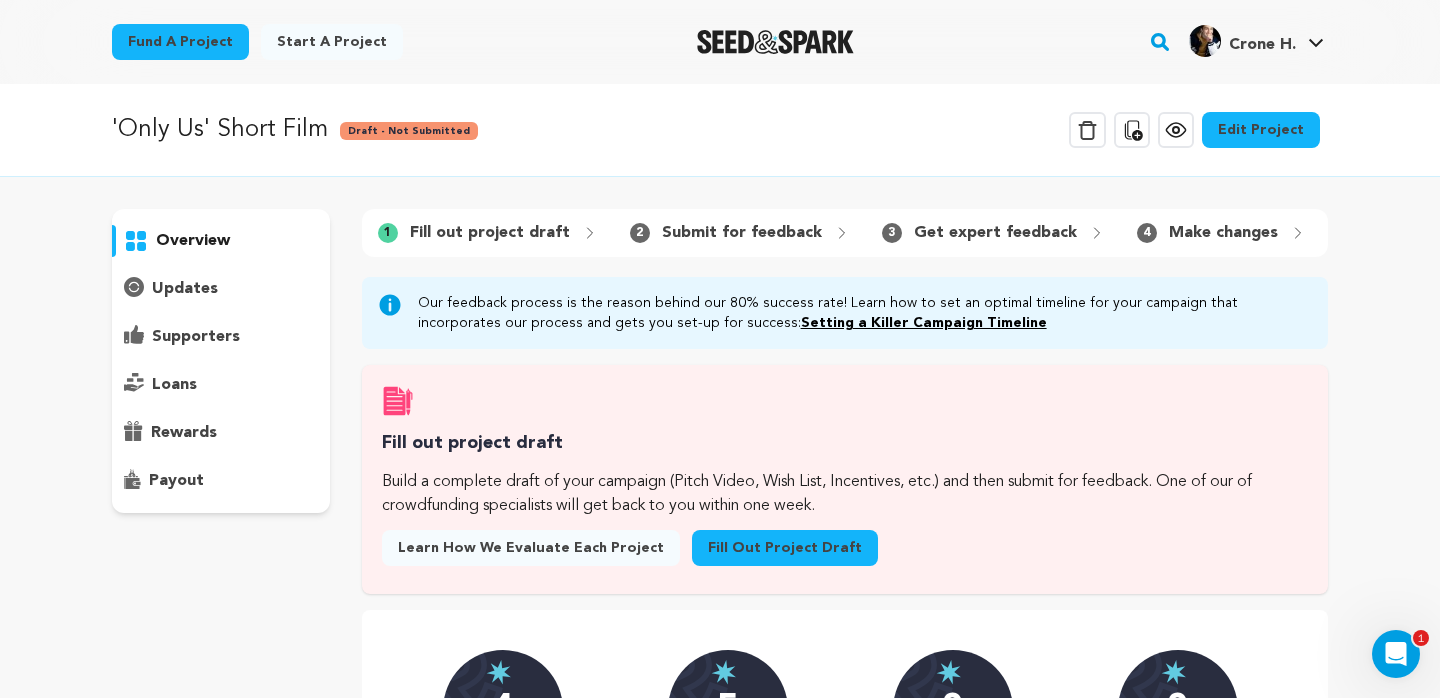 click on "updates" at bounding box center (221, 289) 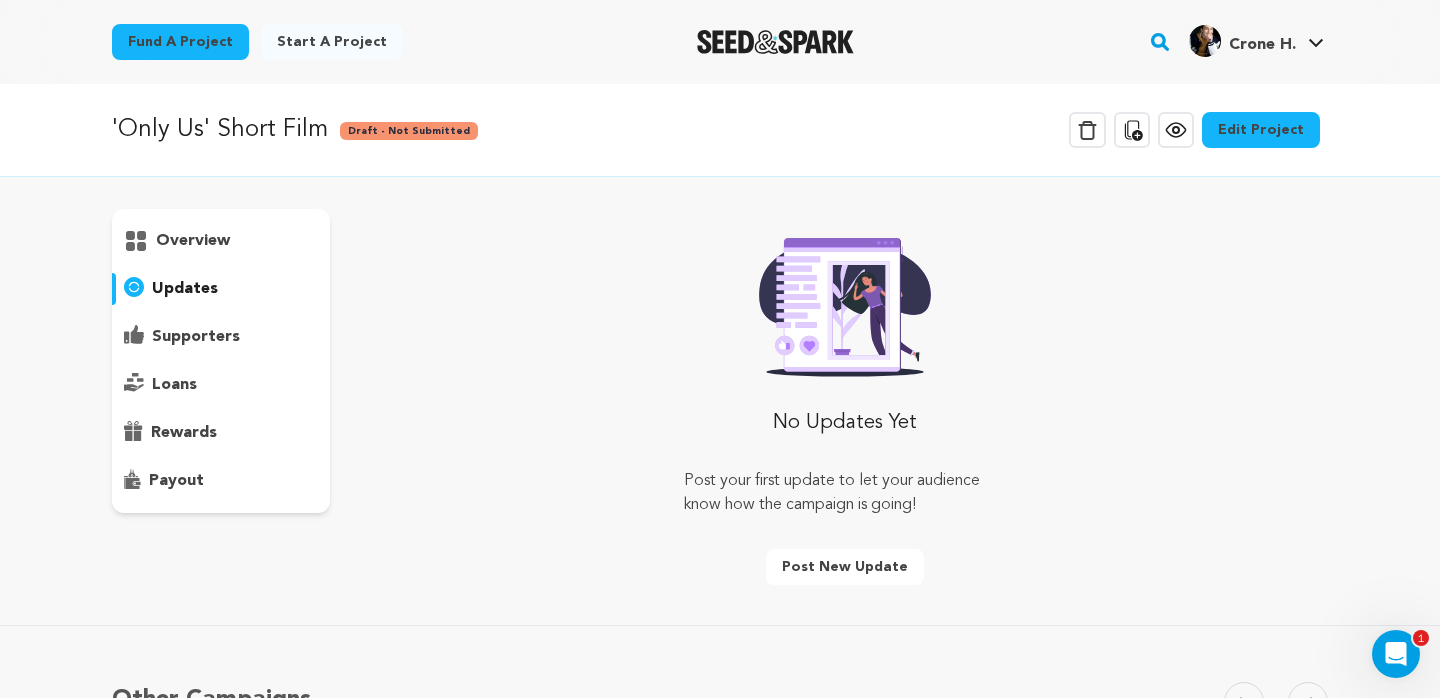 click on "supporters" at bounding box center [221, 337] 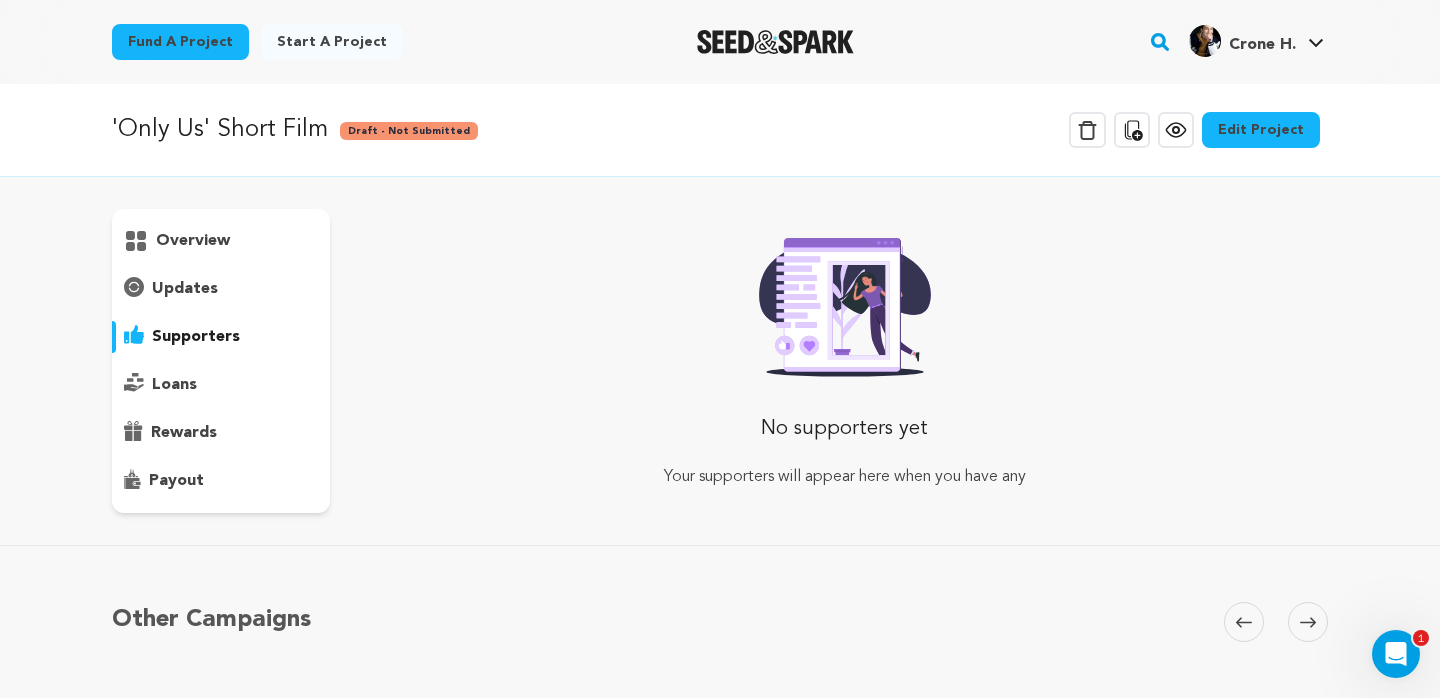 click on "overview" at bounding box center [221, 361] 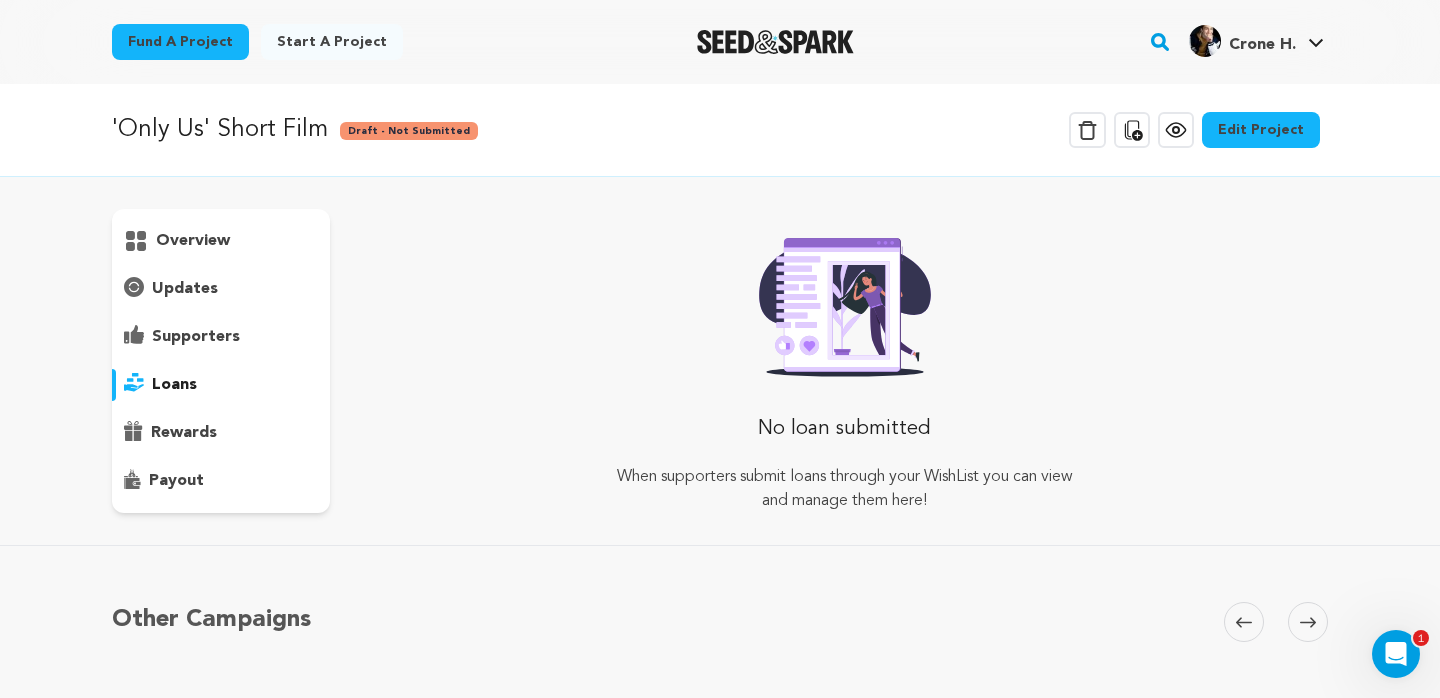 click on "rewards" at bounding box center (184, 433) 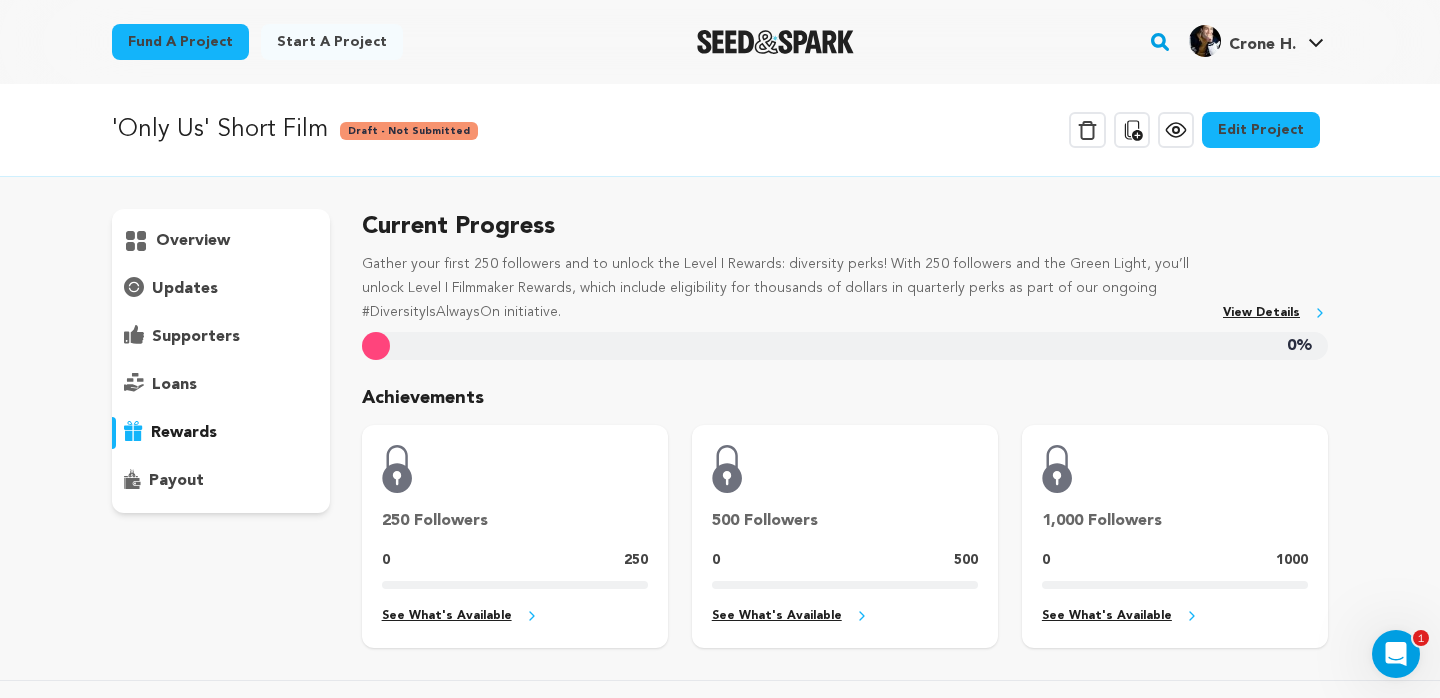 click on "overview" at bounding box center [193, 241] 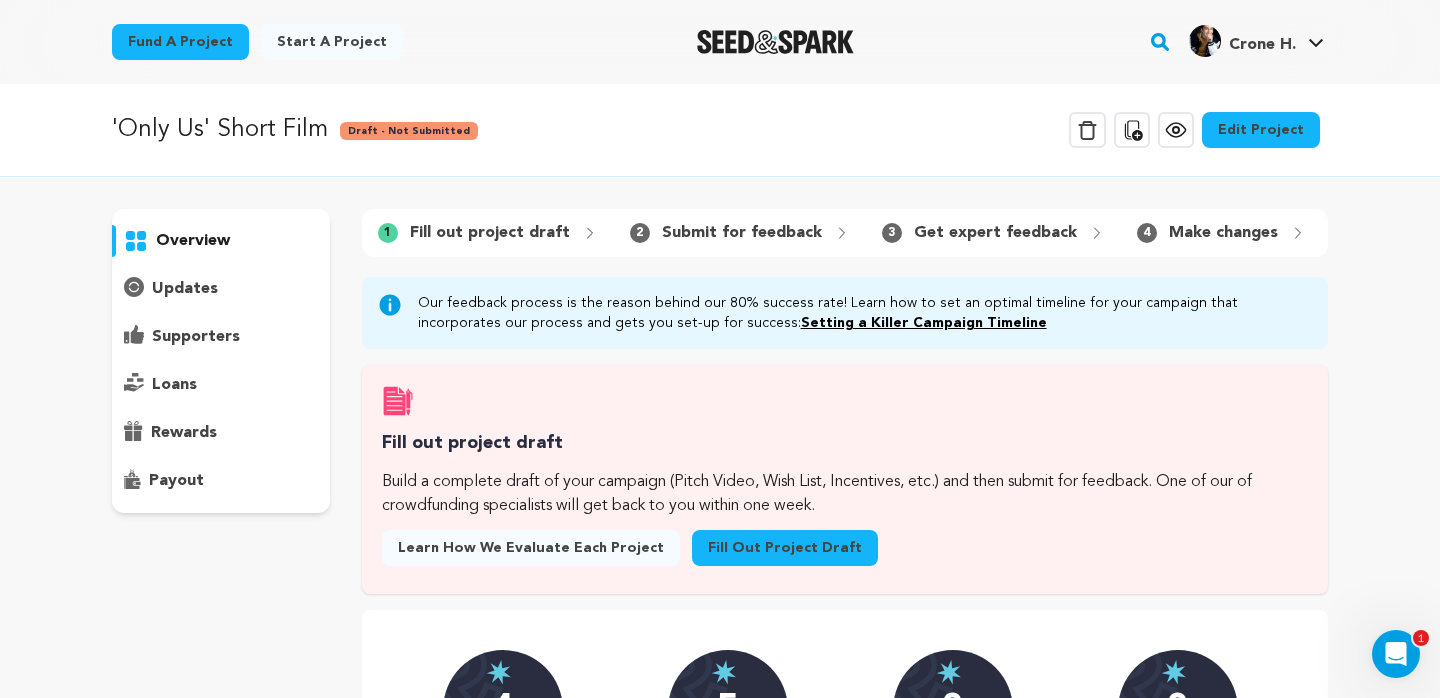 click on "Fill out project draft" at bounding box center [785, 548] 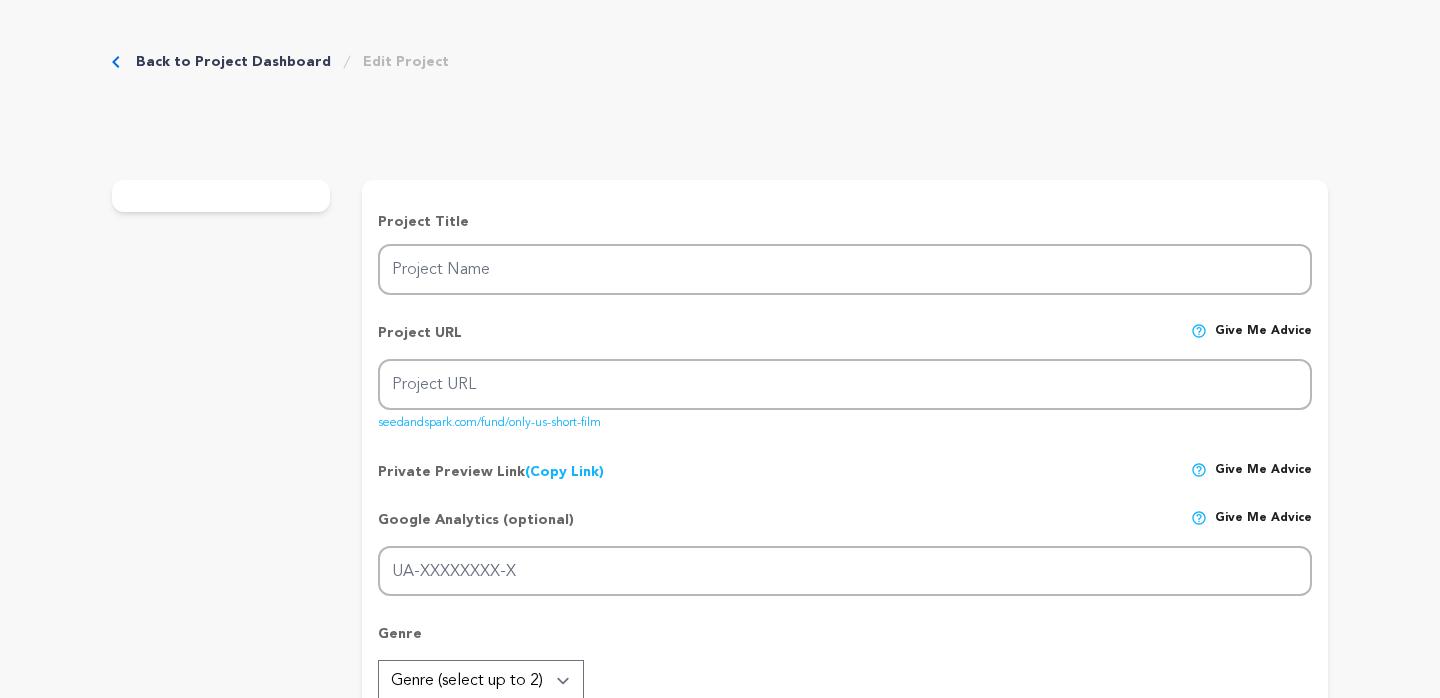 scroll, scrollTop: 0, scrollLeft: 0, axis: both 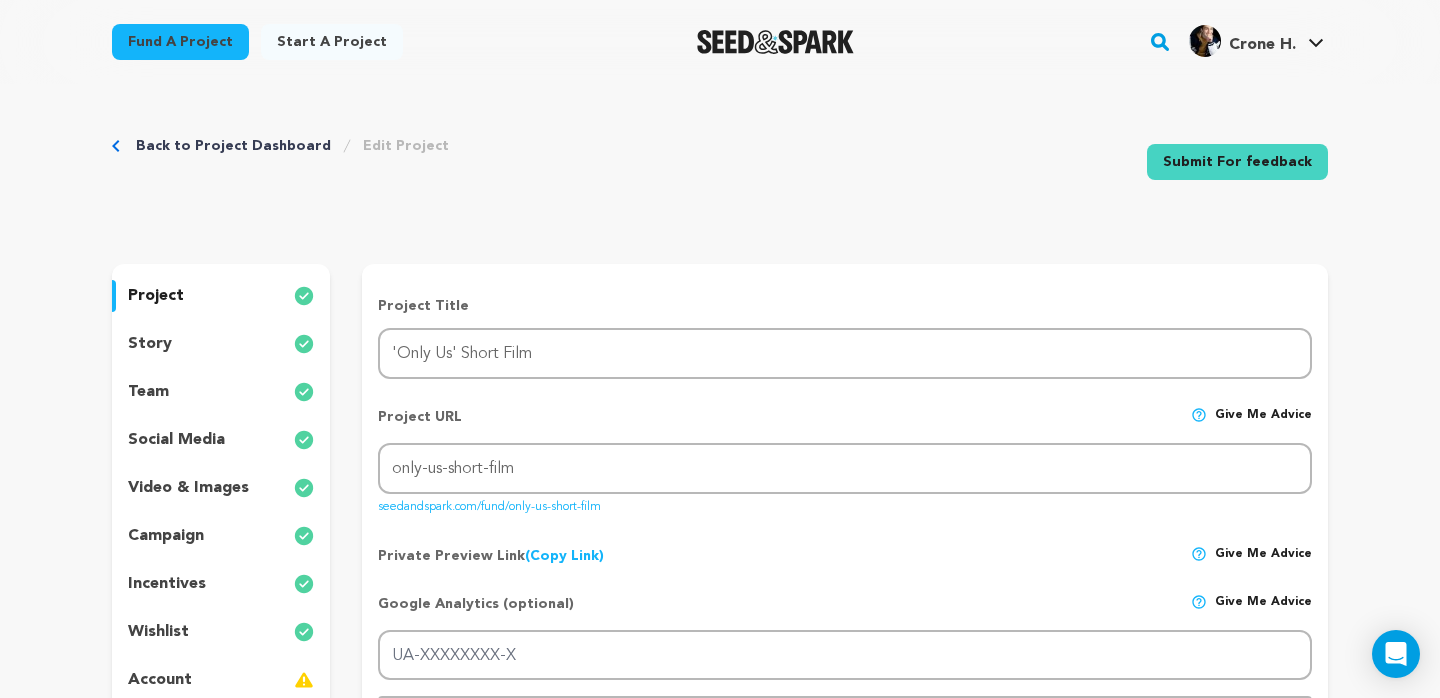 click on "story" at bounding box center (221, 344) 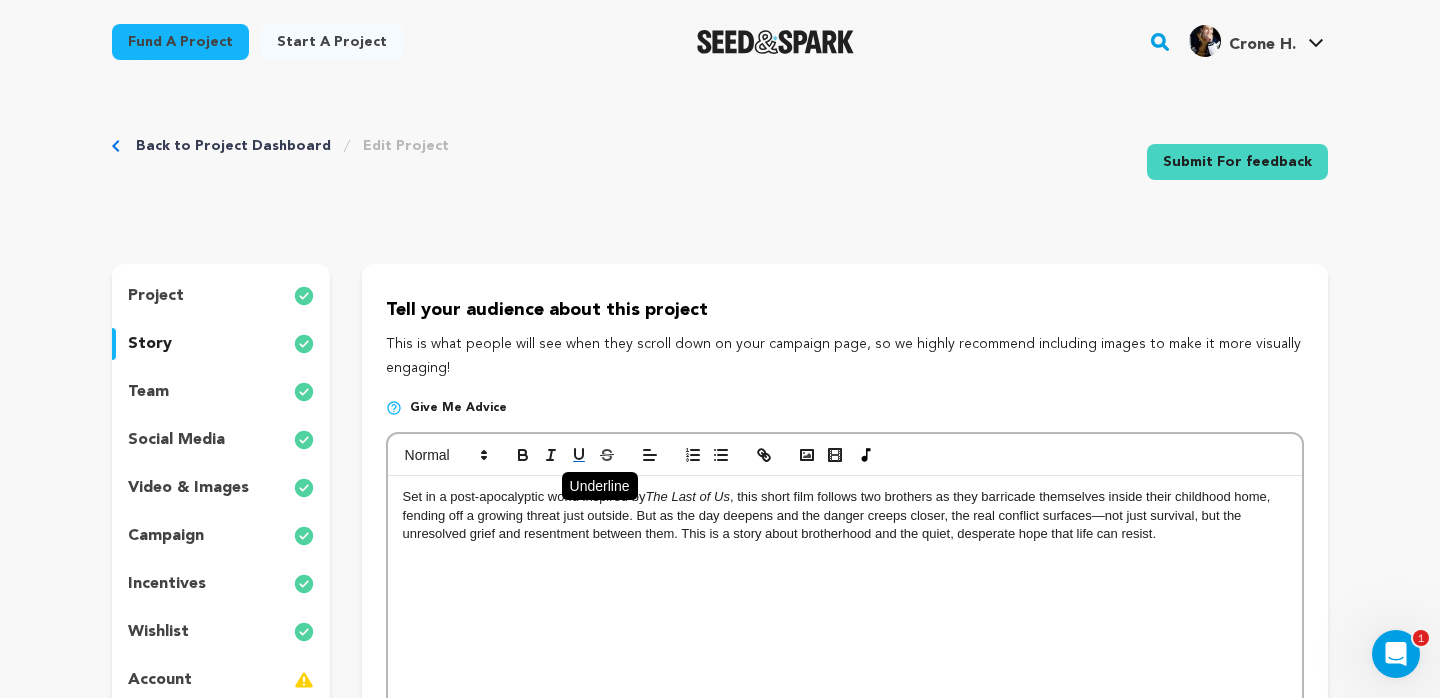 scroll, scrollTop: 0, scrollLeft: 0, axis: both 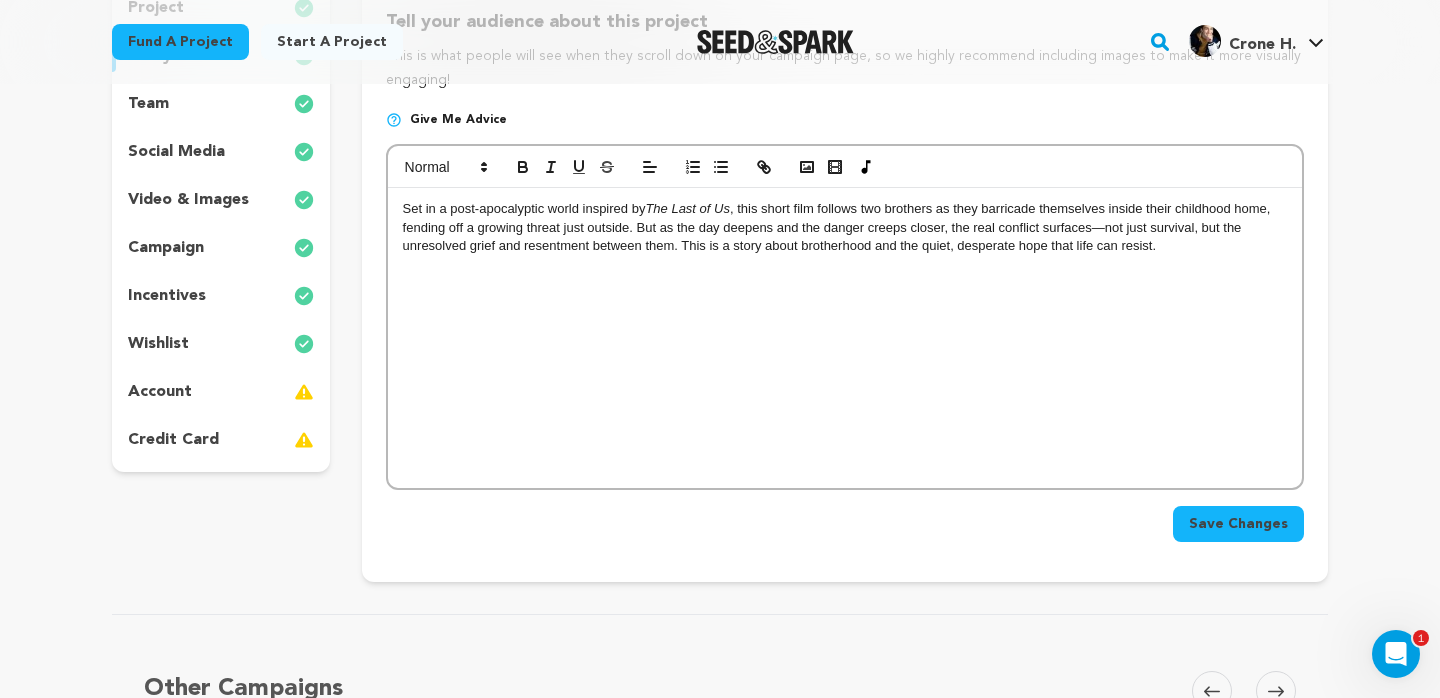 click on "Set in a post-apocalyptic world inspired by  The Last of Us , this short film follows two brothers as they barricade themselves inside their childhood home, fending off a growing threat just outside. But as the day deepens and the danger creeps closer, the real conflict surfaces—not just survival, but the unresolved grief and resentment between them. This is a story about brotherhood and the quiet, desperate hope that life can resist." at bounding box center [845, 338] 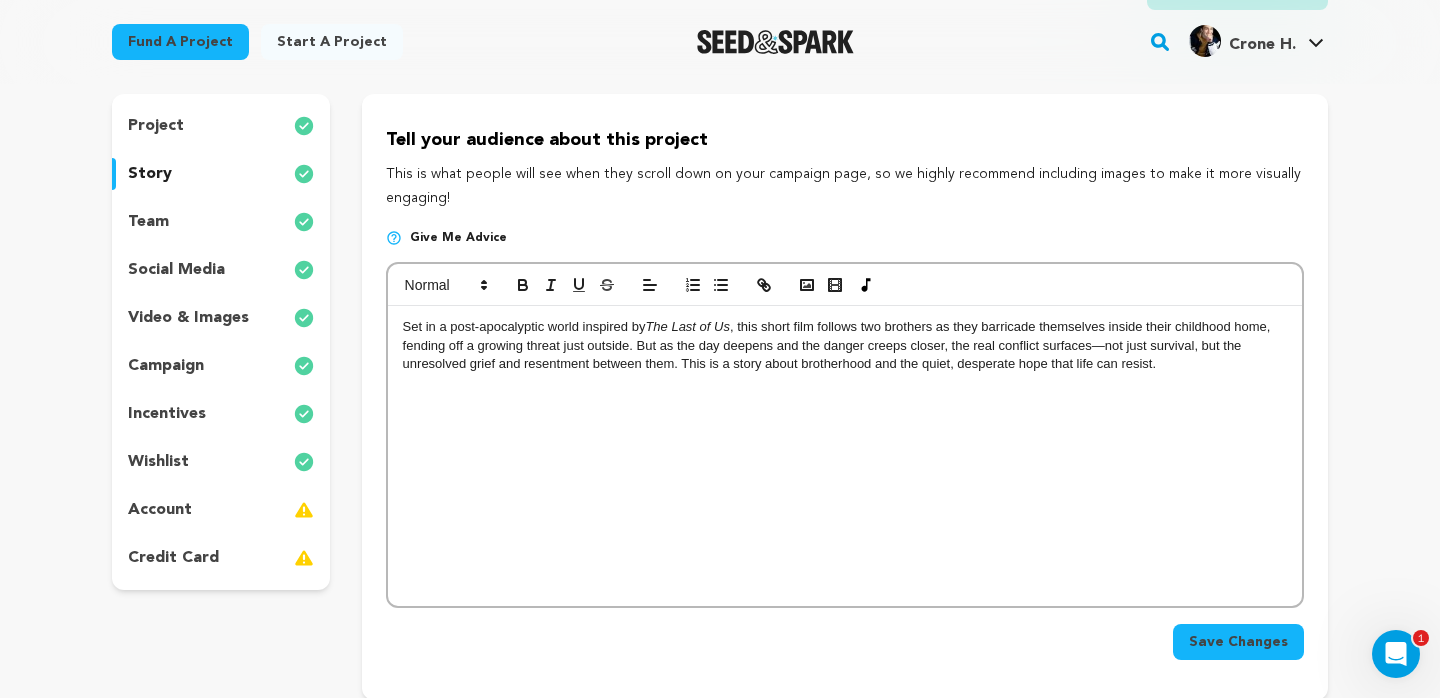 scroll, scrollTop: 171, scrollLeft: 0, axis: vertical 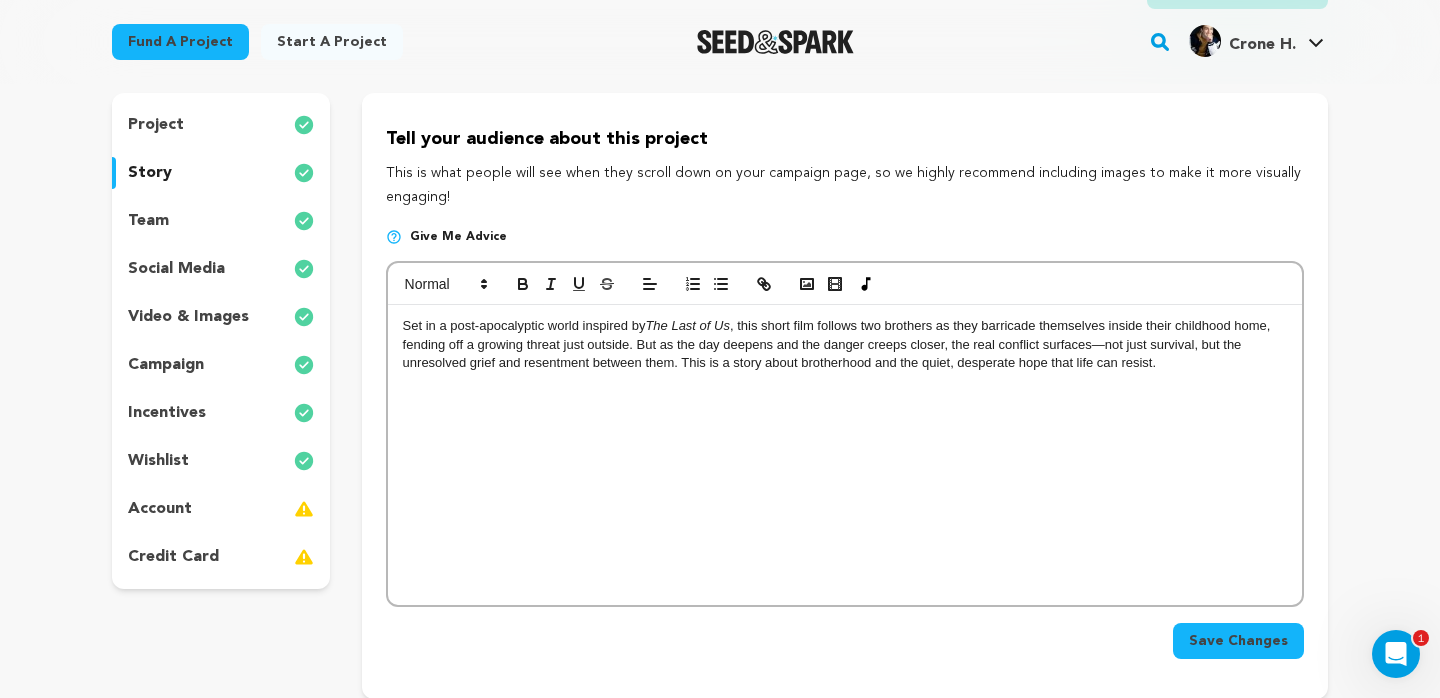 click on "Set in a post-apocalyptic world inspired by  The Last of Us , this short film follows two brothers as they barricade themselves inside their childhood home, fending off a growing threat just outside. But as the day deepens and the danger creeps closer, the real conflict surfaces—not just survival, but the unresolved grief and resentment between them. This is a story about brotherhood and the quiet, desperate hope that life can resist." at bounding box center [845, 455] 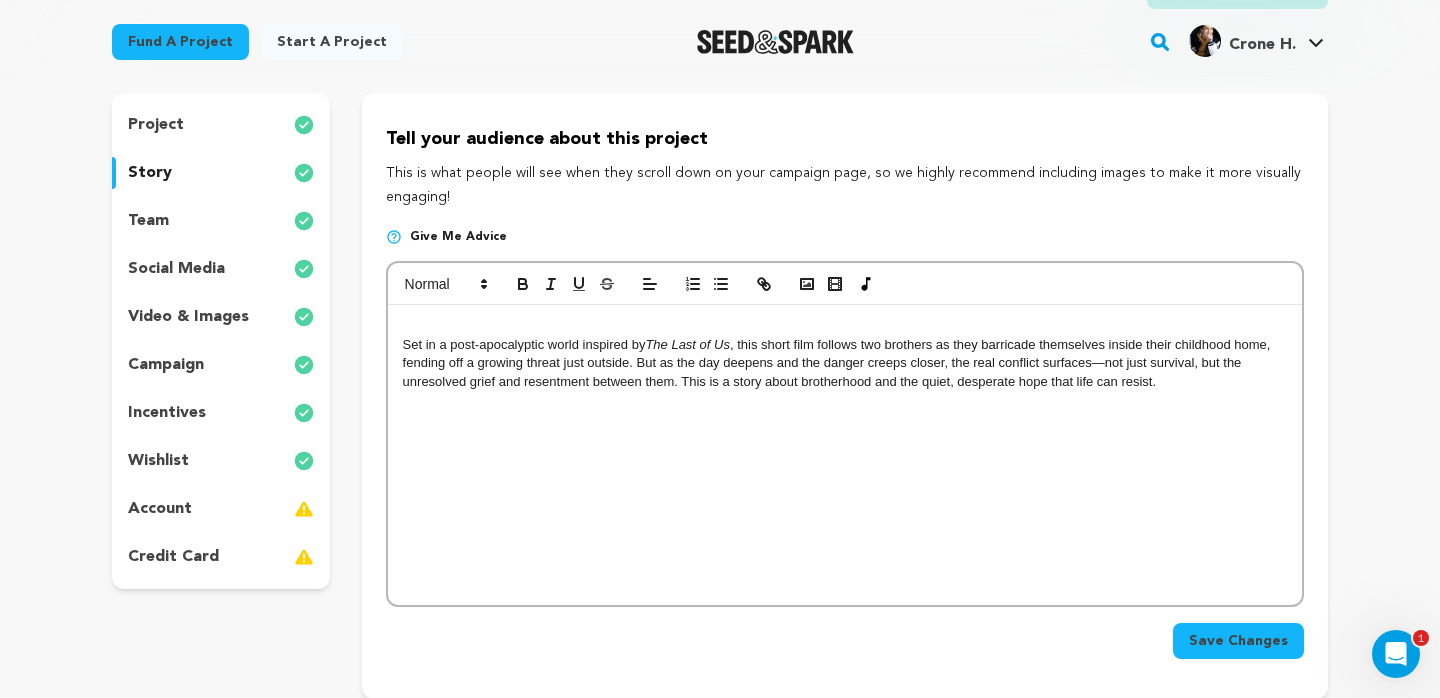 type 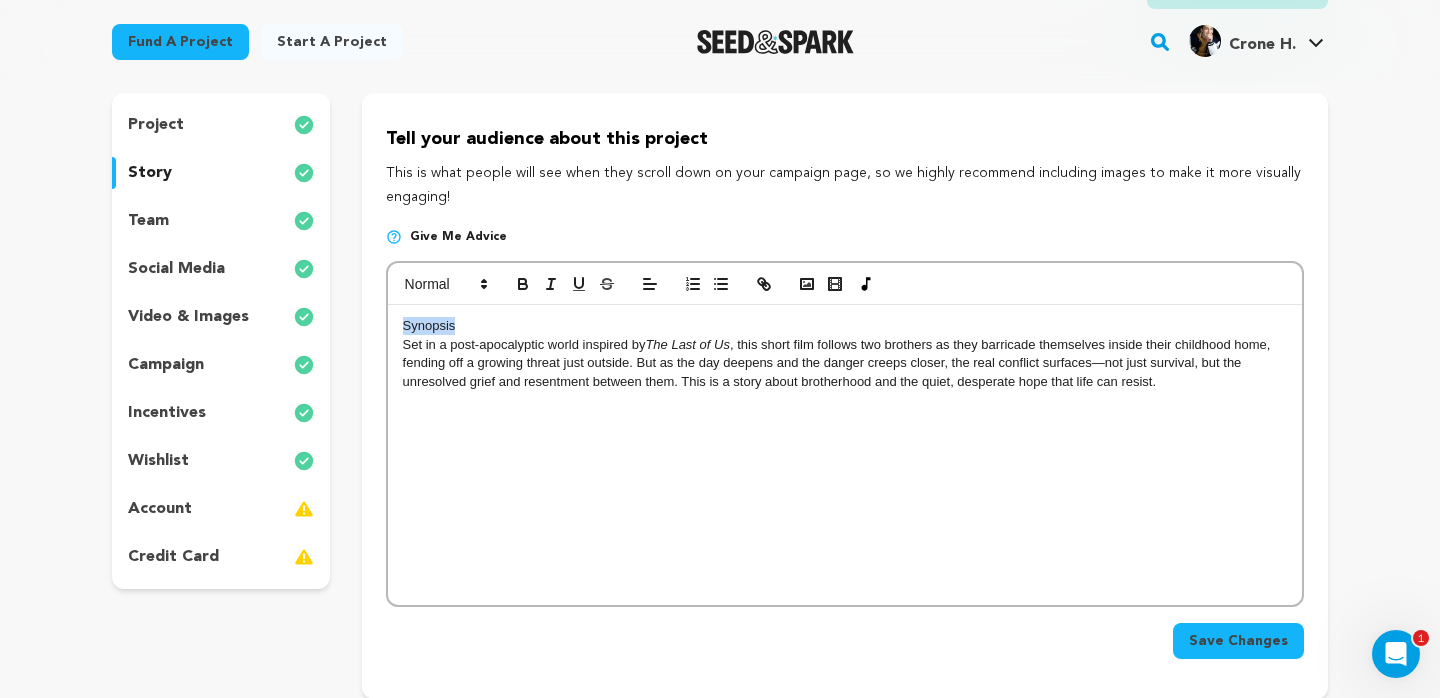 drag, startPoint x: 467, startPoint y: 332, endPoint x: 367, endPoint y: 334, distance: 100.02 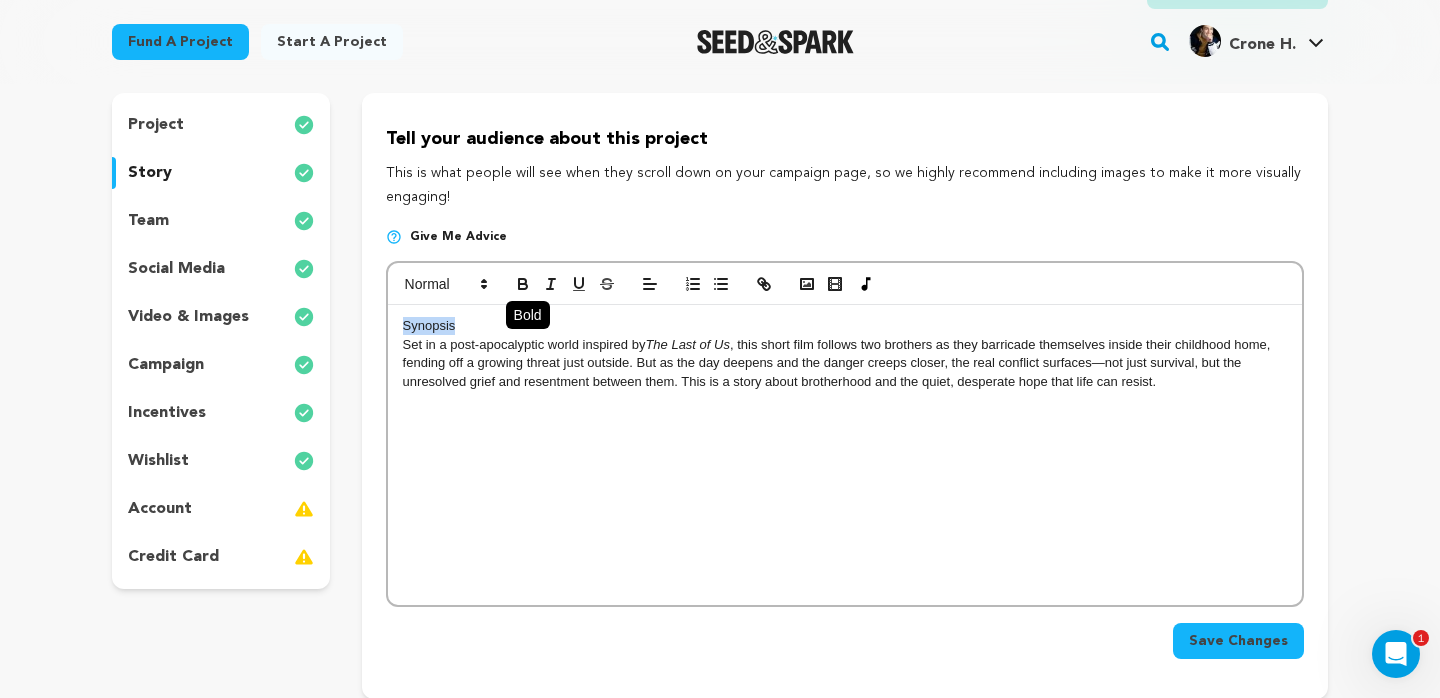 click 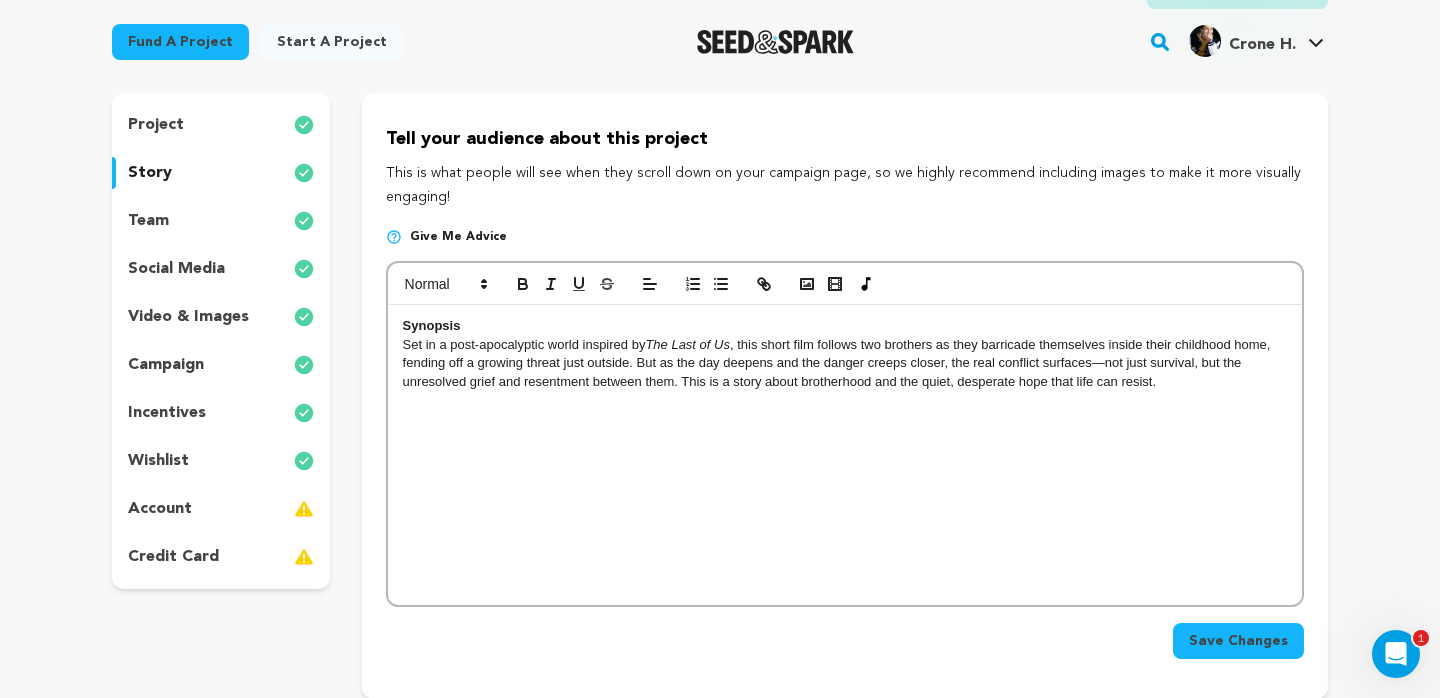 click on "Synopsis" at bounding box center [845, 326] 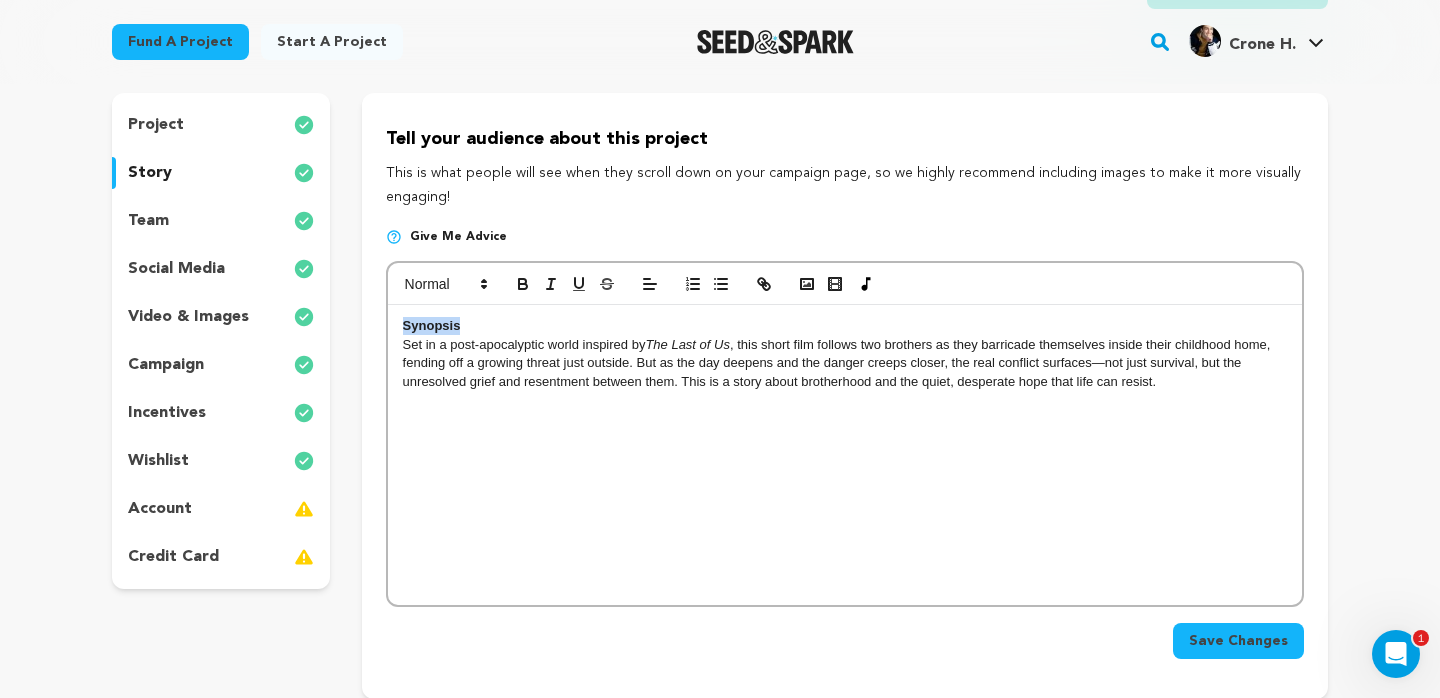 drag, startPoint x: 452, startPoint y: 331, endPoint x: 367, endPoint y: 331, distance: 85 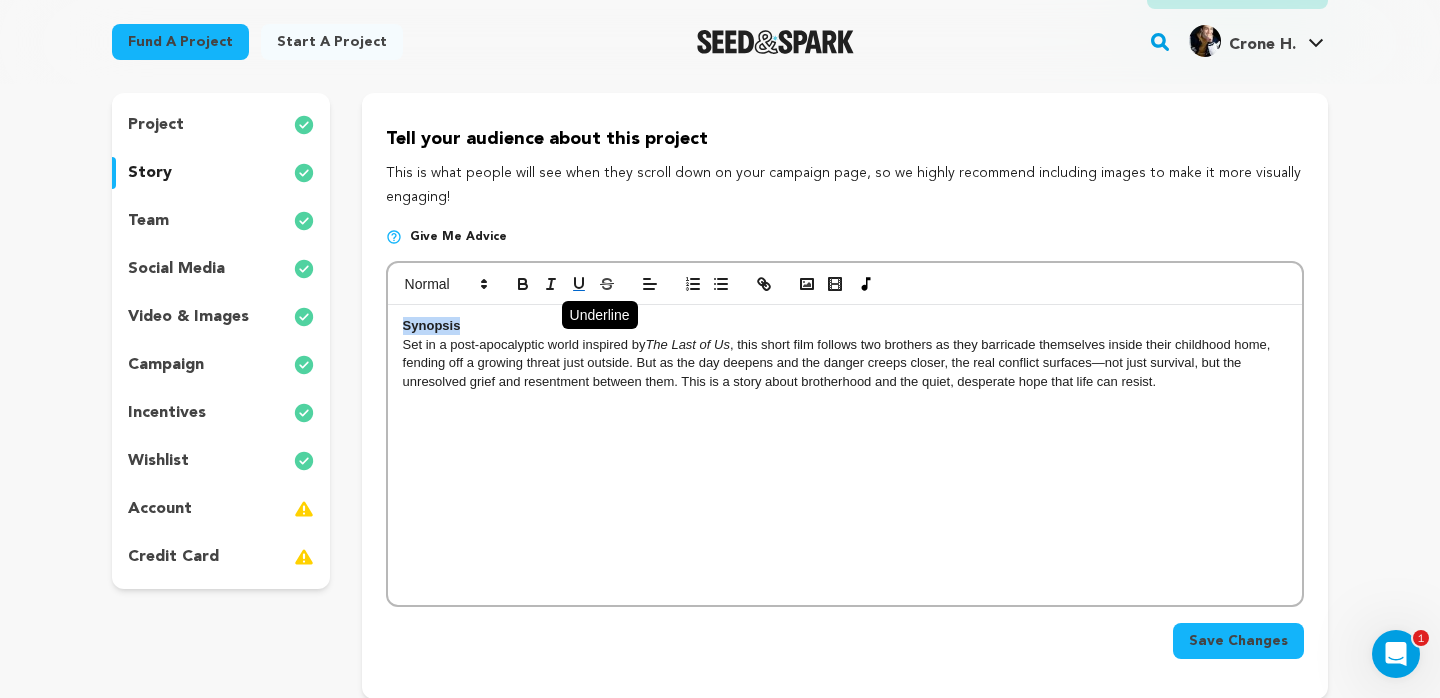 click at bounding box center (579, 284) 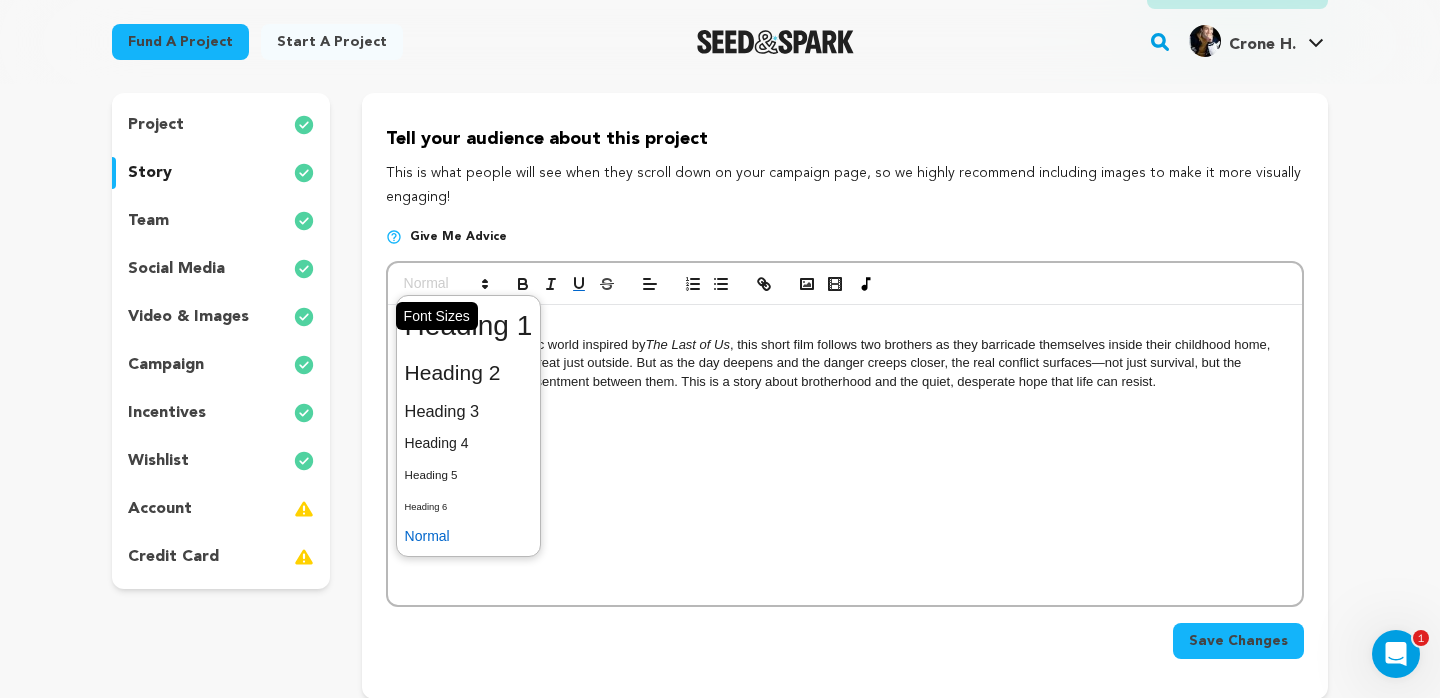 click at bounding box center [445, 284] 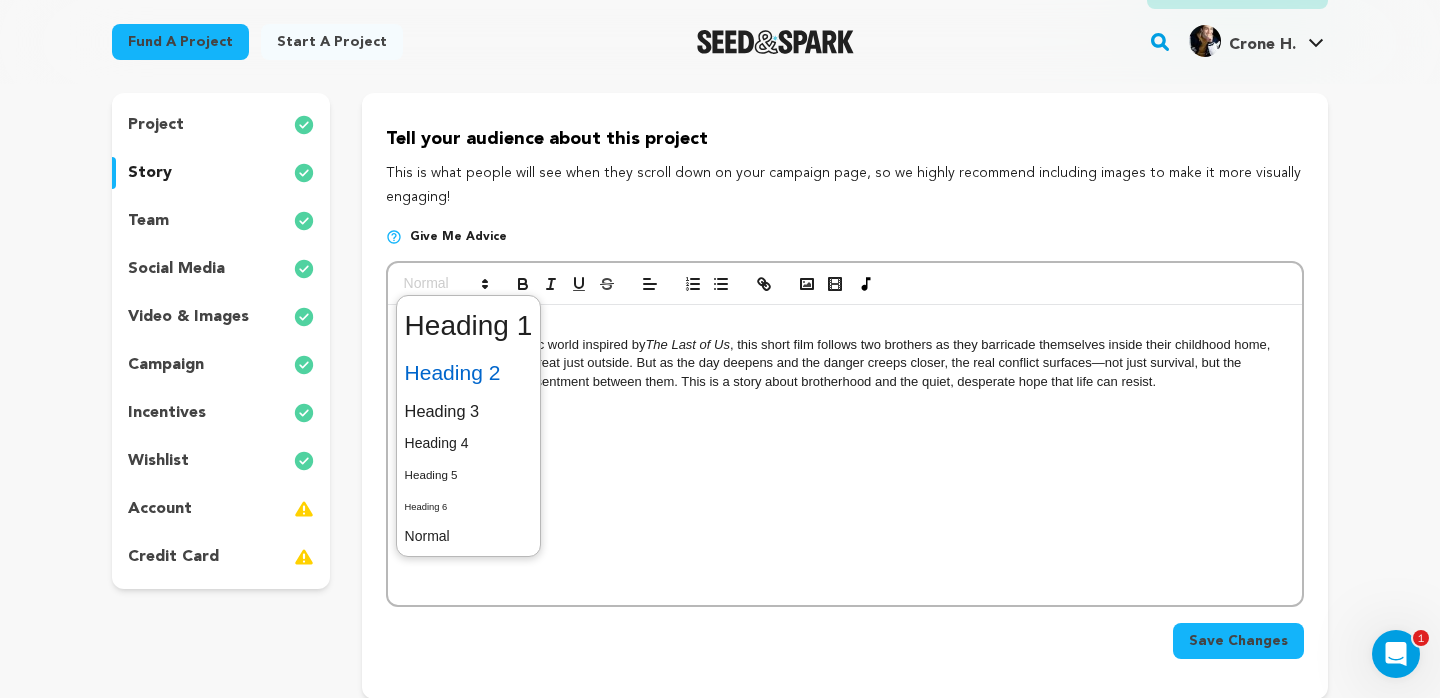 click at bounding box center [469, 373] 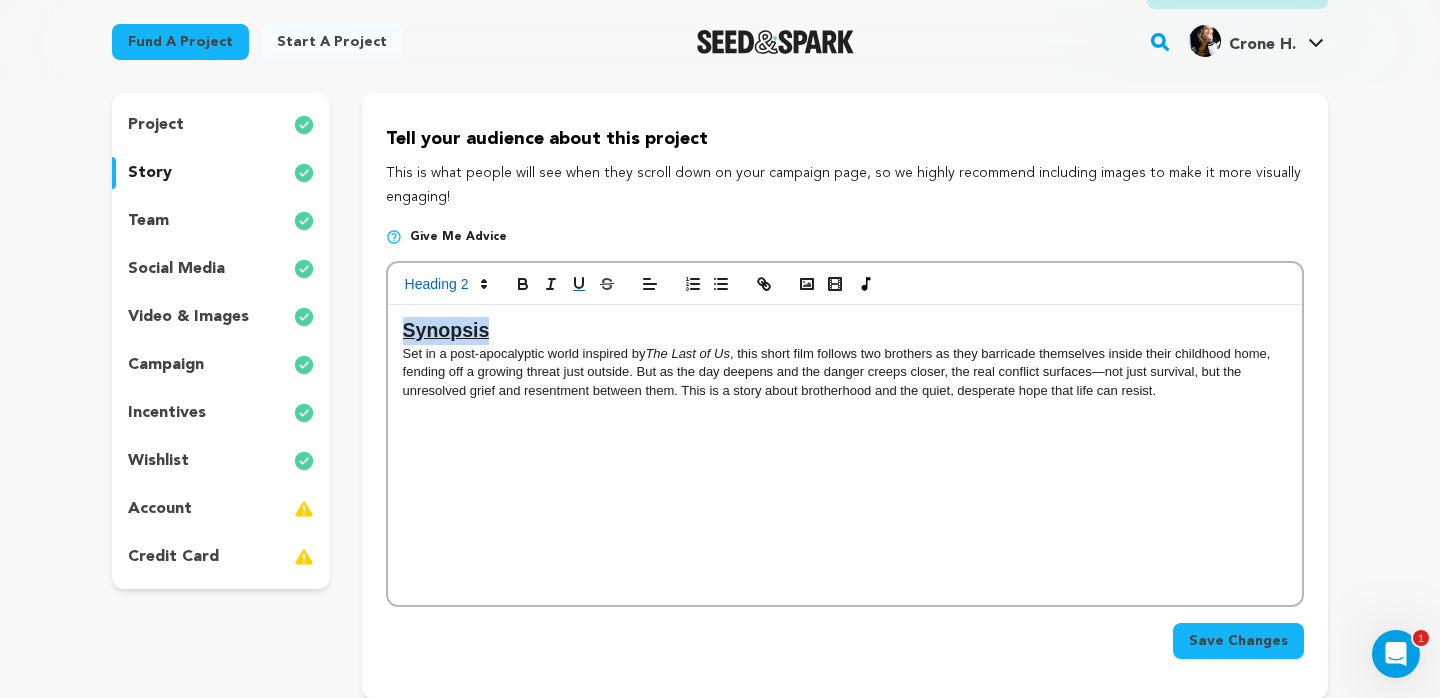 click on "Synopsis" at bounding box center [845, 331] 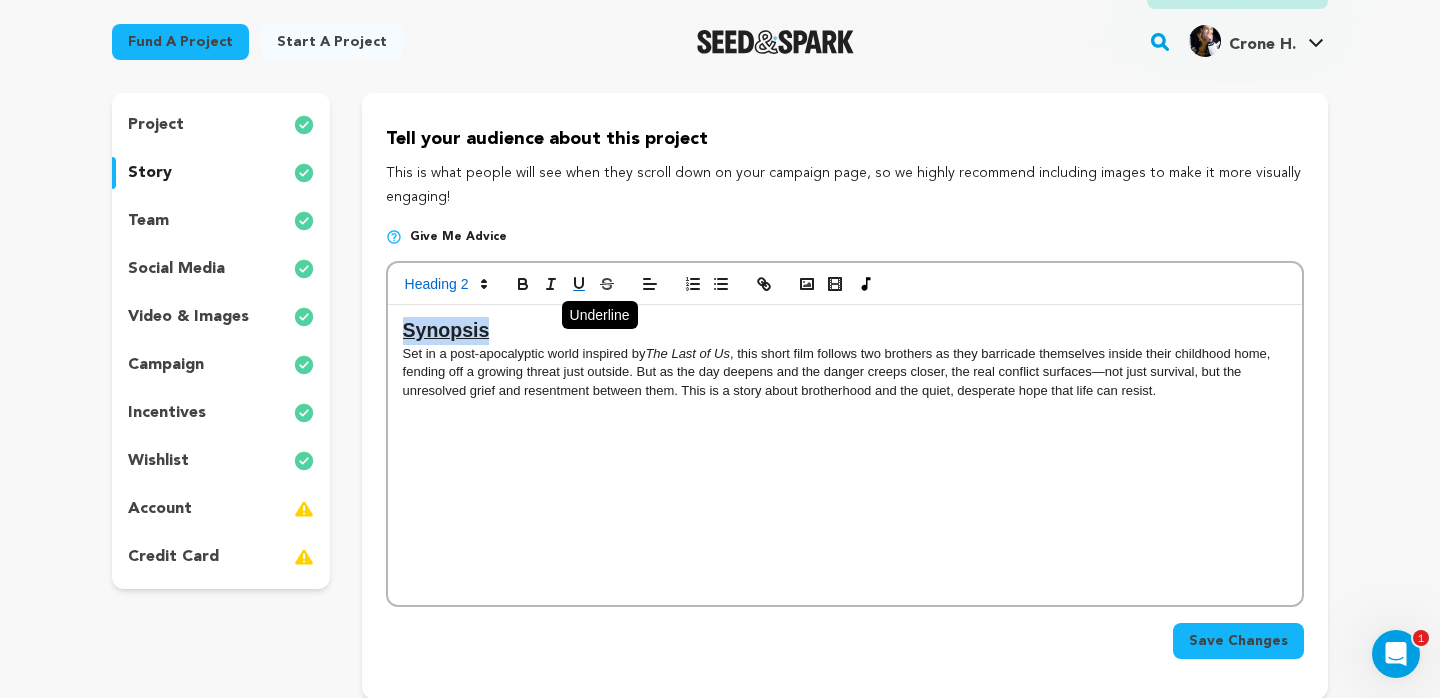 click 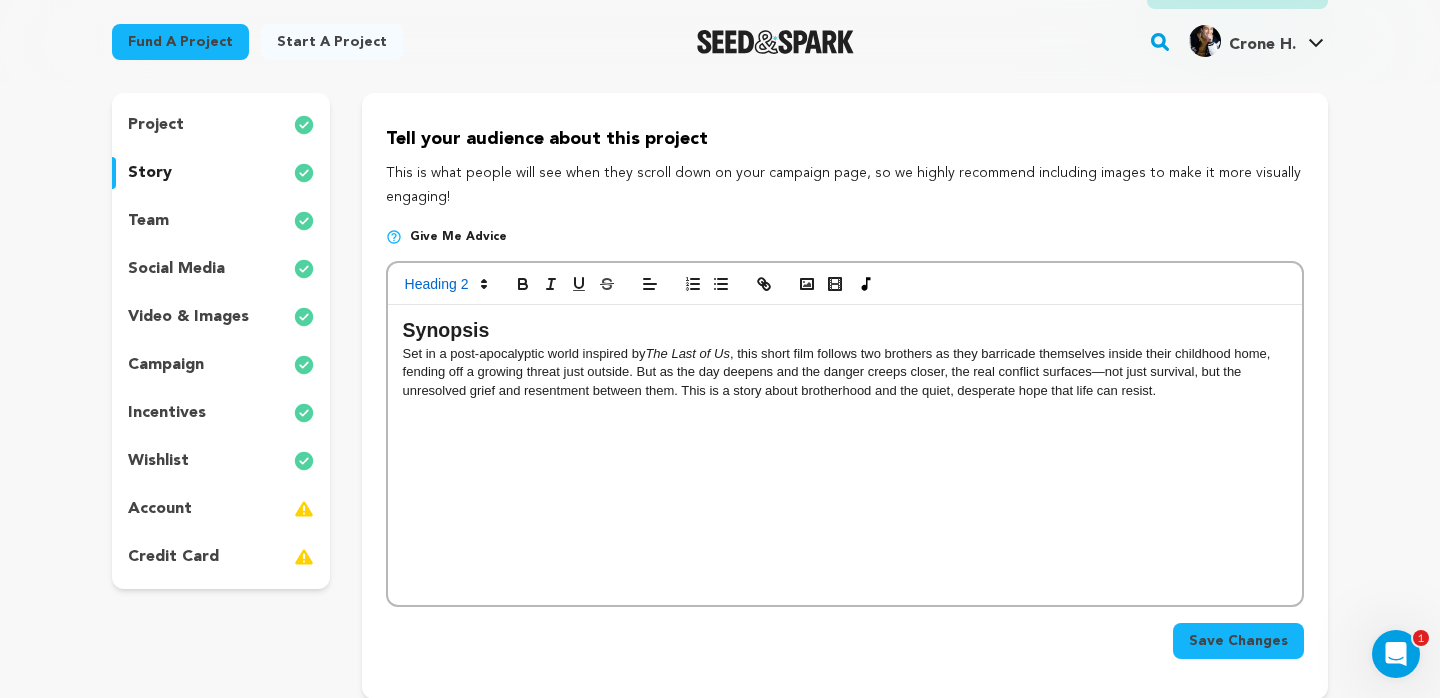 click on "Set in a post-apocalyptic world inspired by" at bounding box center [524, 353] 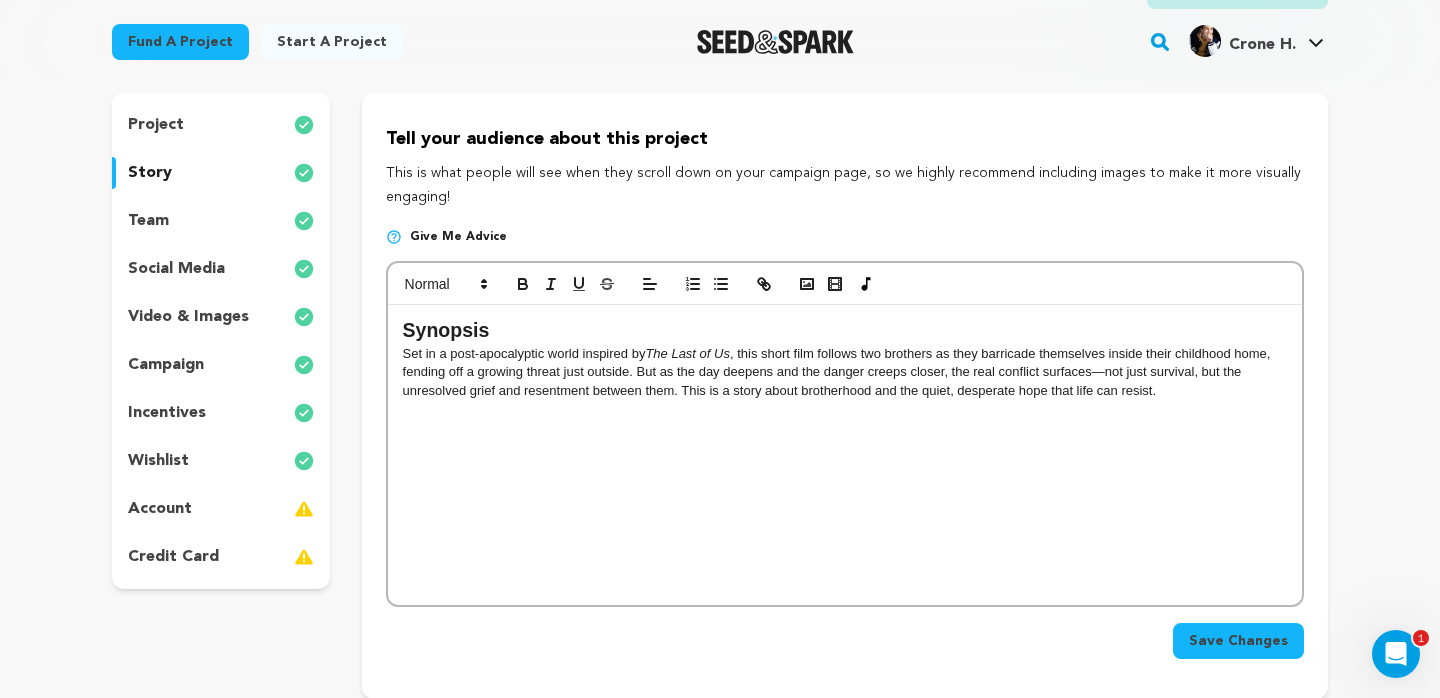click on "Synopsis Set in a post-apocalyptic world inspired by  The Last of Us , this short film follows two brothers as they barricade themselves inside their childhood home, fending off a growing threat just outside. But as the day deepens and the danger creeps closer, the real conflict surfaces—not just survival, but the unresolved grief and resentment between them. This is a story about brotherhood and the quiet, desperate hope that life can resist." at bounding box center (845, 455) 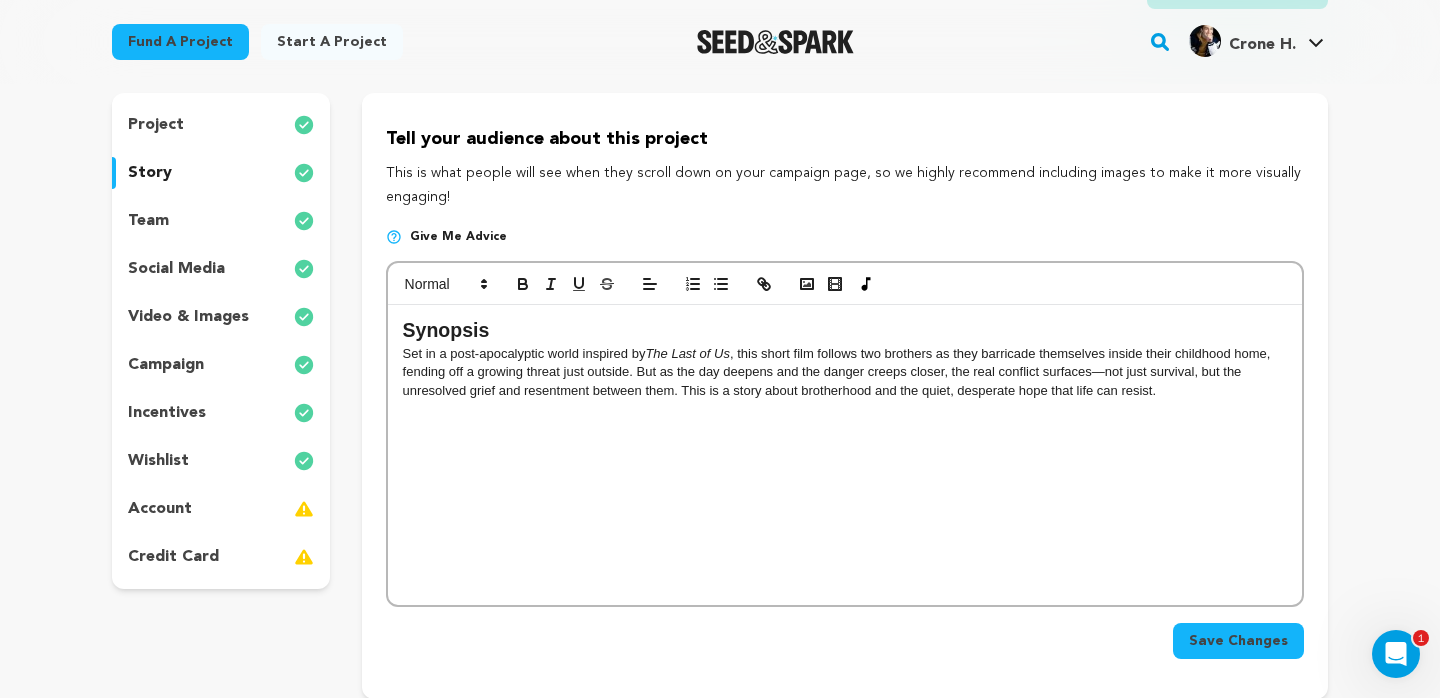 scroll, scrollTop: 0, scrollLeft: 0, axis: both 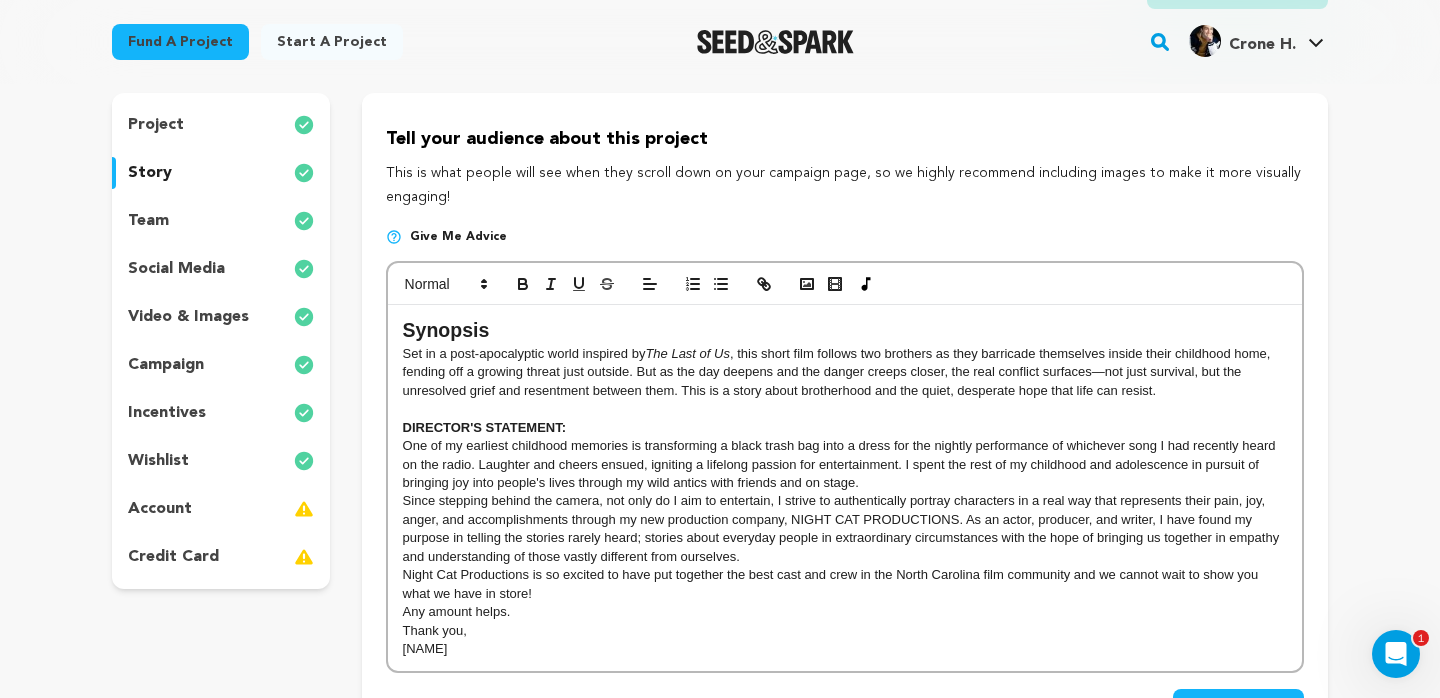 drag, startPoint x: 402, startPoint y: 445, endPoint x: 570, endPoint y: 657, distance: 270.49585 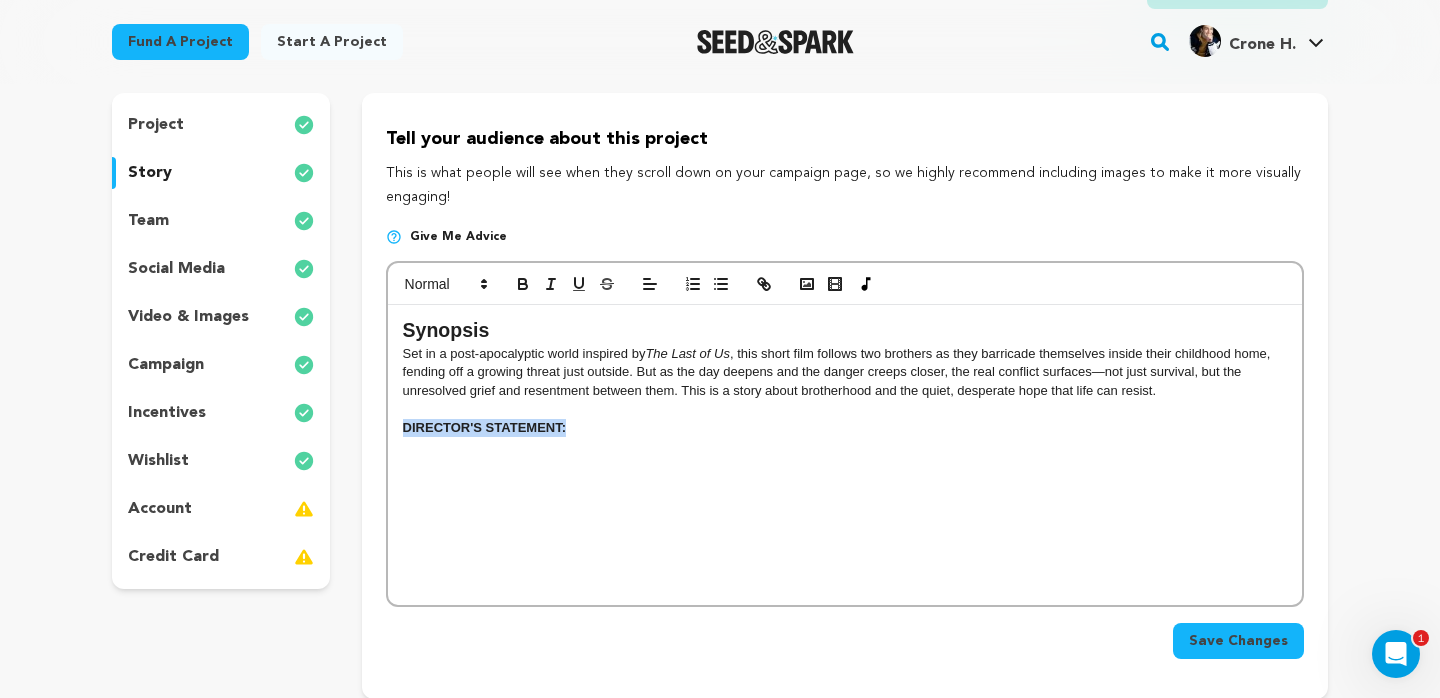 drag, startPoint x: 571, startPoint y: 423, endPoint x: 395, endPoint y: 424, distance: 176.00284 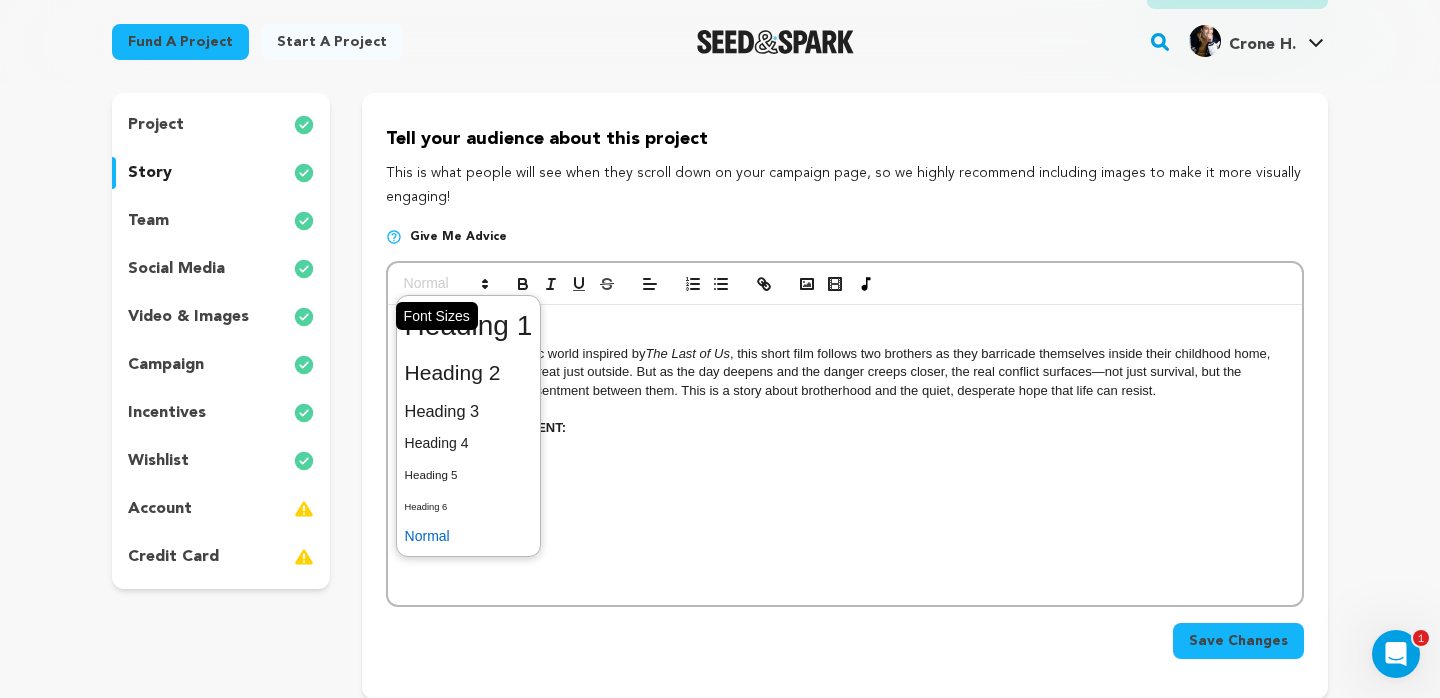 click at bounding box center (445, 284) 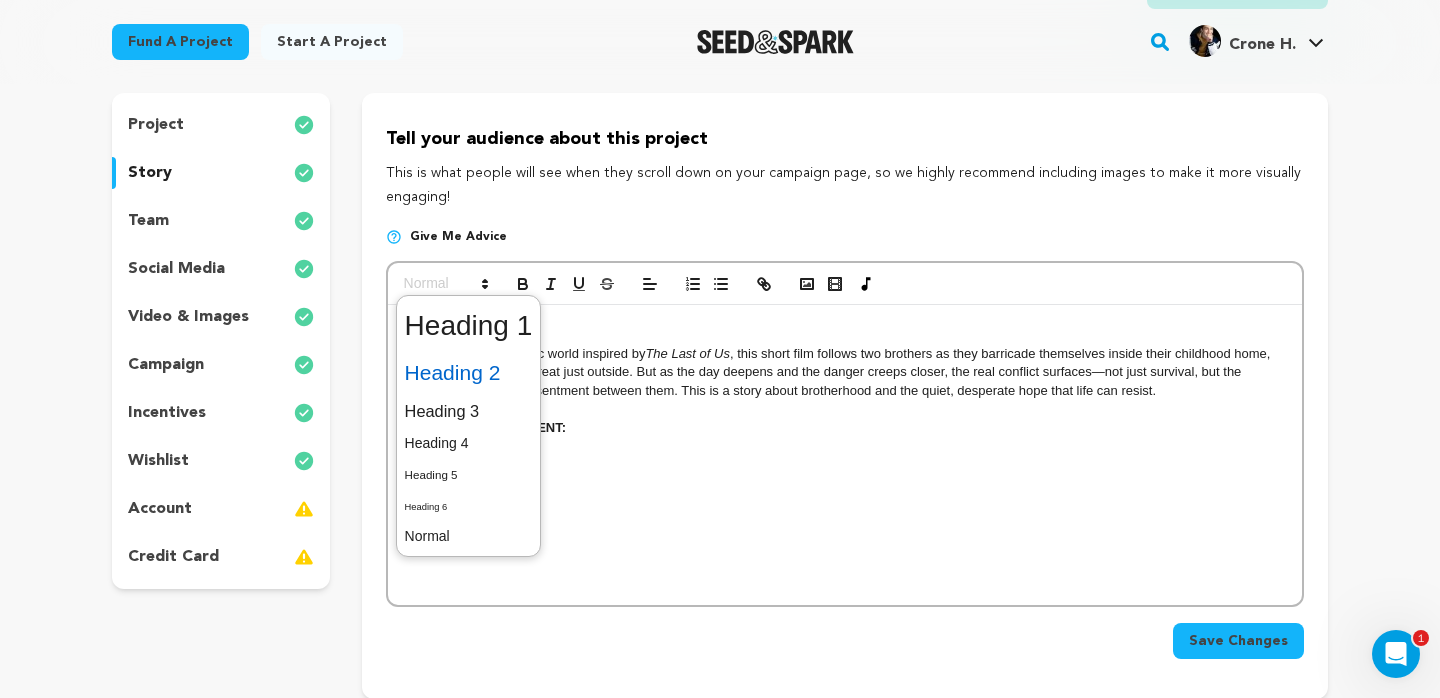 click at bounding box center [469, 373] 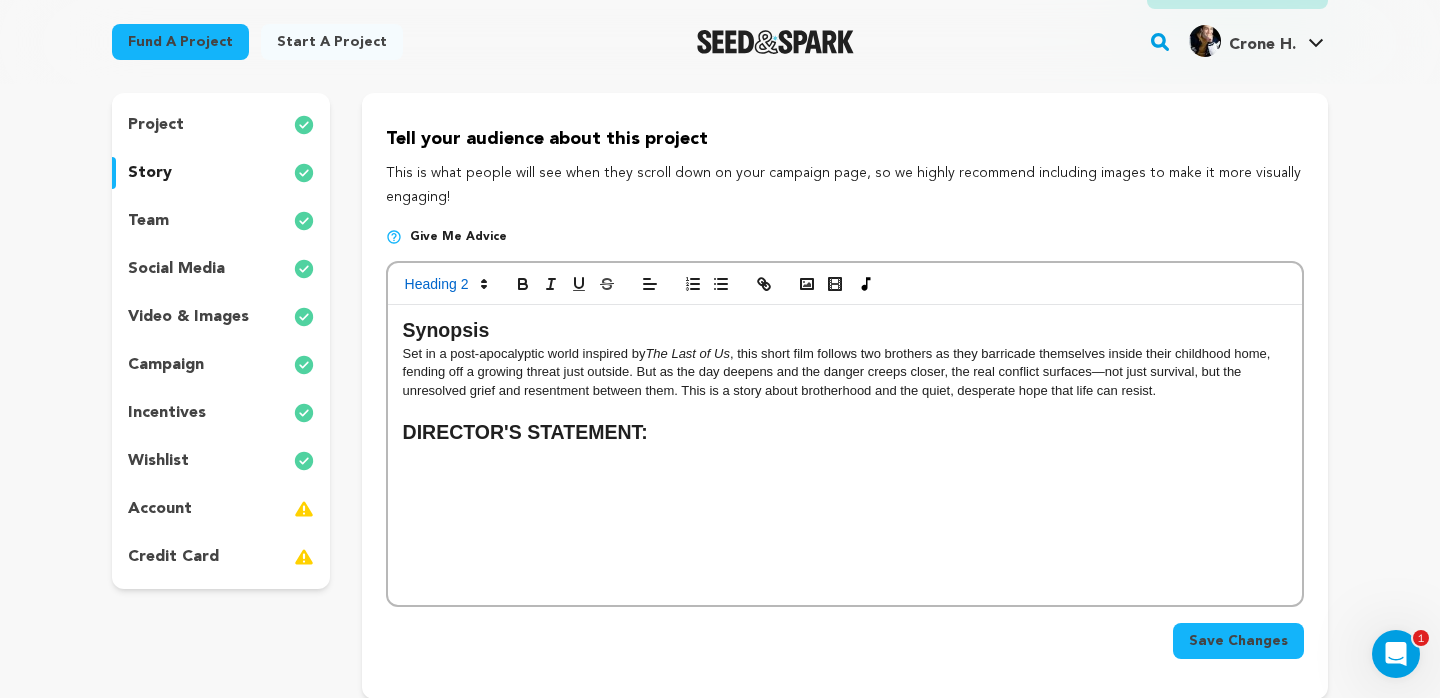 click on "Synopsis" at bounding box center (446, 330) 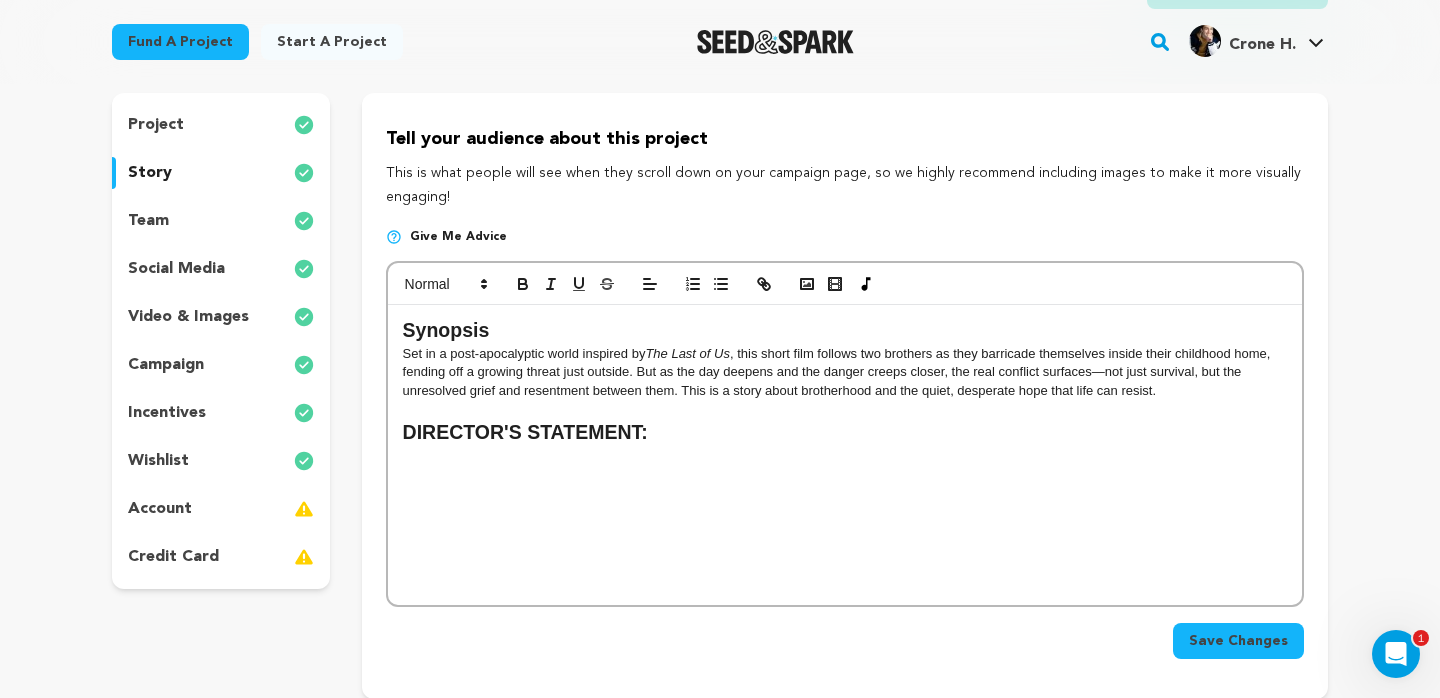 click at bounding box center (845, 409) 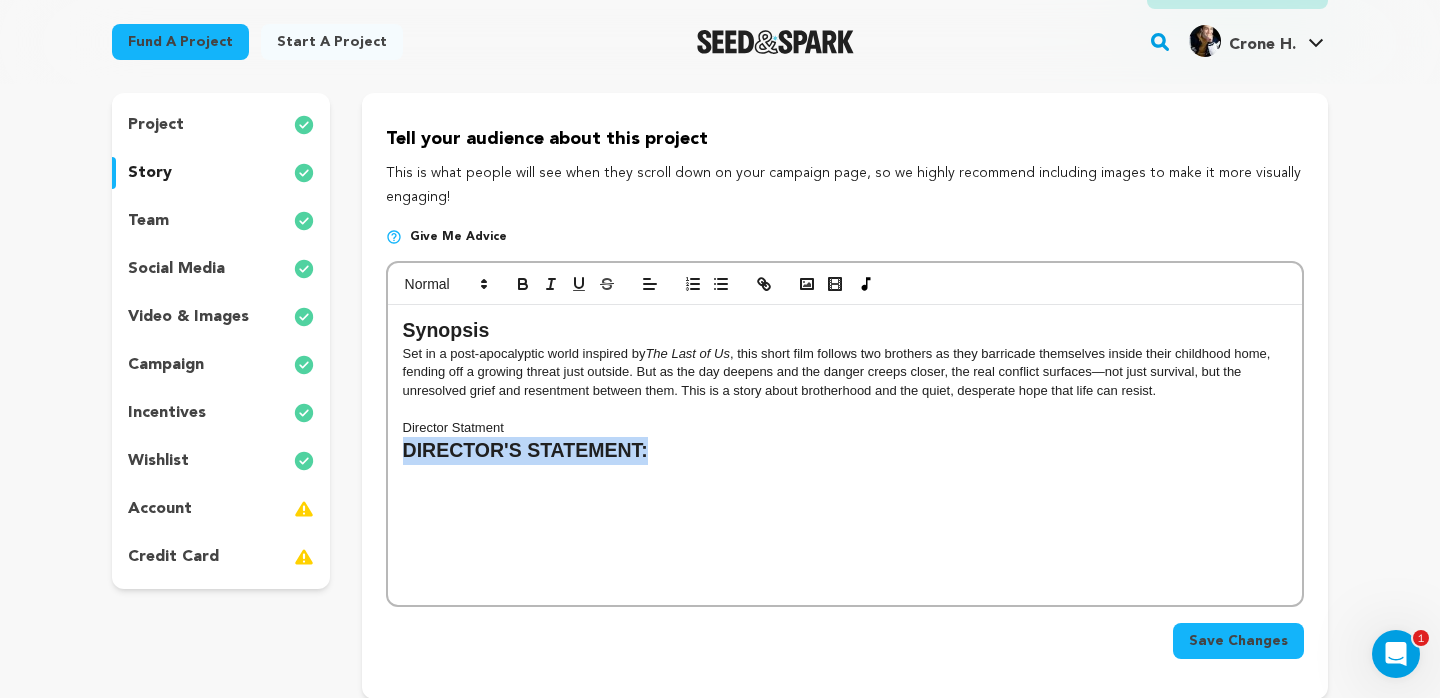 drag, startPoint x: 653, startPoint y: 454, endPoint x: 333, endPoint y: 458, distance: 320.025 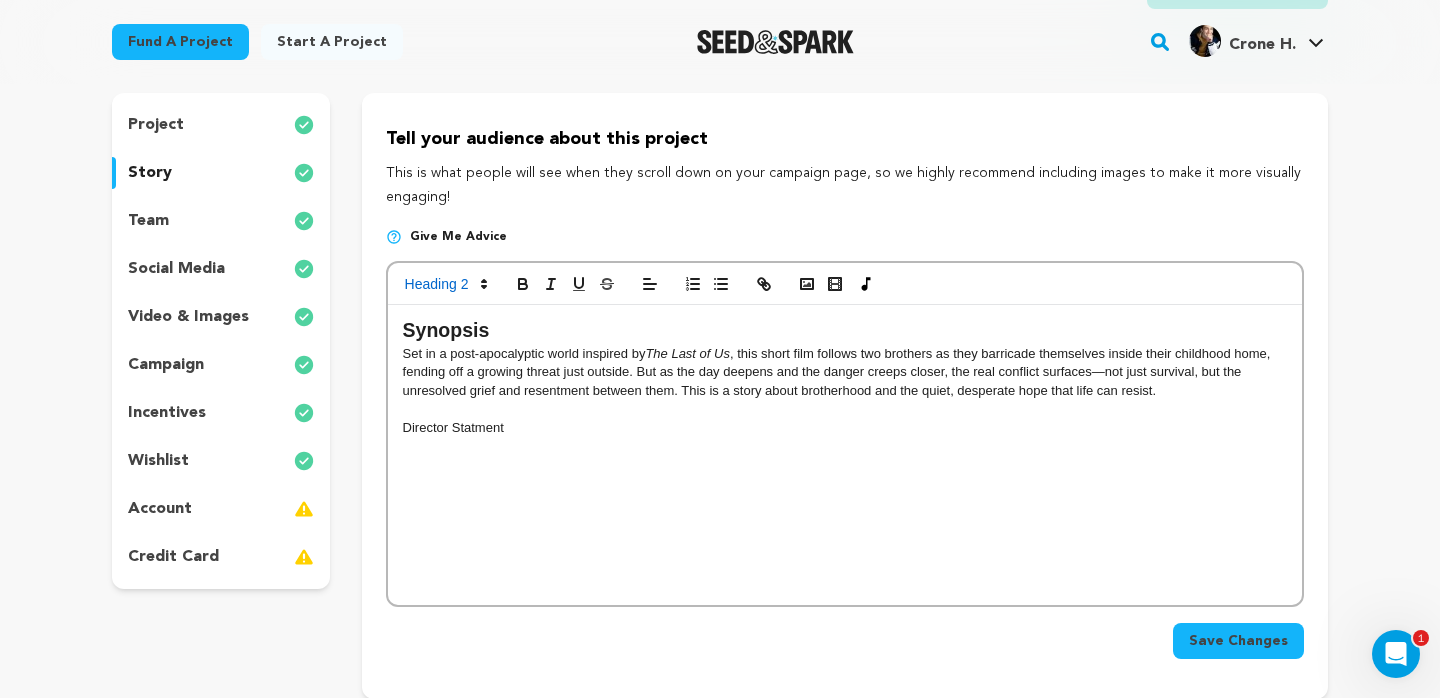 click on "Director Statment" at bounding box center [845, 428] 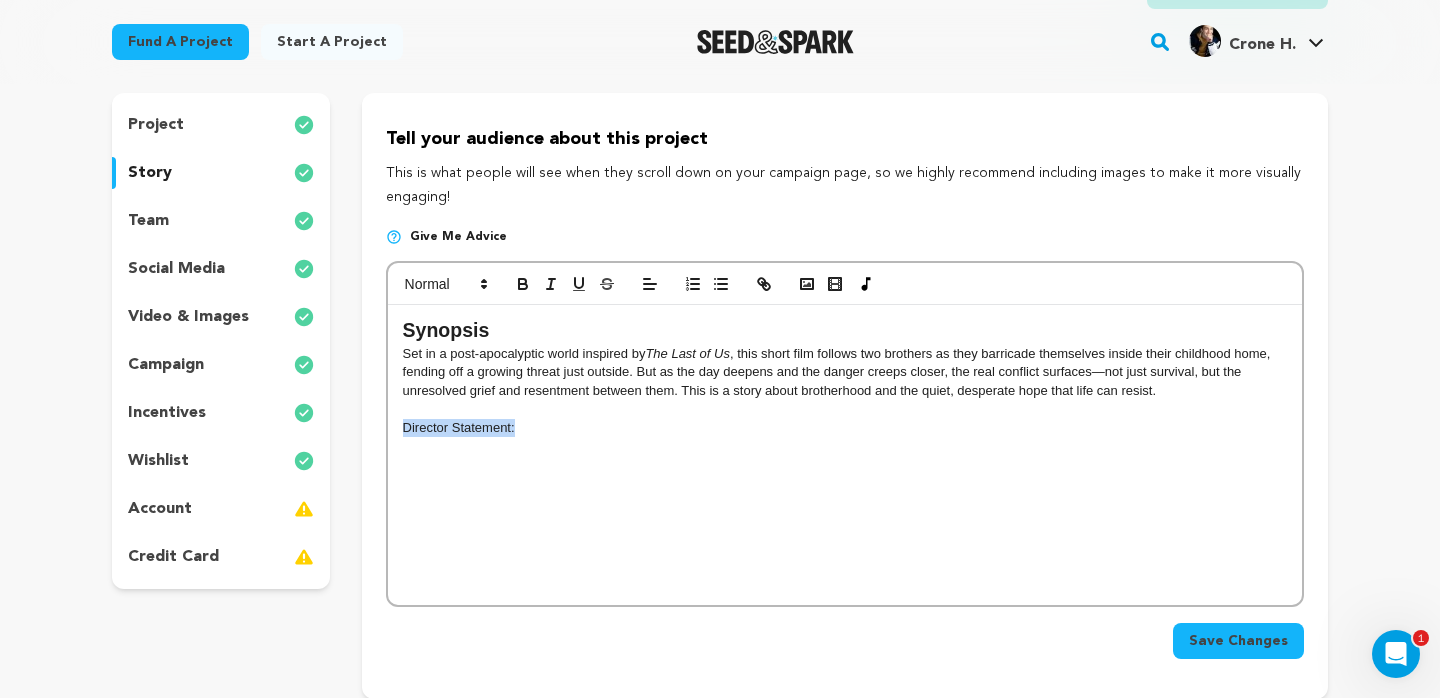drag, startPoint x: 520, startPoint y: 431, endPoint x: 346, endPoint y: 431, distance: 174 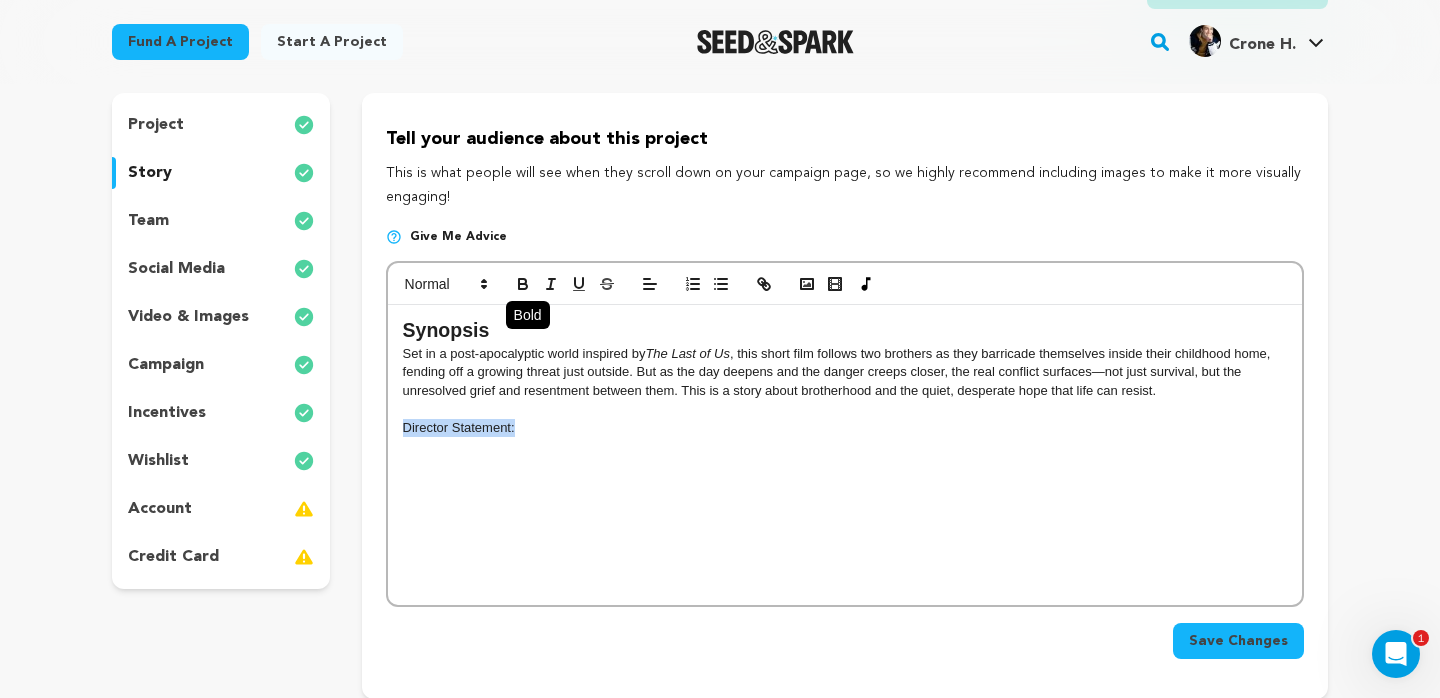 click 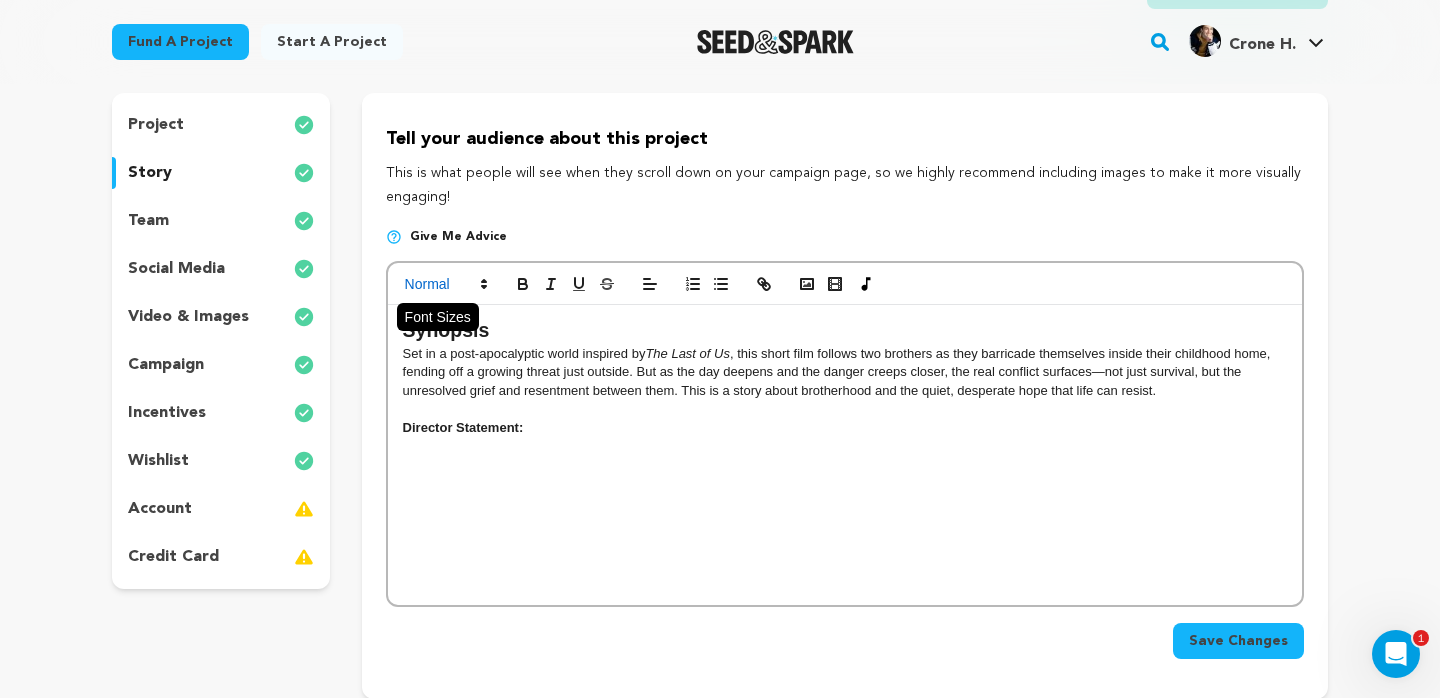 click 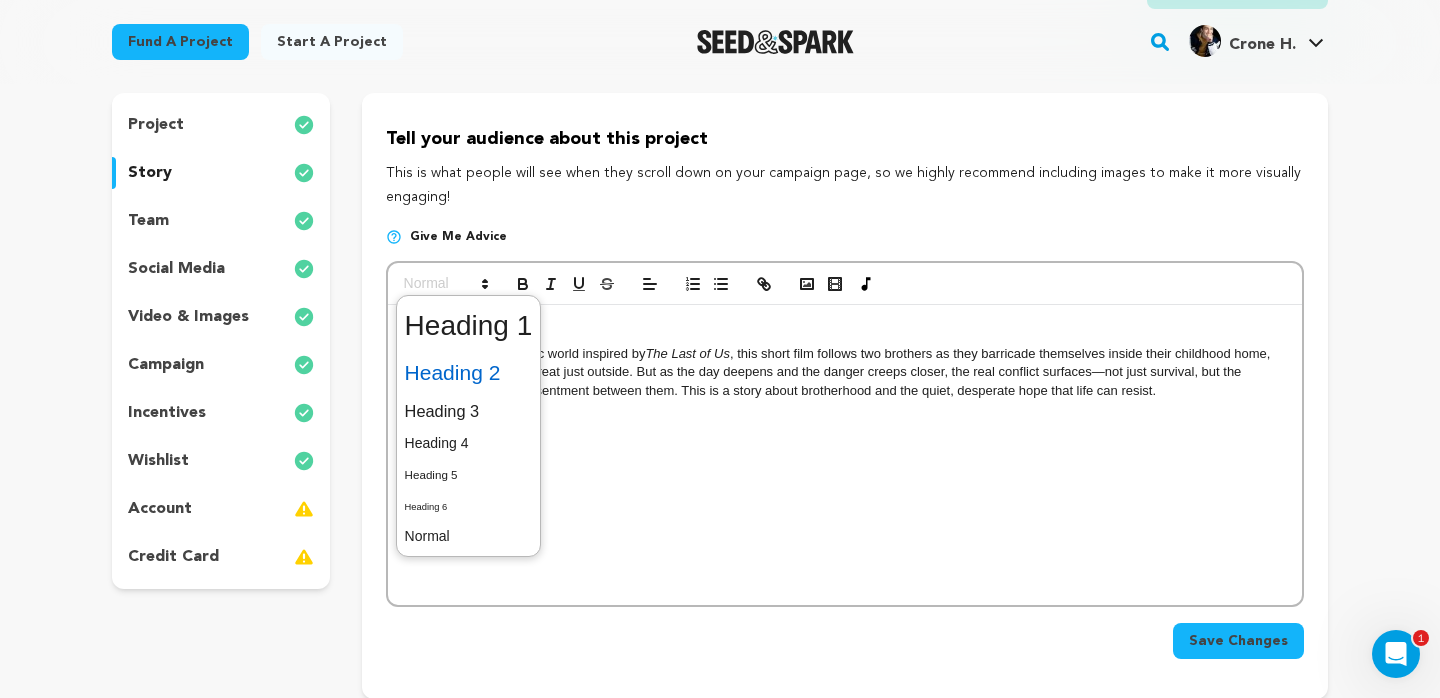 click at bounding box center [469, 373] 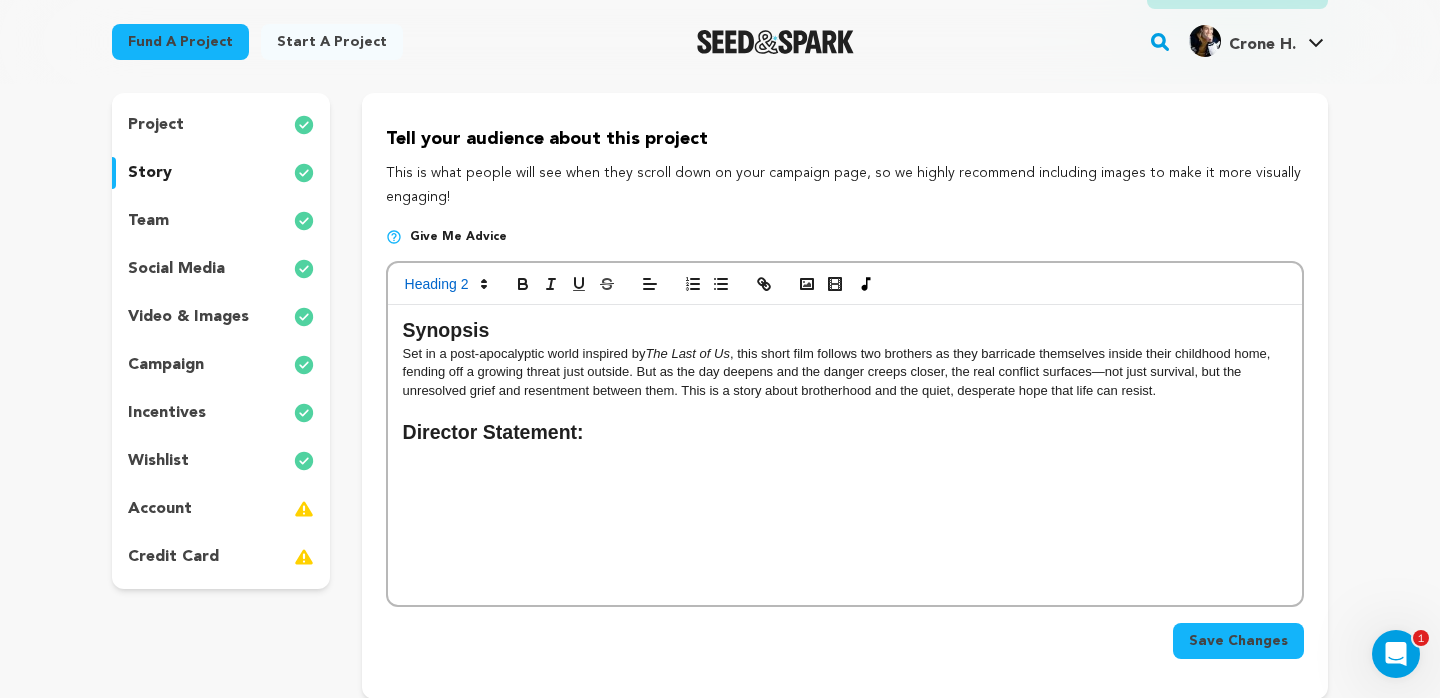 click on "Director Statement:" at bounding box center (845, 433) 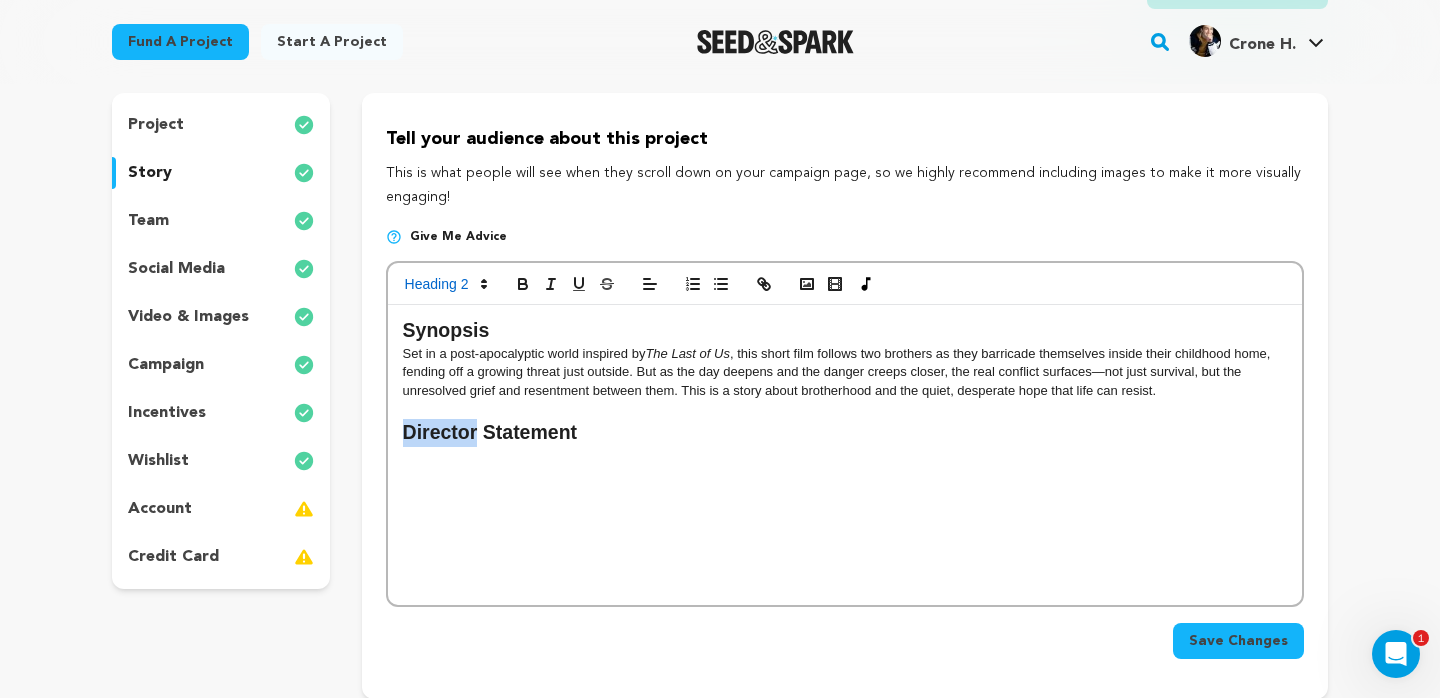 drag, startPoint x: 478, startPoint y: 436, endPoint x: 372, endPoint y: 439, distance: 106.04244 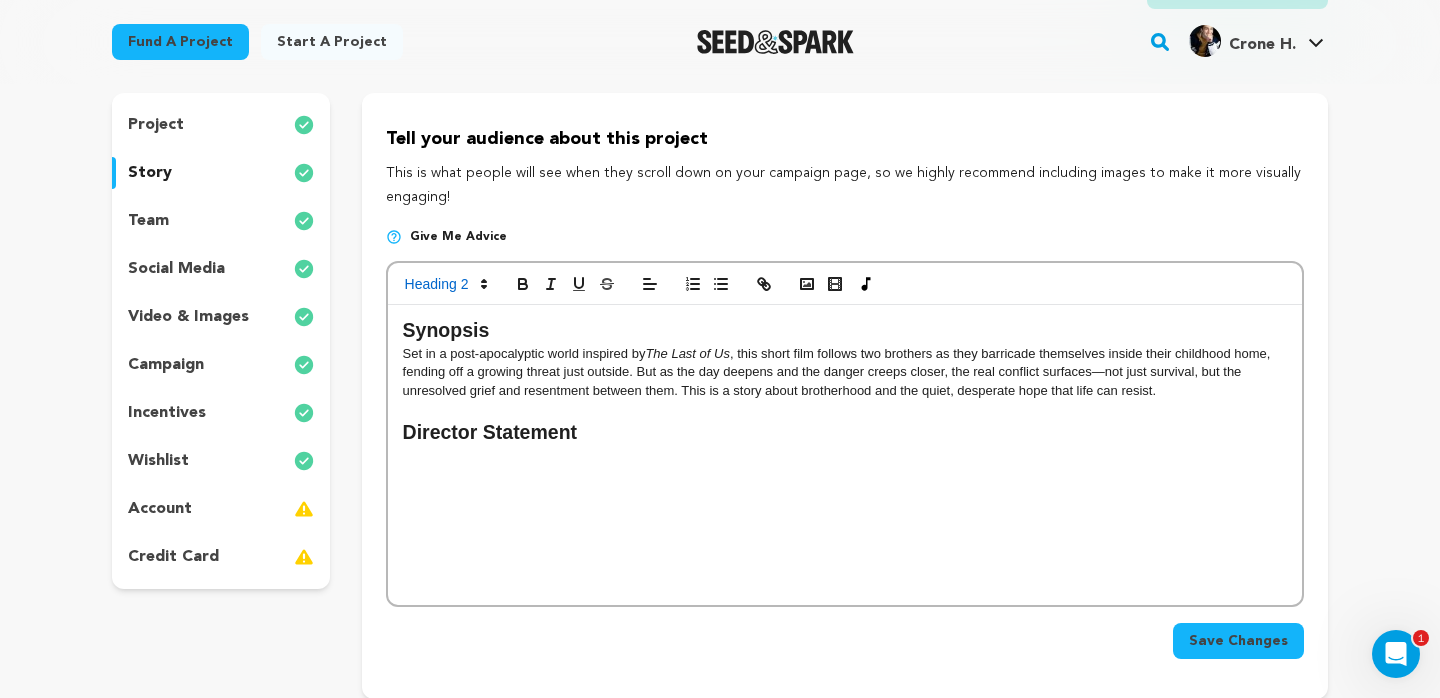 click on "Director Statement" at bounding box center (490, 432) 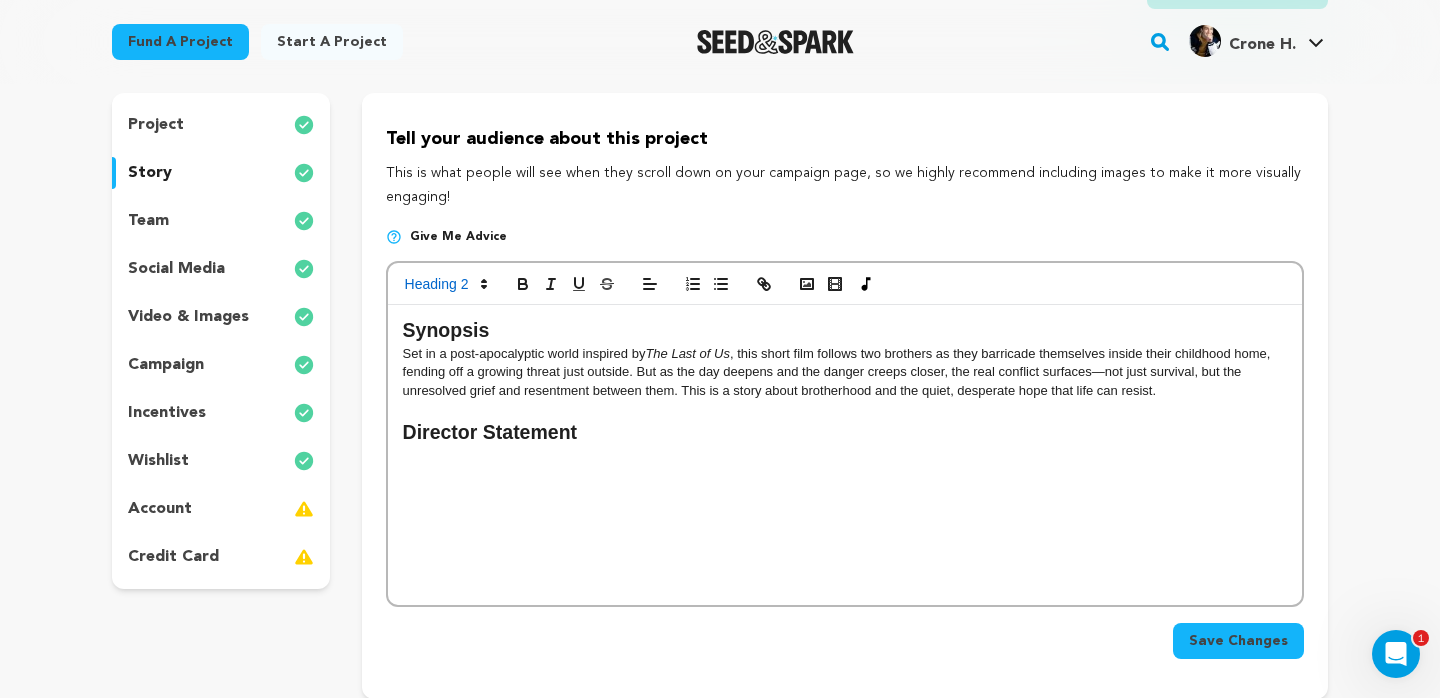 click on "Director Statement" at bounding box center (845, 433) 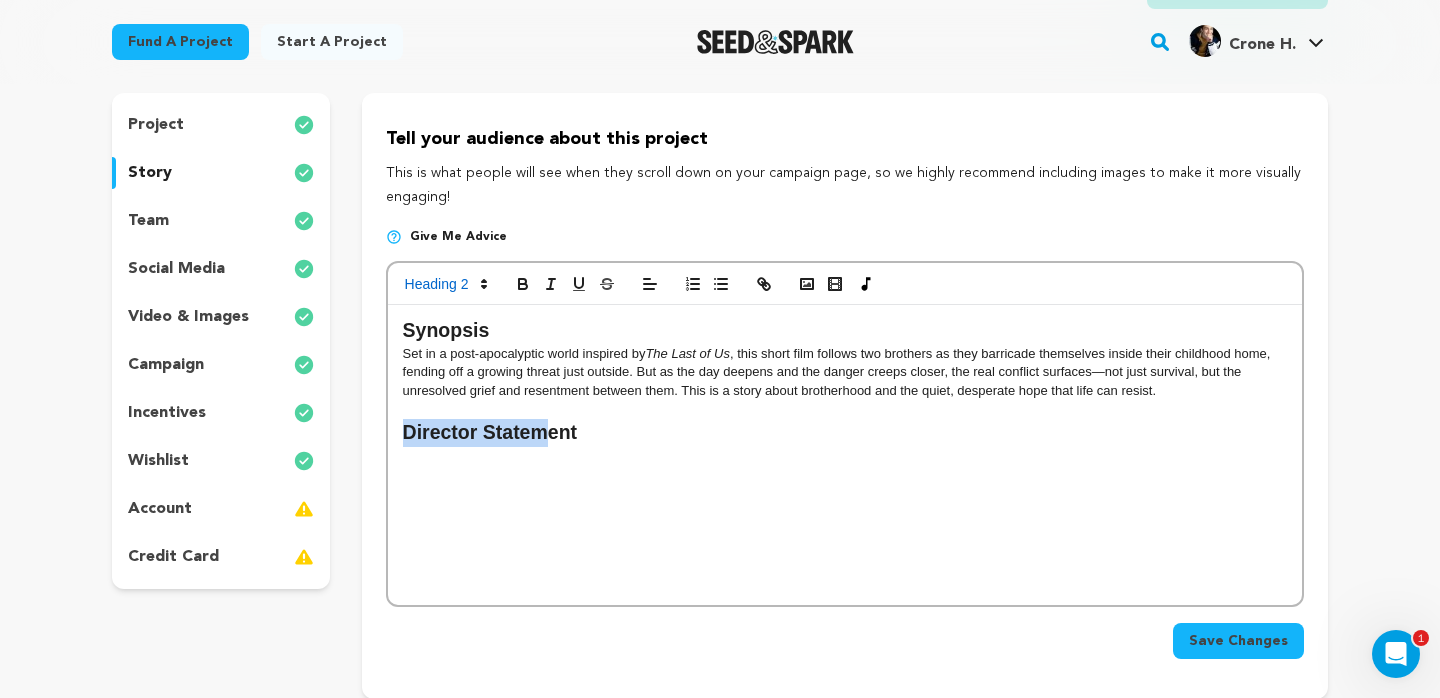 drag, startPoint x: 364, startPoint y: 437, endPoint x: 345, endPoint y: 437, distance: 19 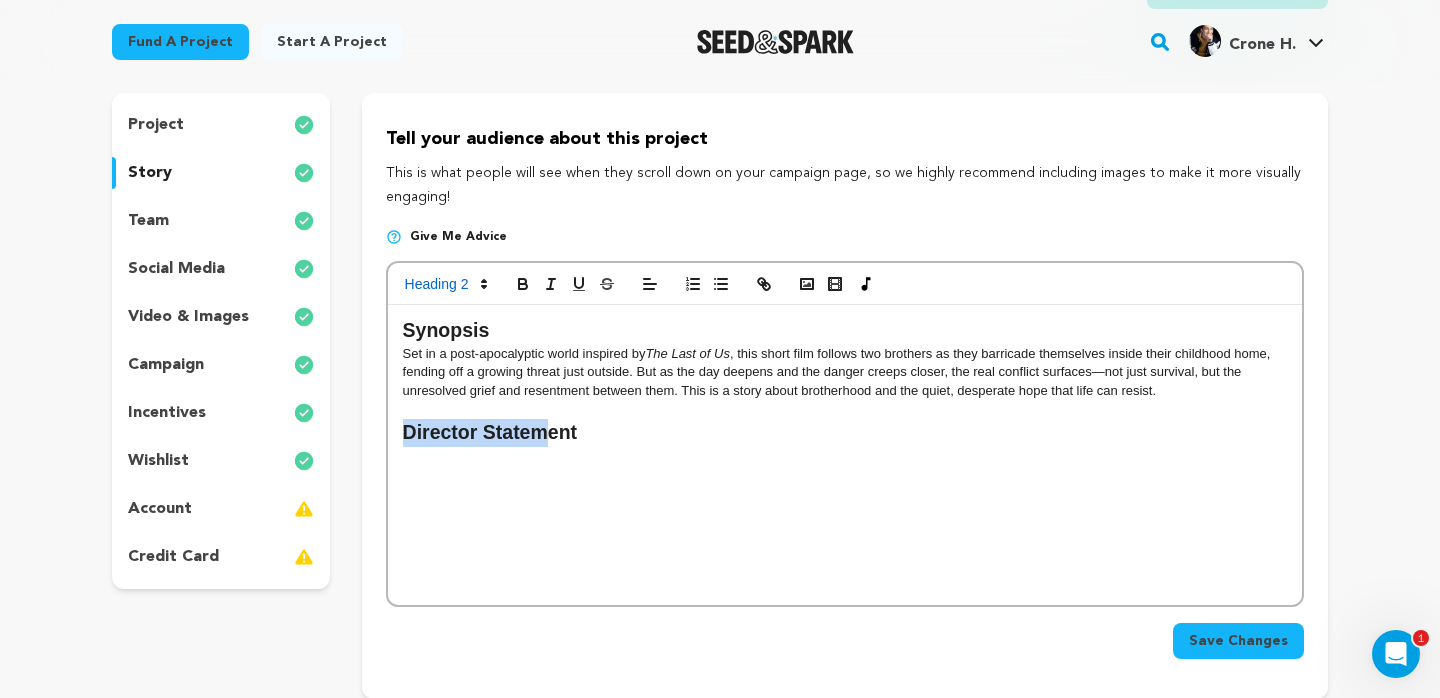 click on "project
story
team
social media
video & images
campaign
incentives
wishlist" at bounding box center (720, 396) 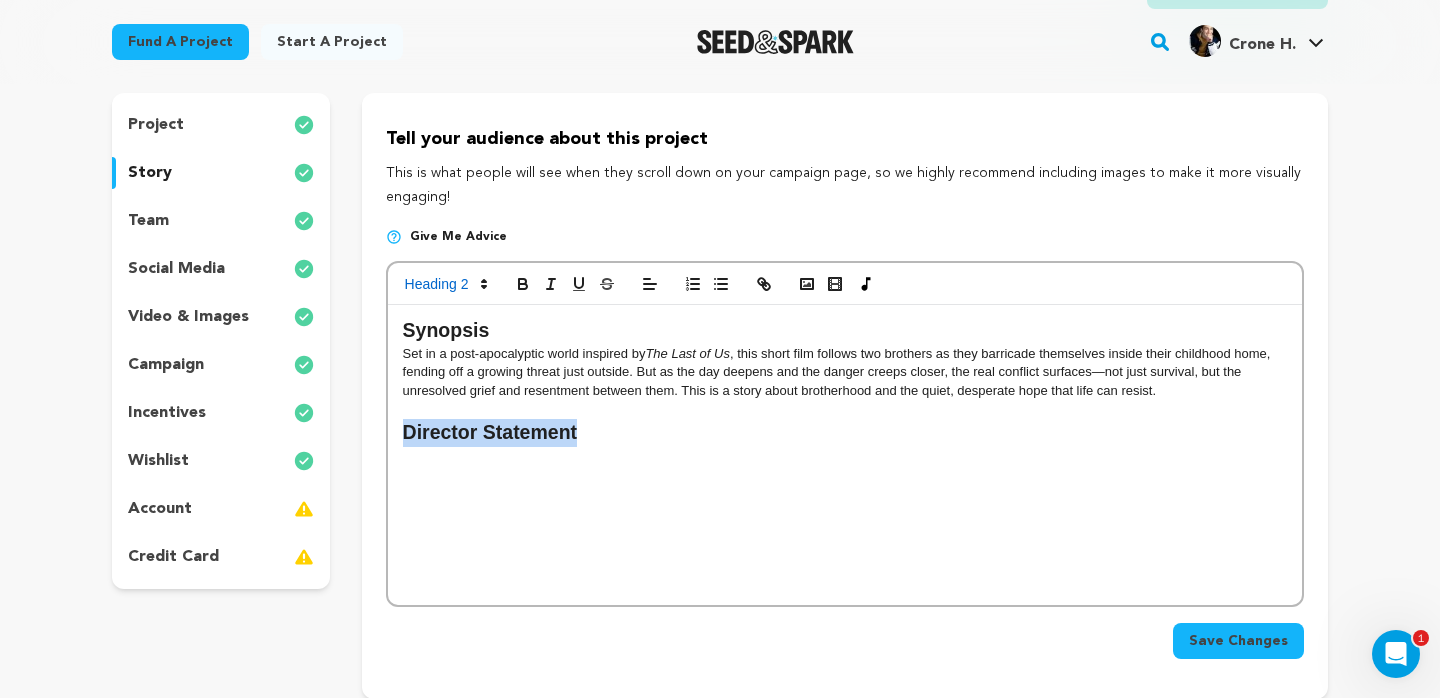 drag, startPoint x: 587, startPoint y: 440, endPoint x: 353, endPoint y: 440, distance: 234 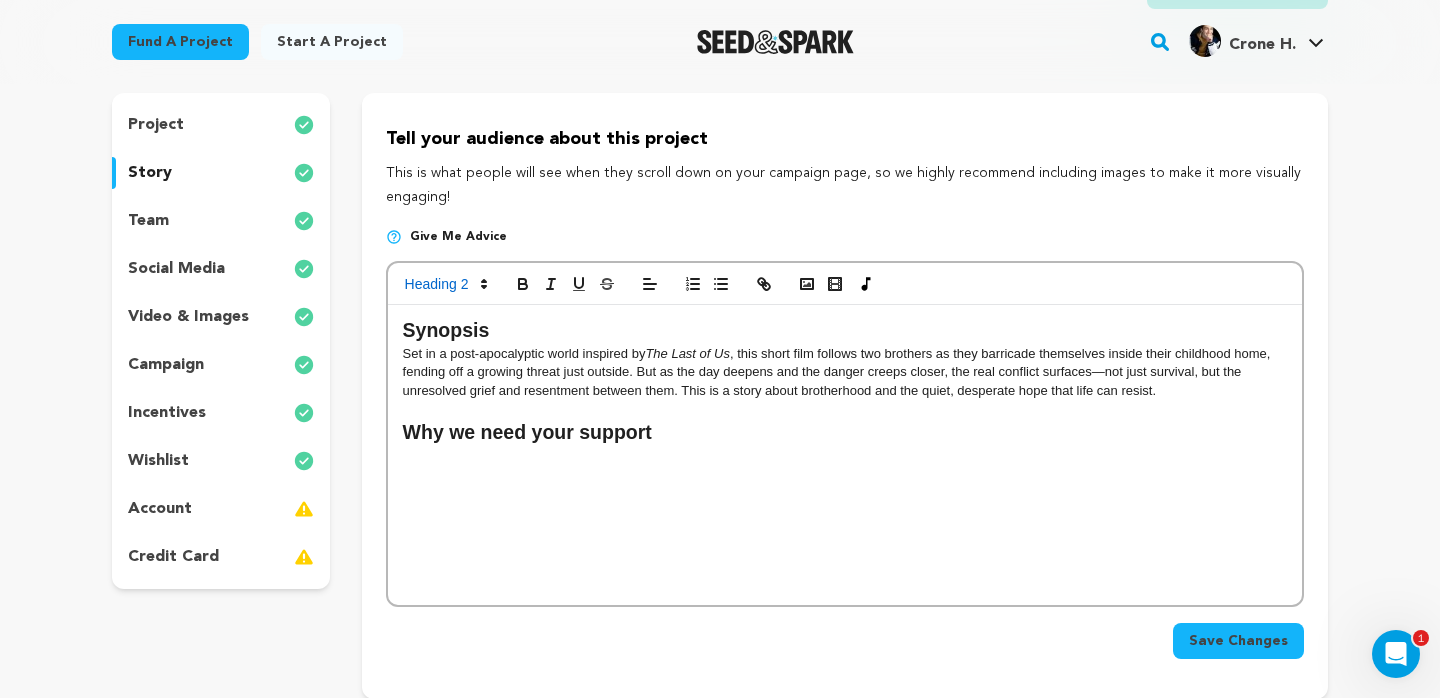 click on "Why we need your support" at bounding box center [527, 432] 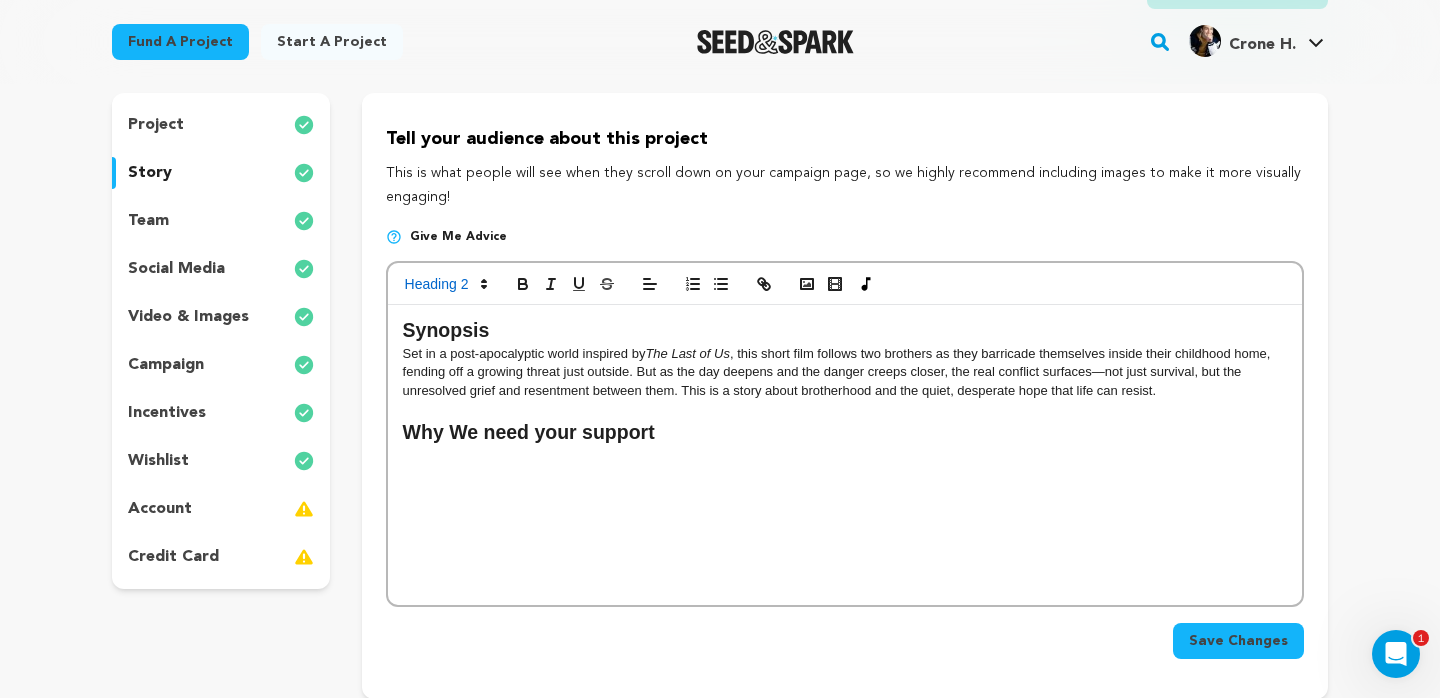 click on "Why We need your support" at bounding box center (529, 432) 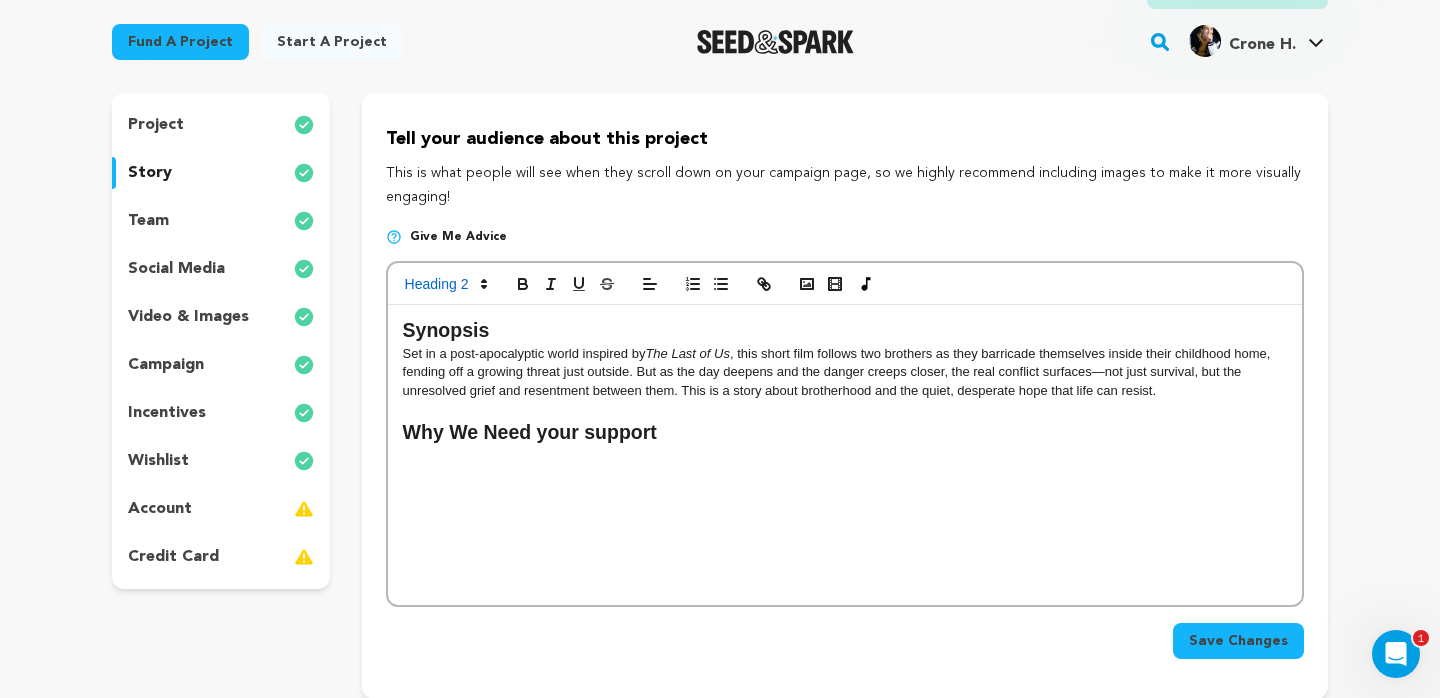 click on "Why We Need your support" at bounding box center [530, 432] 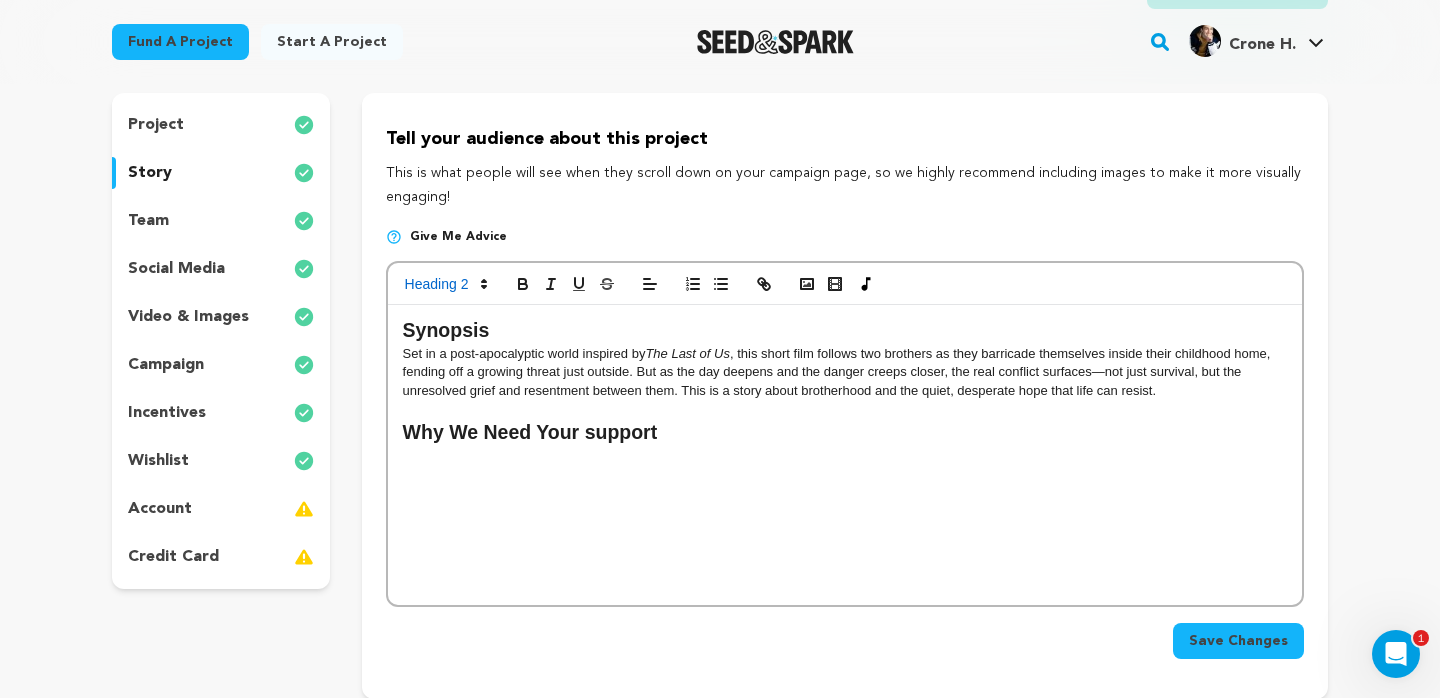 click on "Why We Need Your support" at bounding box center [530, 432] 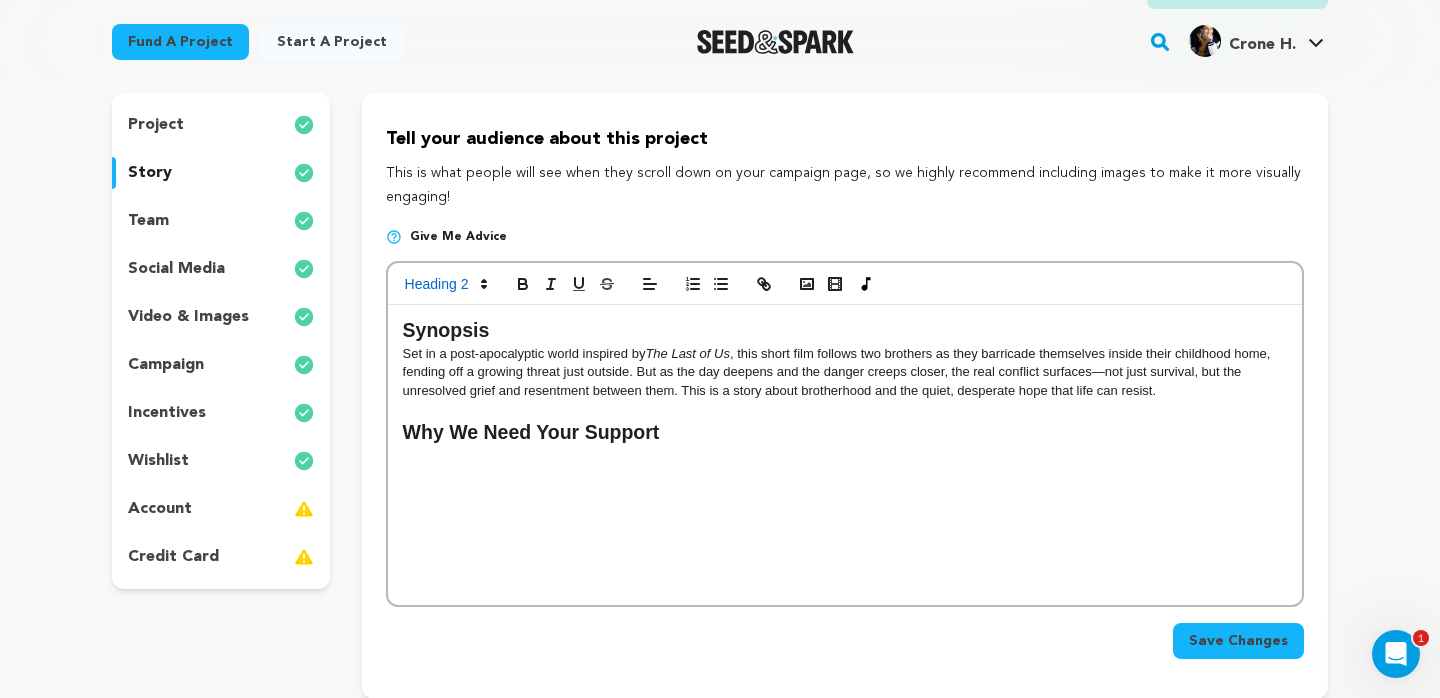 click at bounding box center (845, 460) 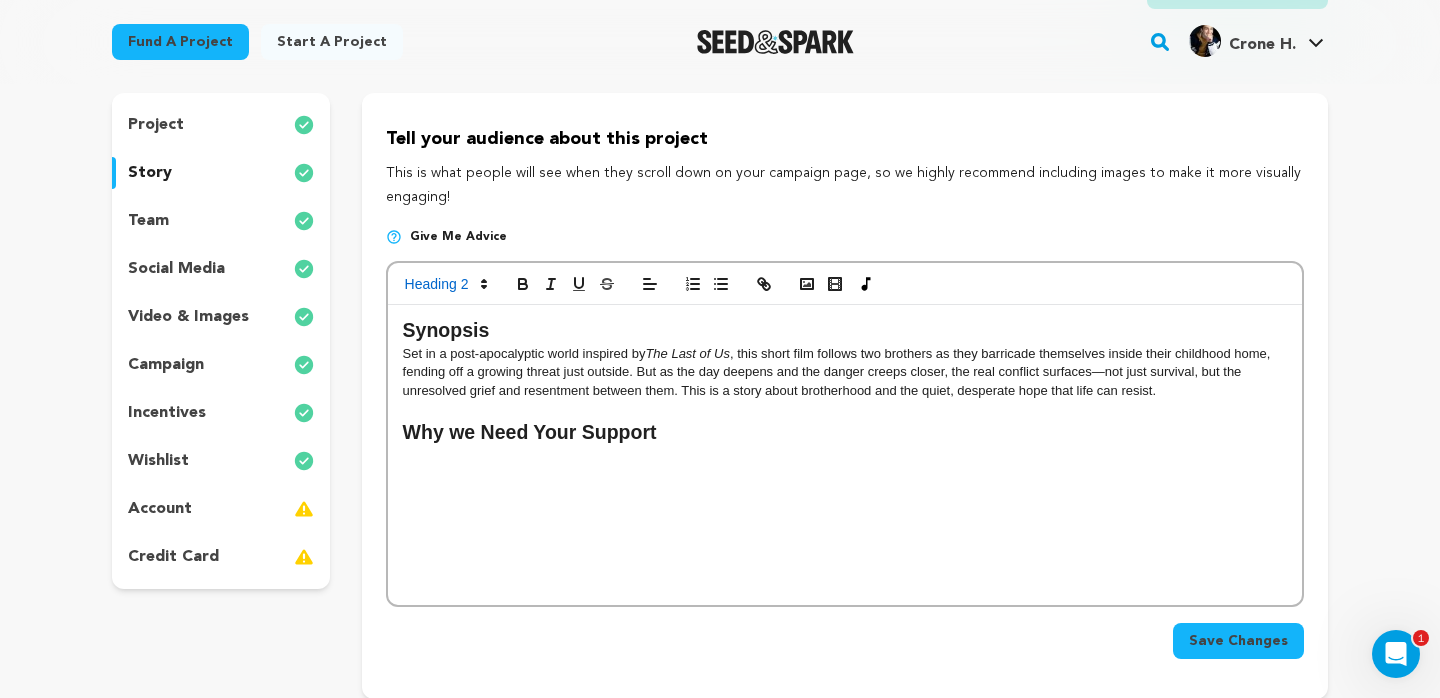 click on "Why we Need Your Support" at bounding box center [530, 432] 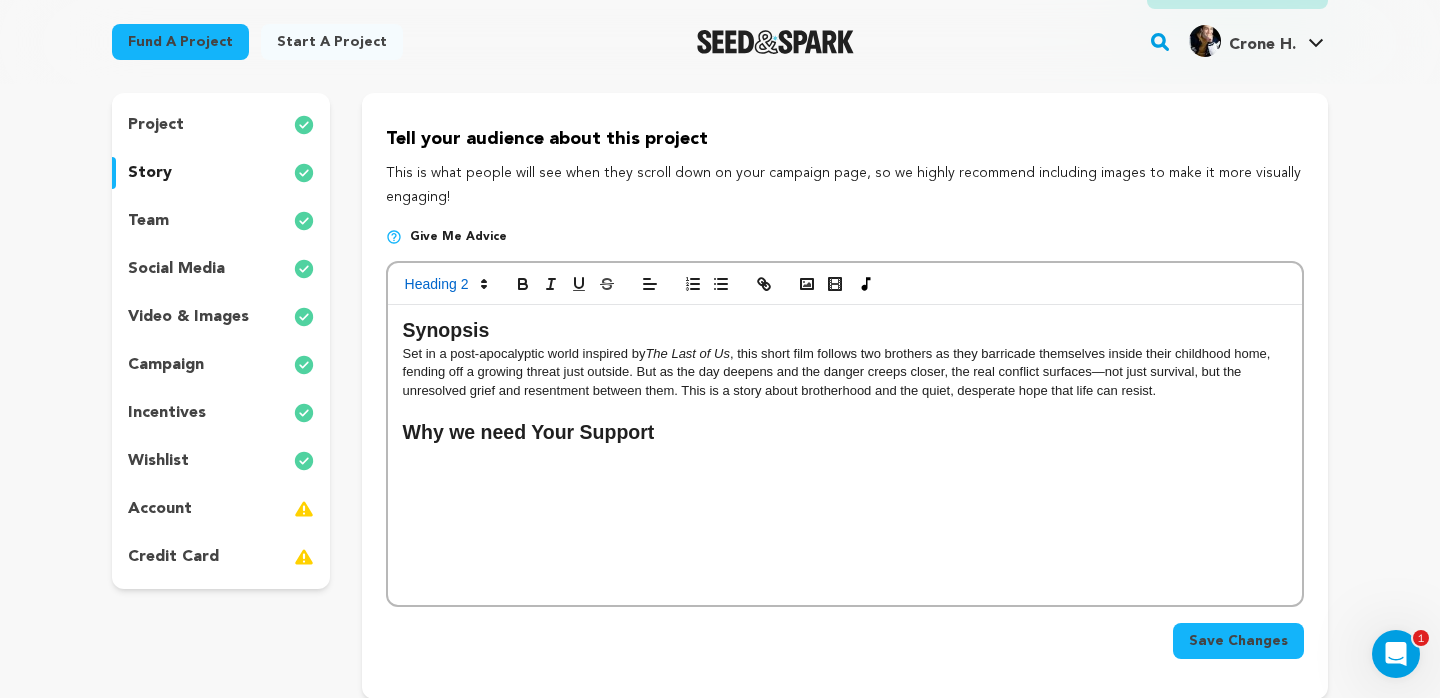 click on "Why we need Your Support" at bounding box center [529, 432] 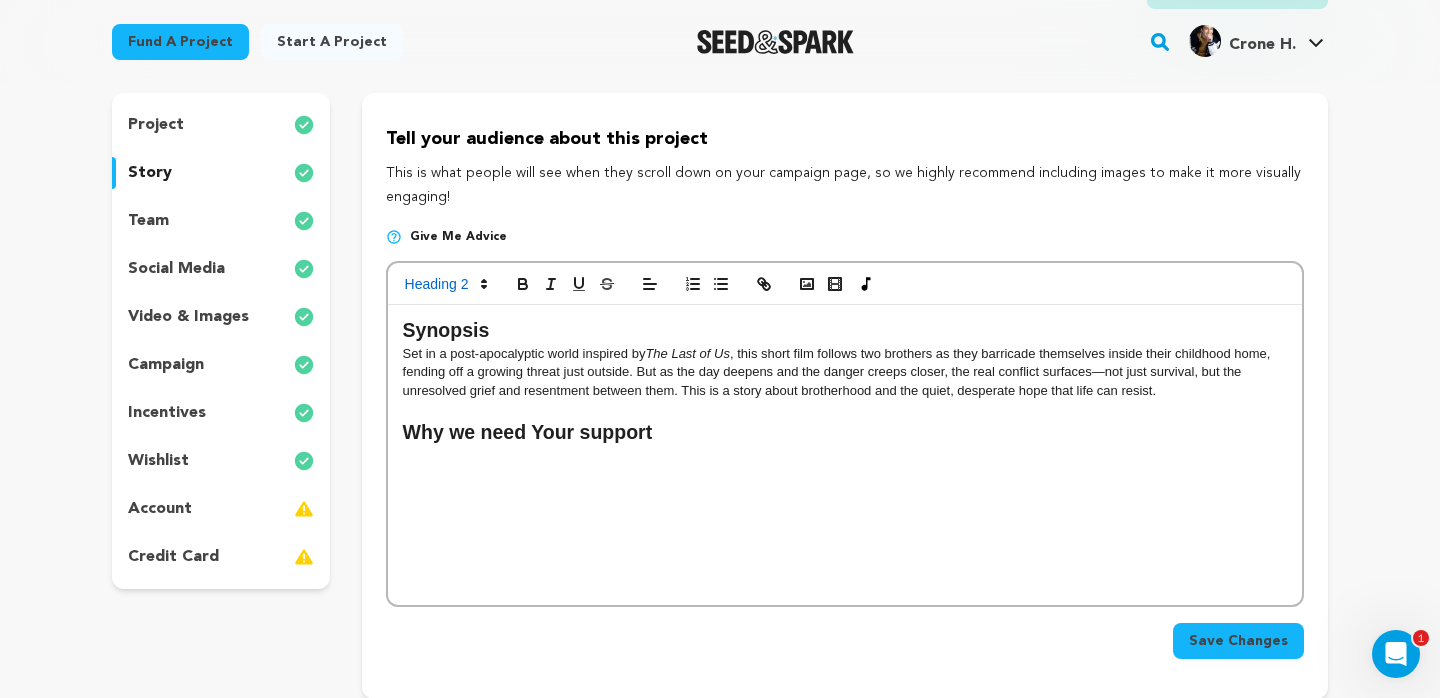 click on "Why we need Your support" at bounding box center [528, 432] 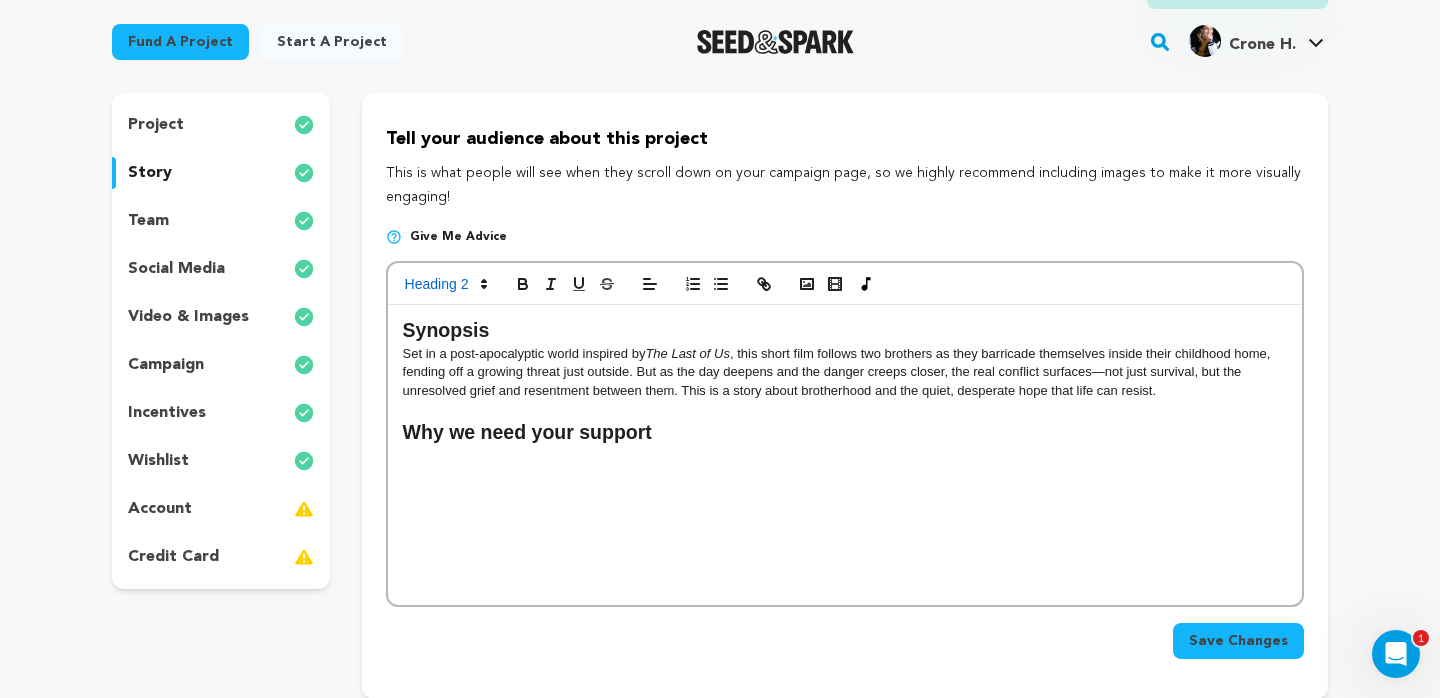 click on "Why we need your support" at bounding box center (845, 433) 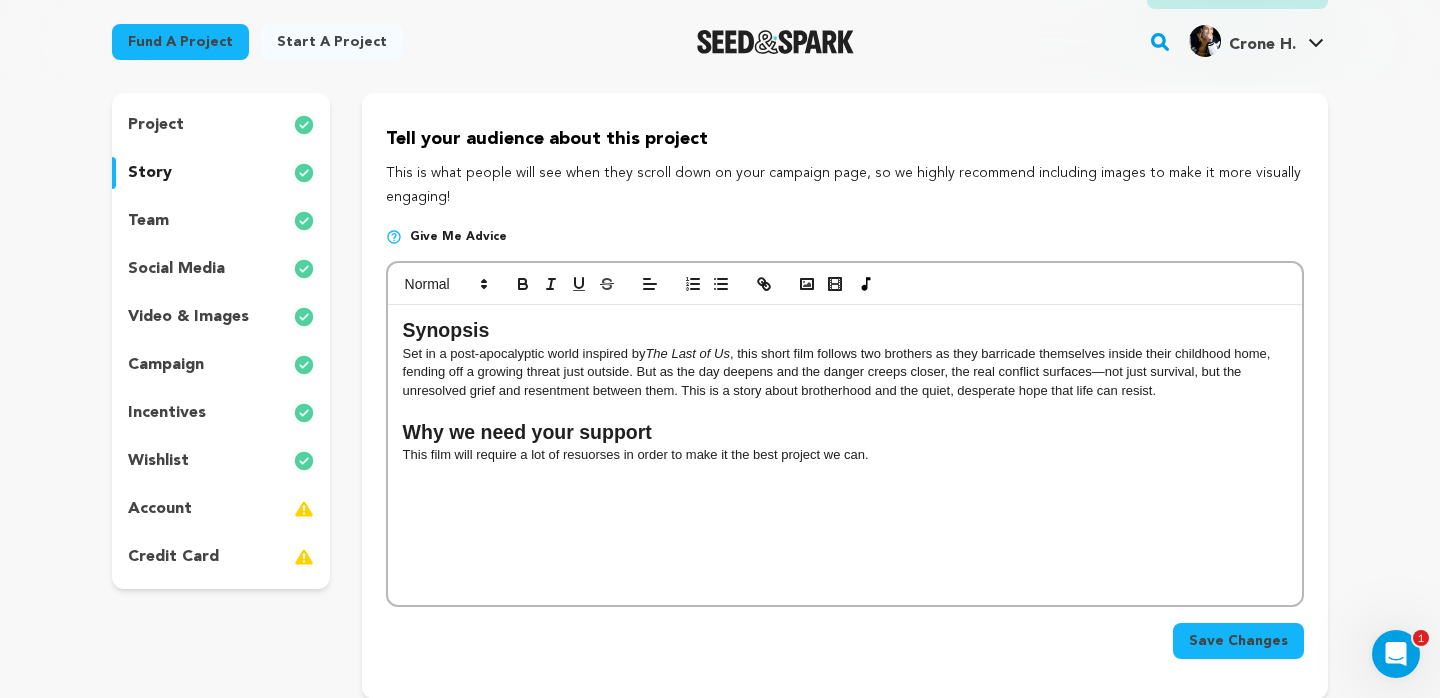 click at bounding box center [845, 479] 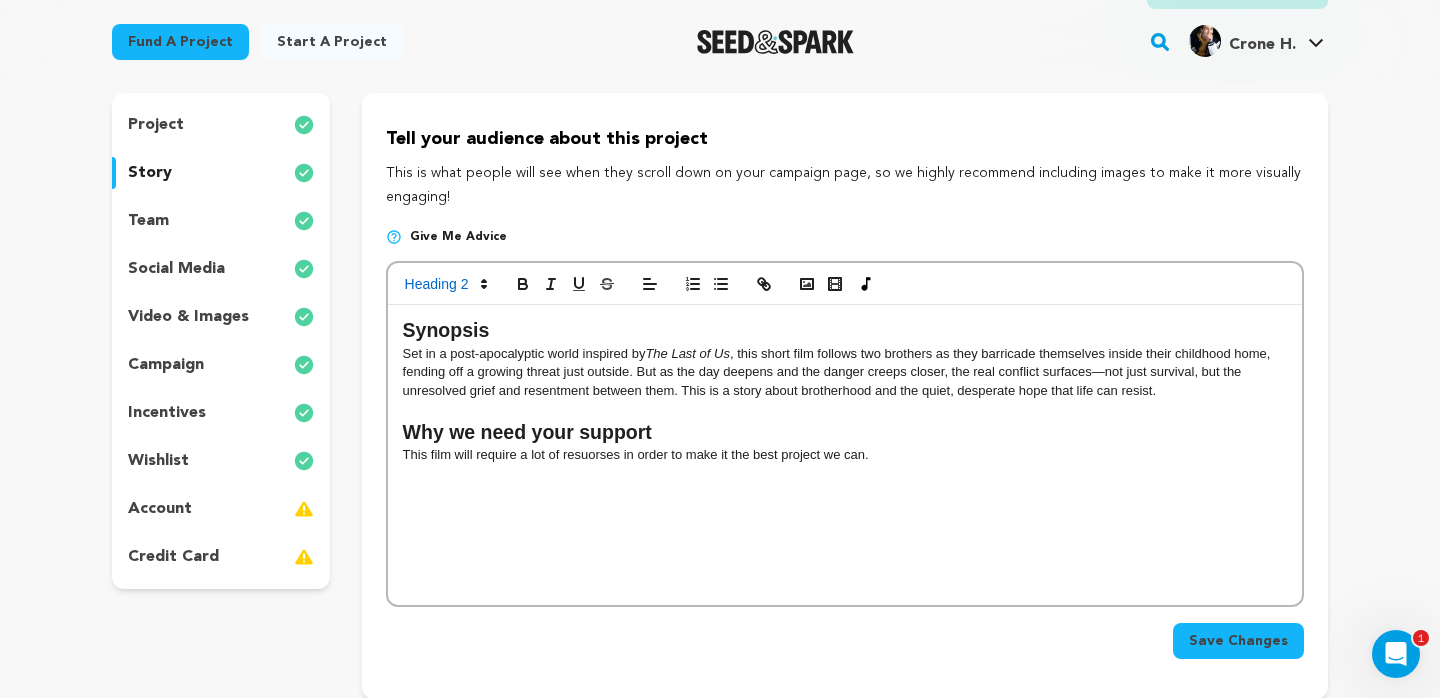 click on "This film will require a lot of resuorses in order to make it the best project we can." at bounding box center [845, 455] 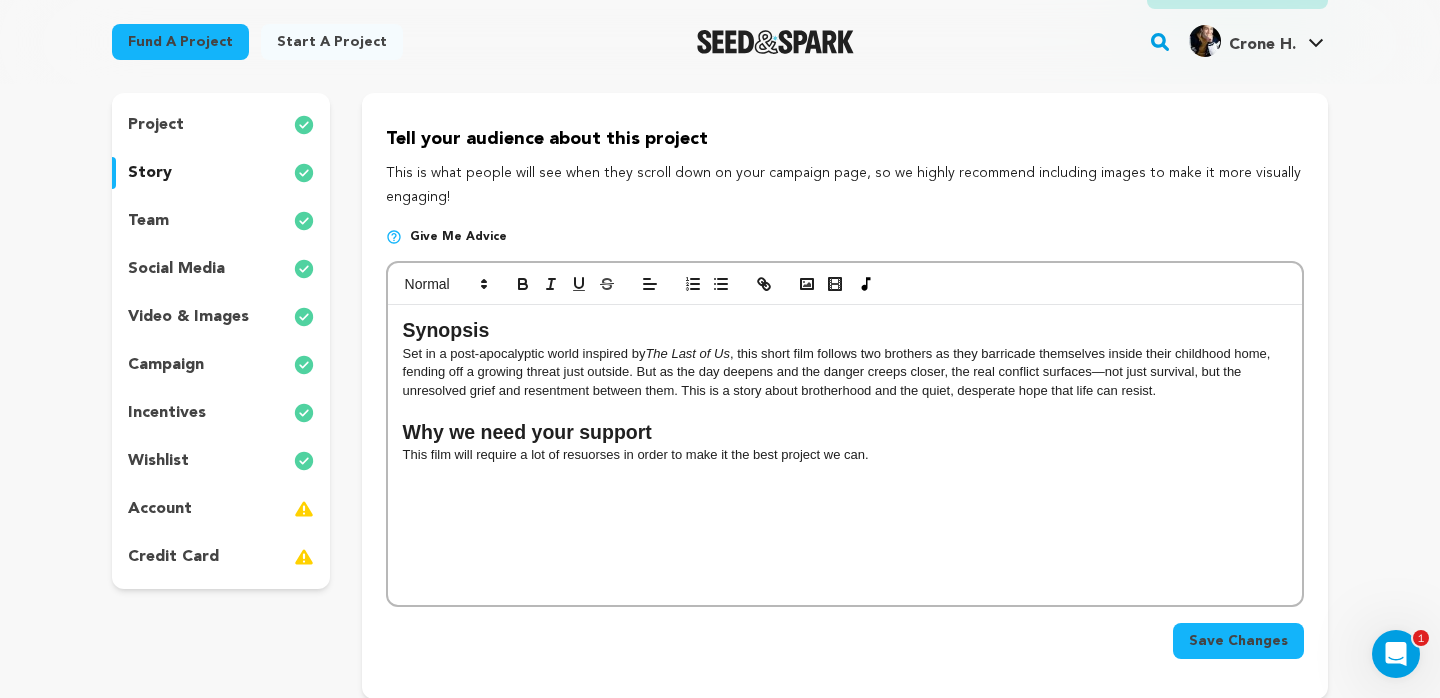 click on "This film will require a lot of resuorses in order to make it the best project we can." at bounding box center [845, 455] 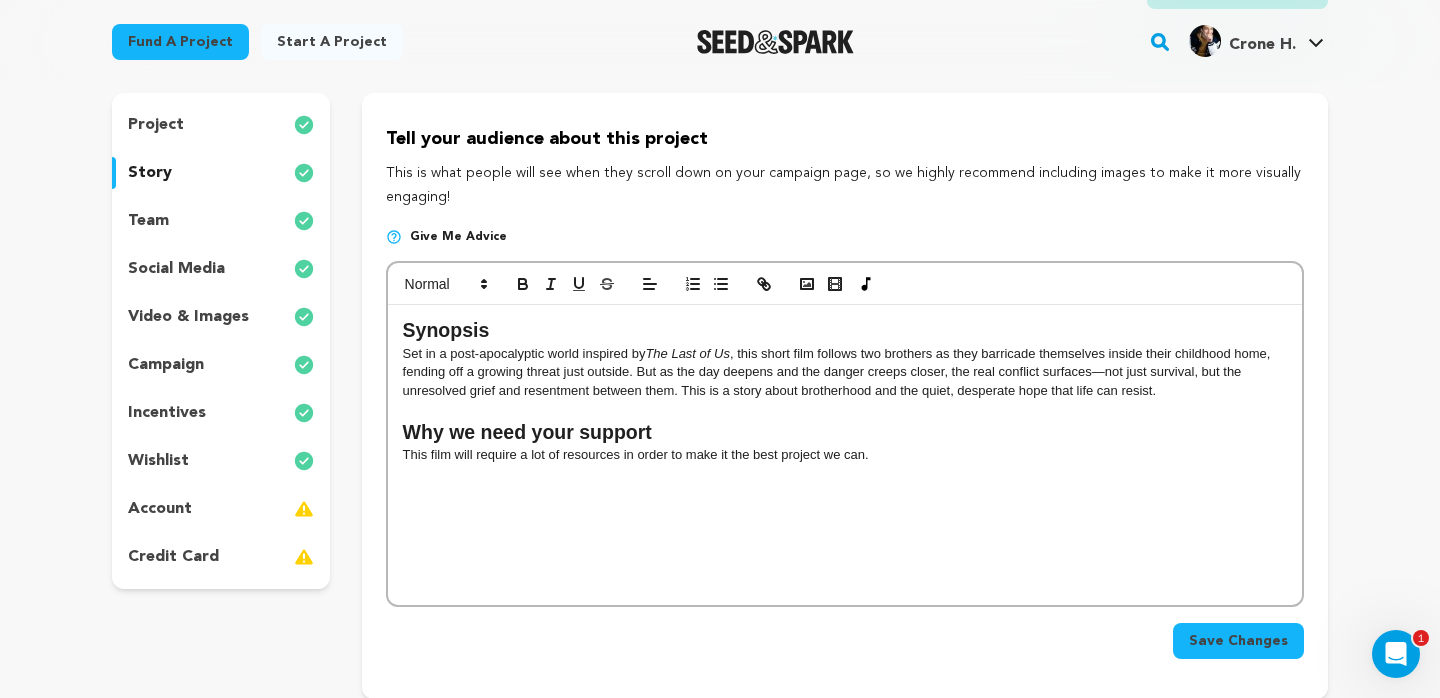 click on "This film will require a lot of resources in order to make it the best project we can." at bounding box center (845, 455) 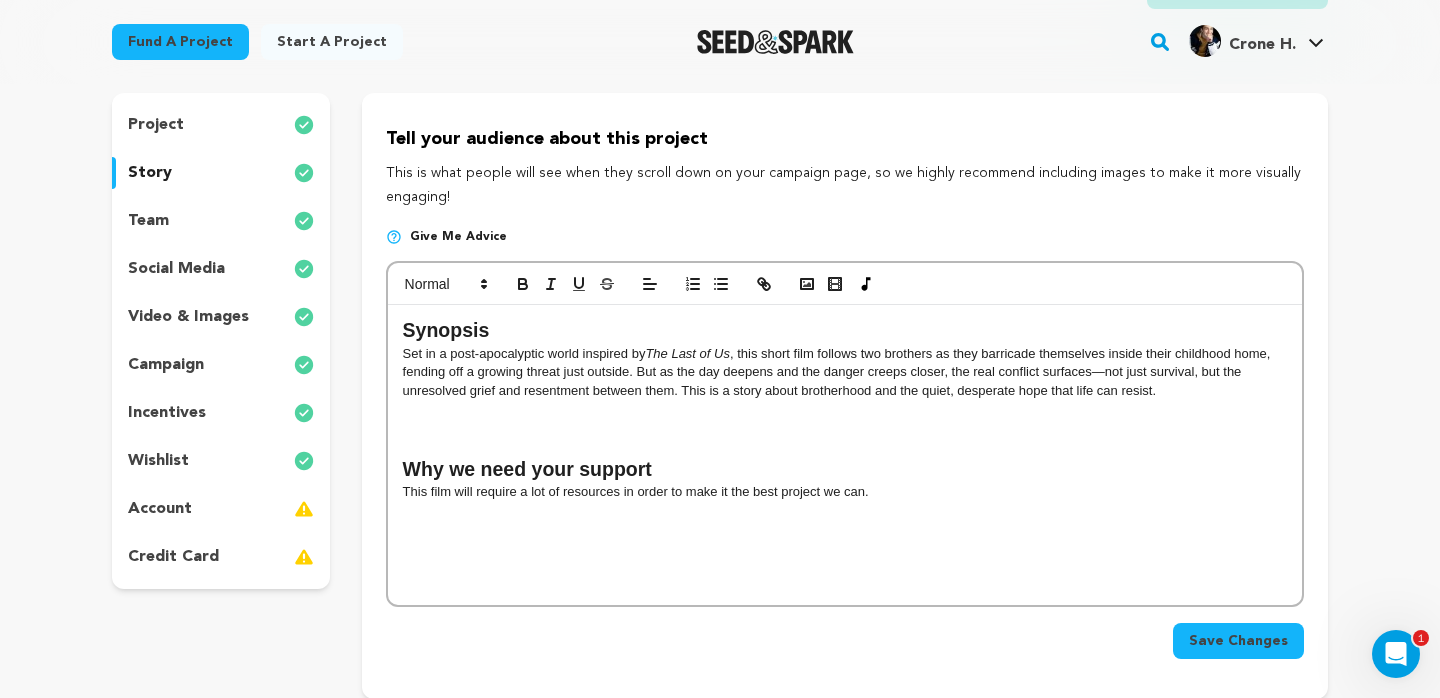 scroll, scrollTop: 0, scrollLeft: 0, axis: both 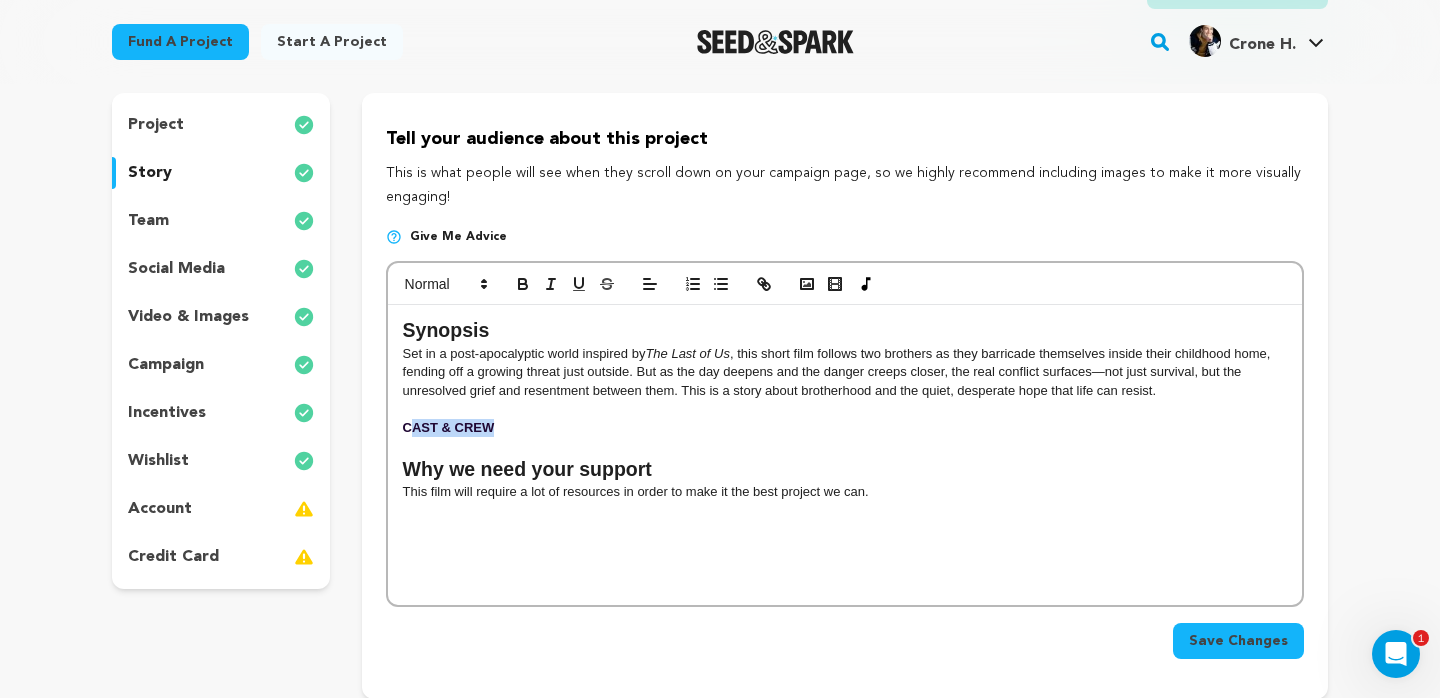 drag, startPoint x: 503, startPoint y: 429, endPoint x: 317, endPoint y: 428, distance: 186.00269 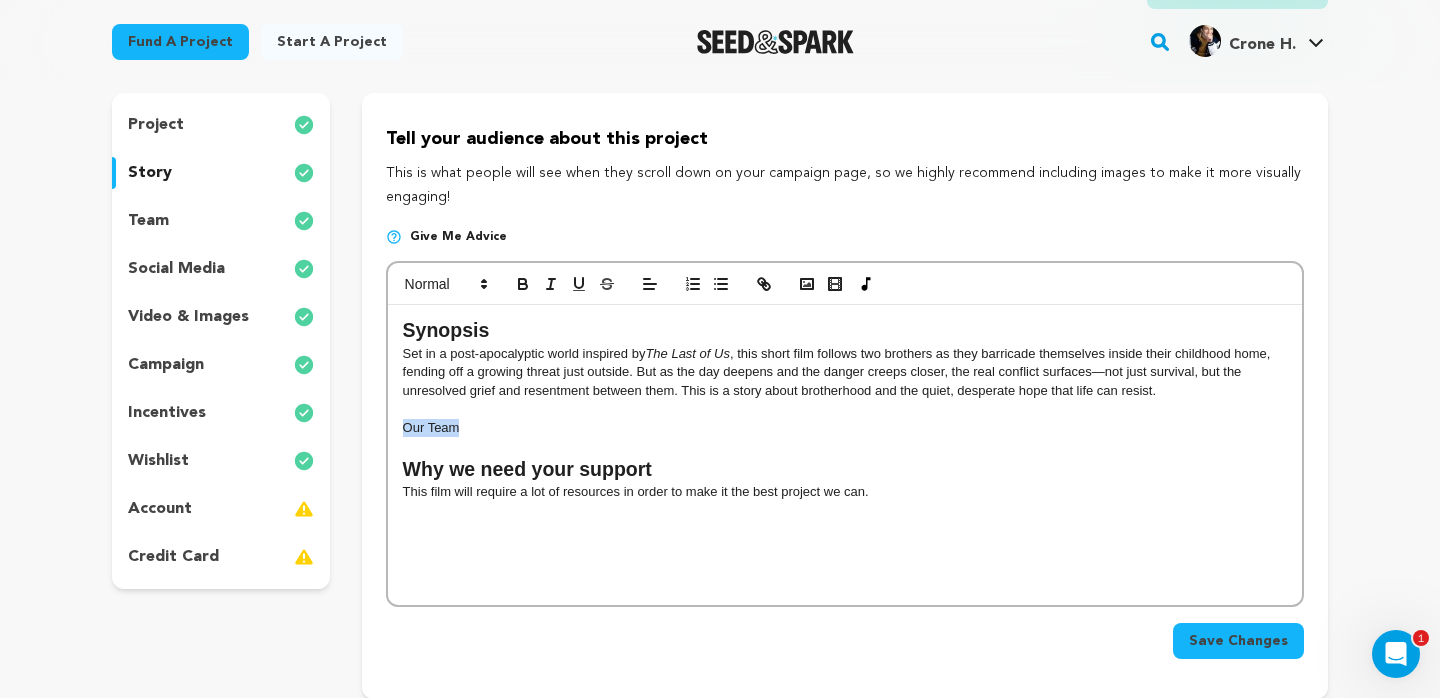 drag, startPoint x: 465, startPoint y: 429, endPoint x: 337, endPoint y: 429, distance: 128 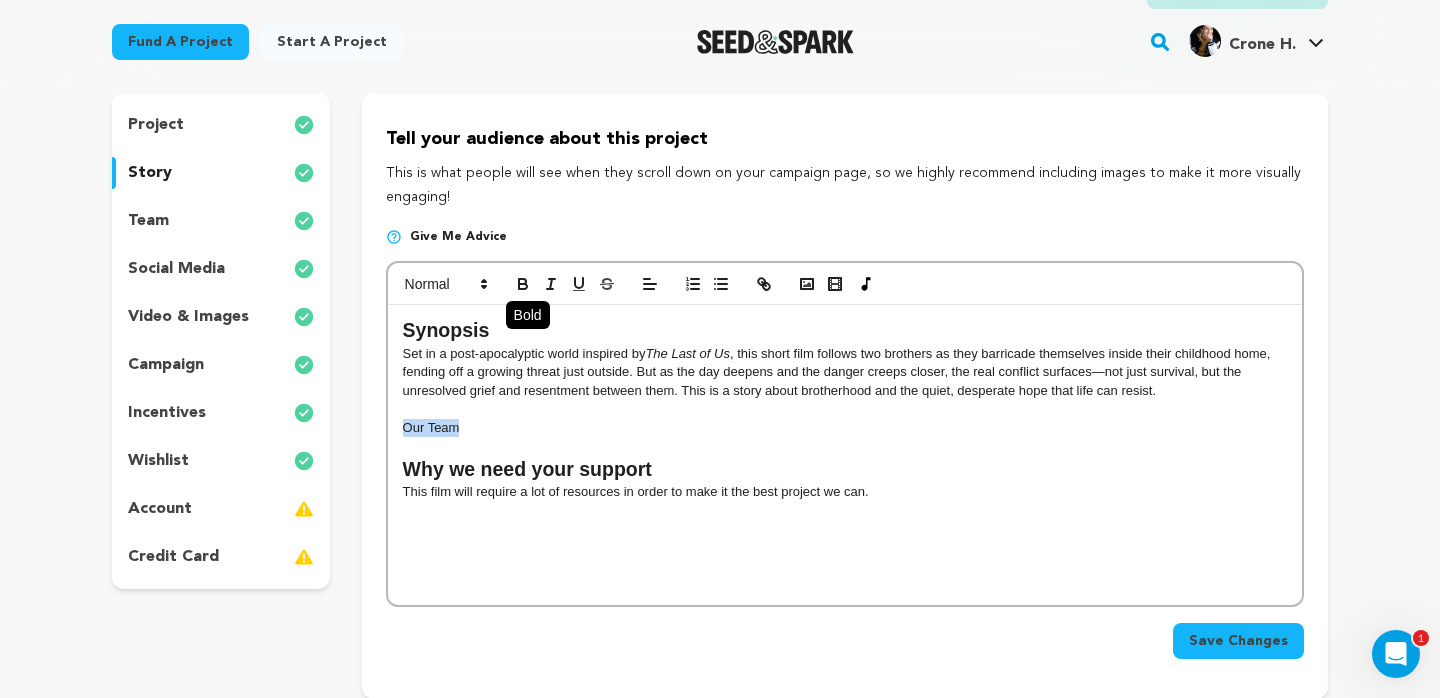 scroll, scrollTop: 170, scrollLeft: 0, axis: vertical 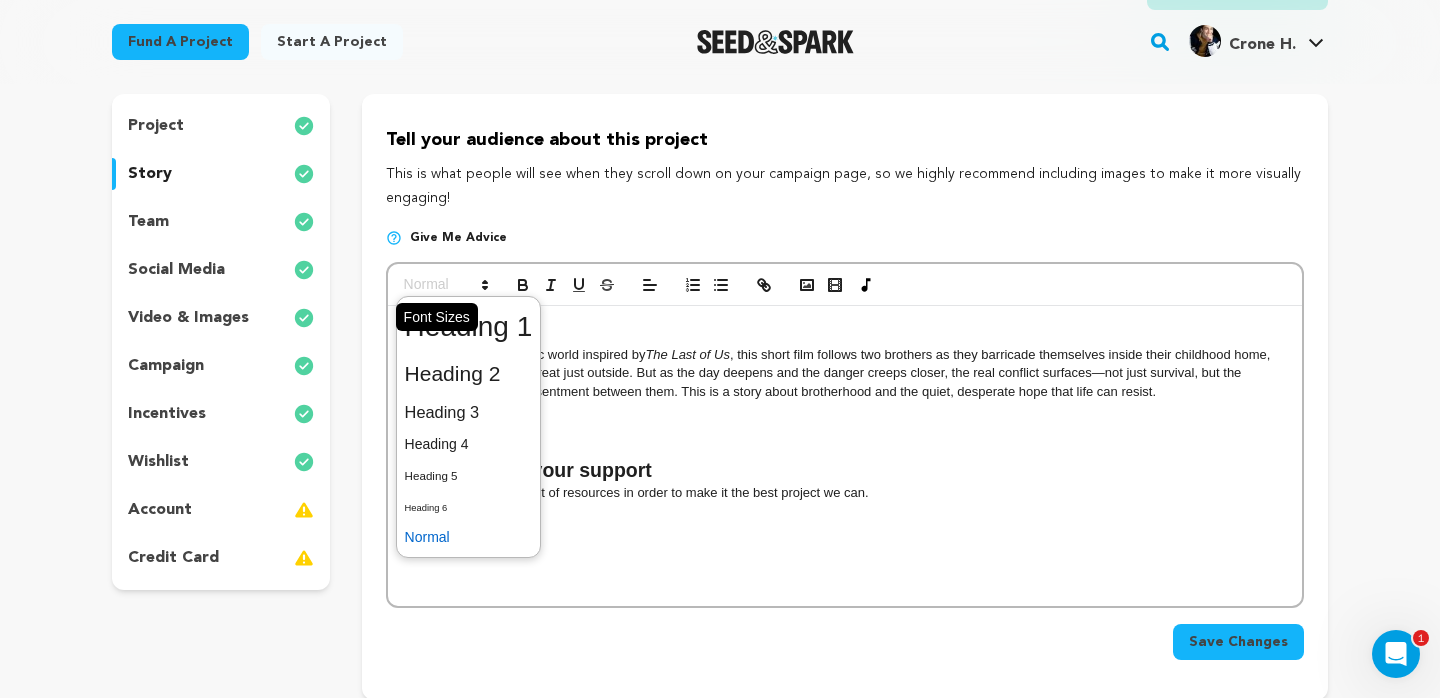 click at bounding box center (445, 285) 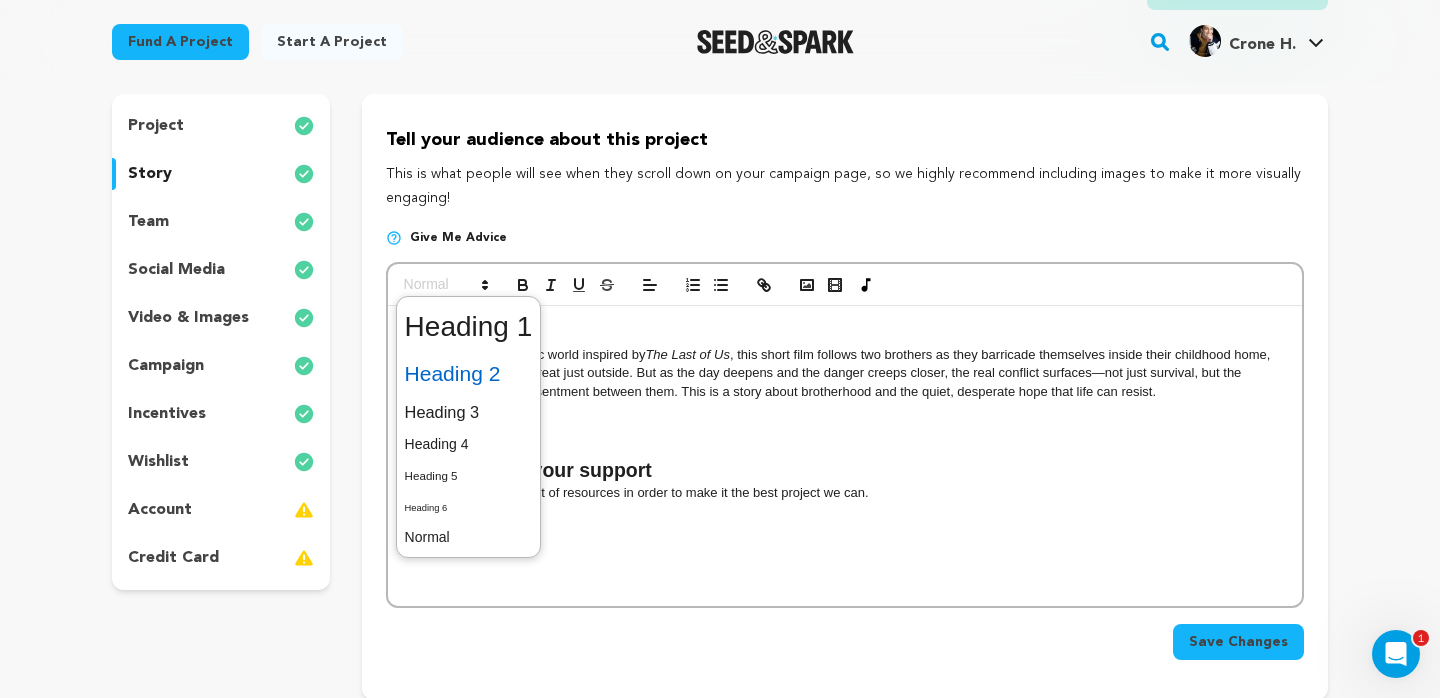 click at bounding box center [469, 374] 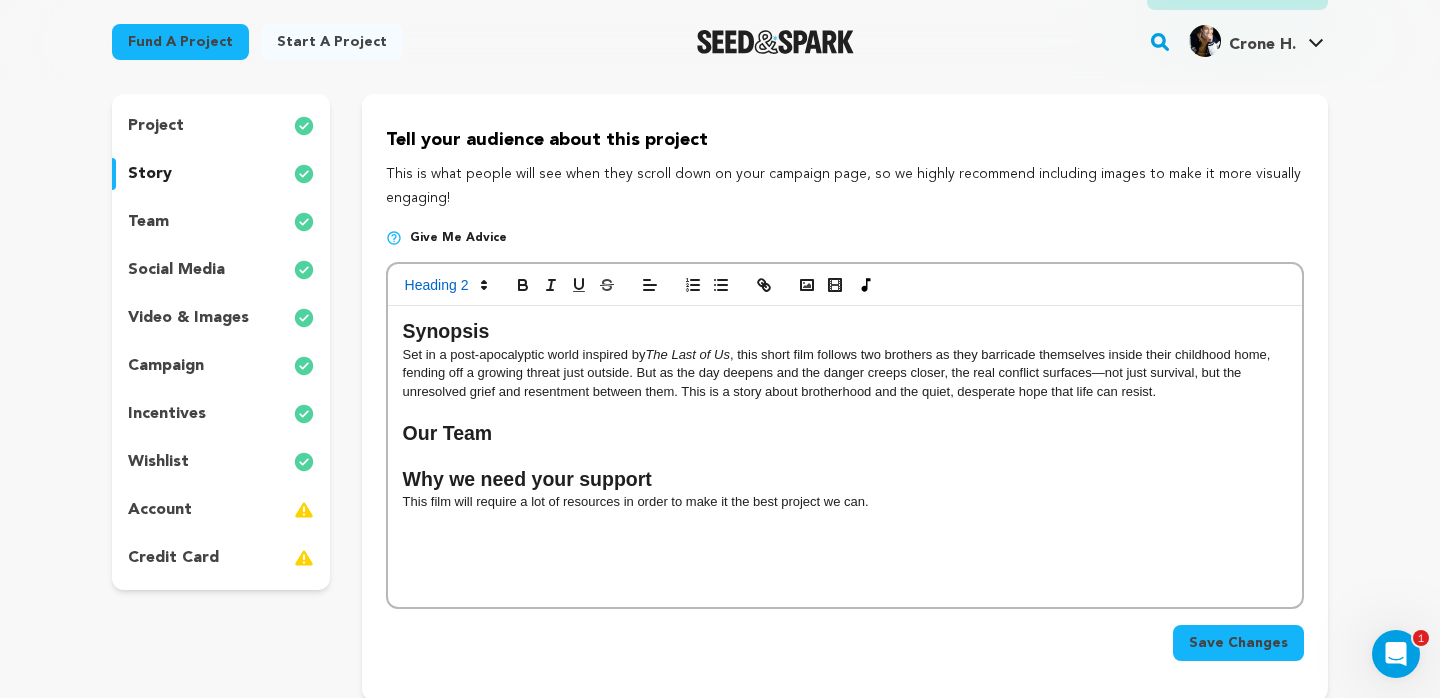 click at bounding box center [845, 521] 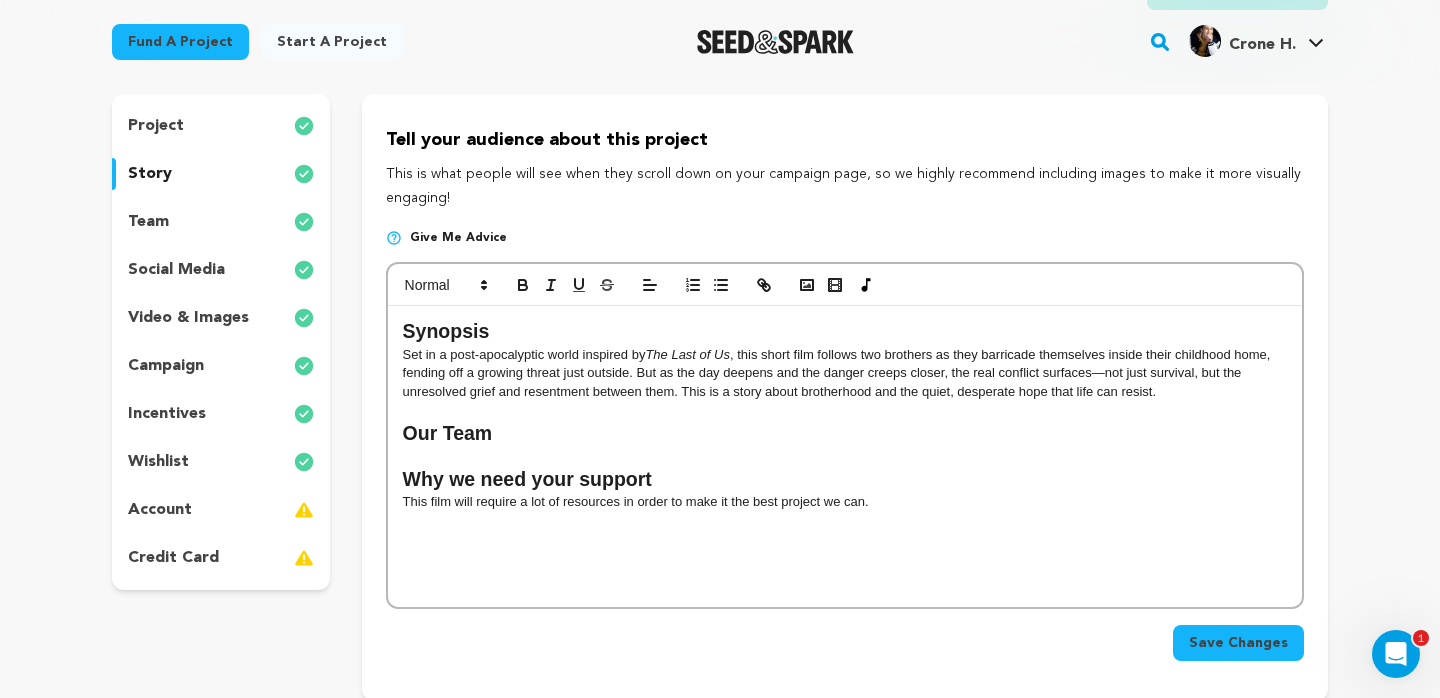 click on "Why we need your support" at bounding box center (845, 480) 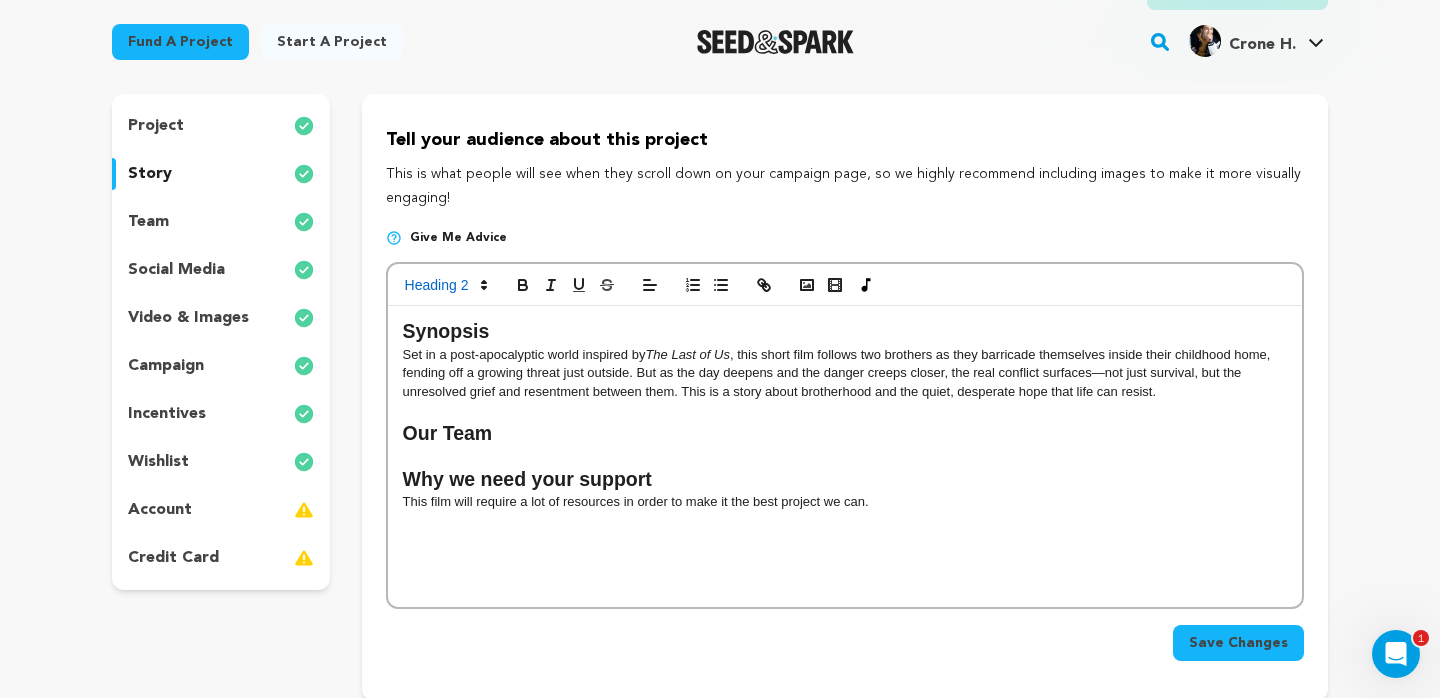 click on "Our Team" at bounding box center [845, 434] 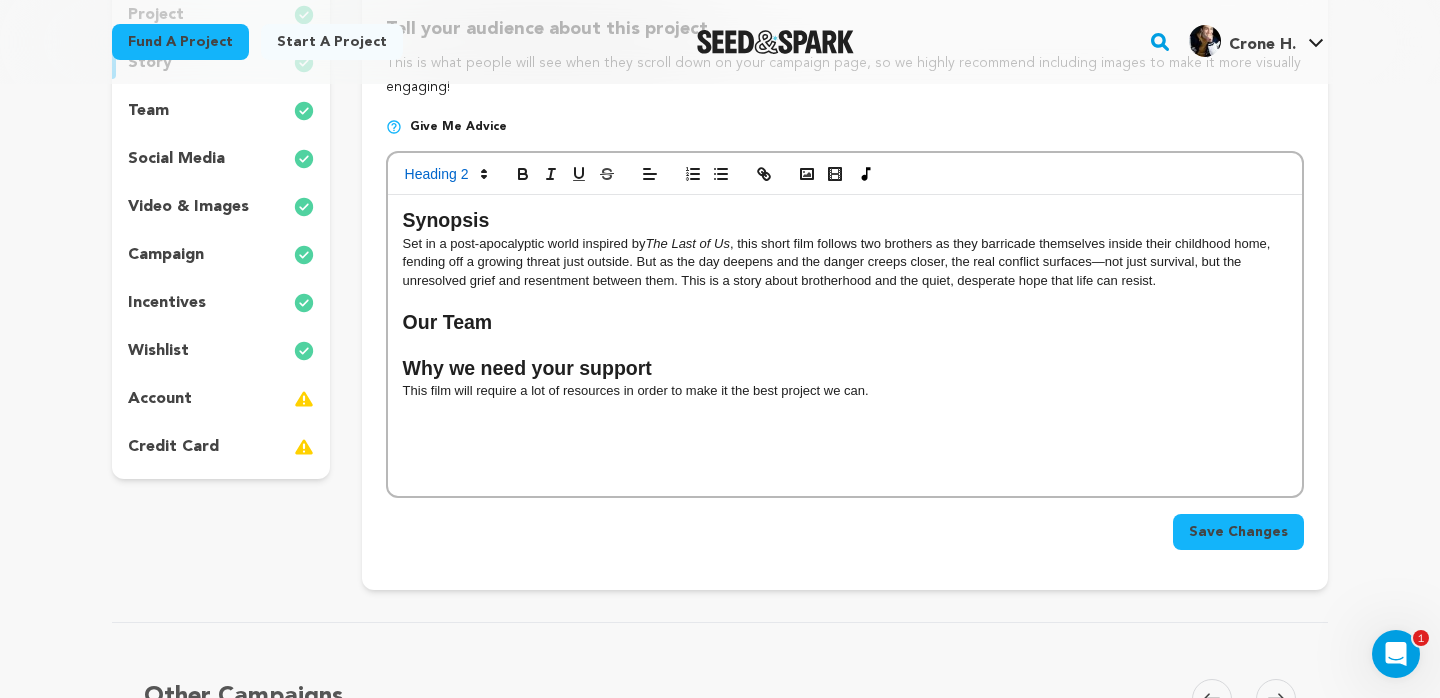 scroll, scrollTop: 292, scrollLeft: 0, axis: vertical 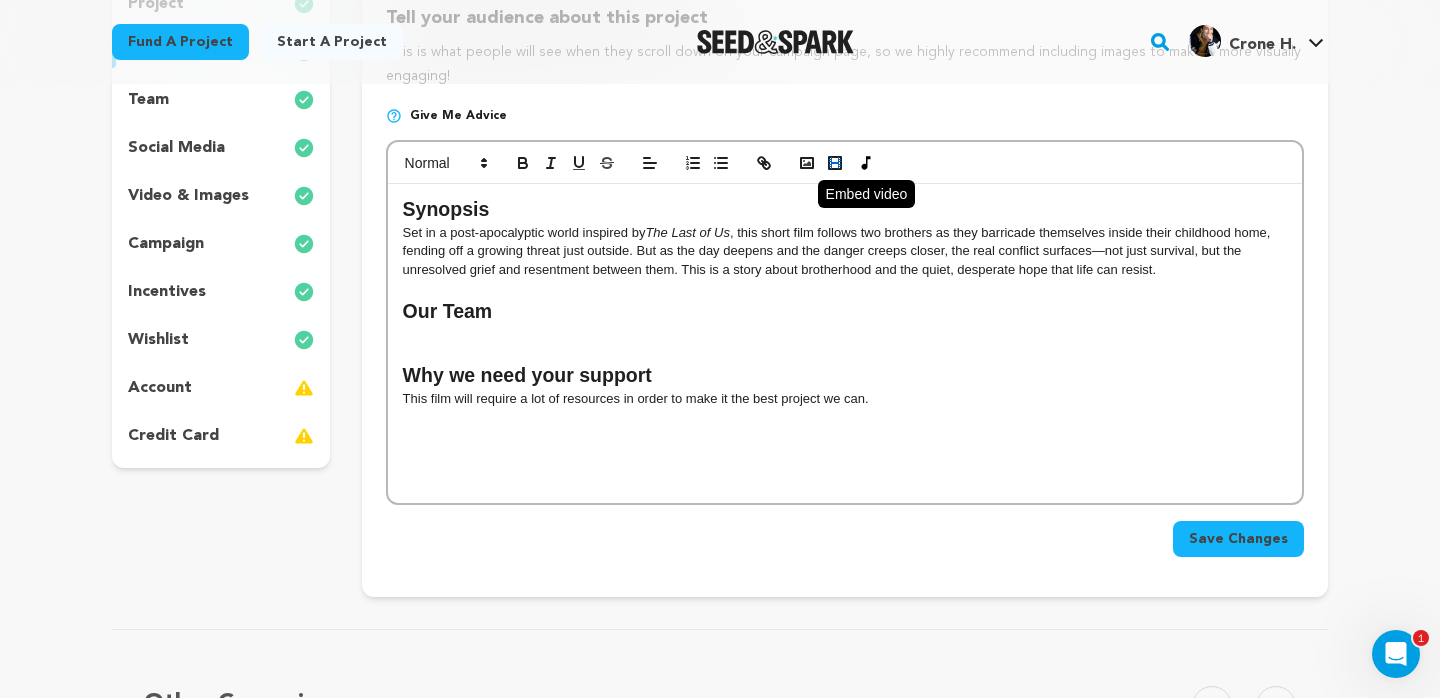 click at bounding box center [835, 163] 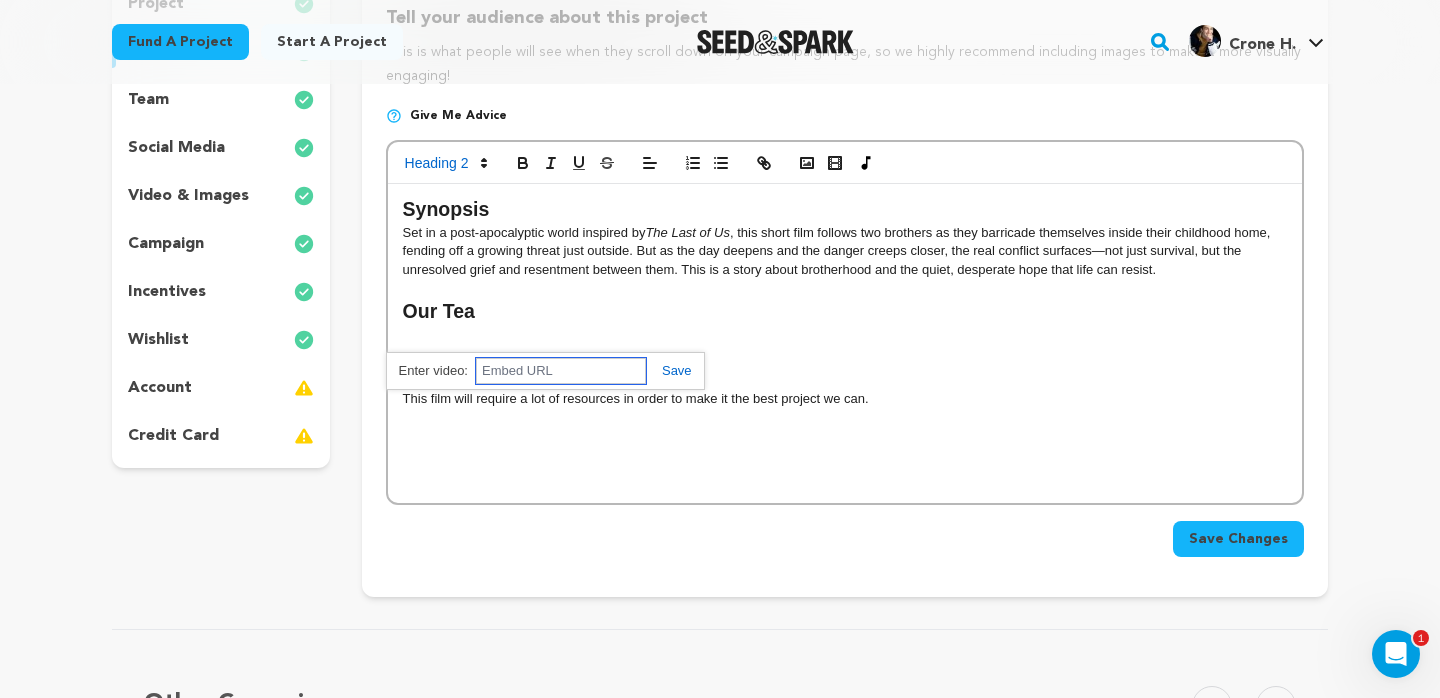 click at bounding box center [561, 371] 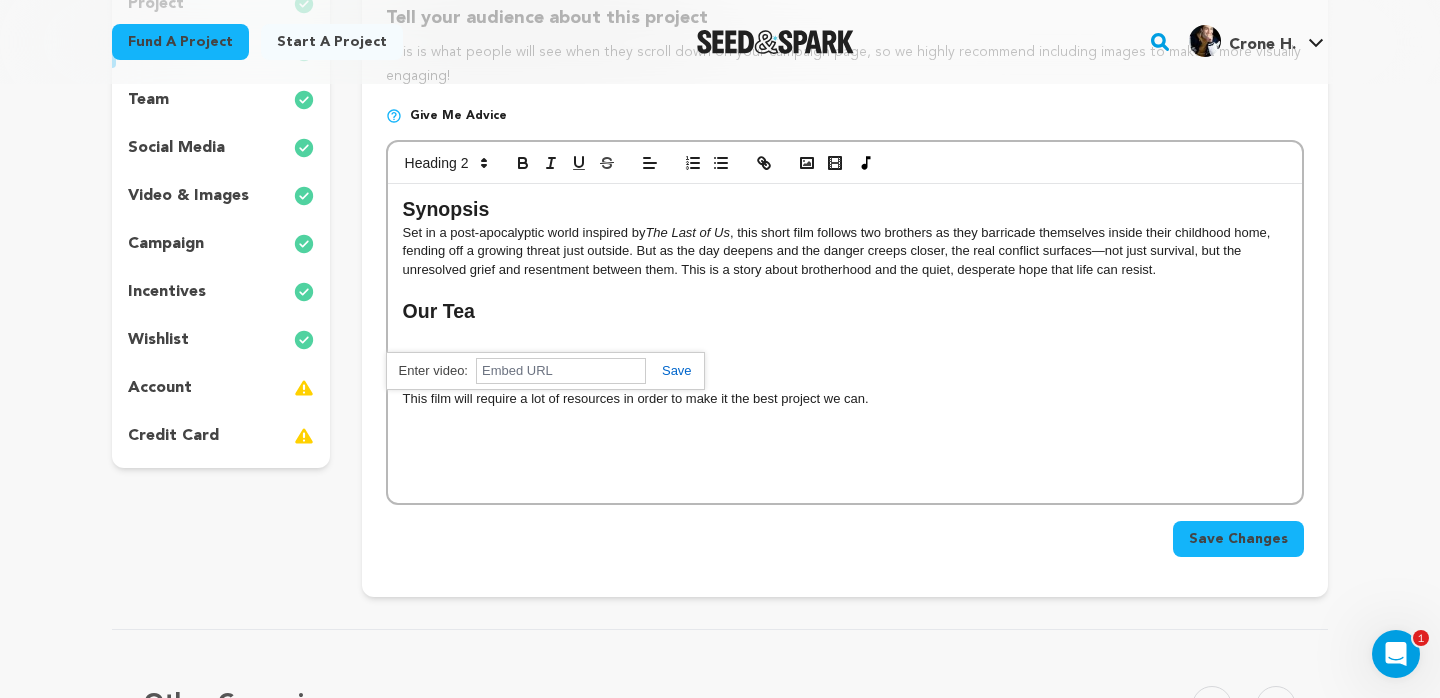 click on "Why we need your support" at bounding box center [845, 376] 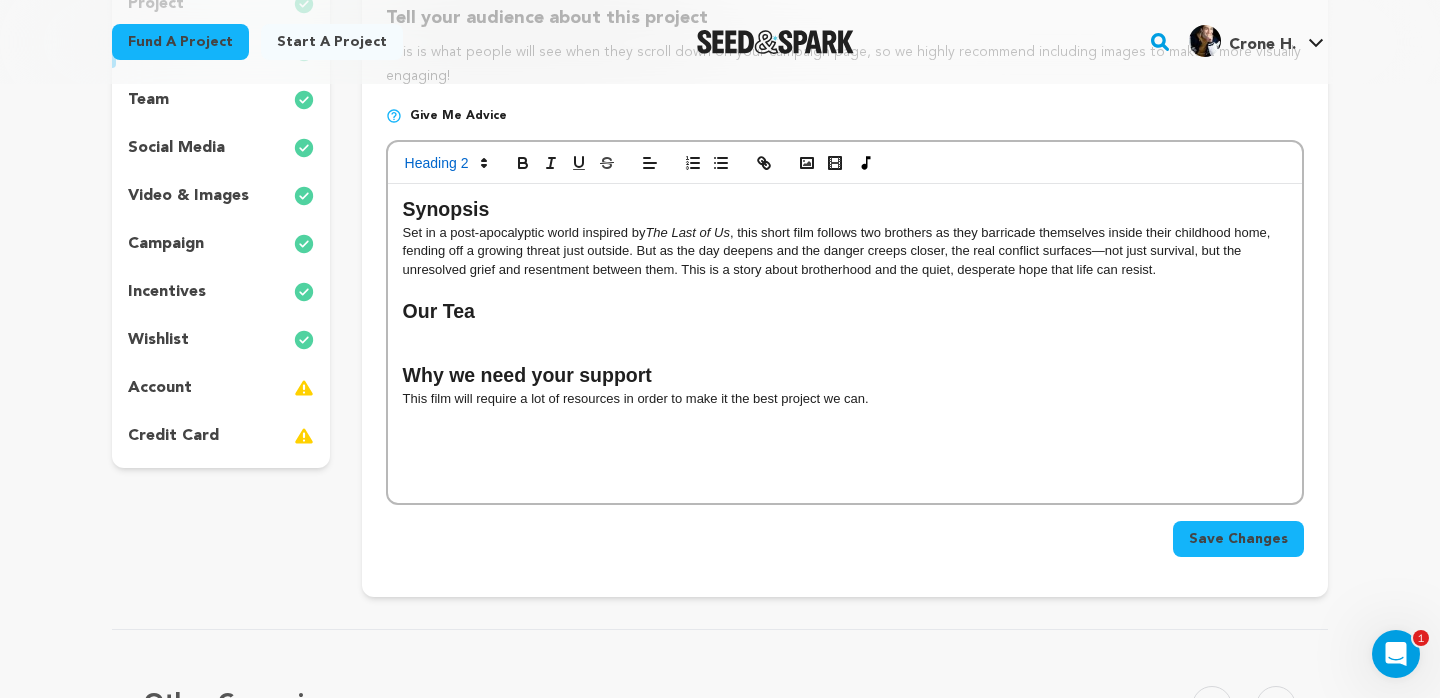 click on "Our Tea" at bounding box center [845, 312] 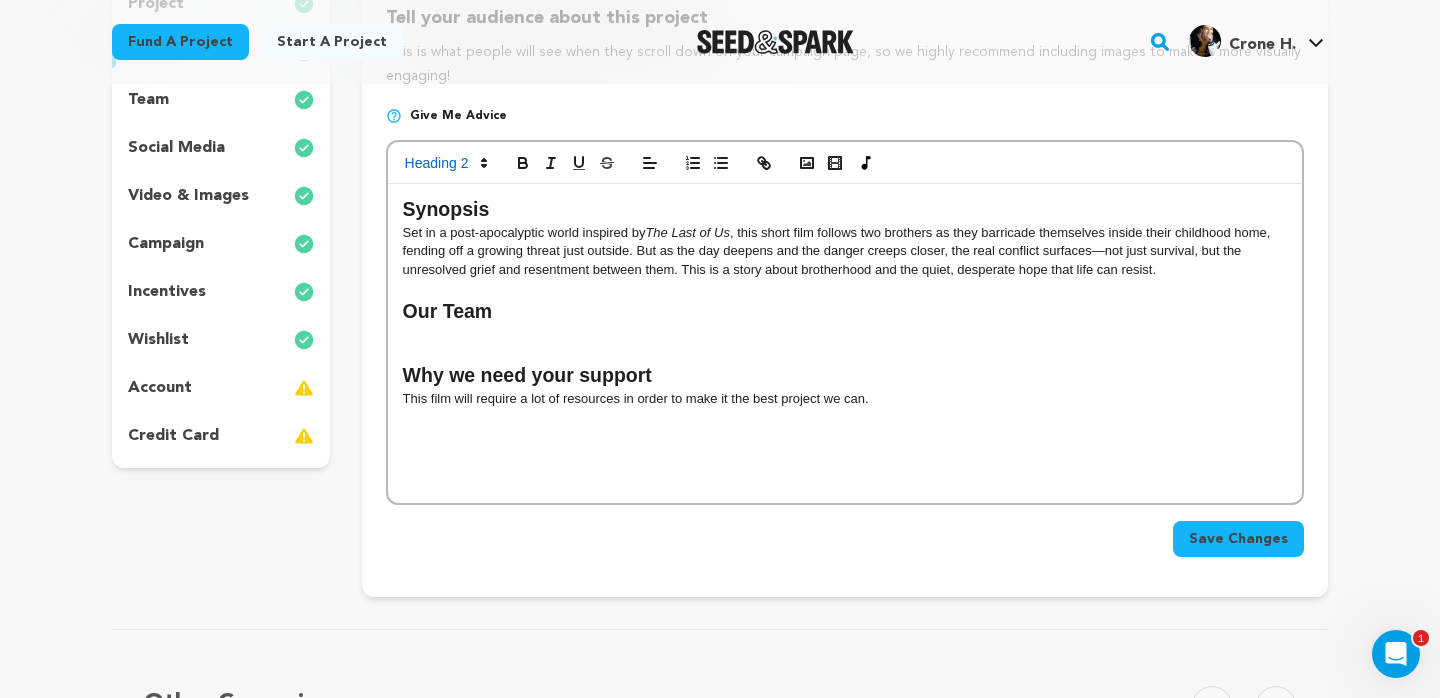 click at bounding box center (845, 334) 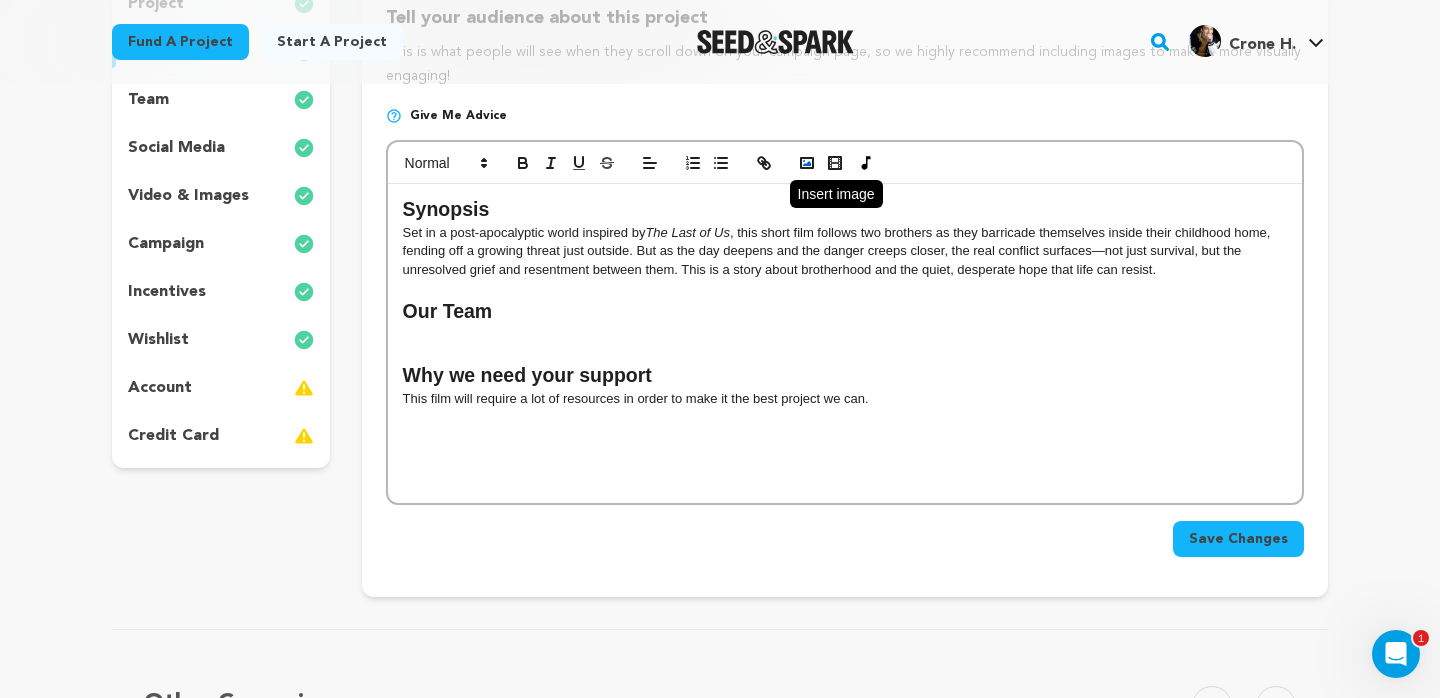 click 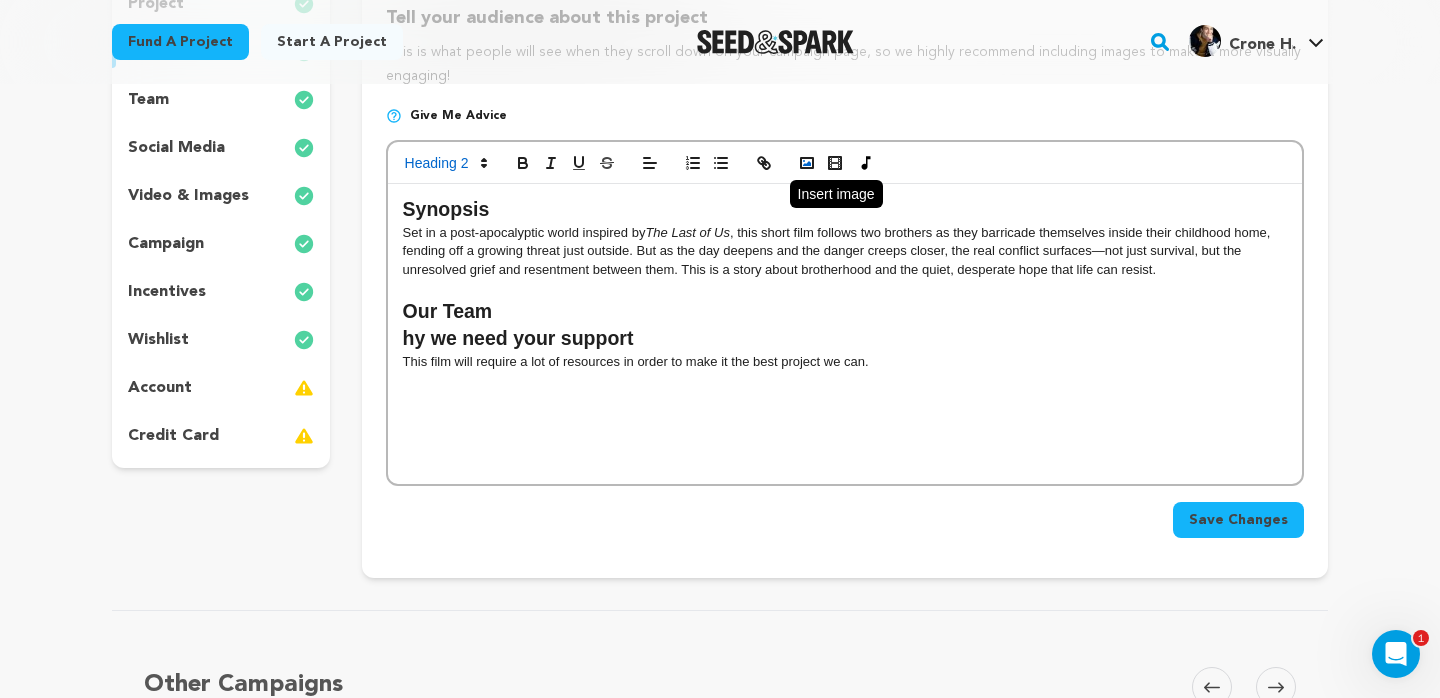 click at bounding box center [807, 163] 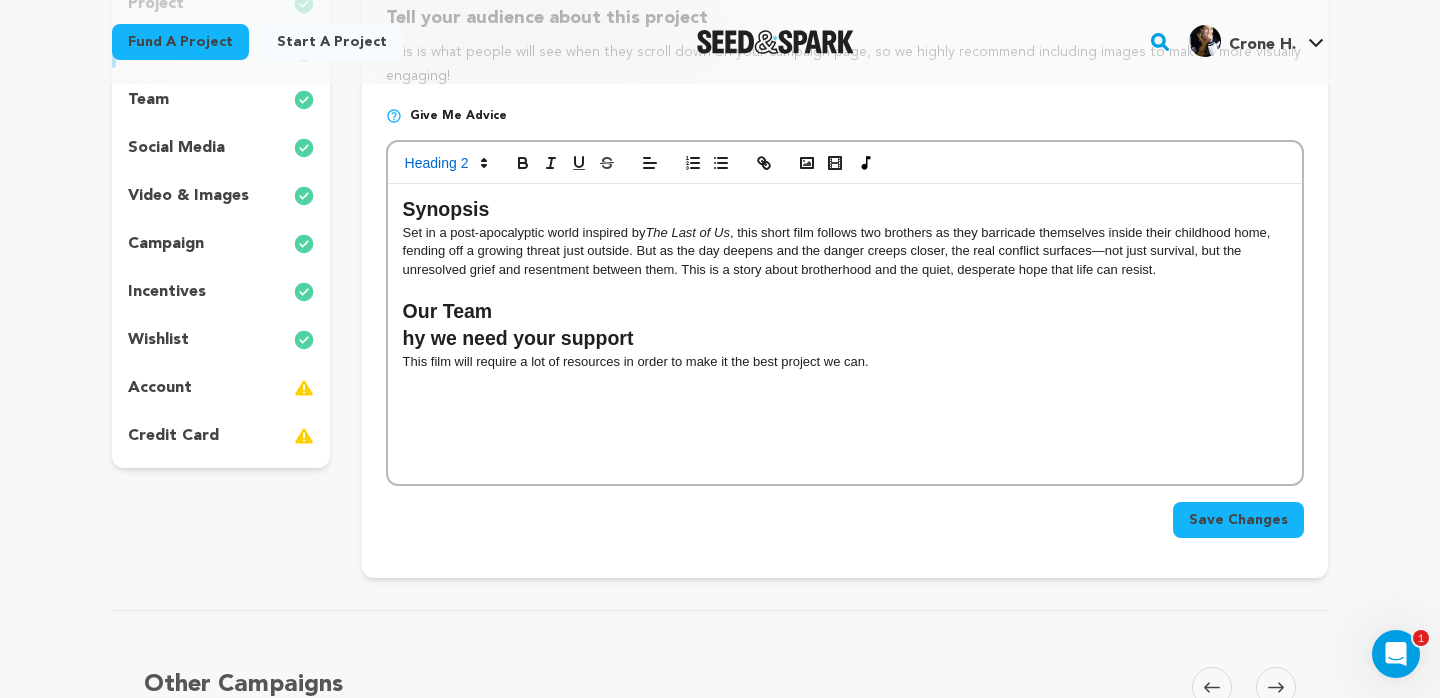 click on "Our Team" at bounding box center (845, 312) 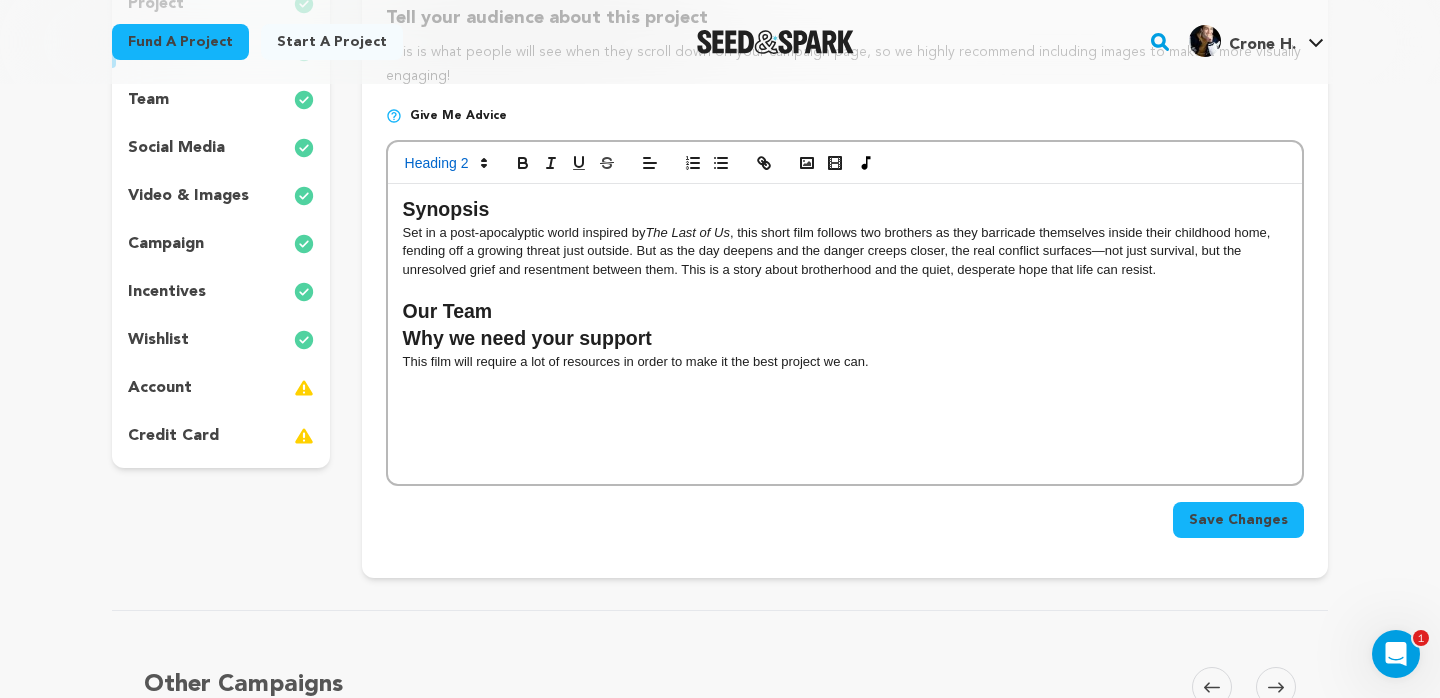 click on "Our Team" at bounding box center (845, 312) 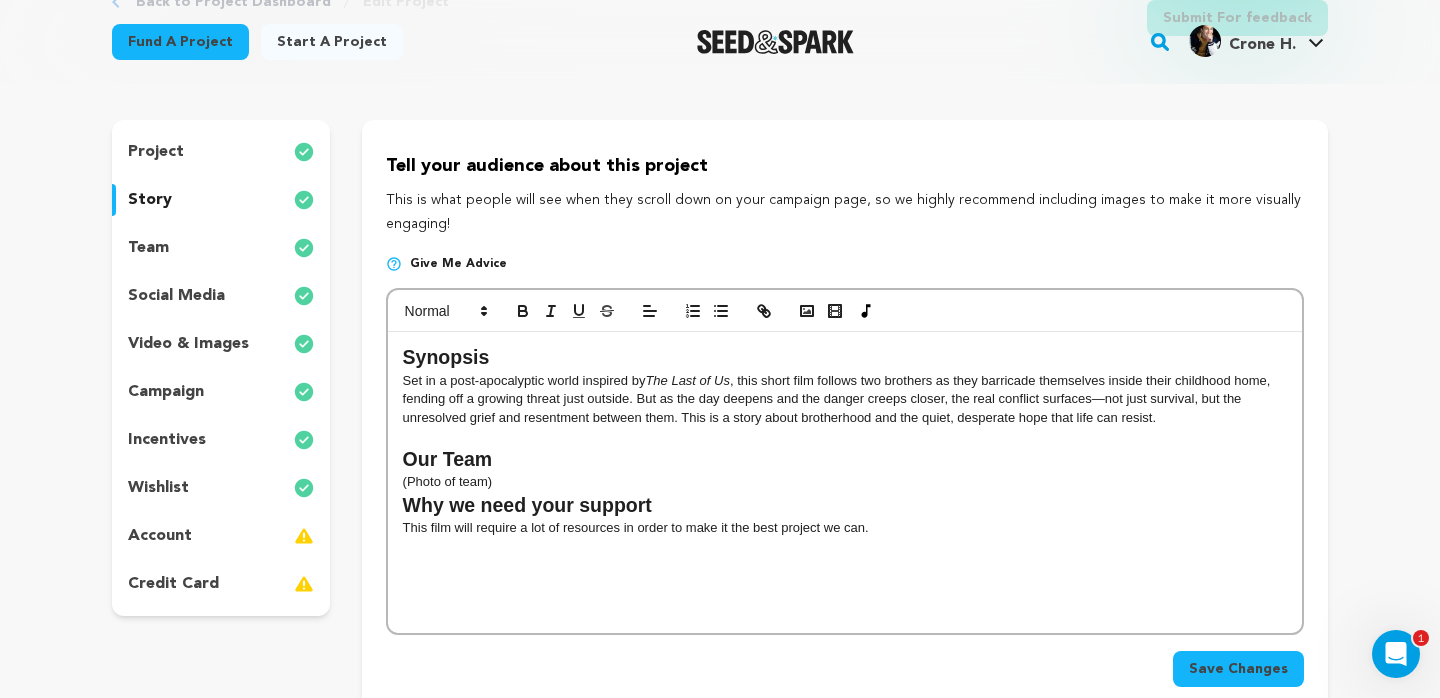 scroll, scrollTop: 116, scrollLeft: 0, axis: vertical 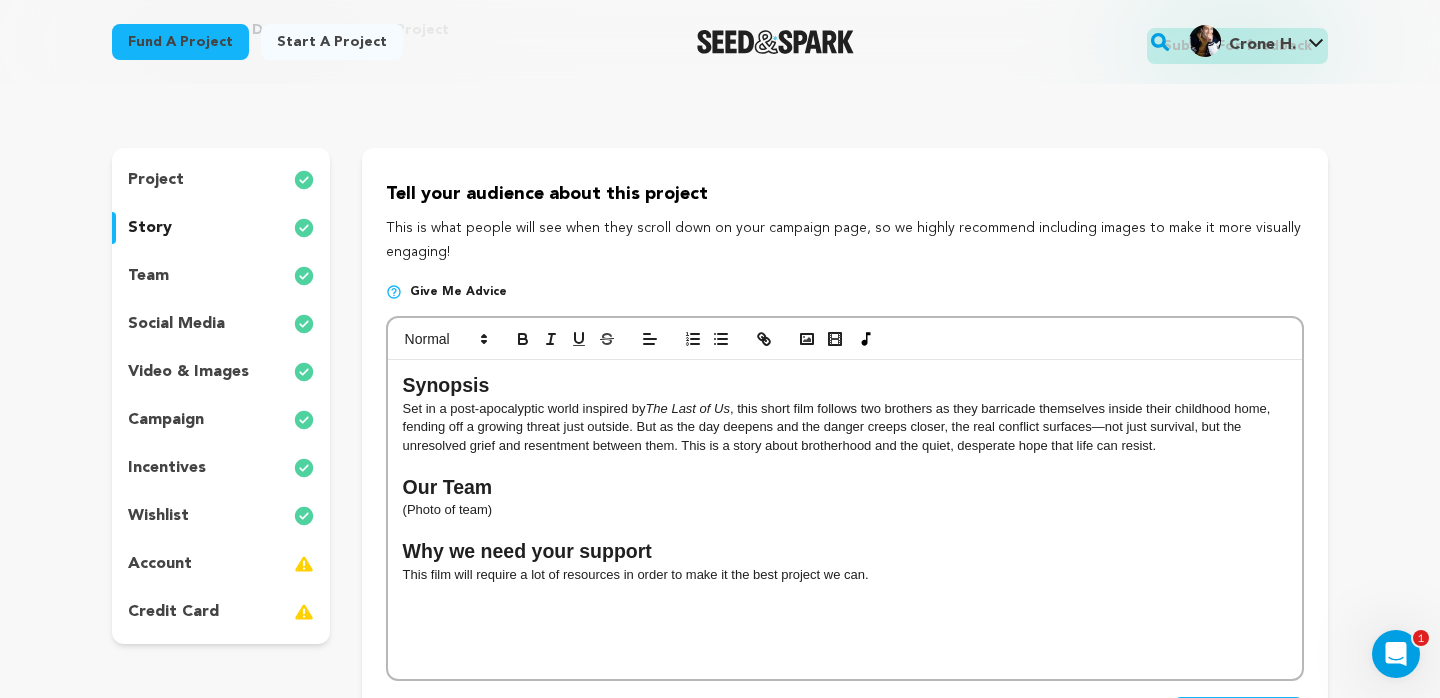 click on "Synopsis Set in a post-apocalyptic world inspired by  The Last of Us , this short film follows two brothers as they barricade themselves inside their childhood home, fending off a growing threat just outside. But as the day deepens and the danger creeps closer, the real conflict surfaces—not just survival, but the unresolved grief and resentment between them. This is a story about brotherhood and the quiet, desperate hope that life can resist. Our Team (Photo of team) Why we need your support This film will require a lot of resources in order to make it the best project we can." at bounding box center (845, 519) 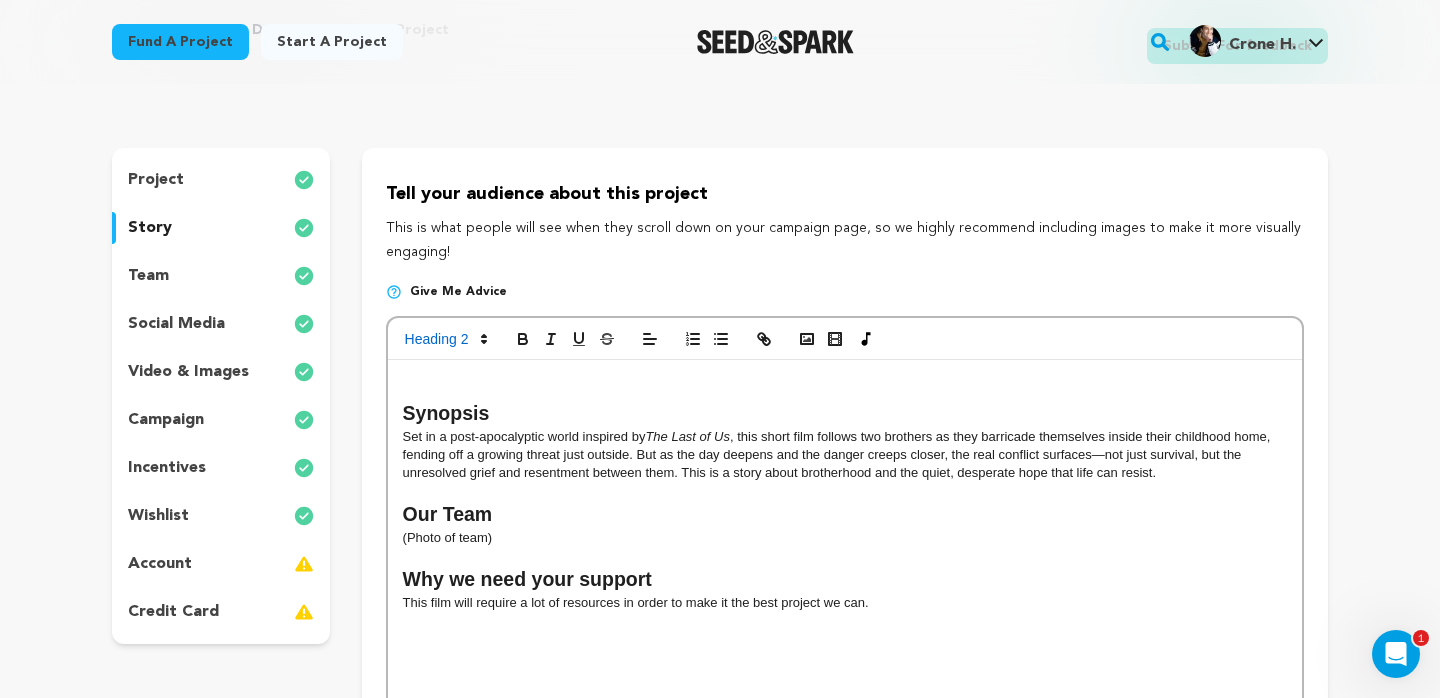 click at bounding box center [845, 386] 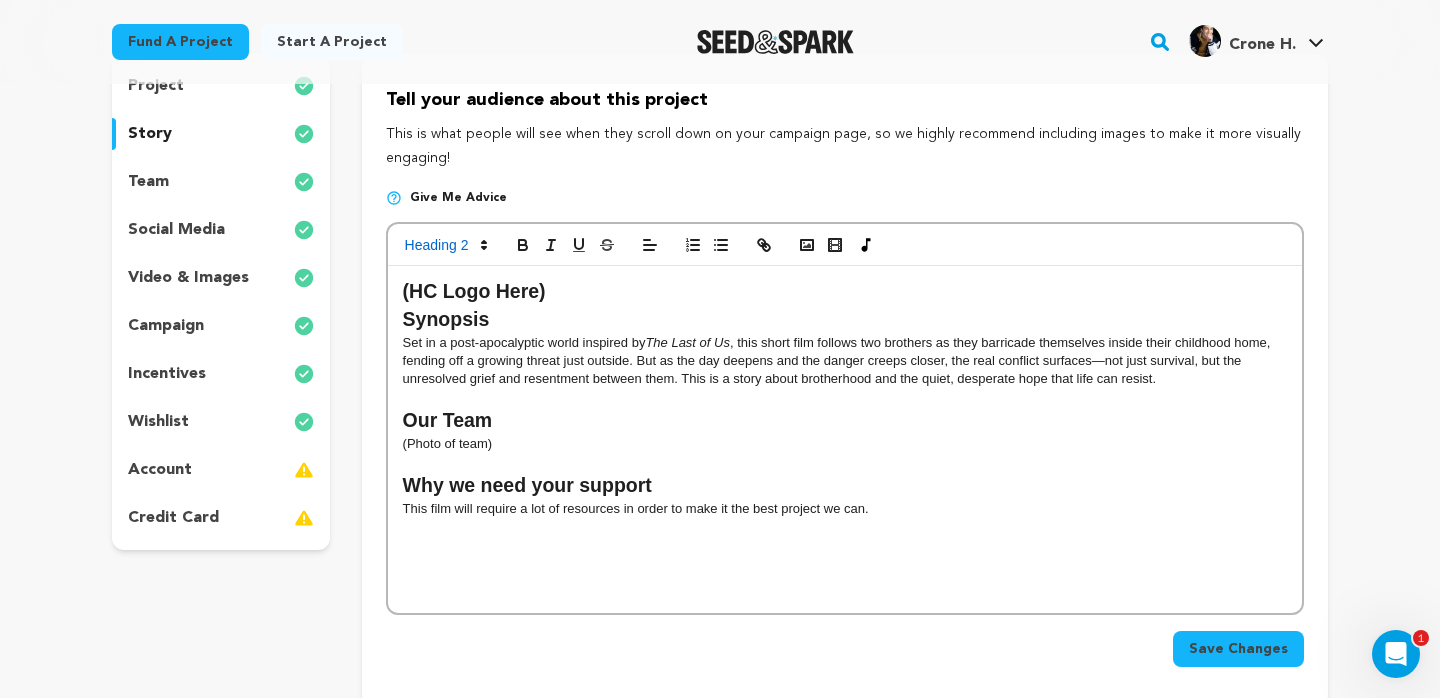 scroll, scrollTop: 232, scrollLeft: 0, axis: vertical 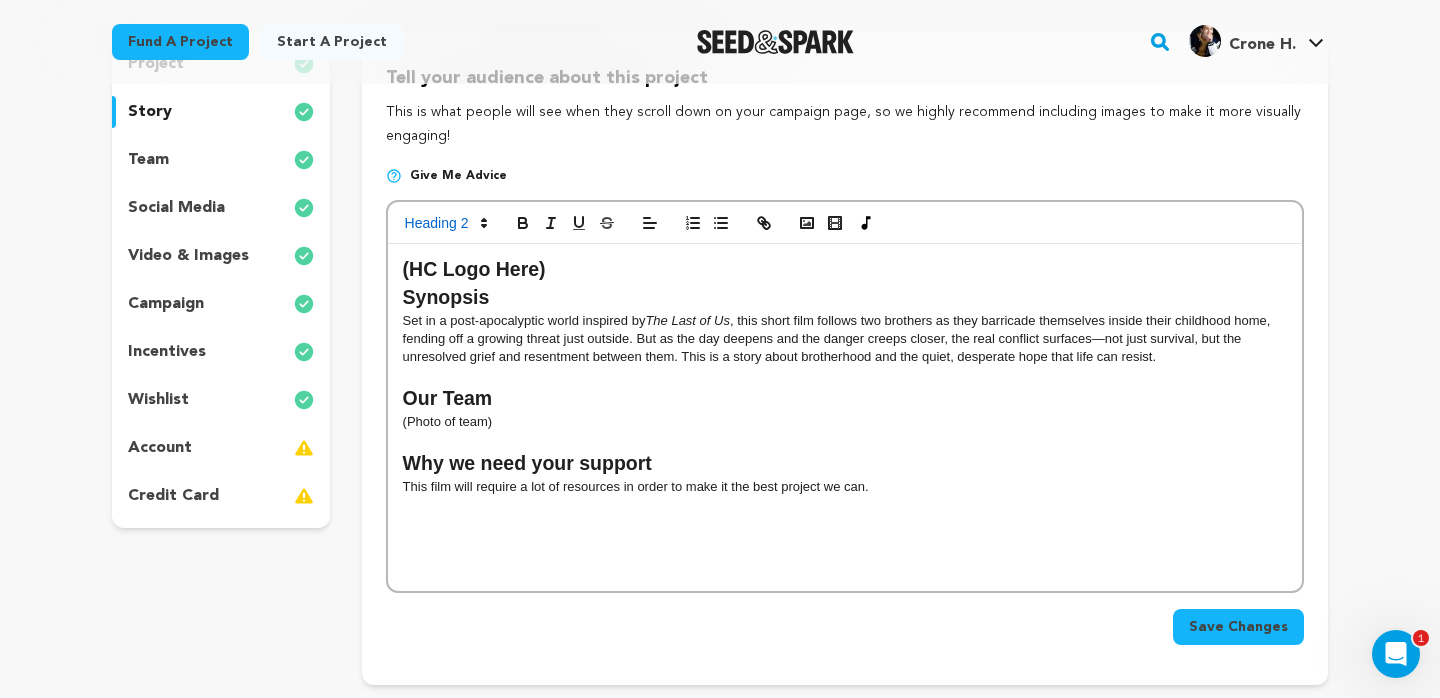 click at bounding box center (845, 376) 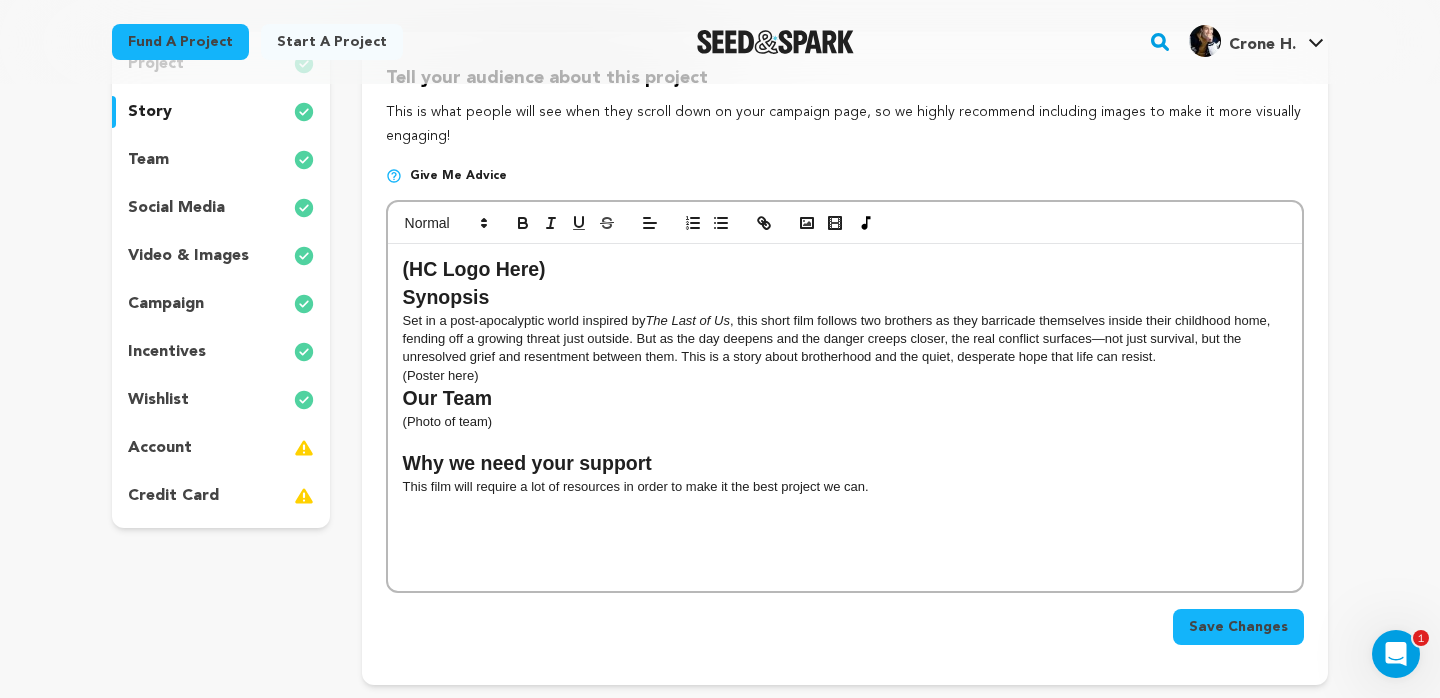 click at bounding box center [845, 505] 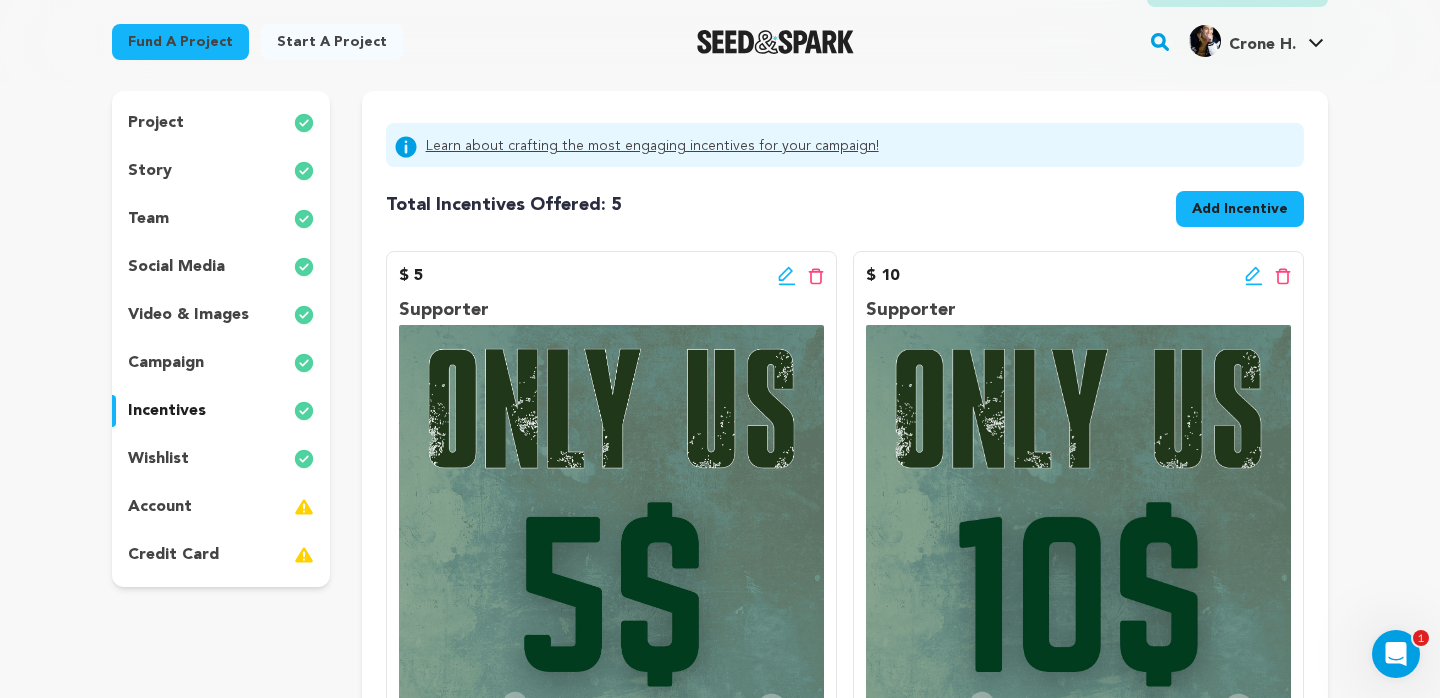 scroll, scrollTop: 135, scrollLeft: 0, axis: vertical 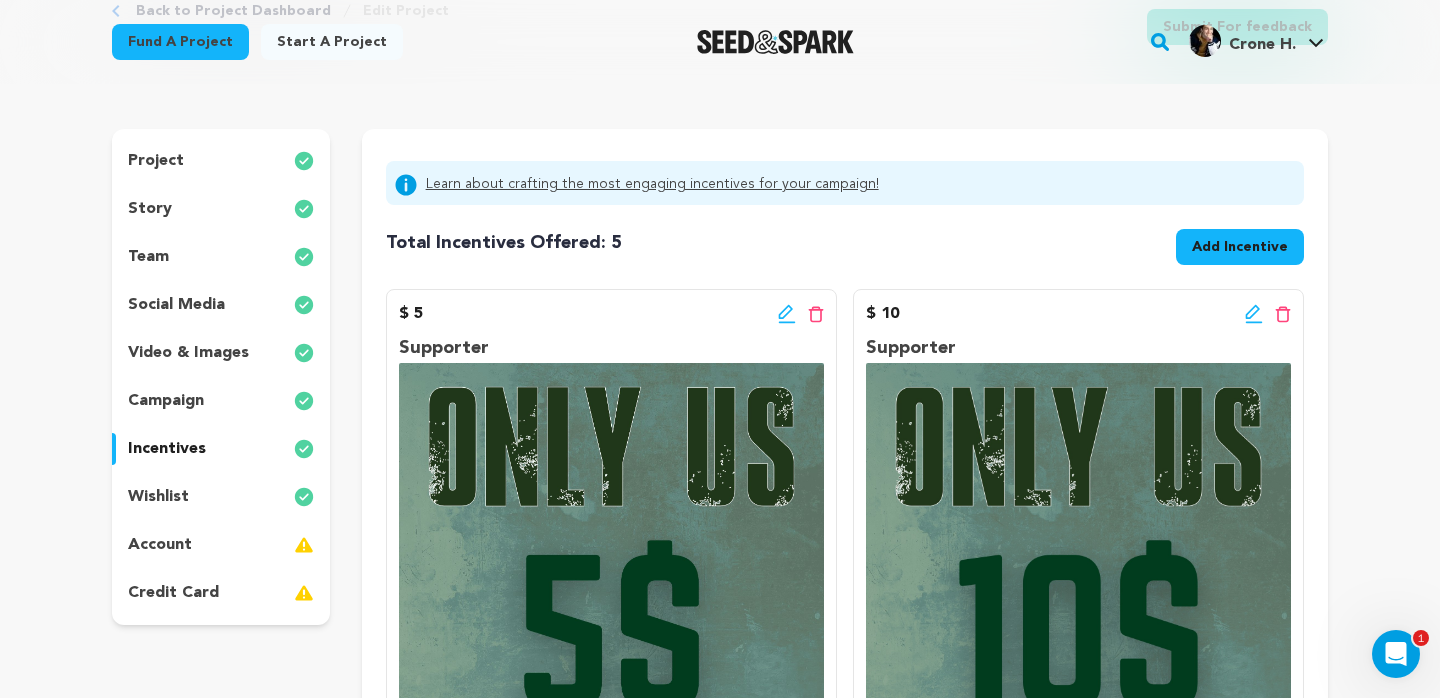 click 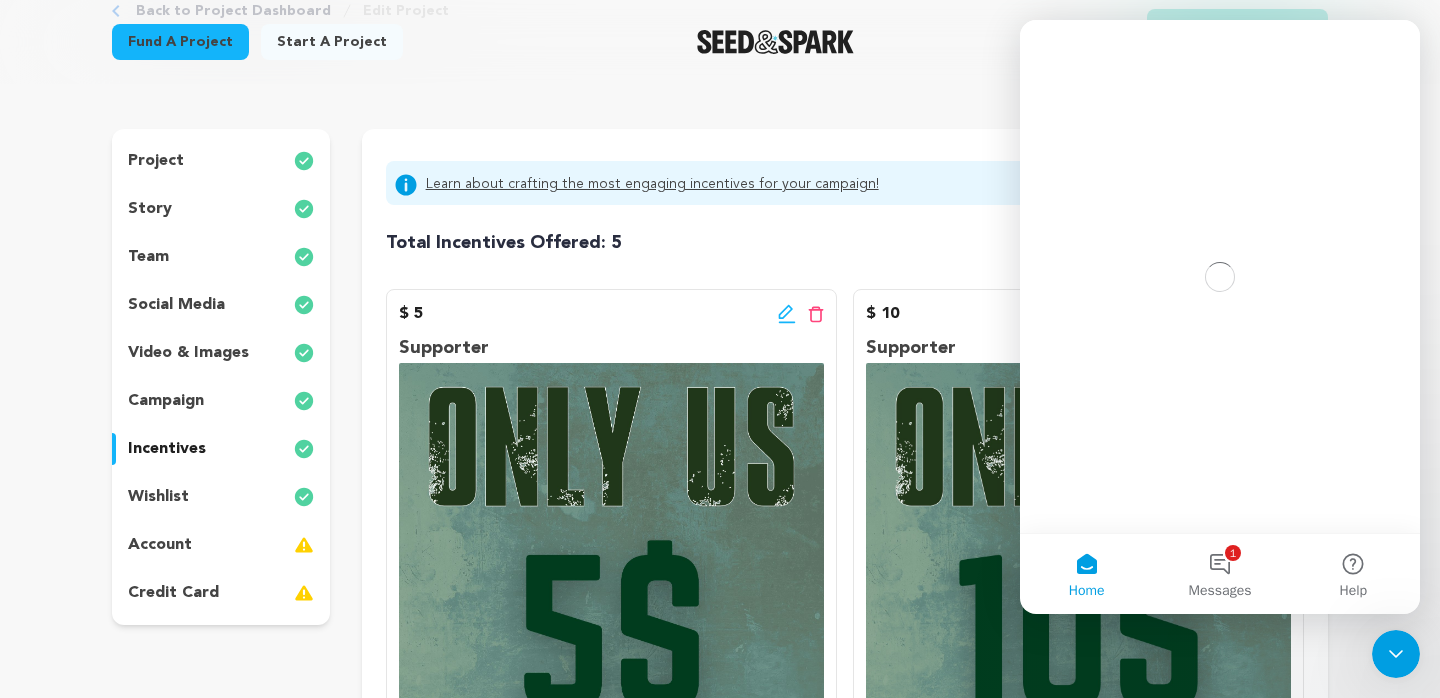scroll, scrollTop: 0, scrollLeft: 0, axis: both 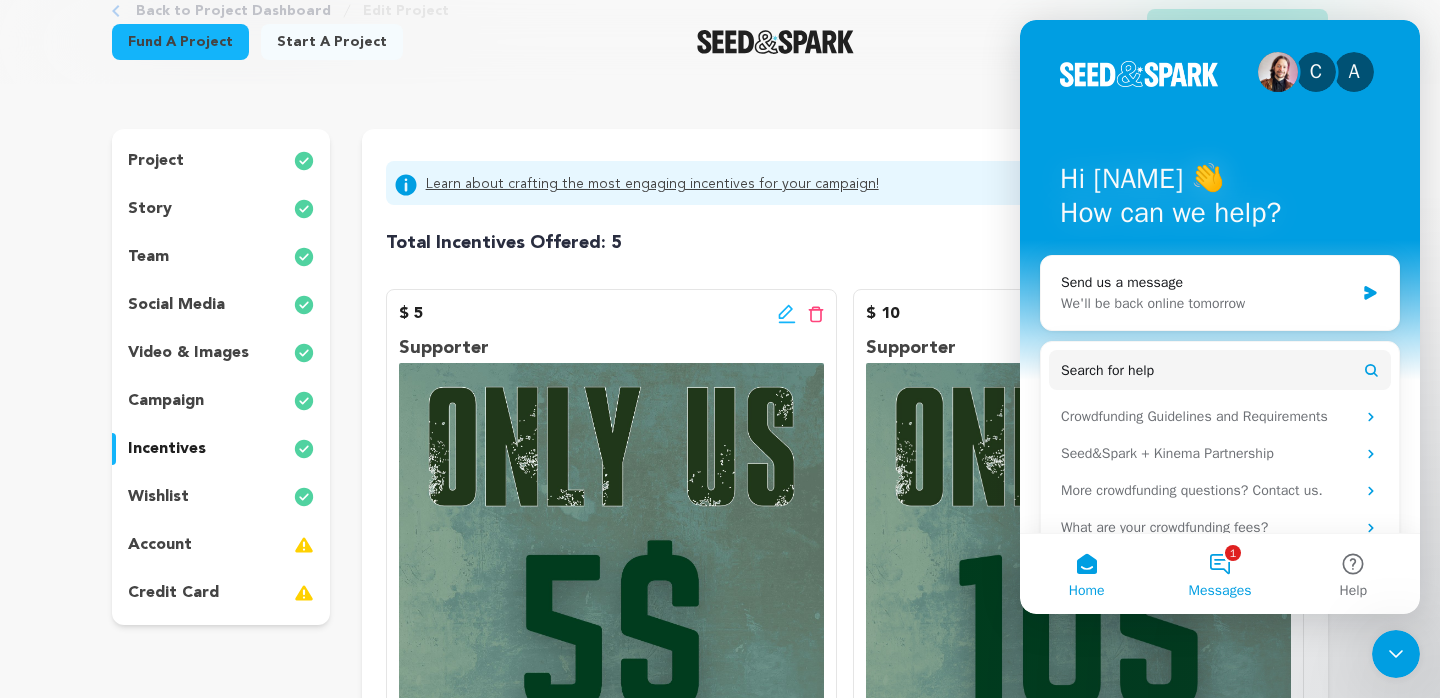 click on "Messages" at bounding box center [1220, 591] 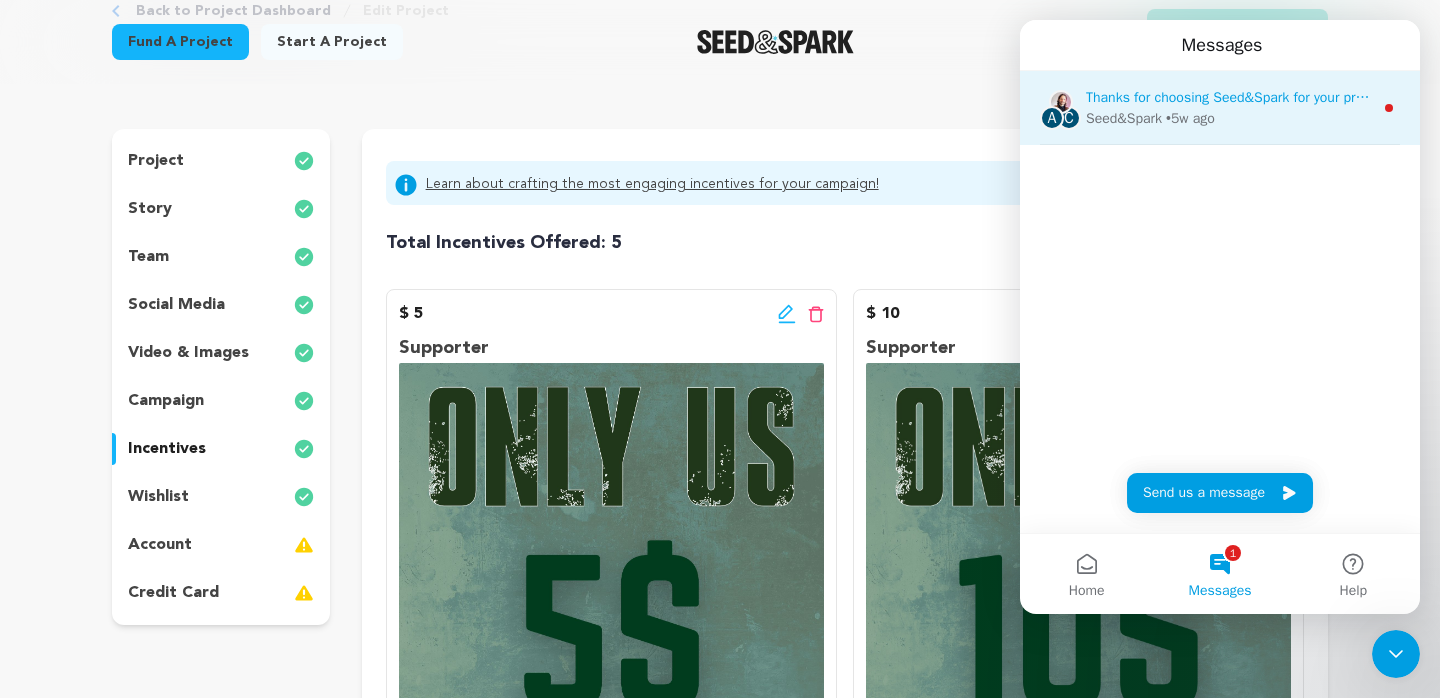 click on "Seed&Spark •  5w ago" at bounding box center [1229, 118] 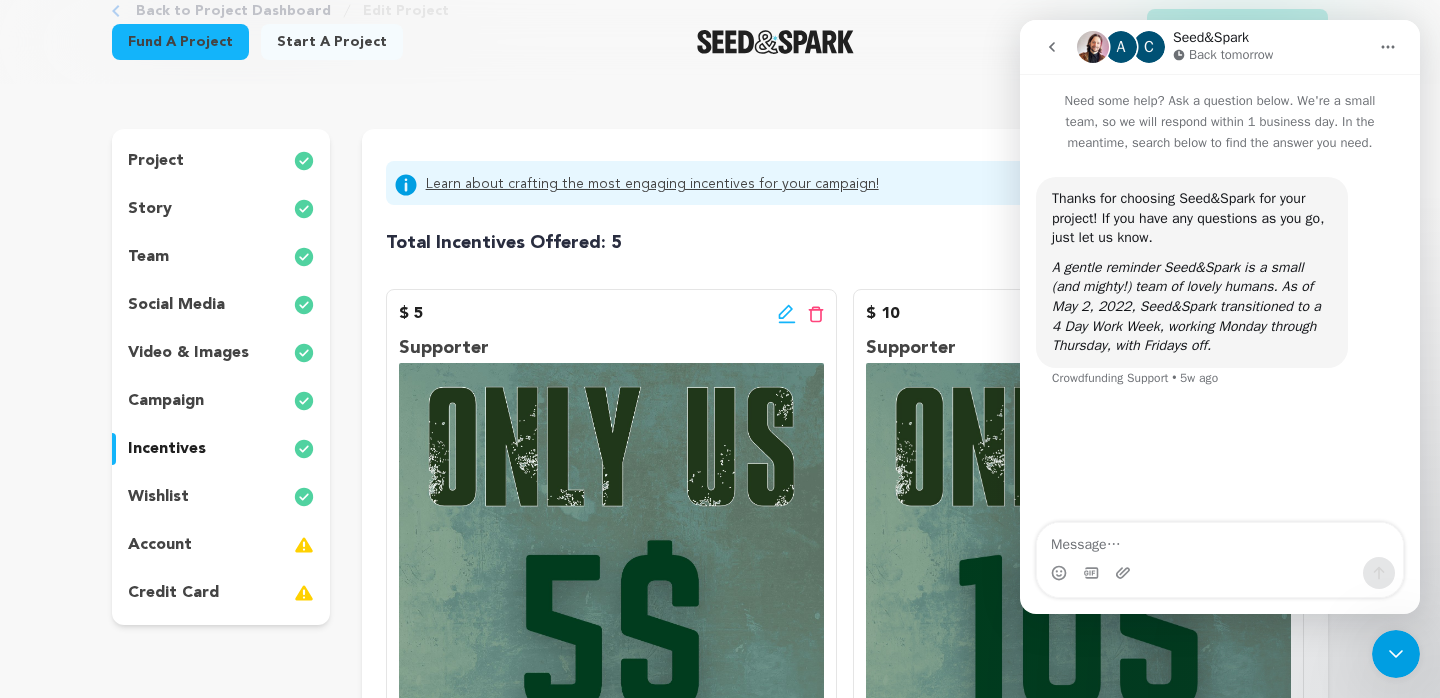 click at bounding box center (1052, 47) 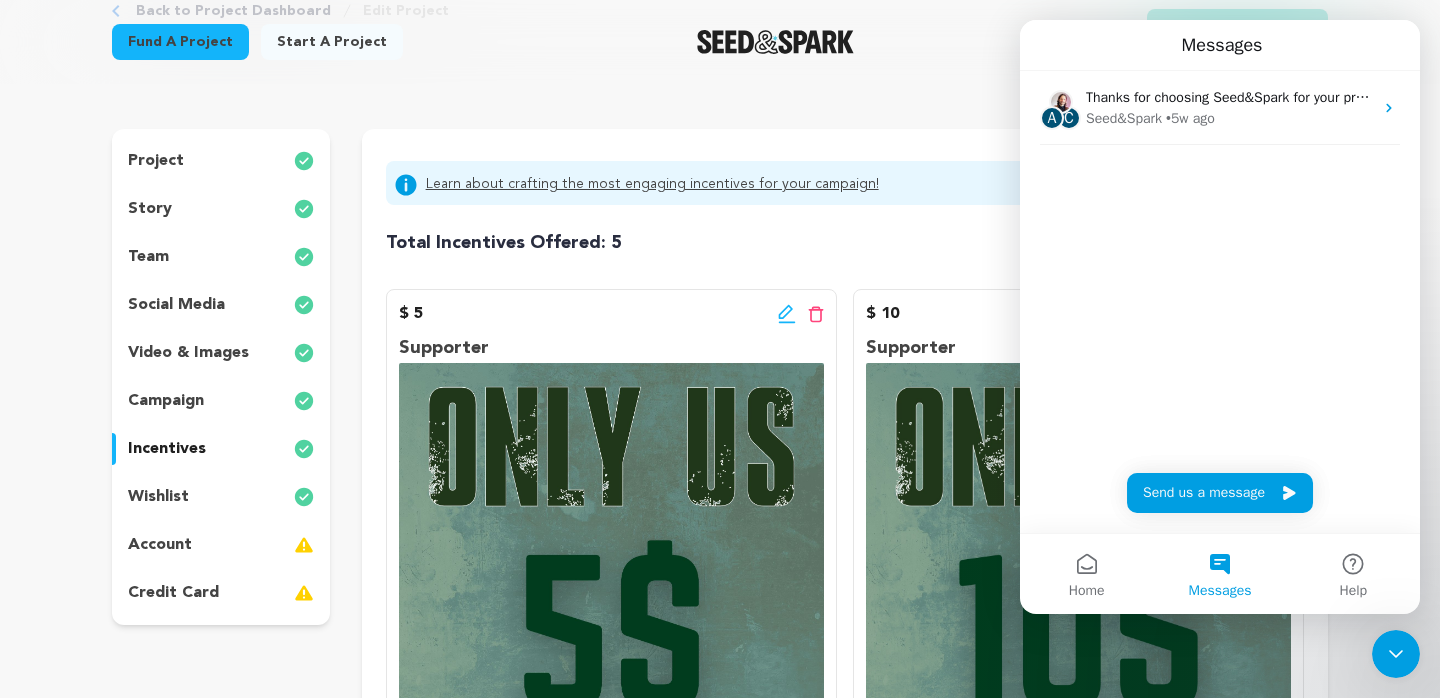 click on "Learn about crafting the most engaging incentives for your campaign!
Total Incentives Offered:
Incentives:
5
Add Incentive
$ 5" at bounding box center (845, 1423) 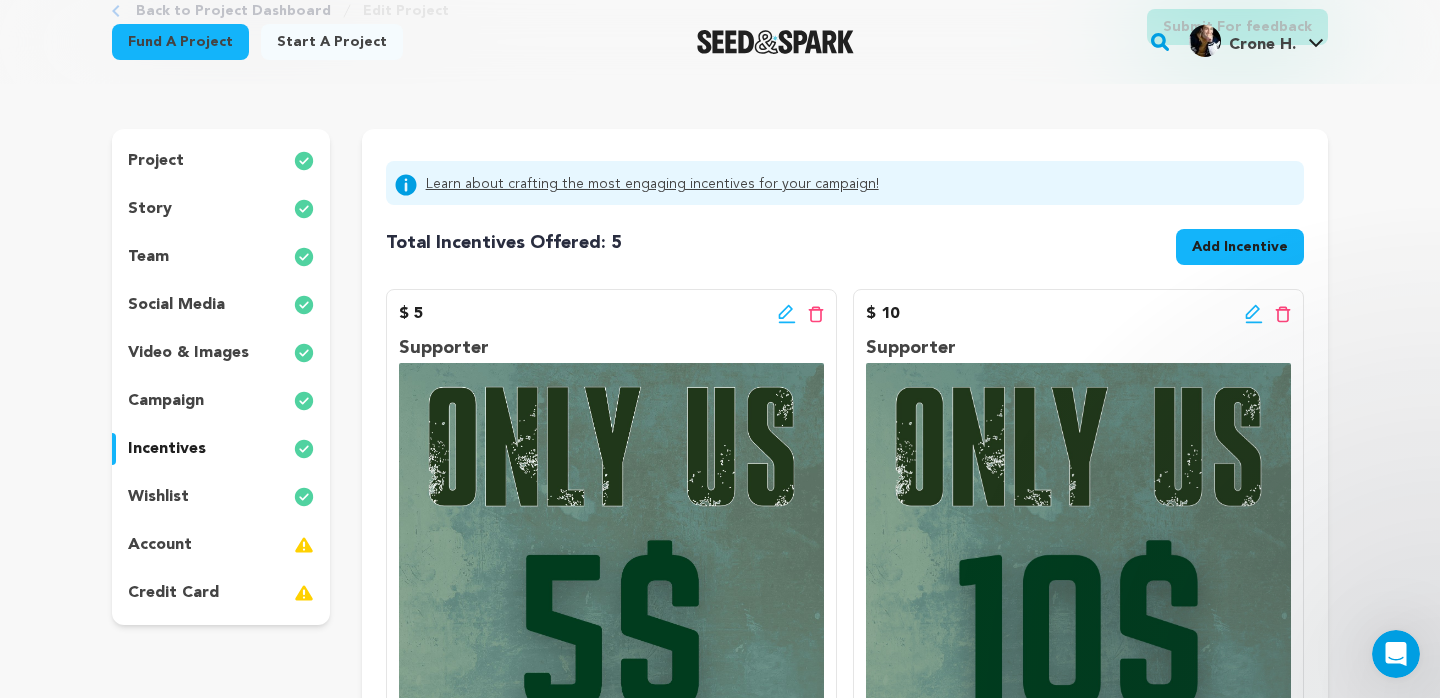 scroll, scrollTop: 0, scrollLeft: 0, axis: both 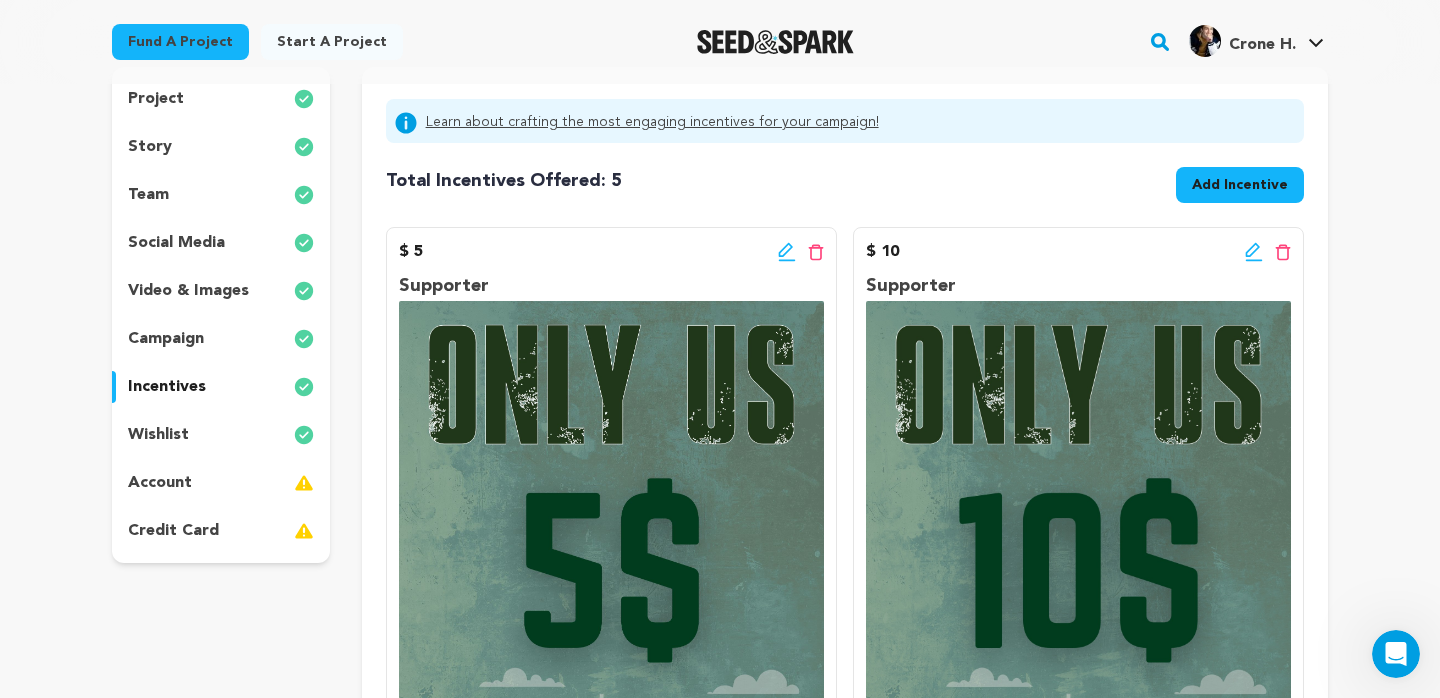 click on "team" at bounding box center (221, 195) 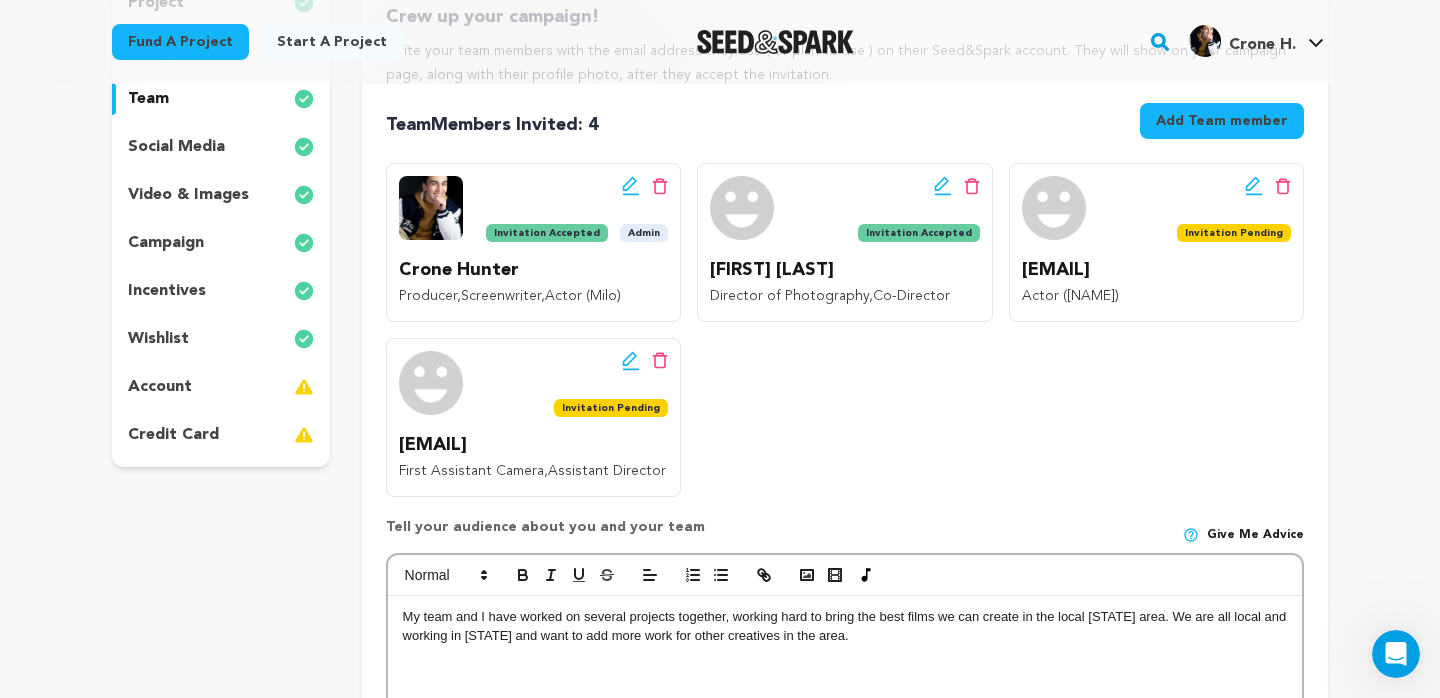 scroll, scrollTop: 234, scrollLeft: 0, axis: vertical 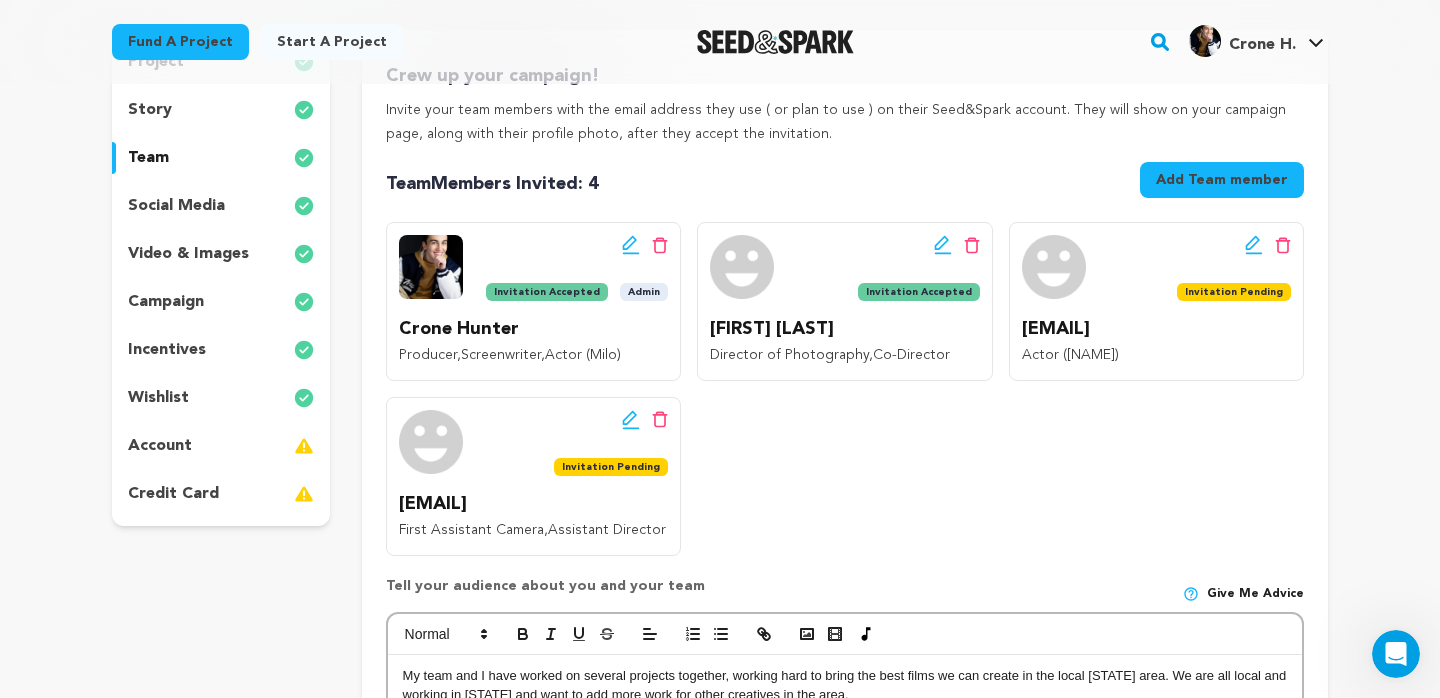 click on "project
story
team
social media
video & images
campaign
incentives
wishlist account" at bounding box center (221, 278) 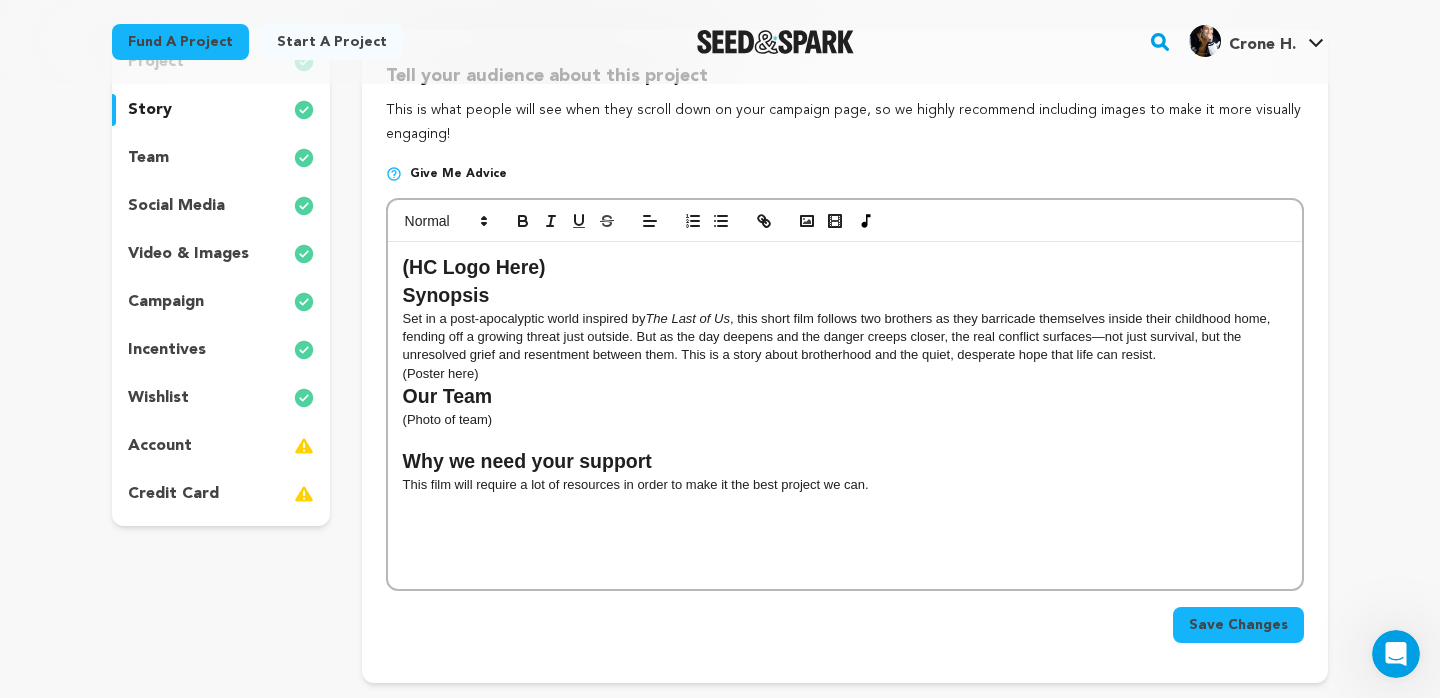 scroll, scrollTop: 210, scrollLeft: 0, axis: vertical 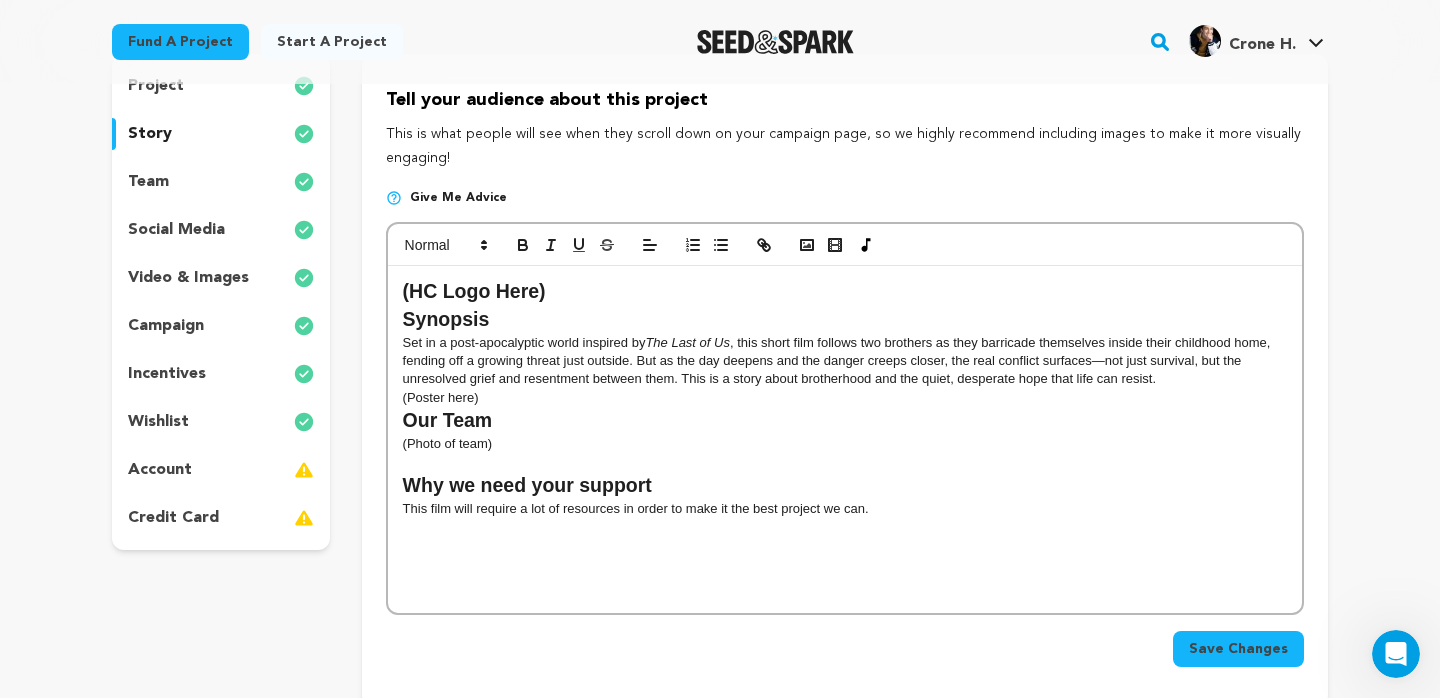 click on "Save Changes" at bounding box center (1238, 649) 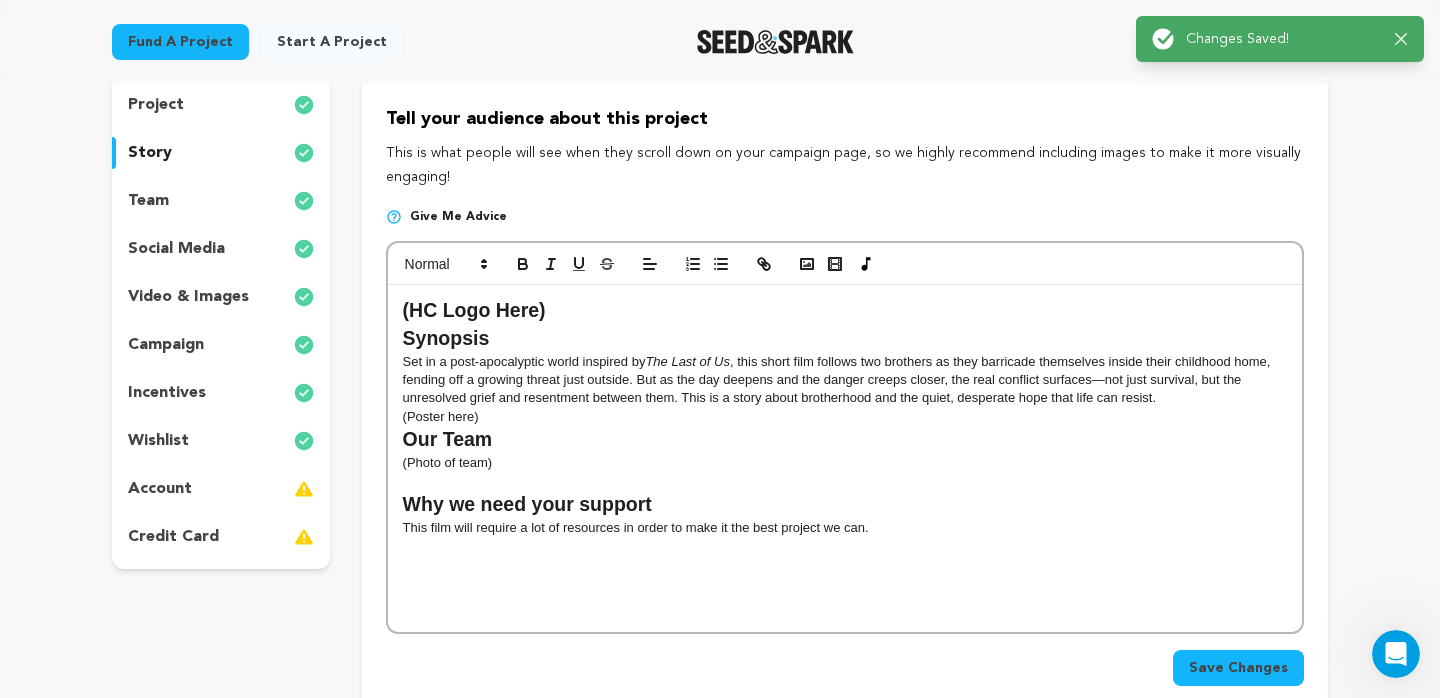 scroll, scrollTop: 190, scrollLeft: 0, axis: vertical 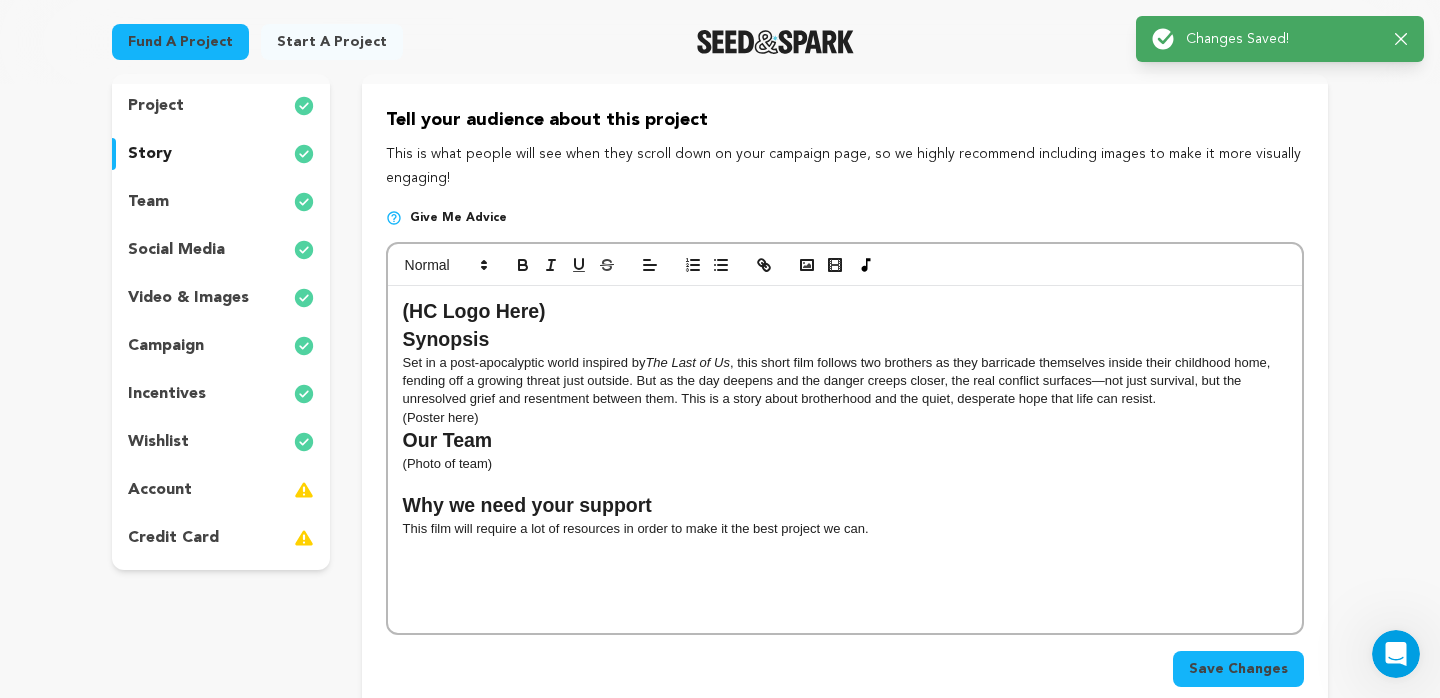 click at bounding box center (845, 547) 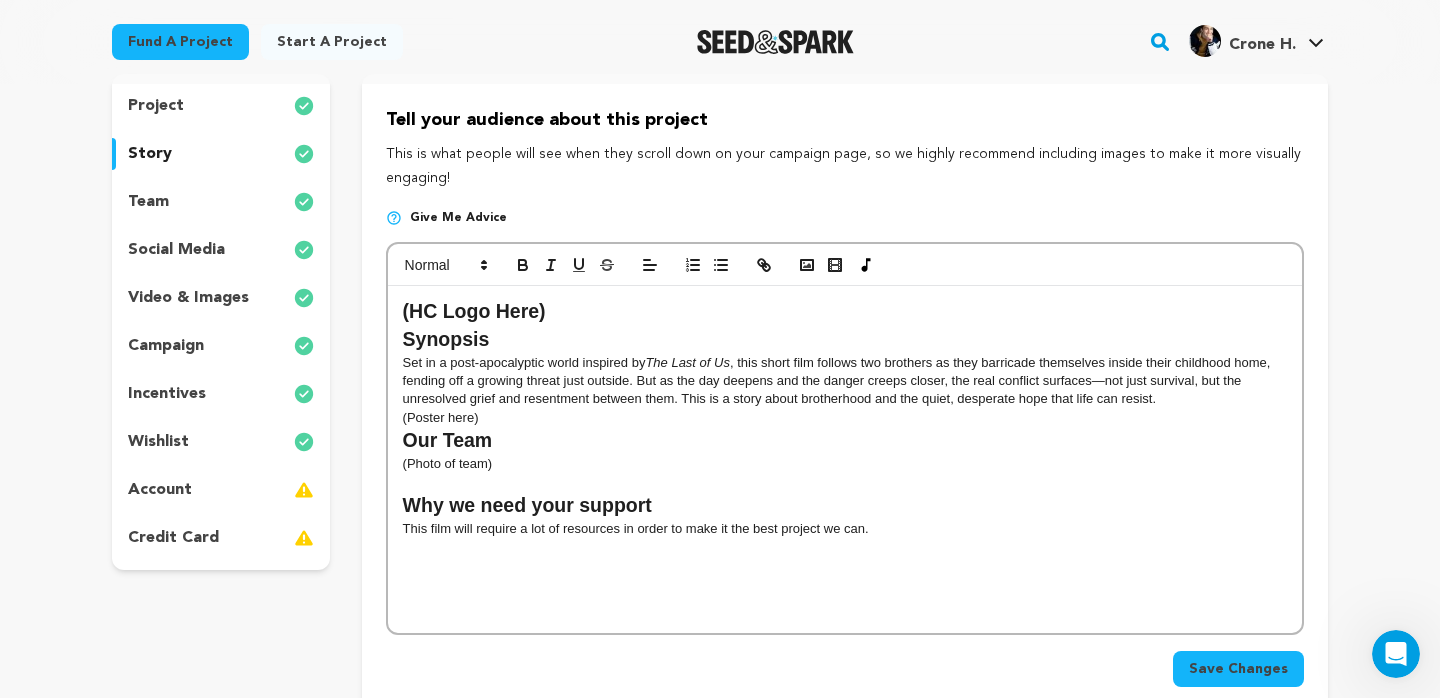 click on "(Poster here)" at bounding box center (845, 418) 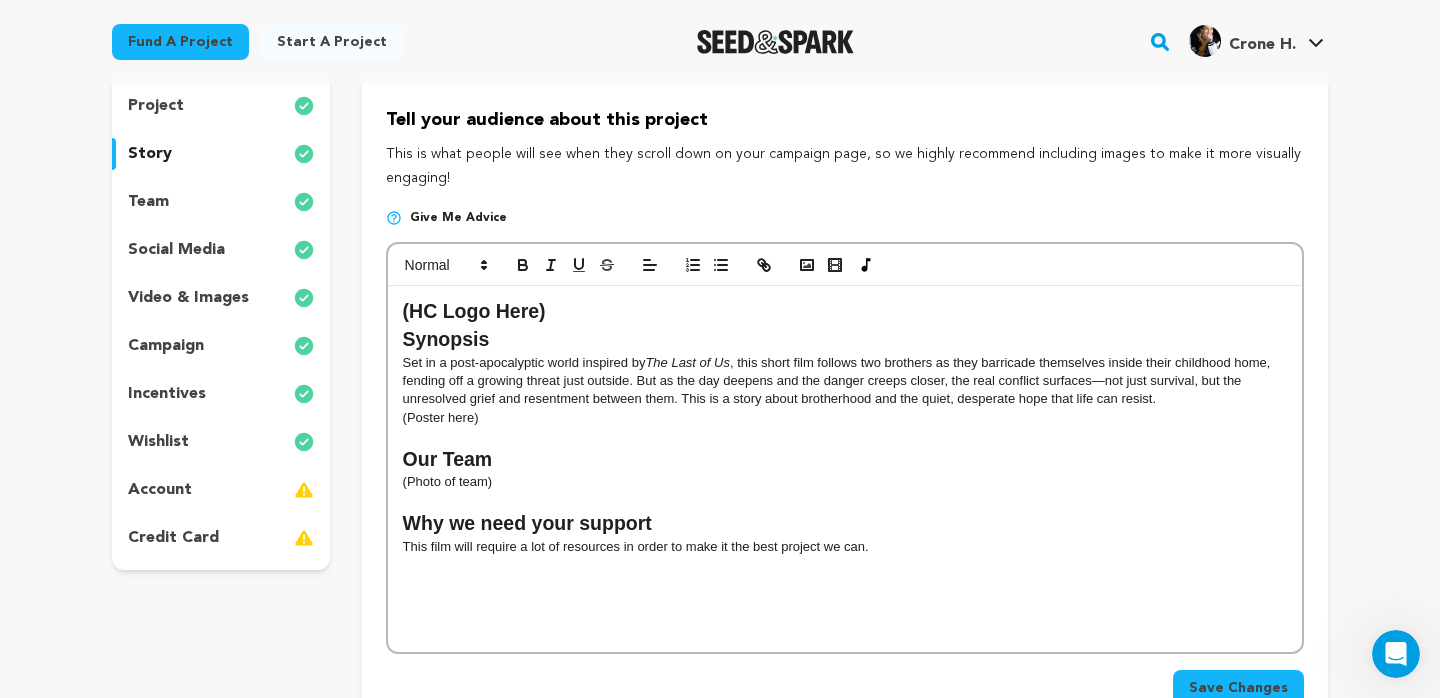 scroll, scrollTop: 311, scrollLeft: 0, axis: vertical 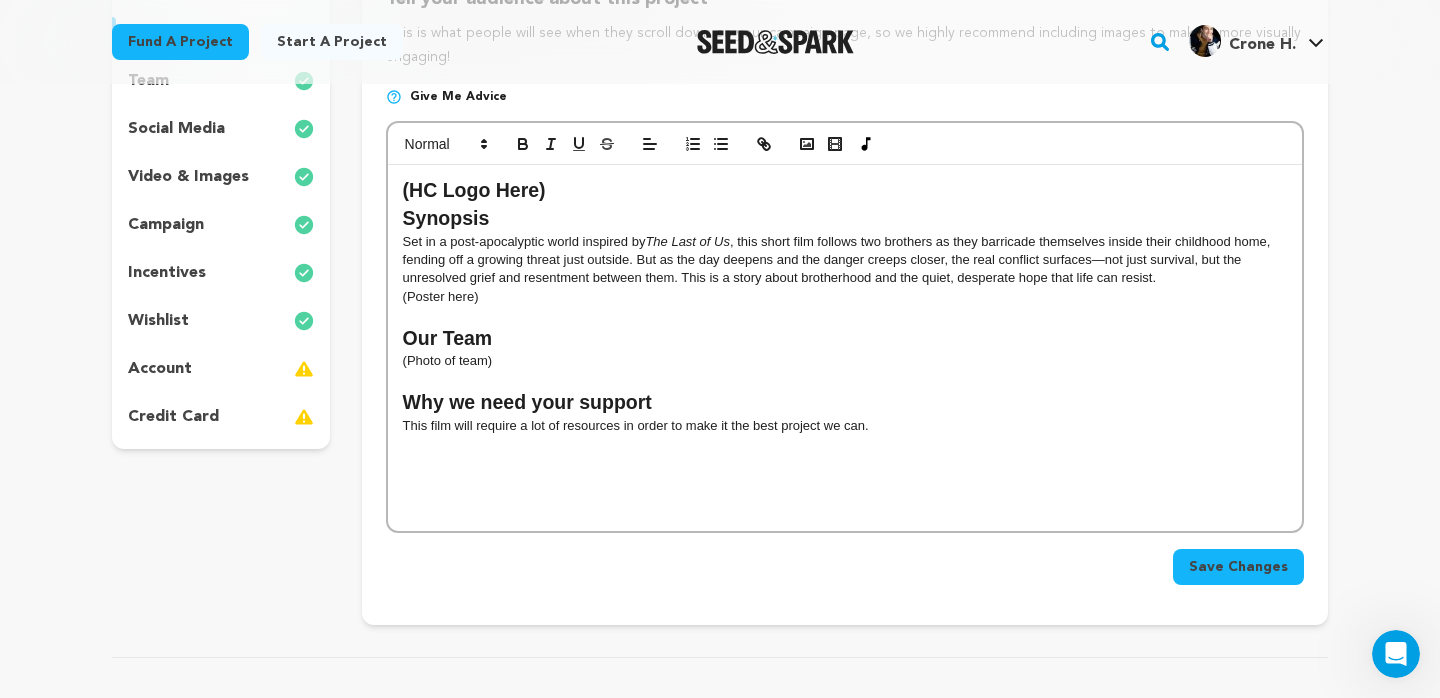 click on "(Poster here)" at bounding box center (845, 297) 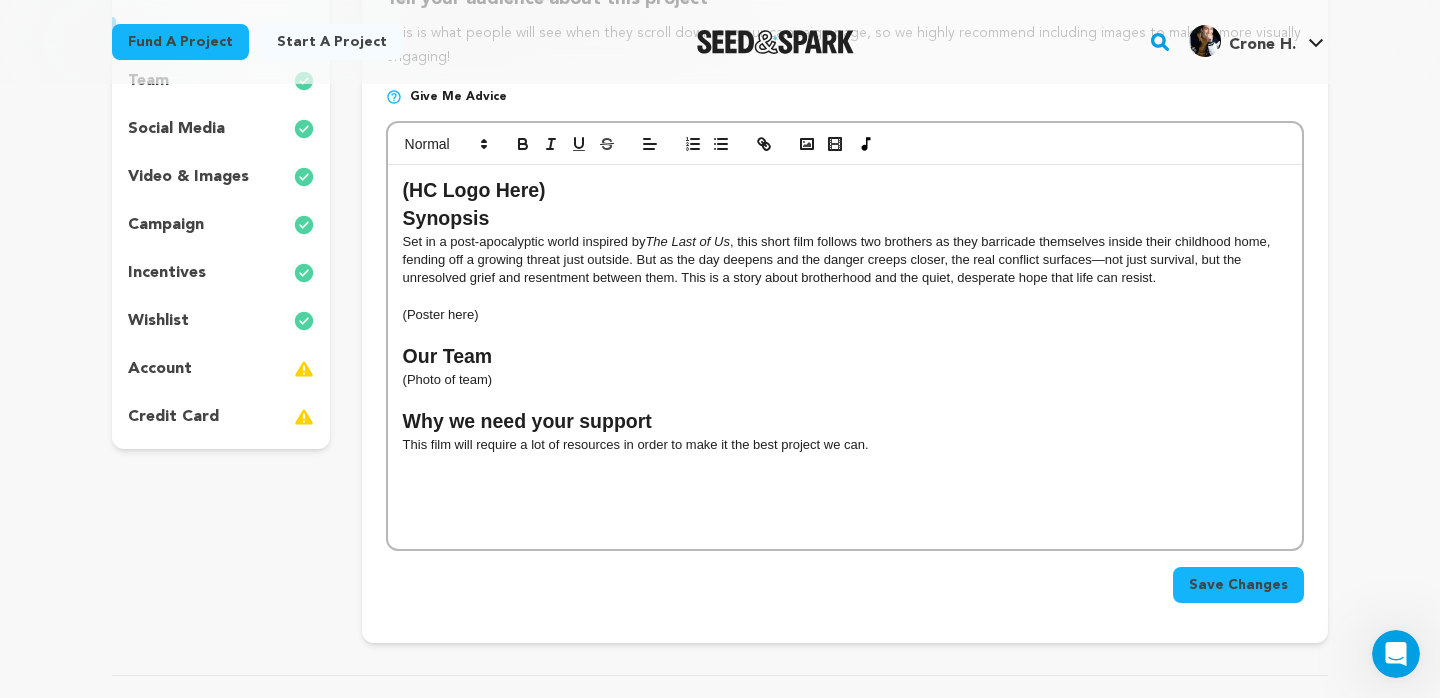 click on "Our Team" at bounding box center (845, 357) 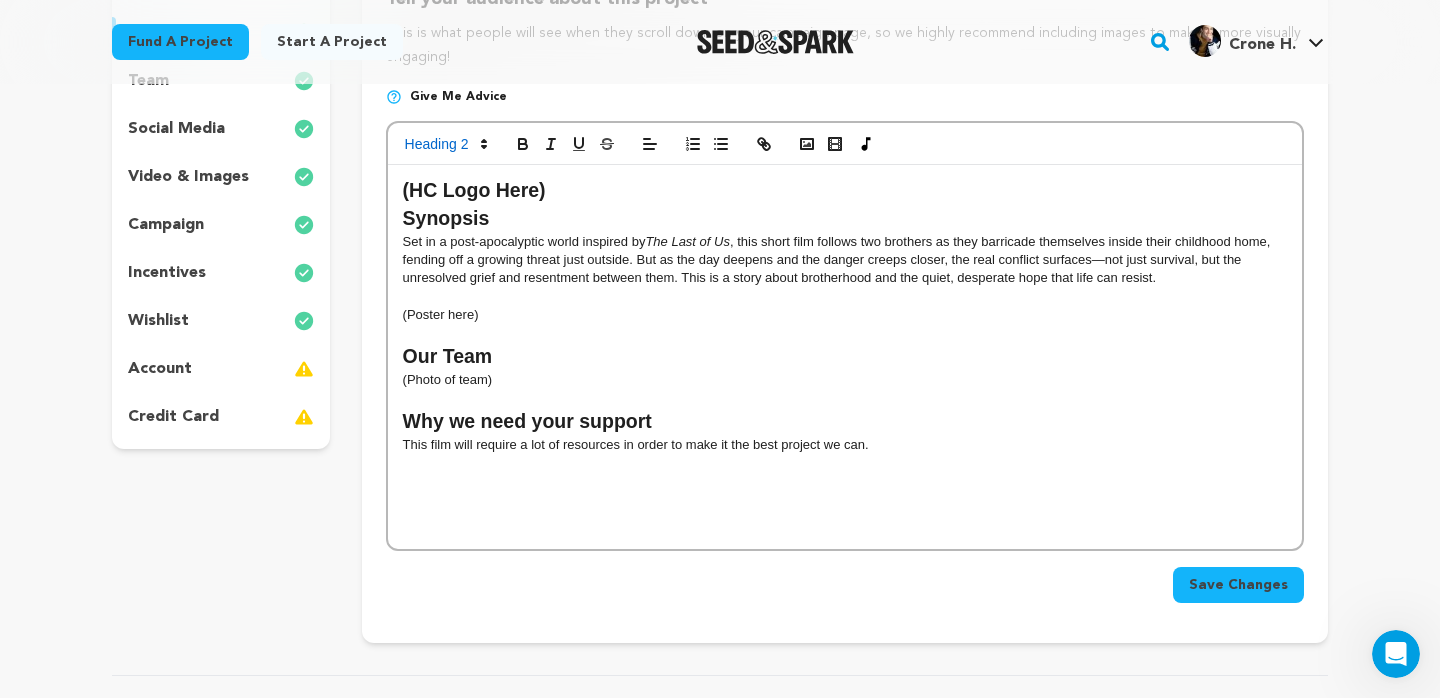 click at bounding box center [845, 398] 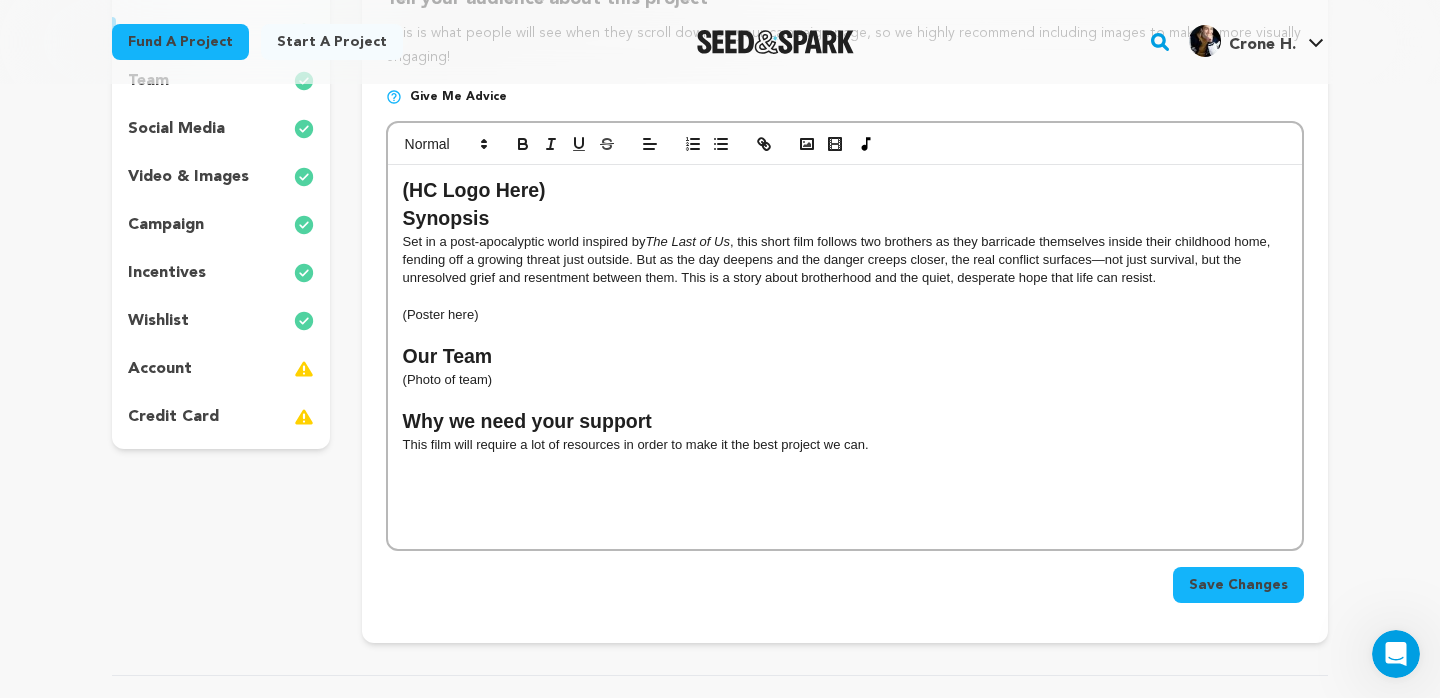 click on "Our Team" at bounding box center (845, 357) 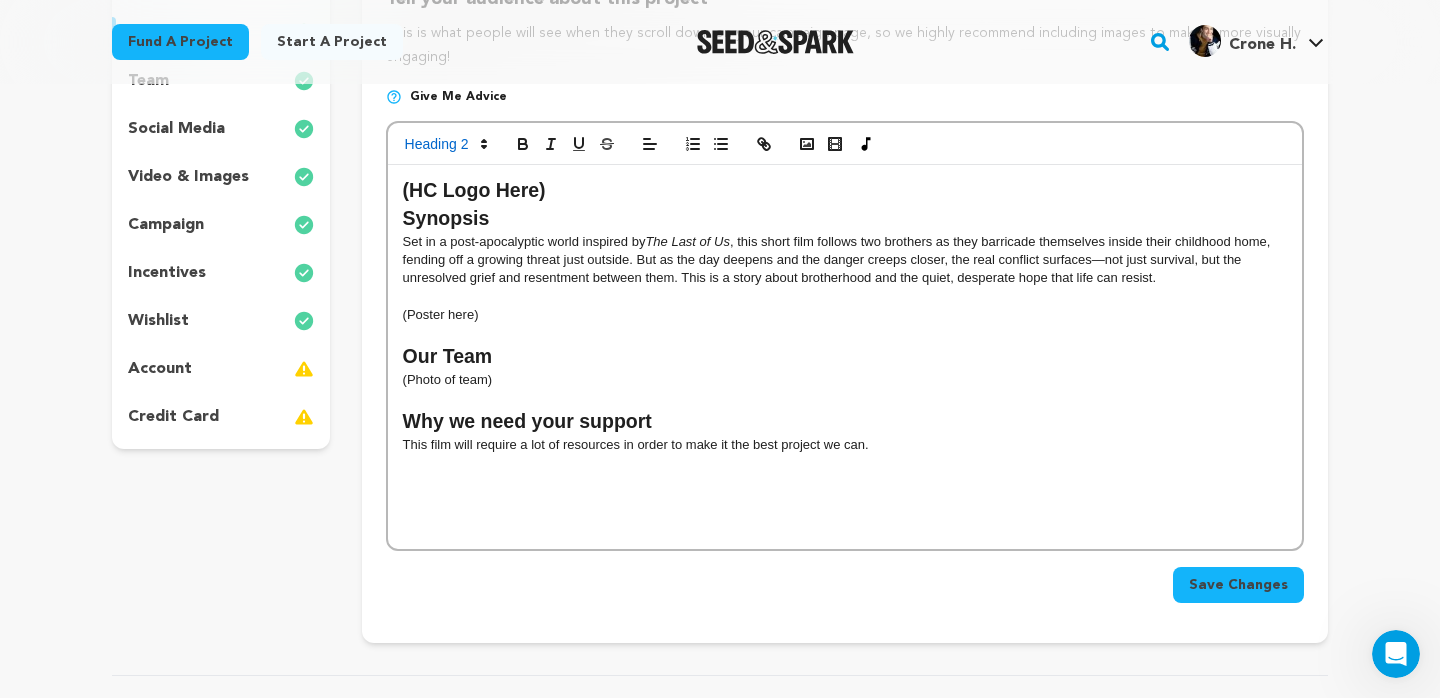 click on "(Poster here)" at bounding box center (845, 315) 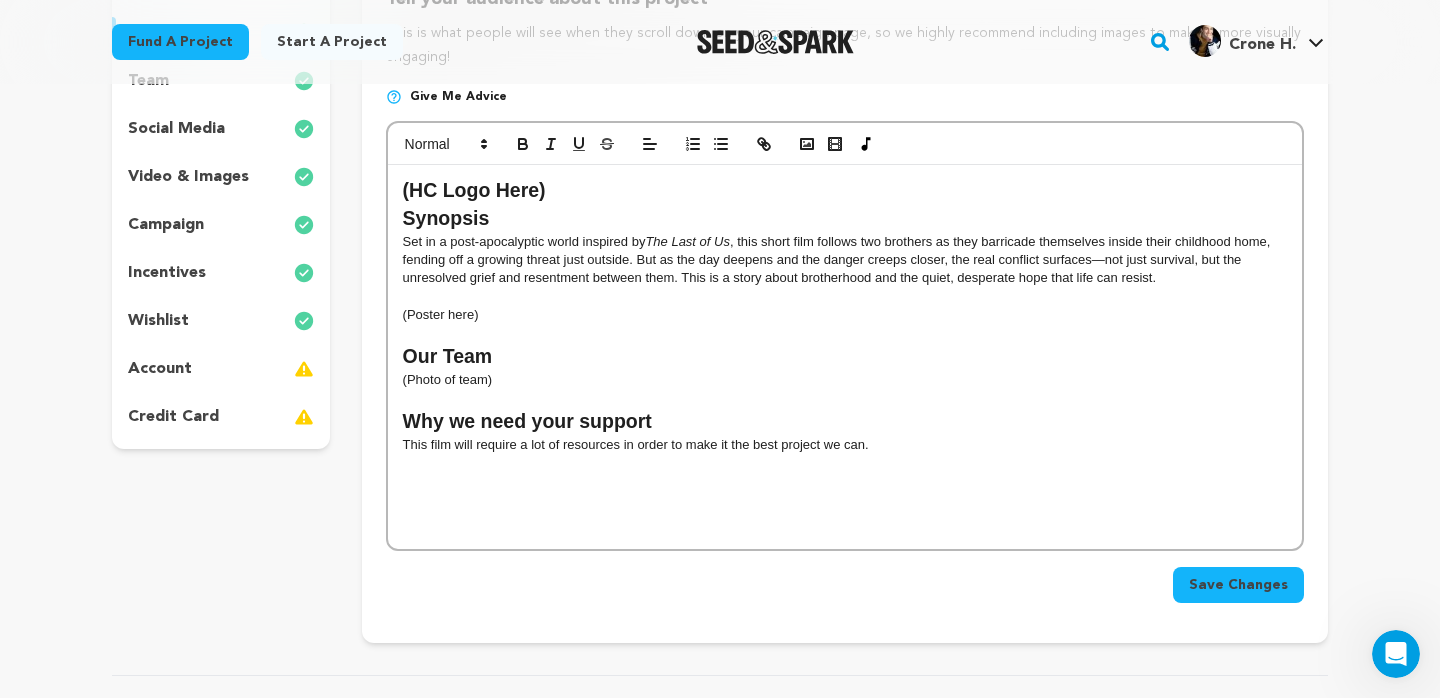 click on "Why we need your support" at bounding box center [845, 422] 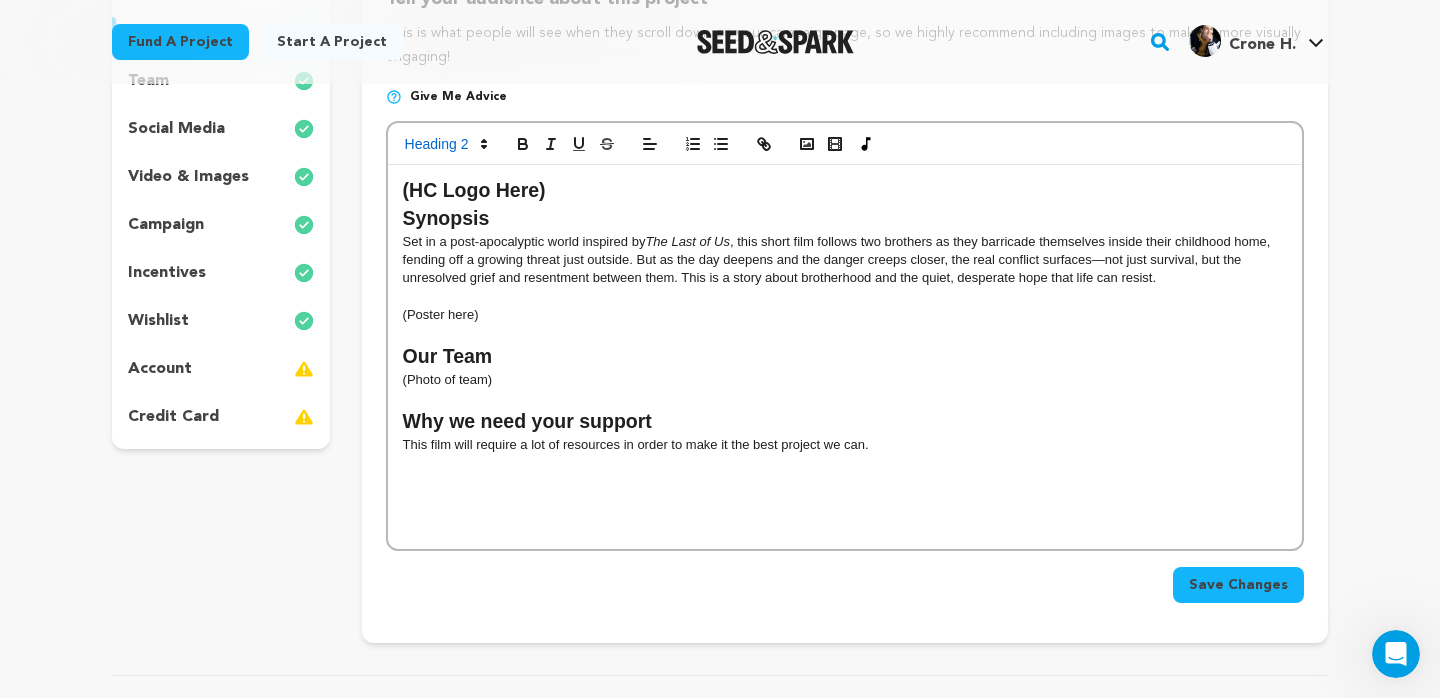 click at bounding box center [845, 463] 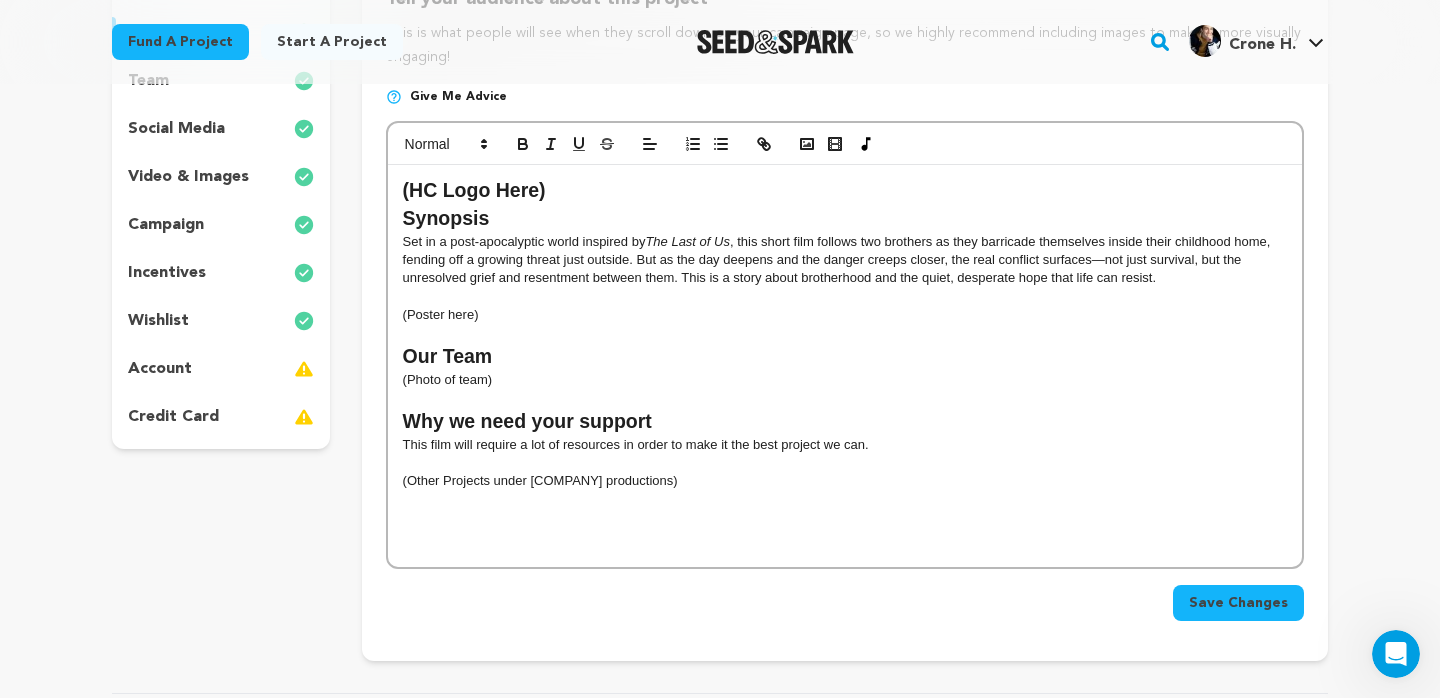 click on "Other Projects under HC productions)" at bounding box center [845, 481] 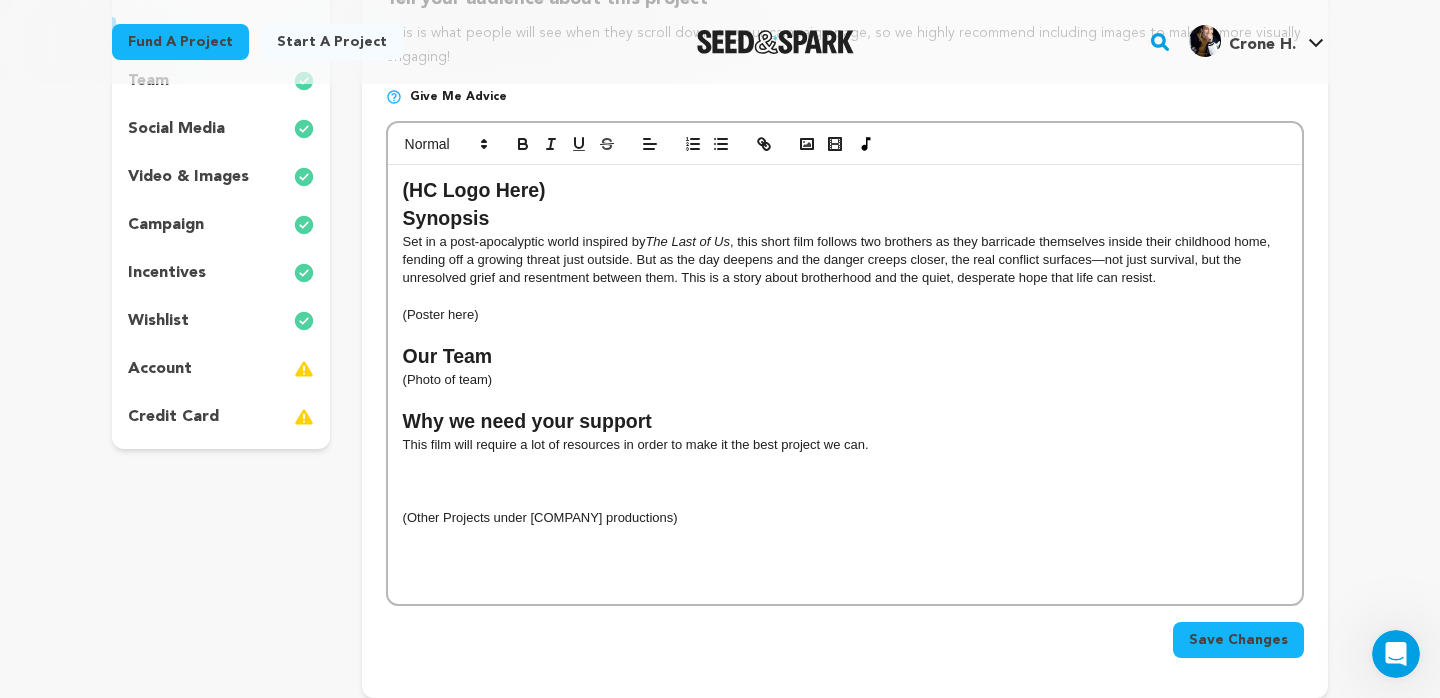 click at bounding box center (845, 500) 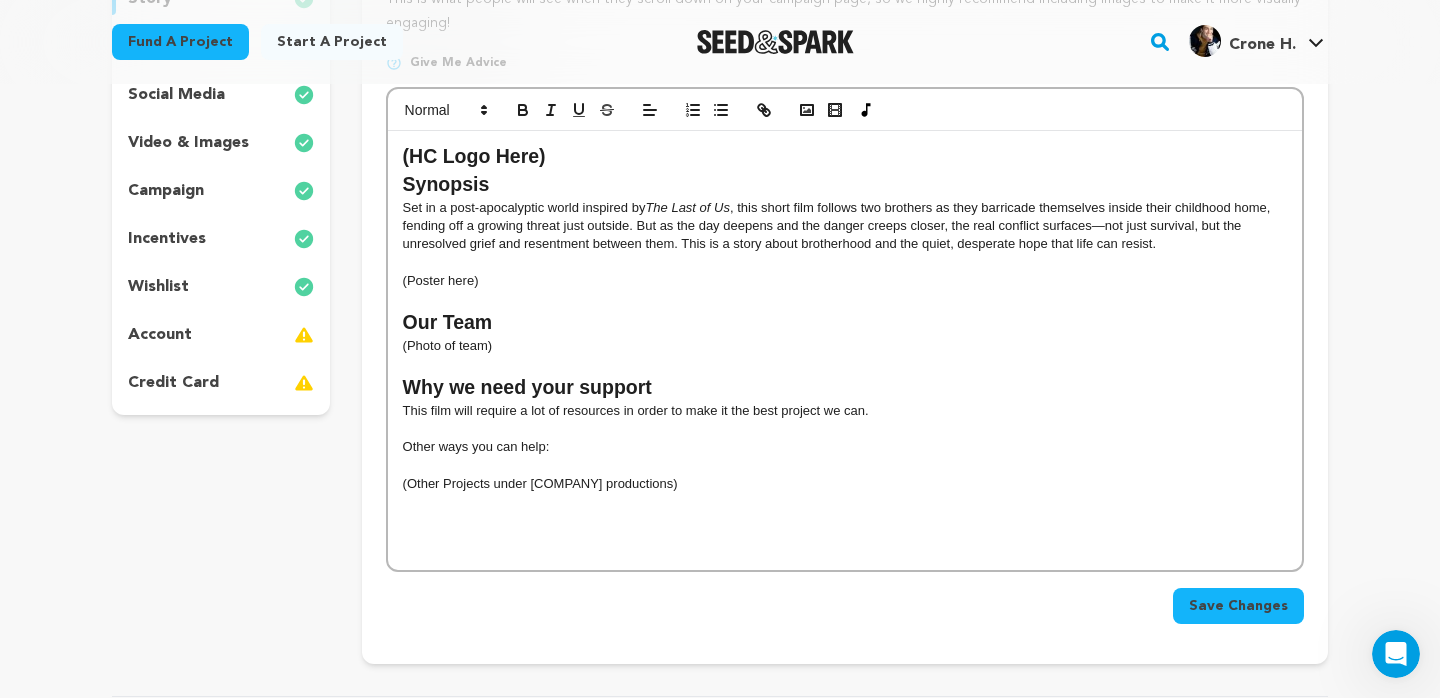 scroll, scrollTop: 355, scrollLeft: 0, axis: vertical 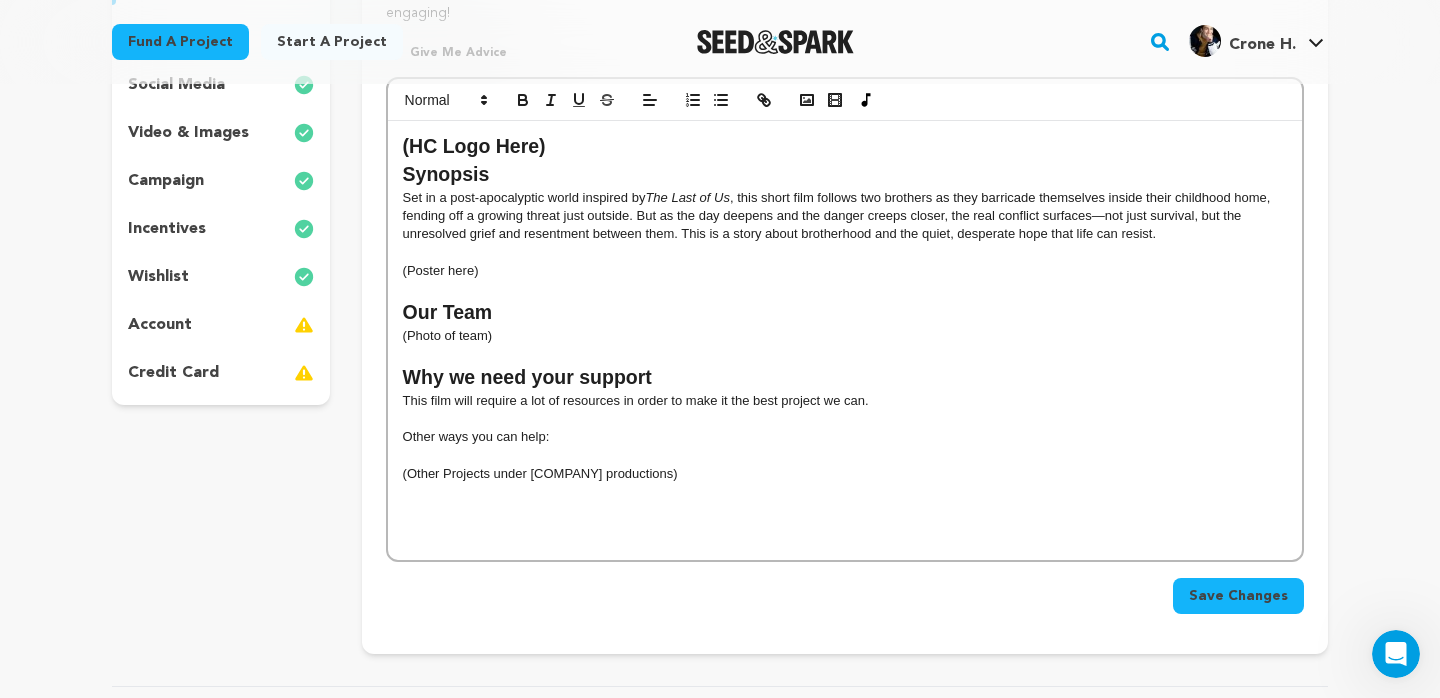 click on "Save Changes" at bounding box center [1238, 596] 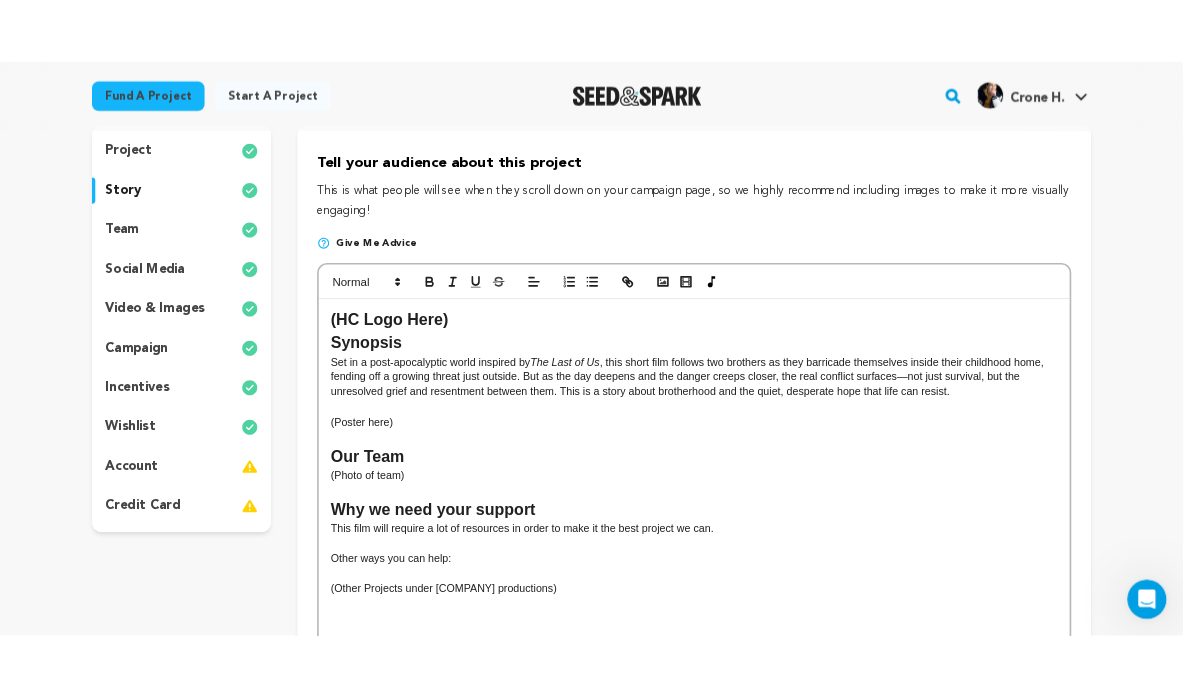 scroll, scrollTop: 186, scrollLeft: 0, axis: vertical 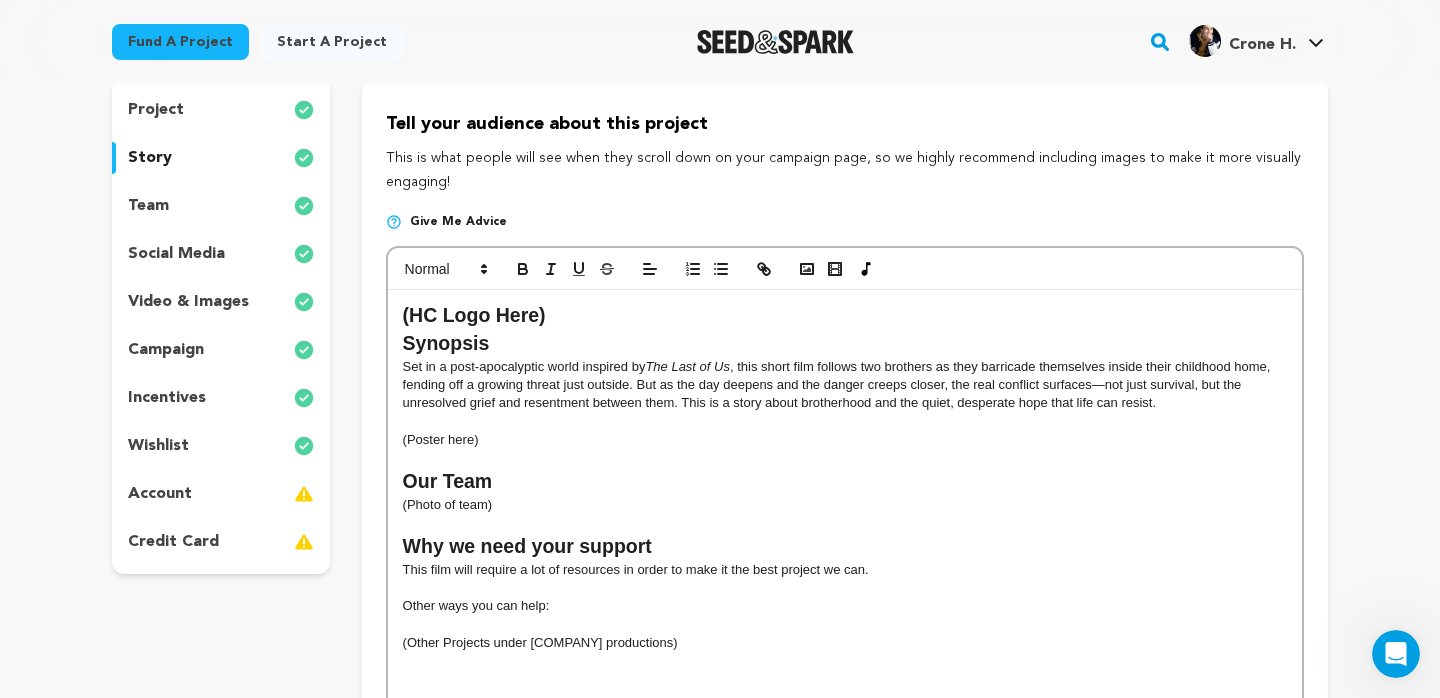 click on "social media" at bounding box center [221, 254] 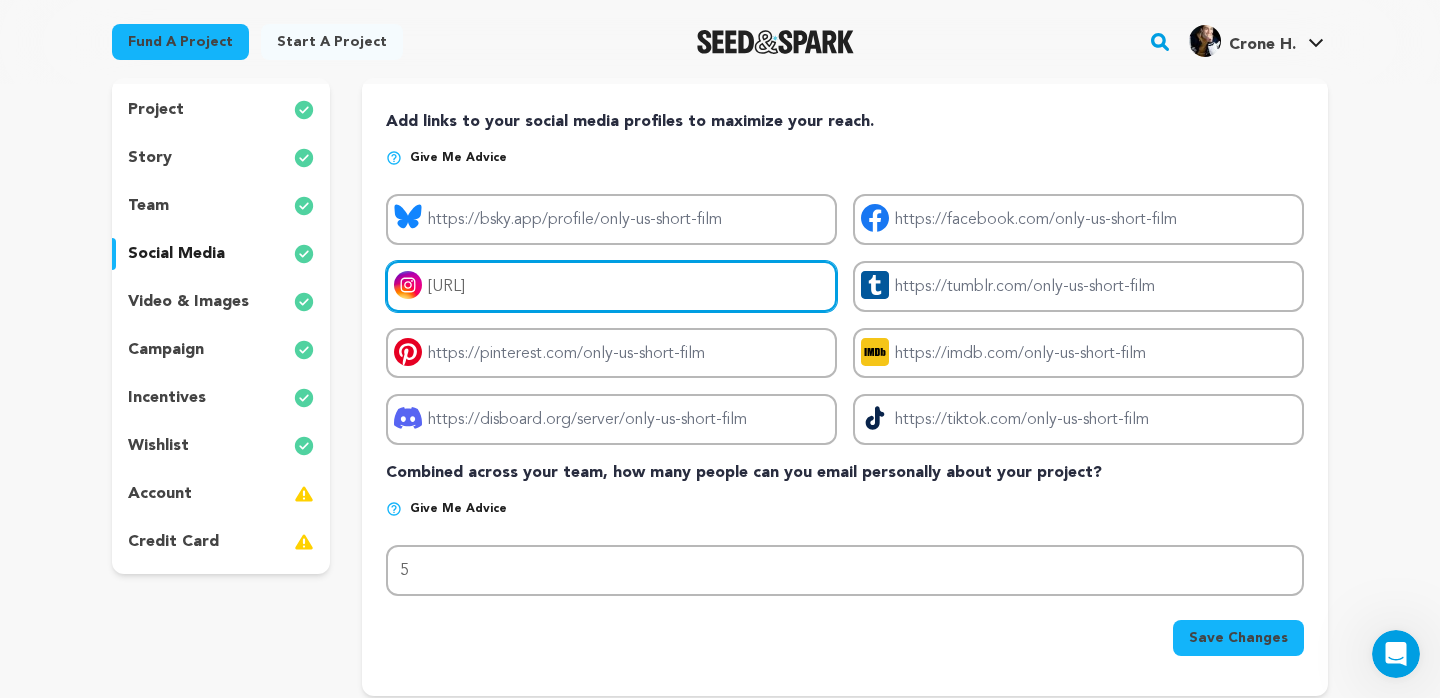 click on "https://www.instagram.com/huntercrone_/" at bounding box center [611, 286] 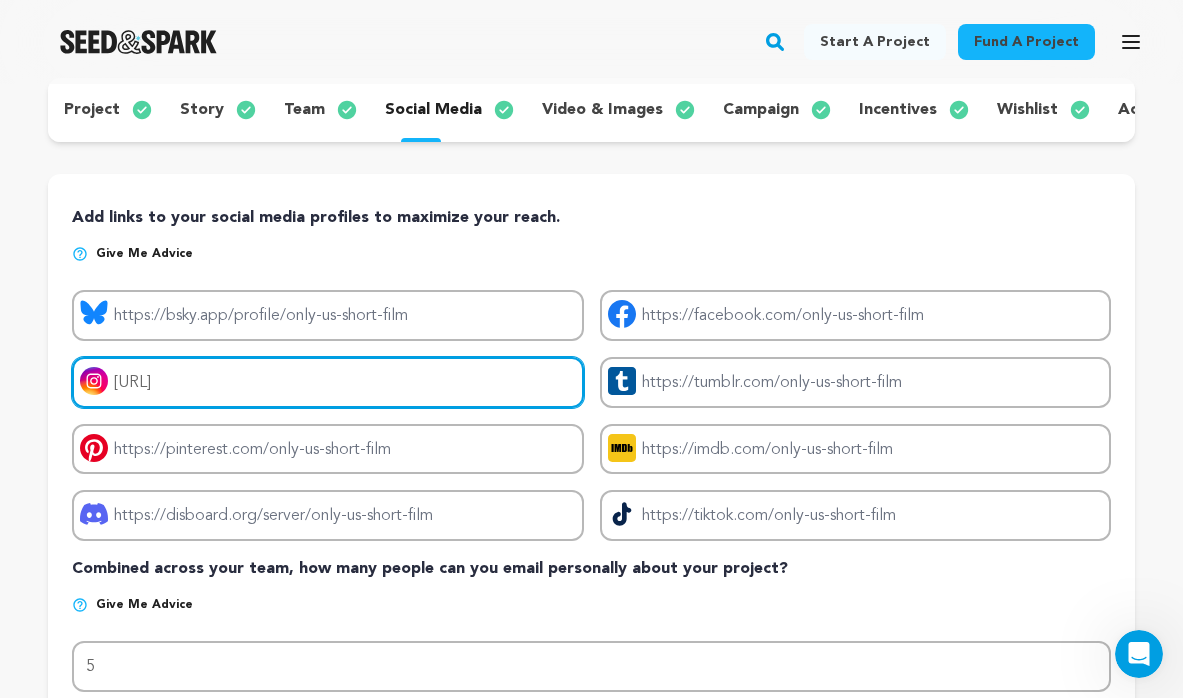 drag, startPoint x: 441, startPoint y: 396, endPoint x: 67, endPoint y: 389, distance: 374.0655 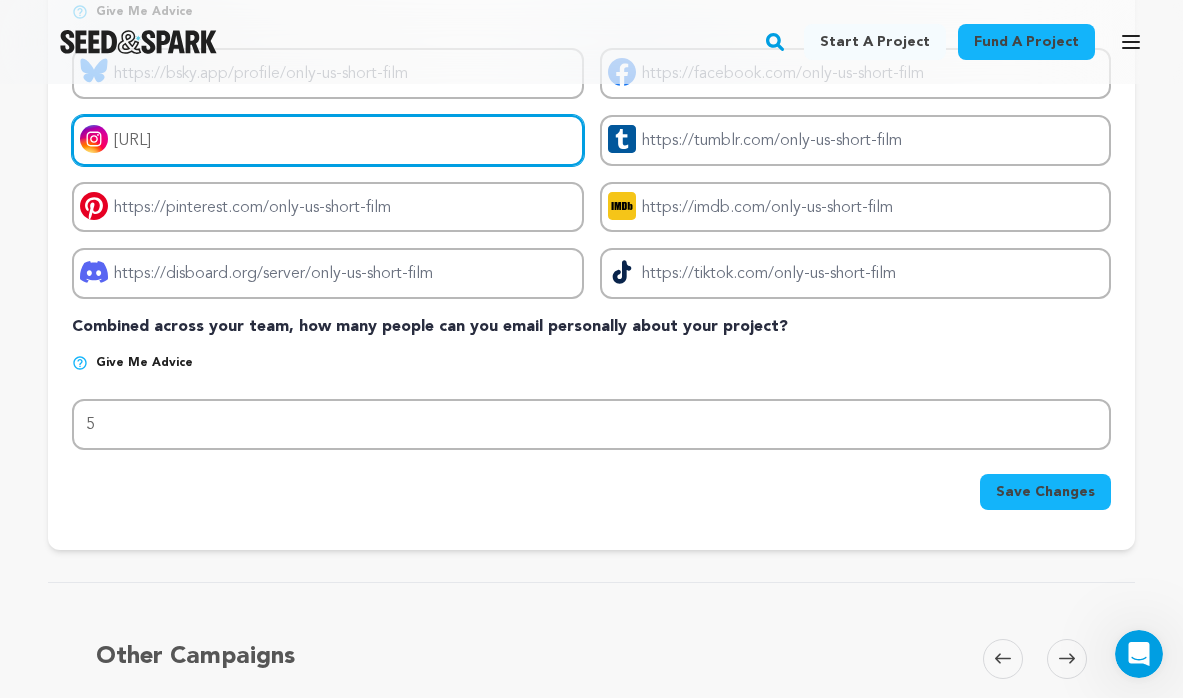 scroll, scrollTop: 362, scrollLeft: 0, axis: vertical 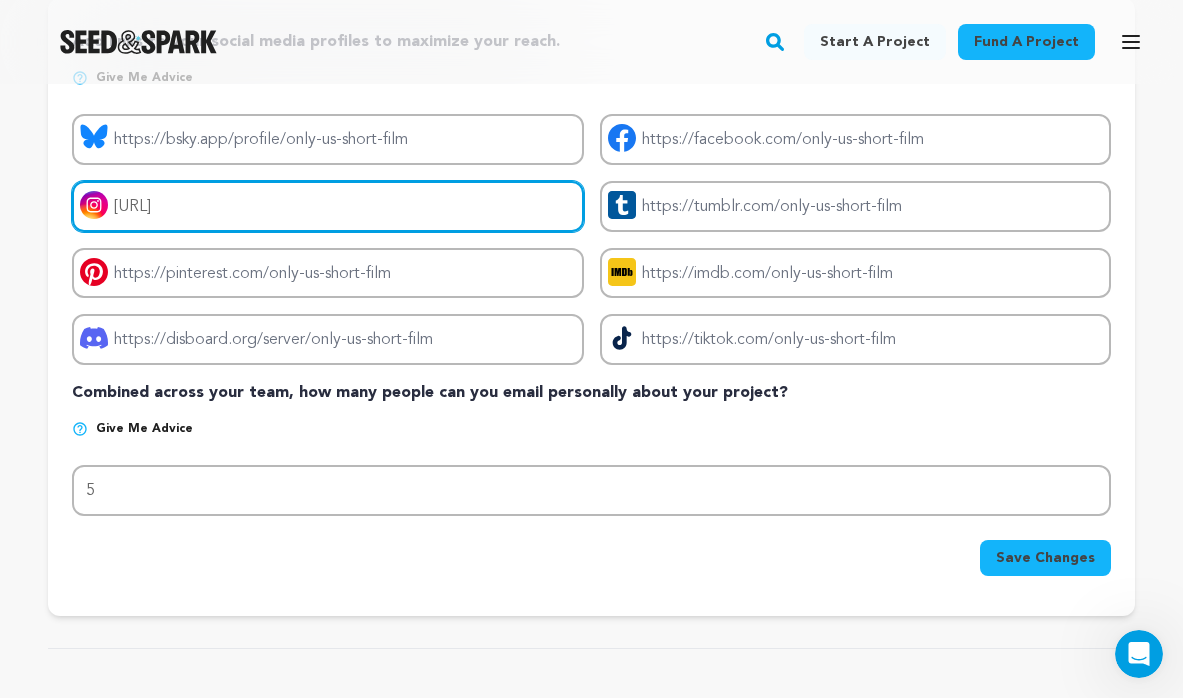 type on "https://www.instagram.com/hcrone.productions/" 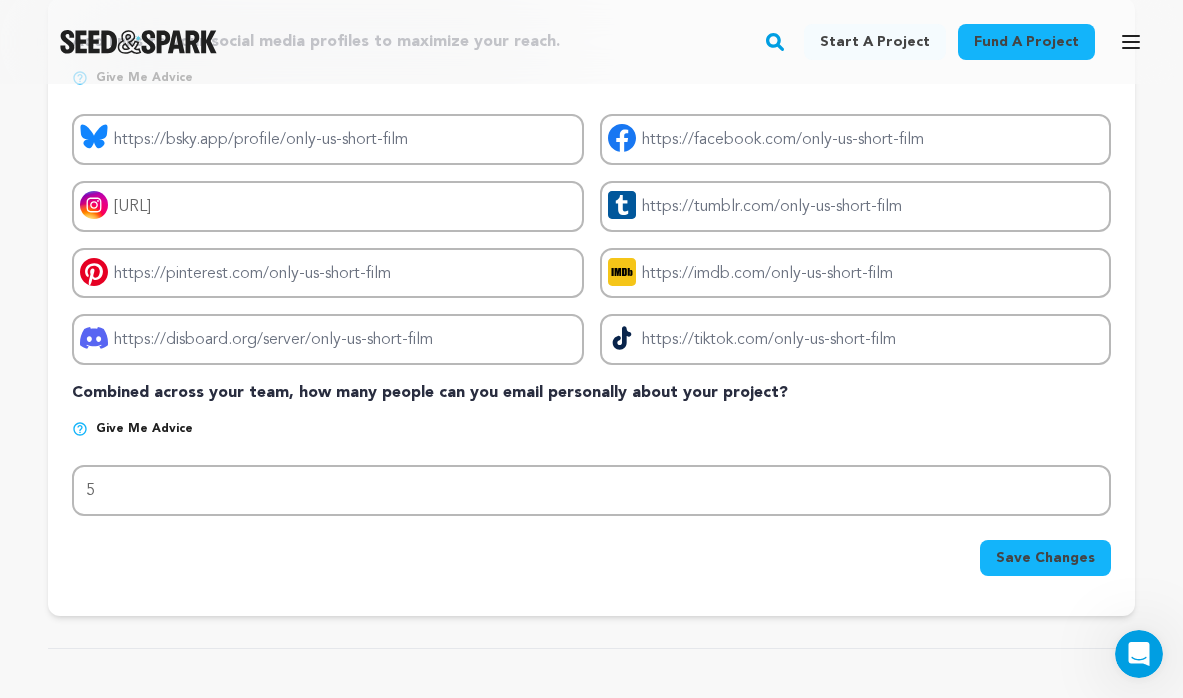 click on "Save Changes" at bounding box center [1045, 558] 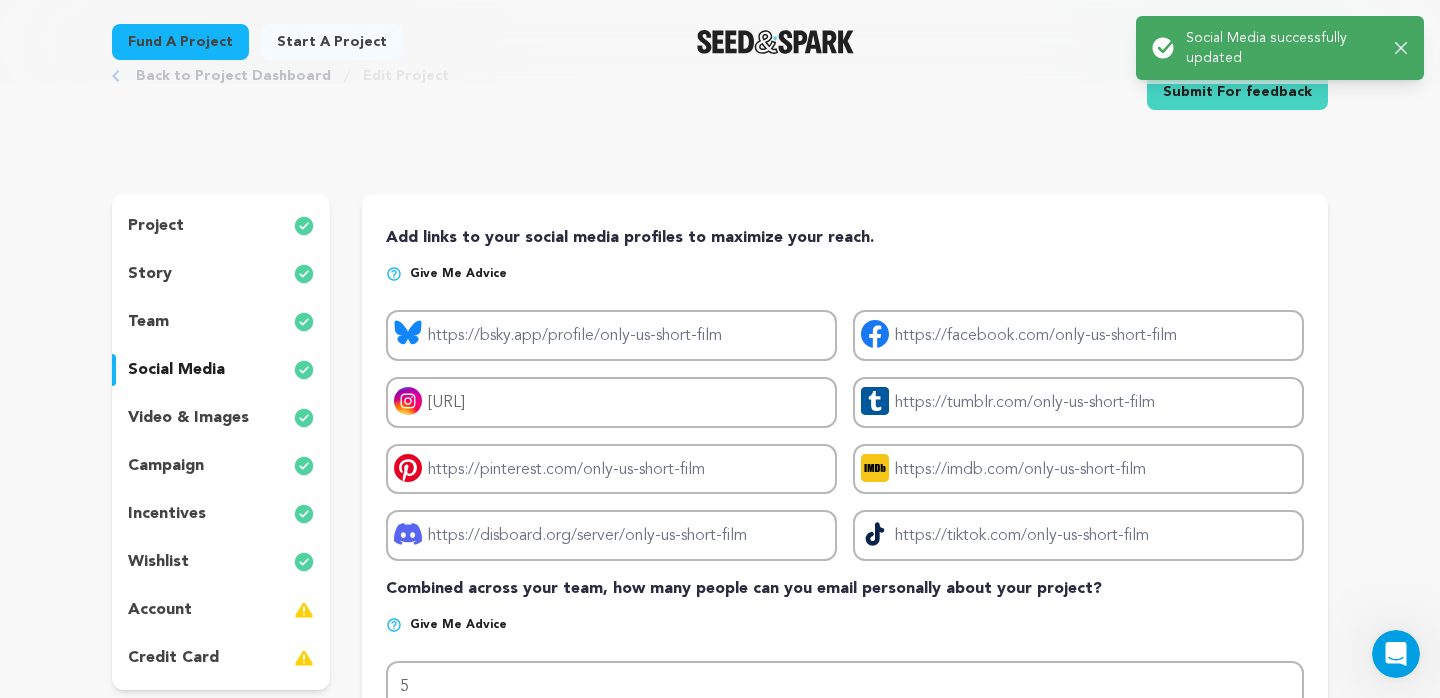 scroll, scrollTop: 108, scrollLeft: 0, axis: vertical 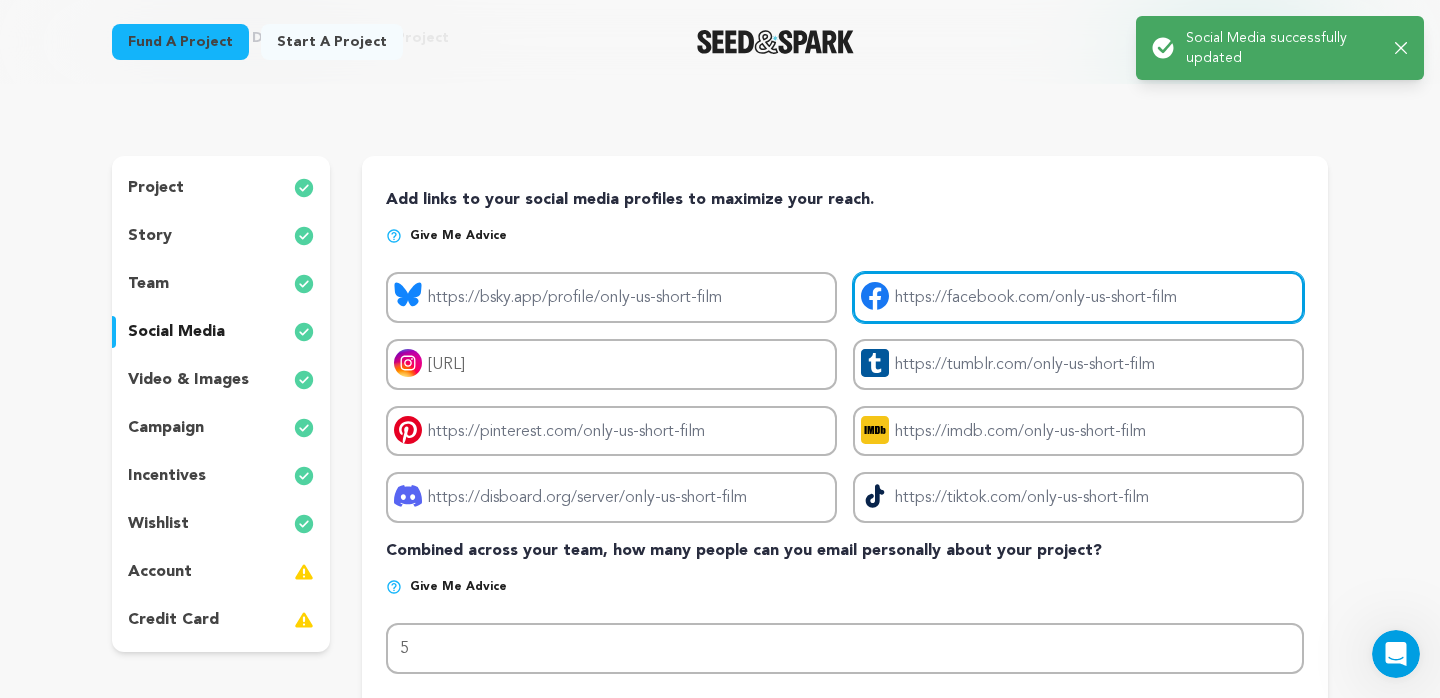 click on "Project facebook link" at bounding box center (1078, 297) 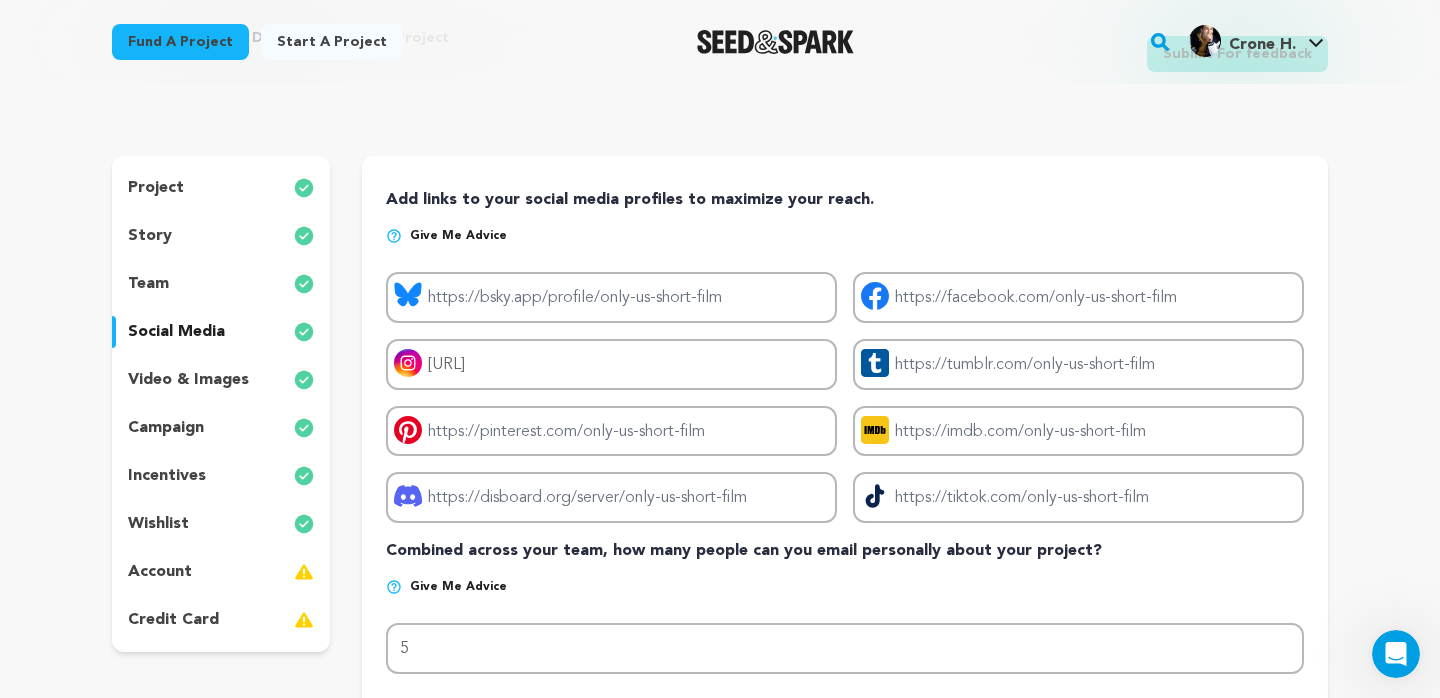 click on "Give me advice" at bounding box center [845, 595] 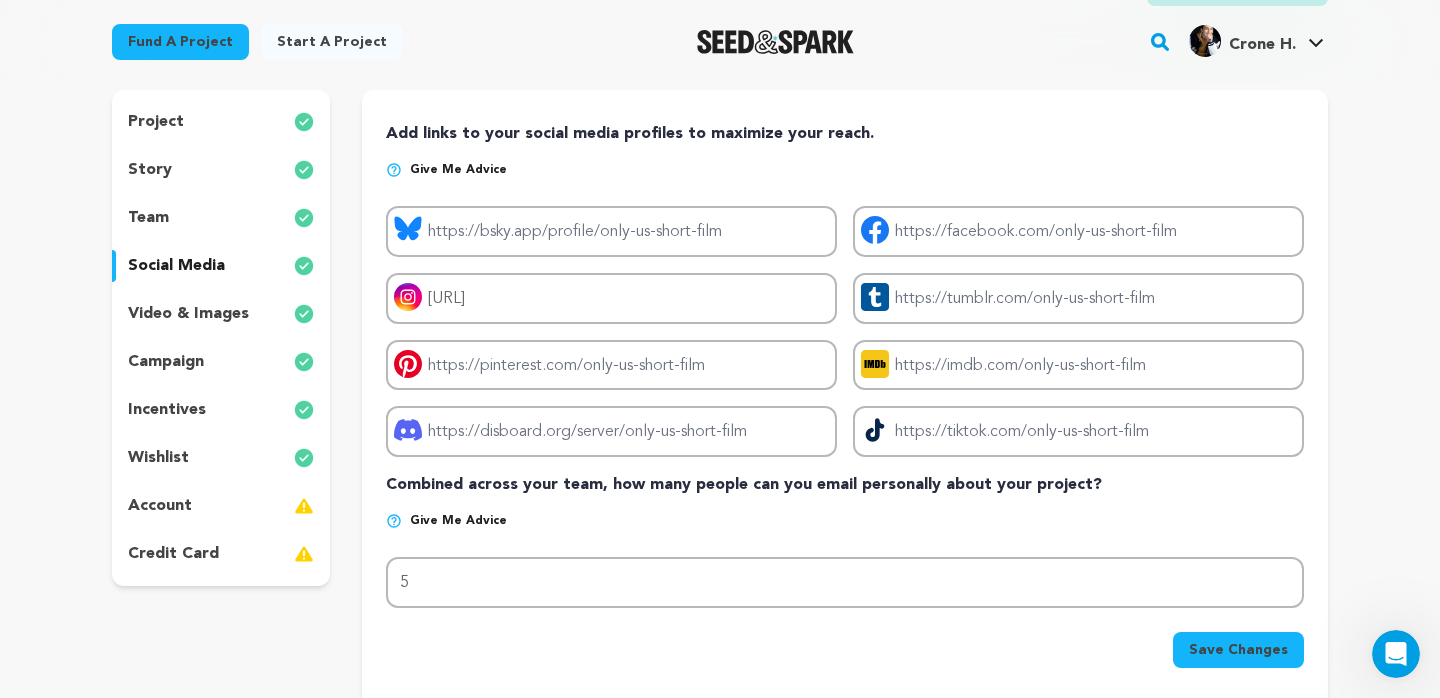 scroll, scrollTop: 176, scrollLeft: 0, axis: vertical 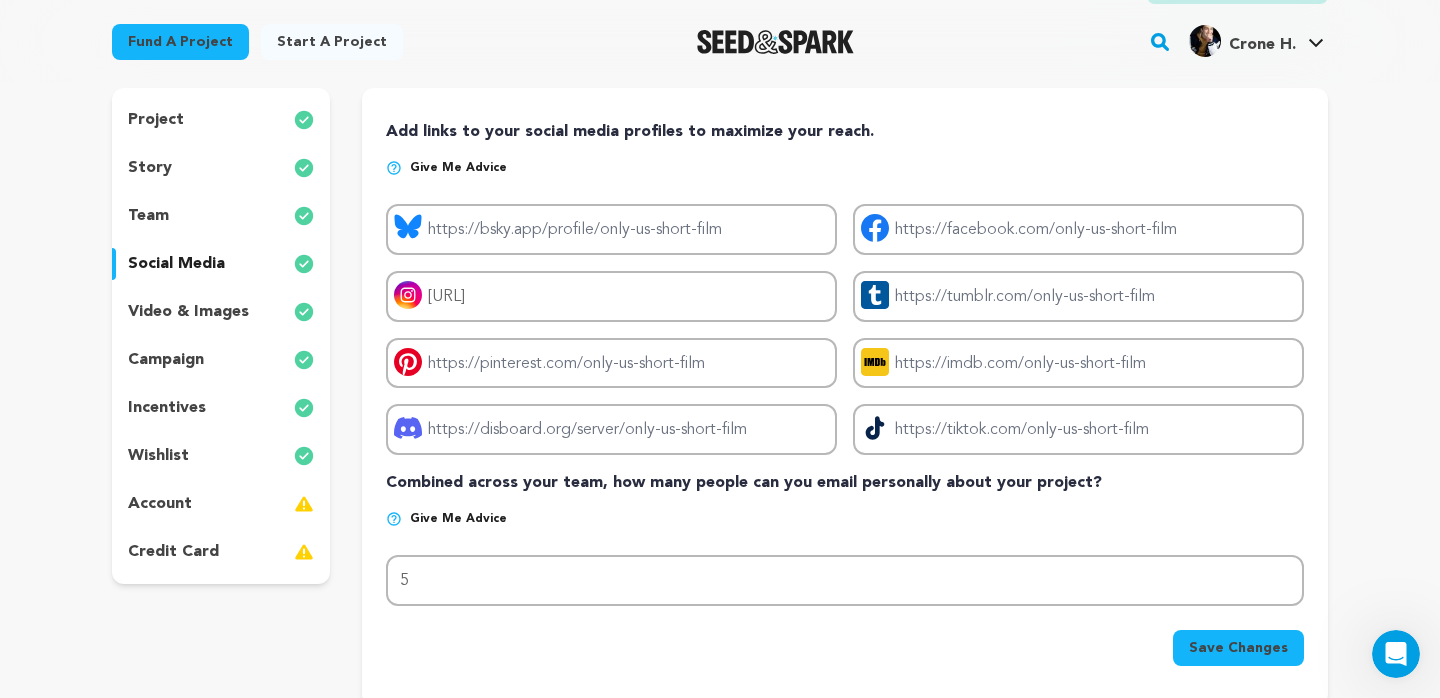 click on "video & images" at bounding box center [188, 312] 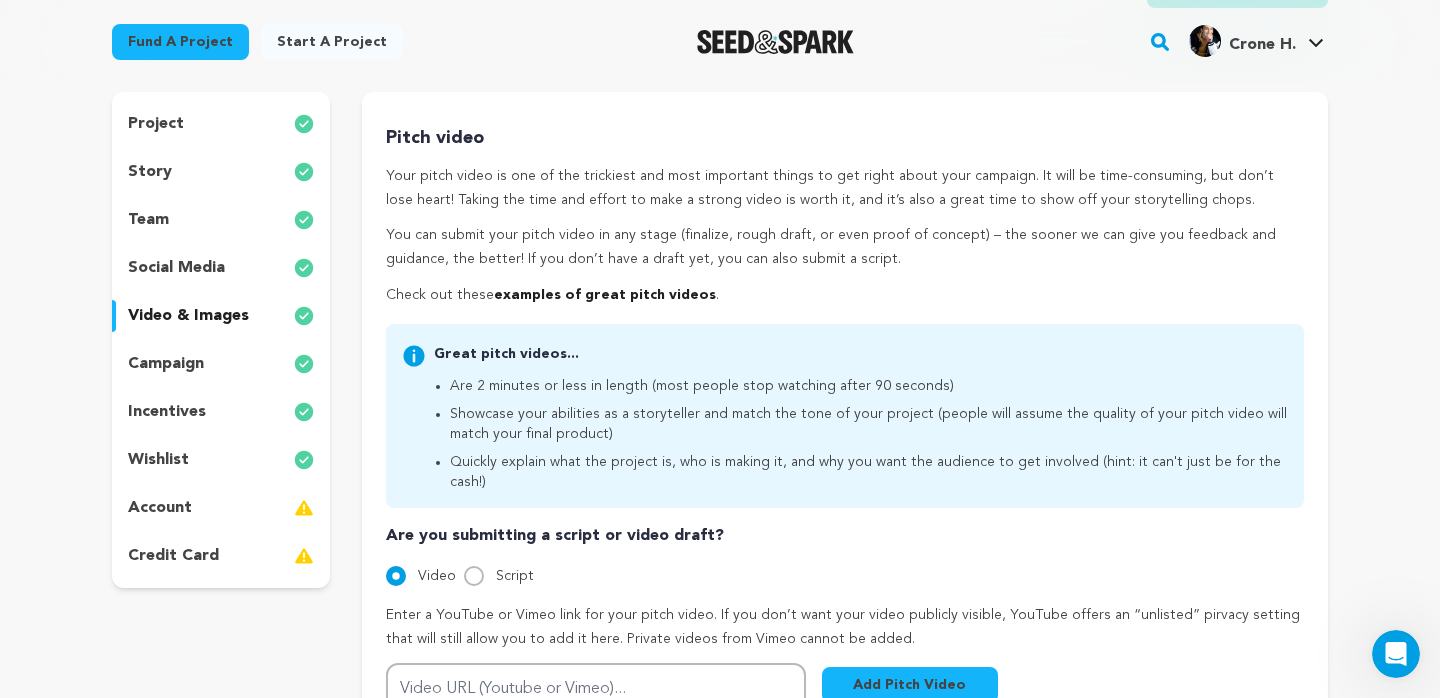 scroll, scrollTop: 49, scrollLeft: 0, axis: vertical 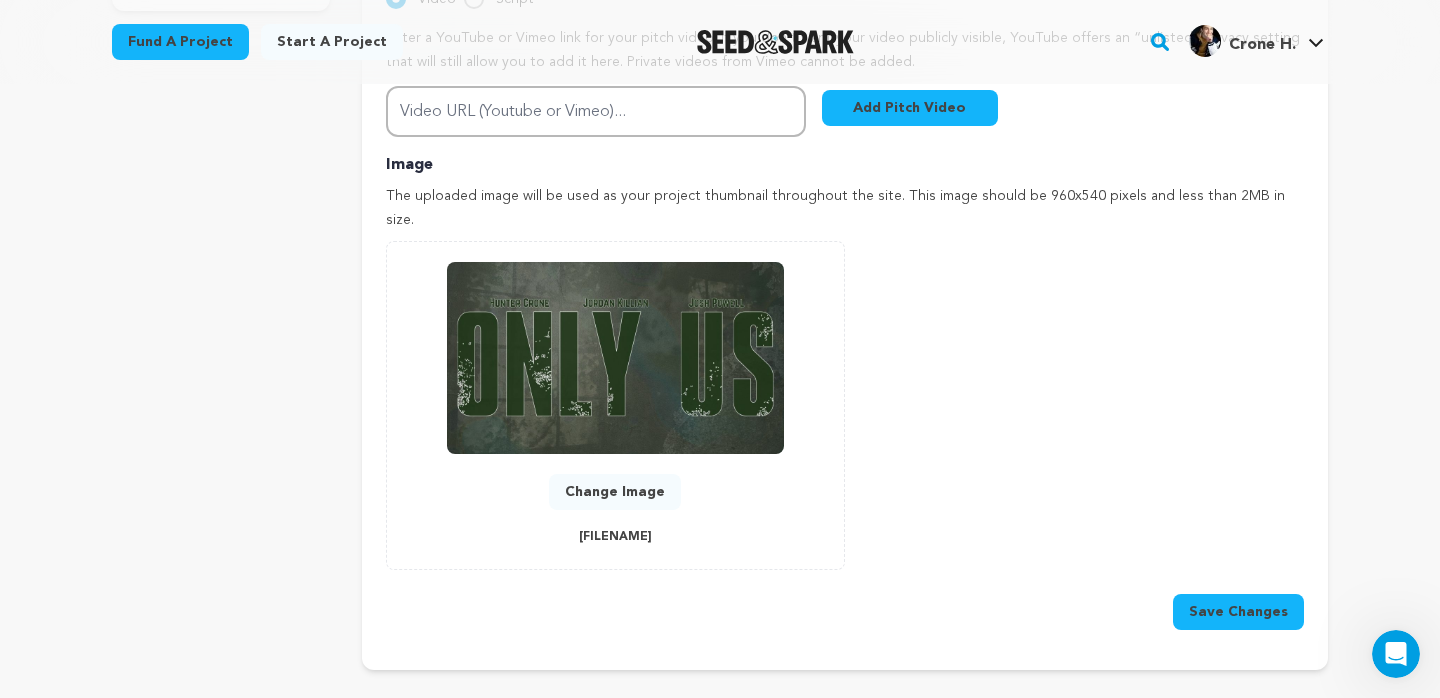 click on "Save Changes" at bounding box center (1238, 612) 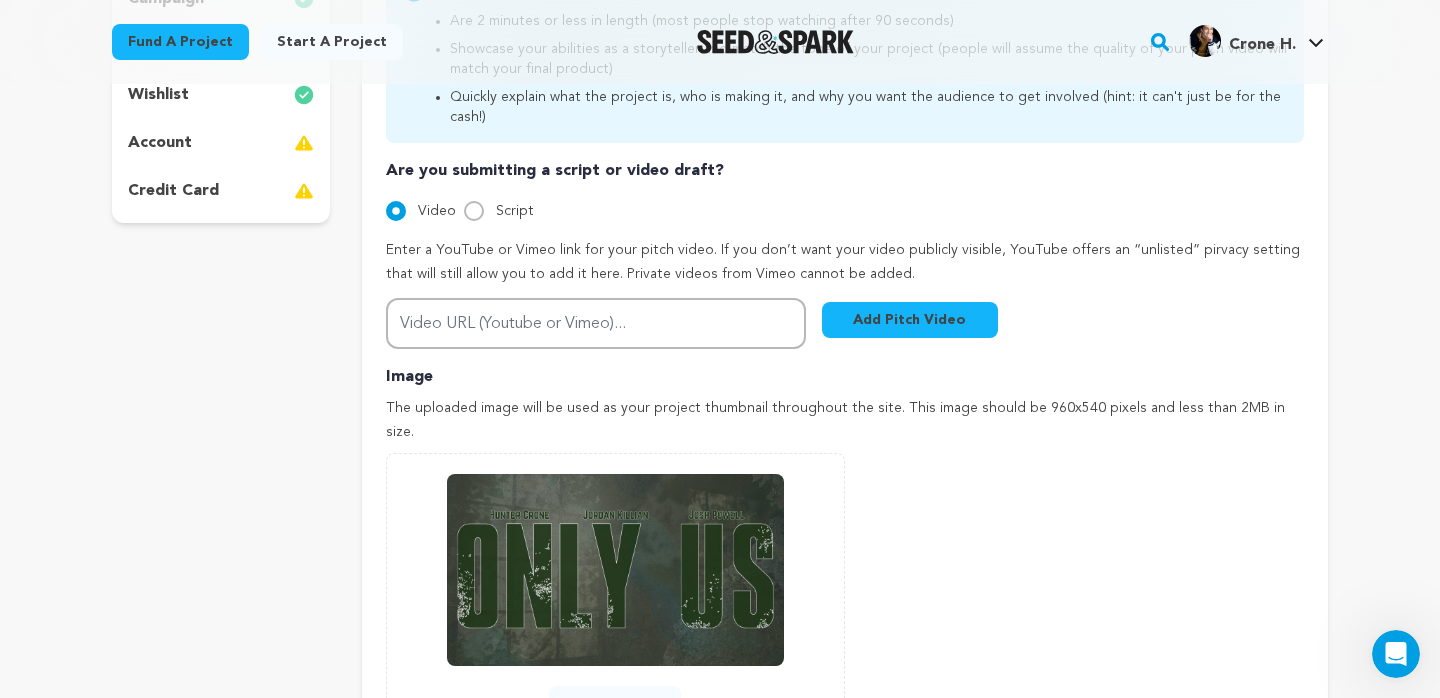 scroll, scrollTop: 477, scrollLeft: 0, axis: vertical 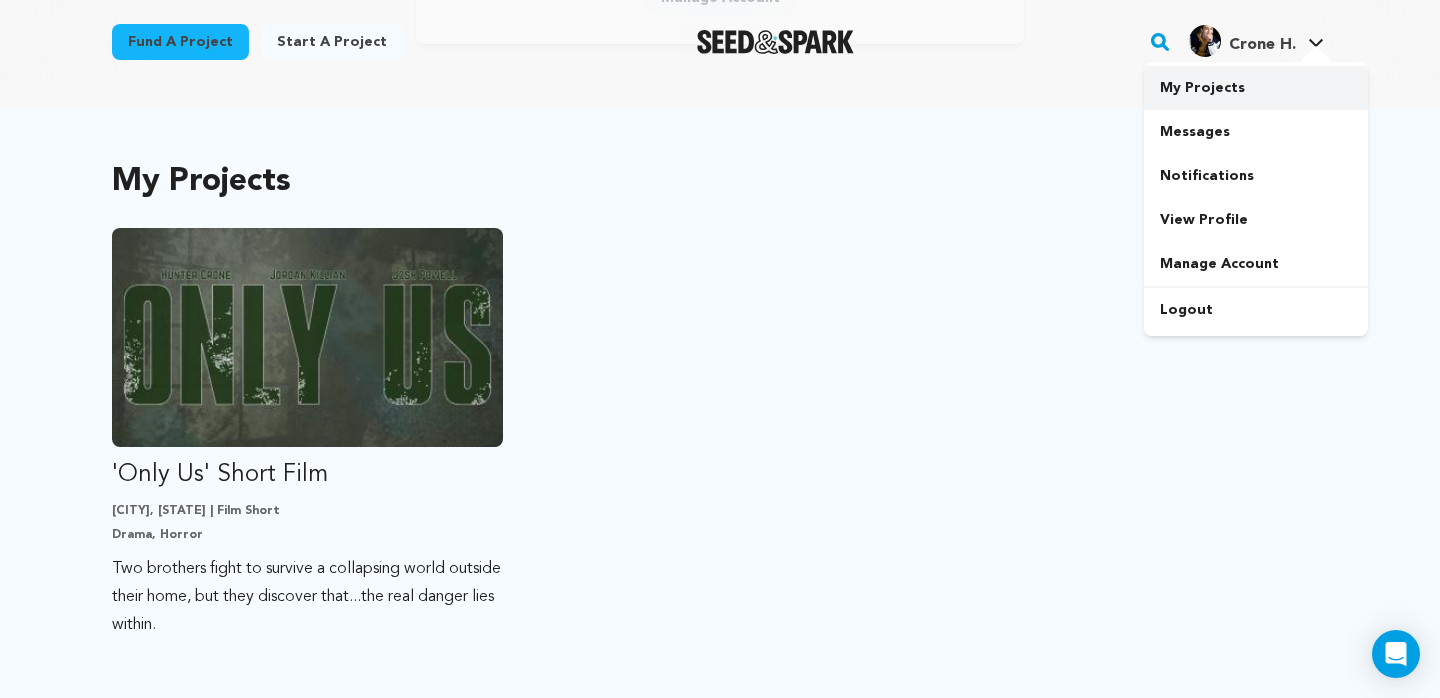 click on "My Projects" at bounding box center (1256, 88) 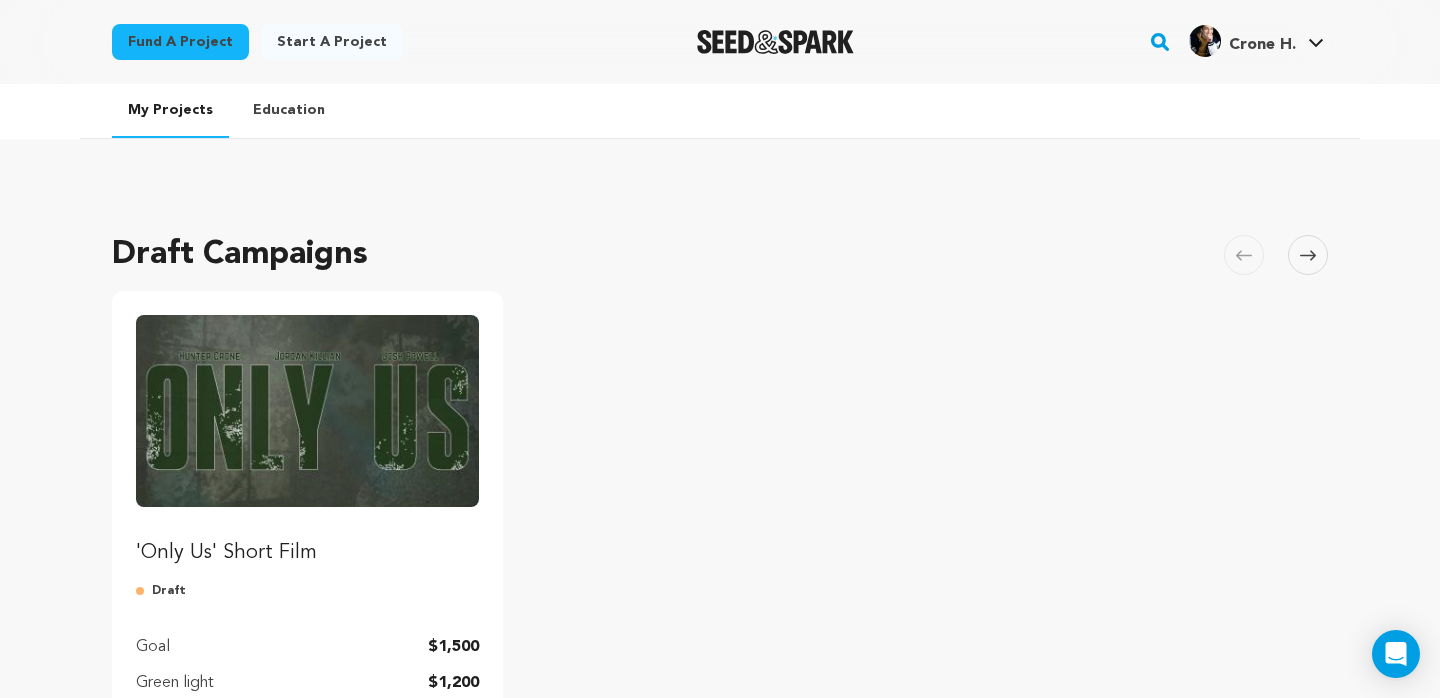 scroll, scrollTop: 241, scrollLeft: 0, axis: vertical 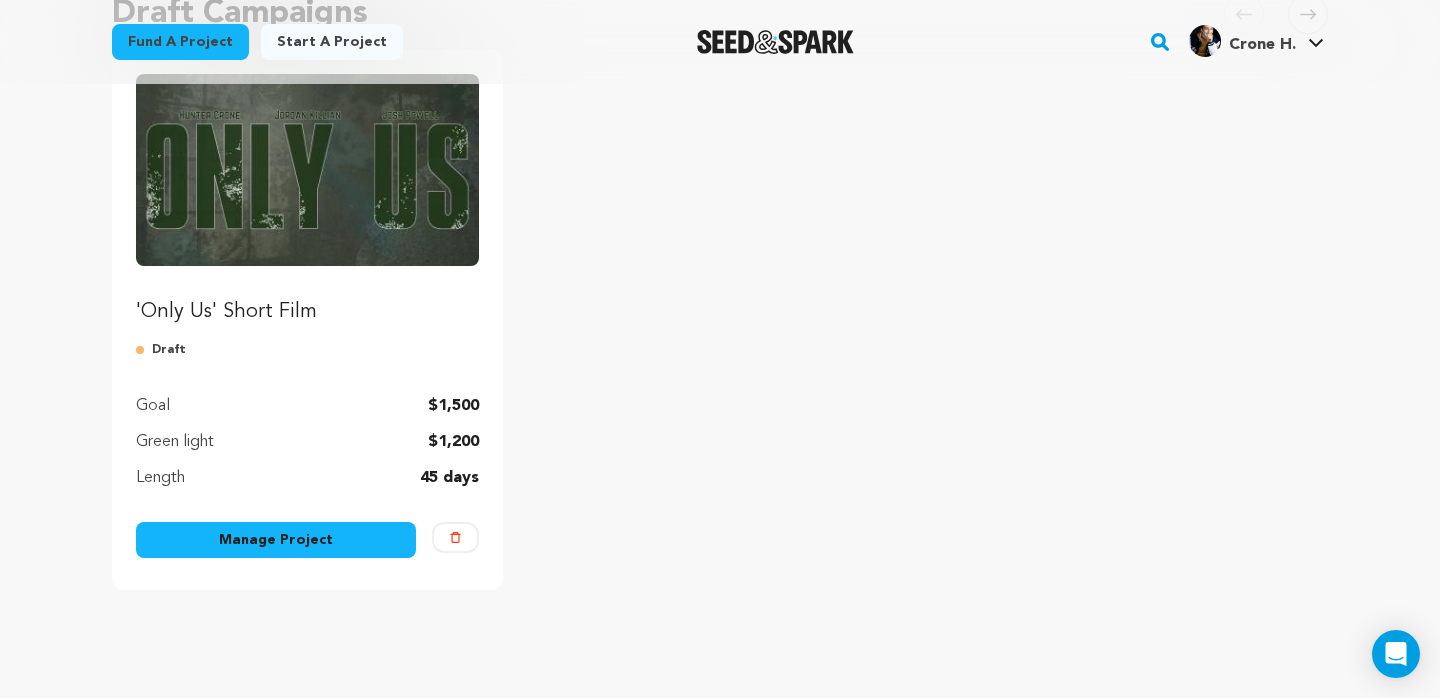 click on "Manage Project" at bounding box center (276, 540) 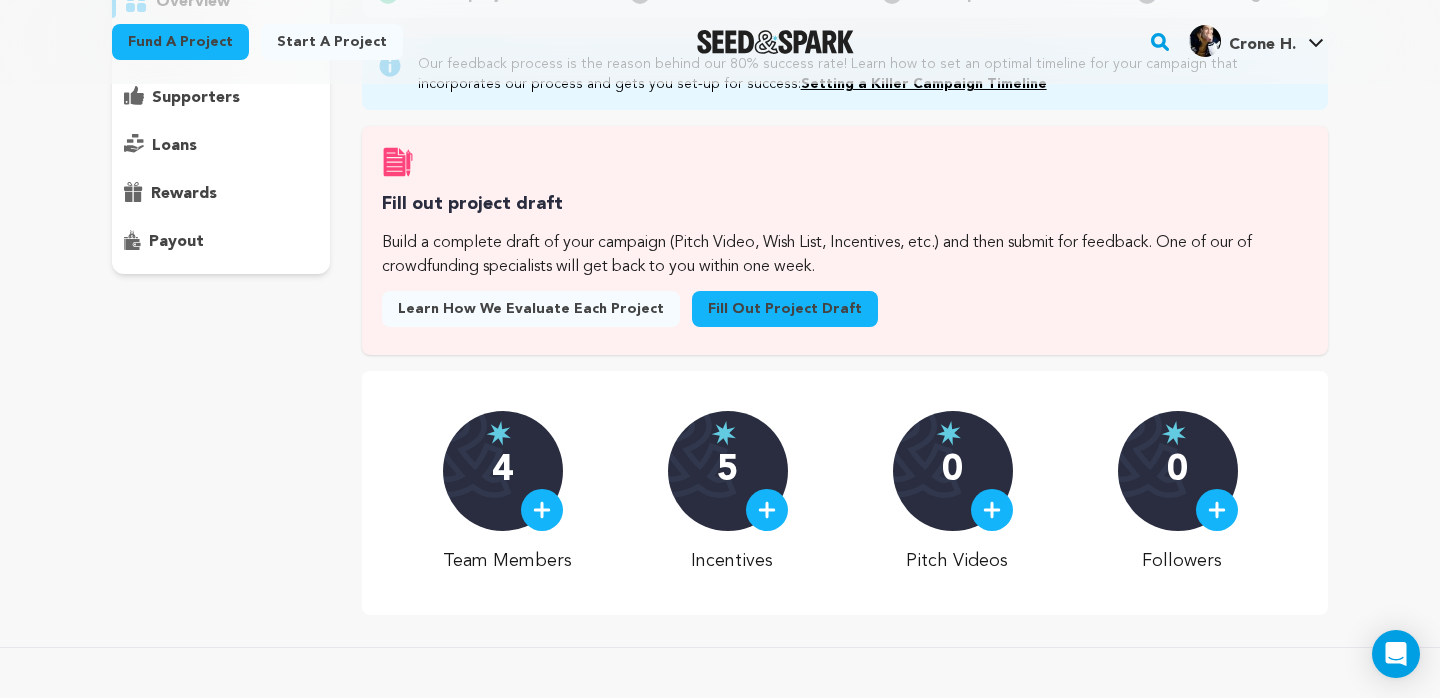 scroll, scrollTop: 281, scrollLeft: 0, axis: vertical 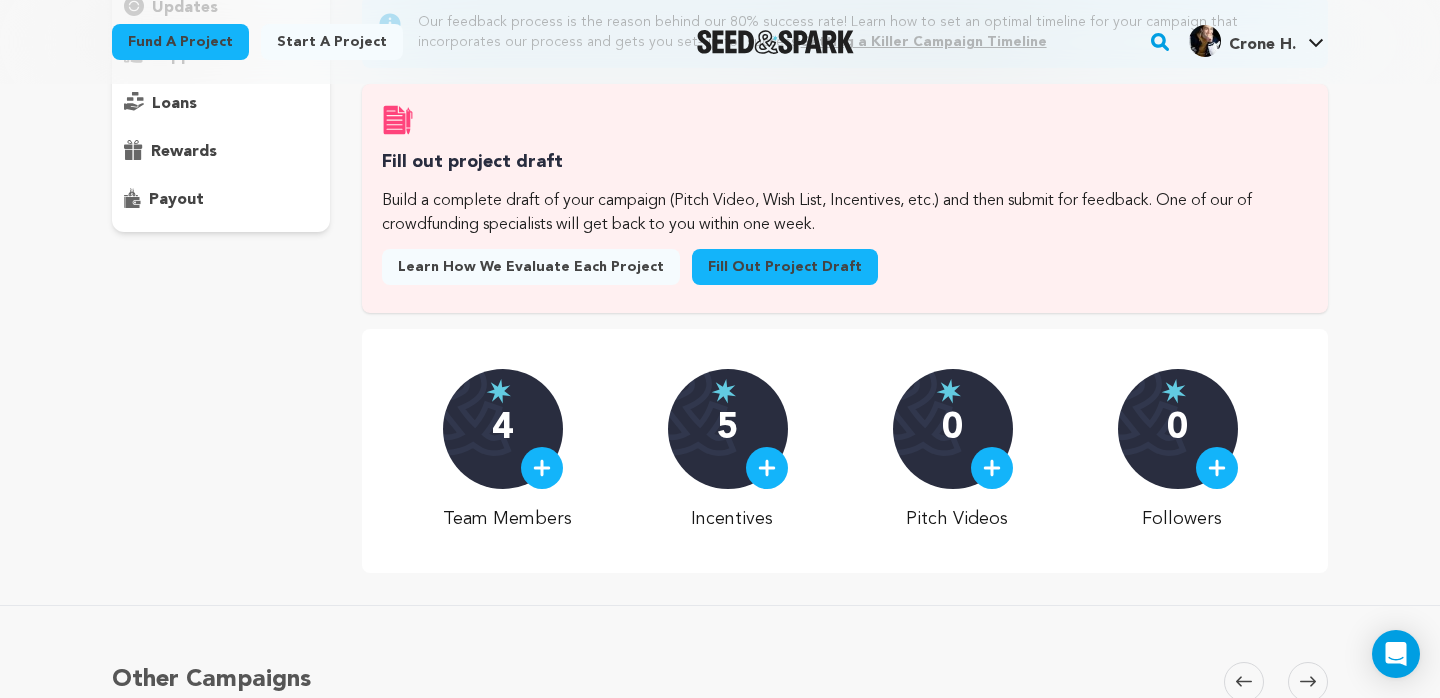 click on "Fill out project draft" at bounding box center (785, 267) 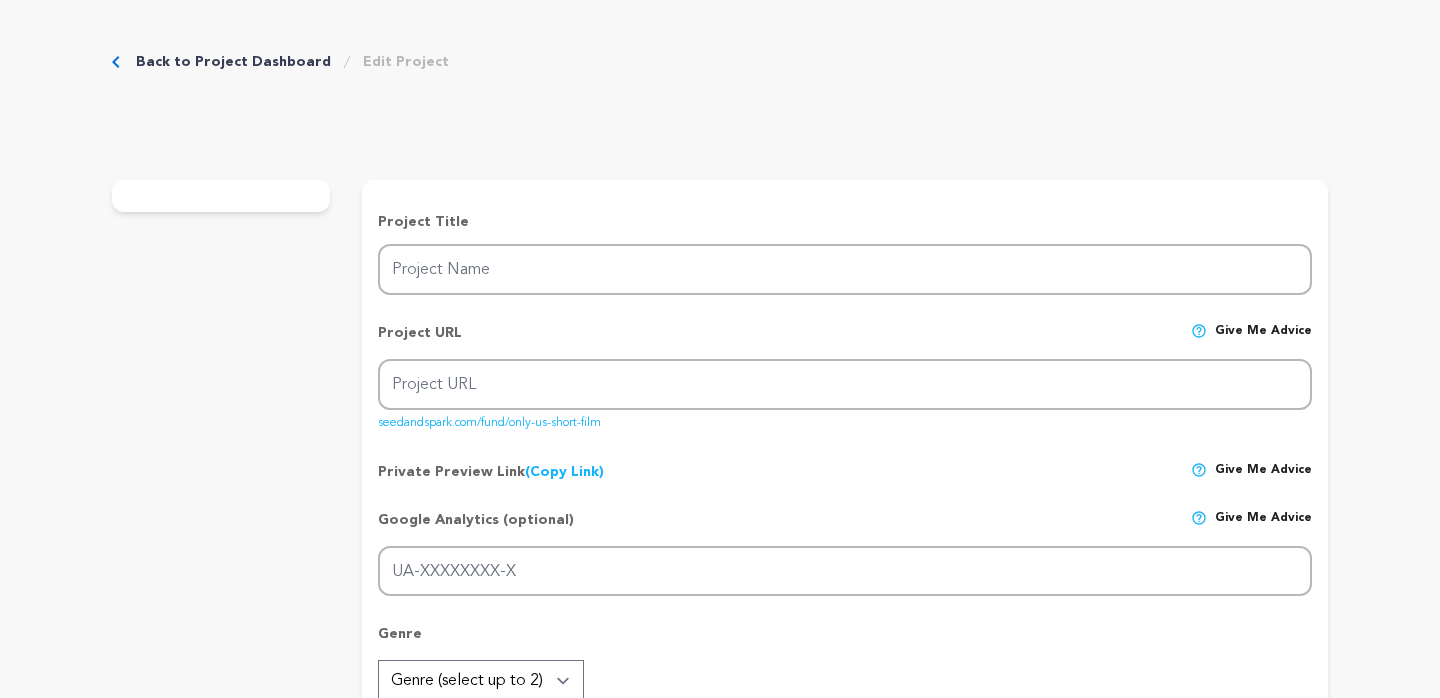 scroll, scrollTop: 0, scrollLeft: 0, axis: both 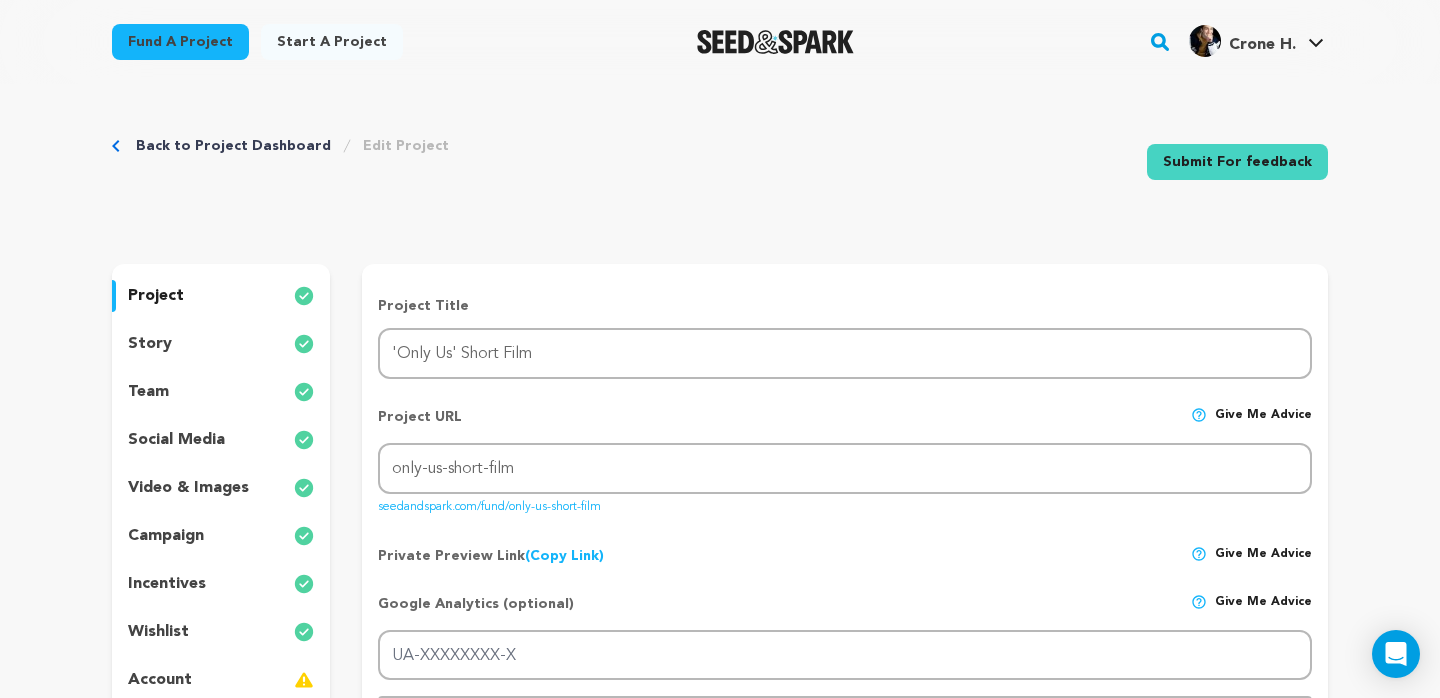 click on "story" at bounding box center [221, 344] 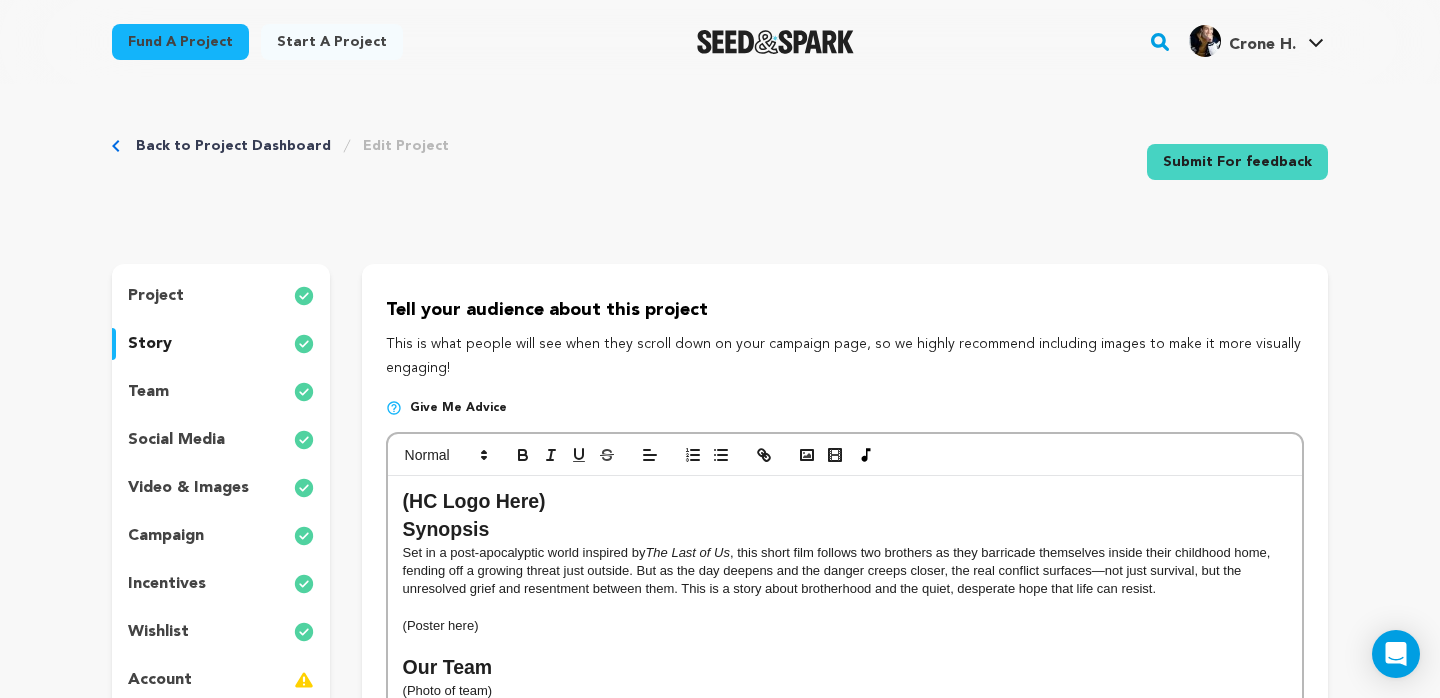 scroll, scrollTop: 168, scrollLeft: 0, axis: vertical 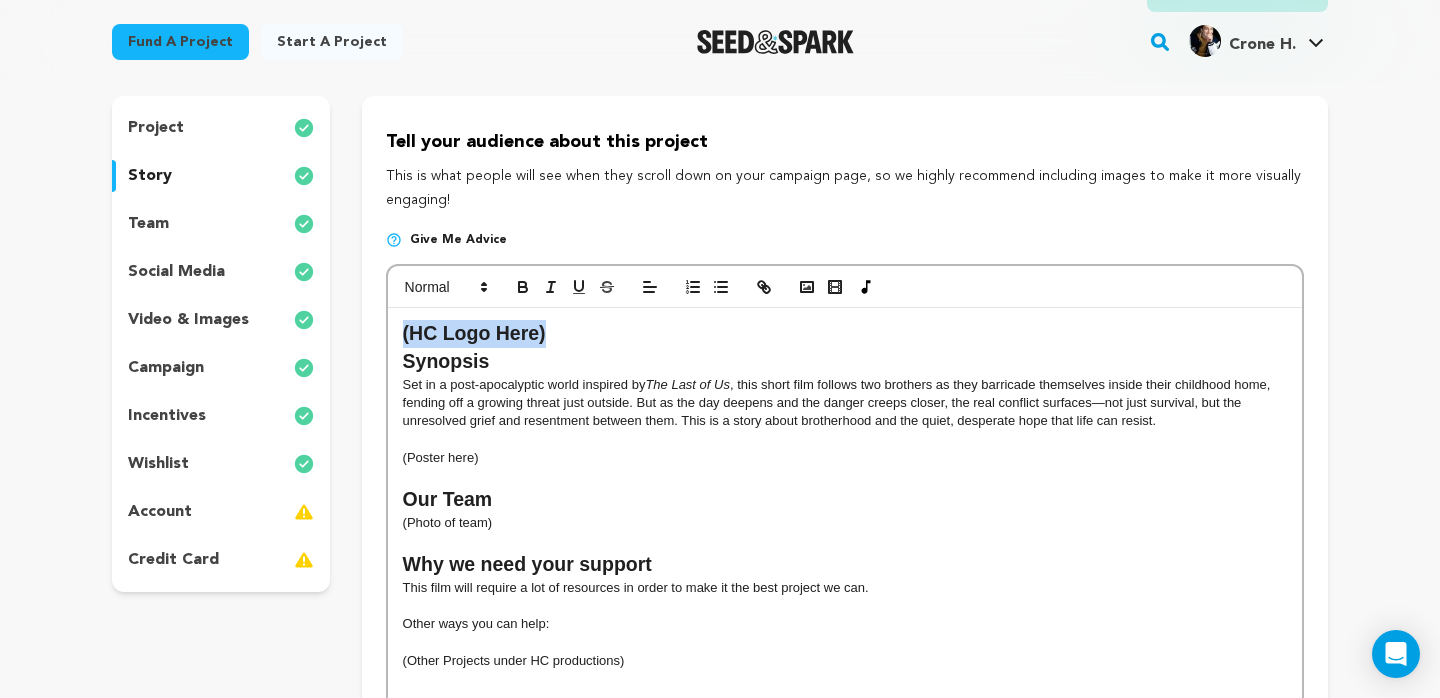 drag, startPoint x: 559, startPoint y: 346, endPoint x: 368, endPoint y: 340, distance: 191.09422 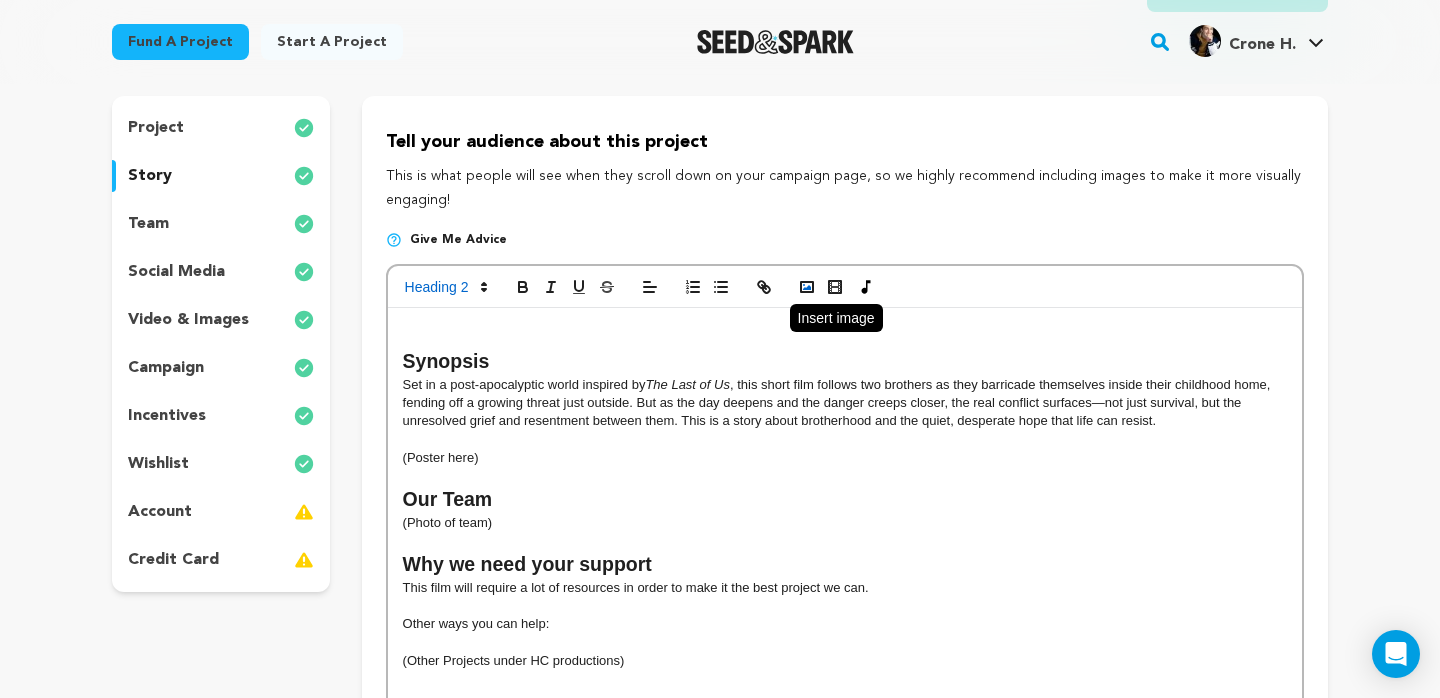 click at bounding box center (807, 287) 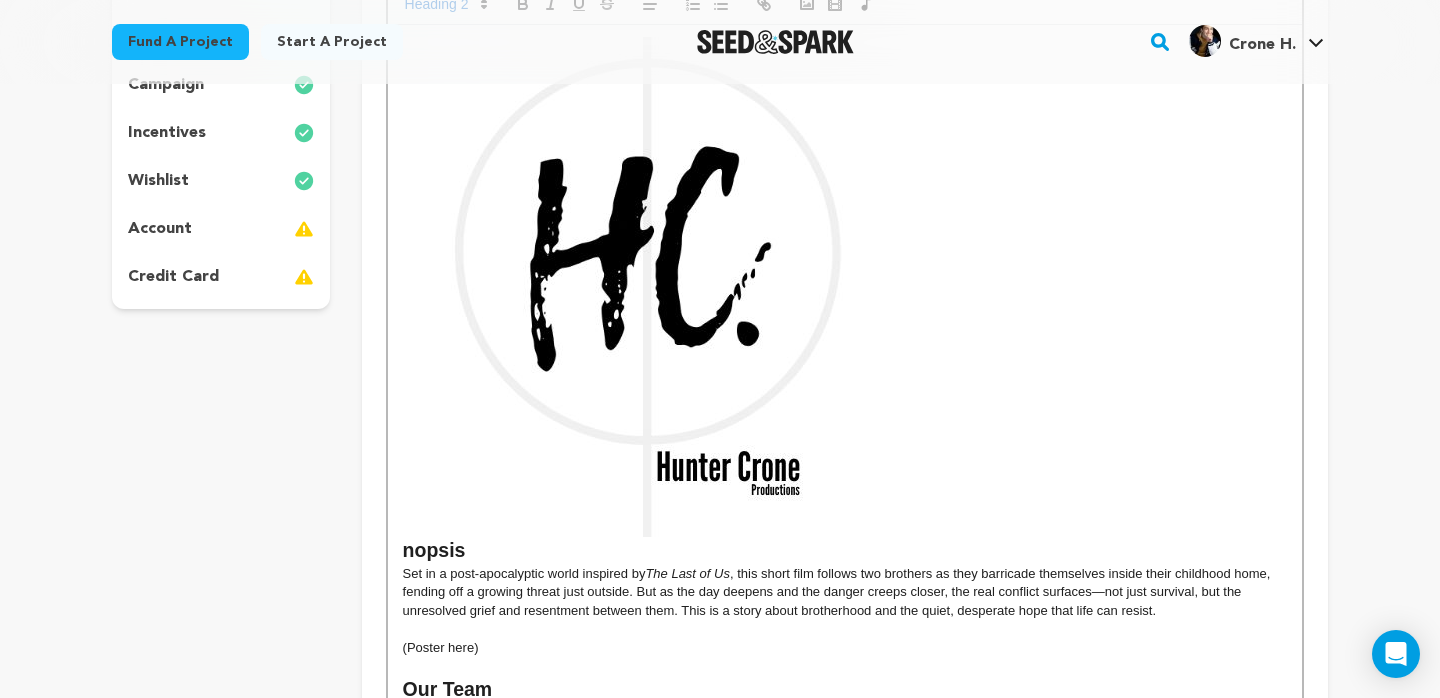 scroll, scrollTop: 469, scrollLeft: 0, axis: vertical 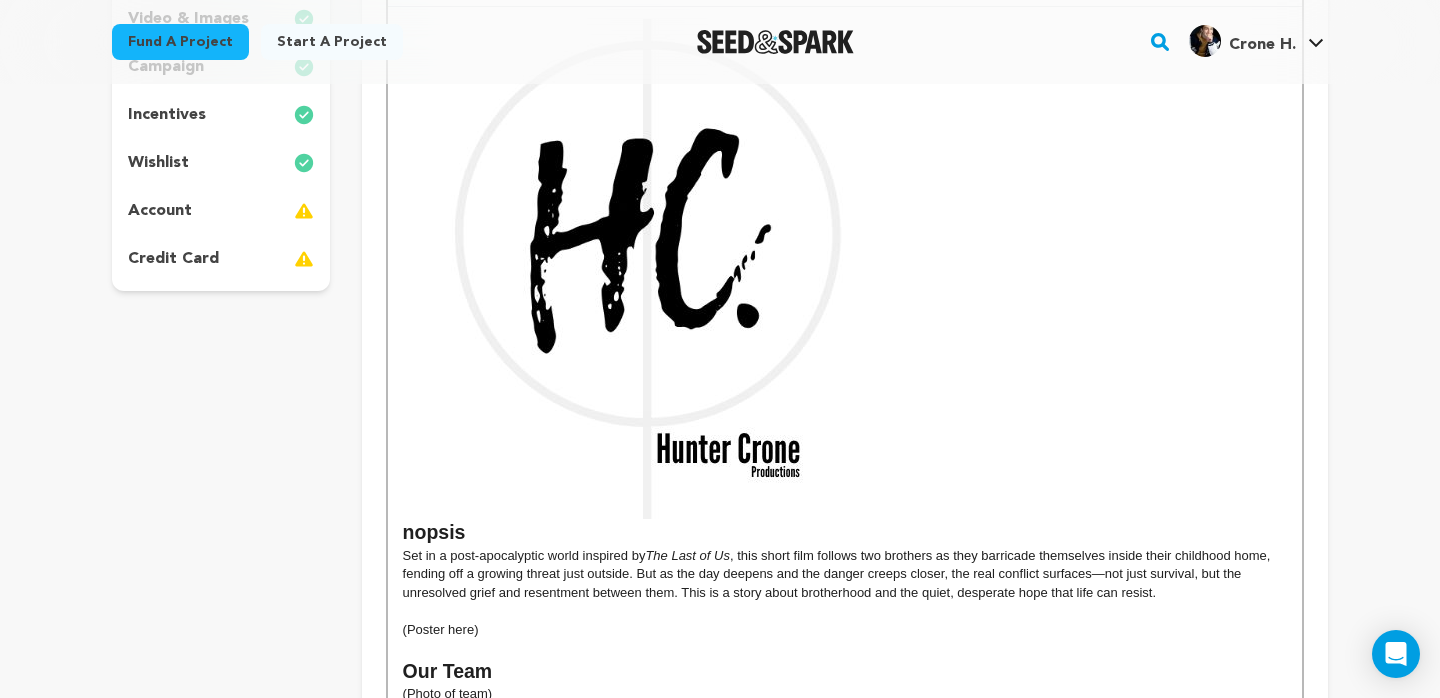 click at bounding box center (653, 269) 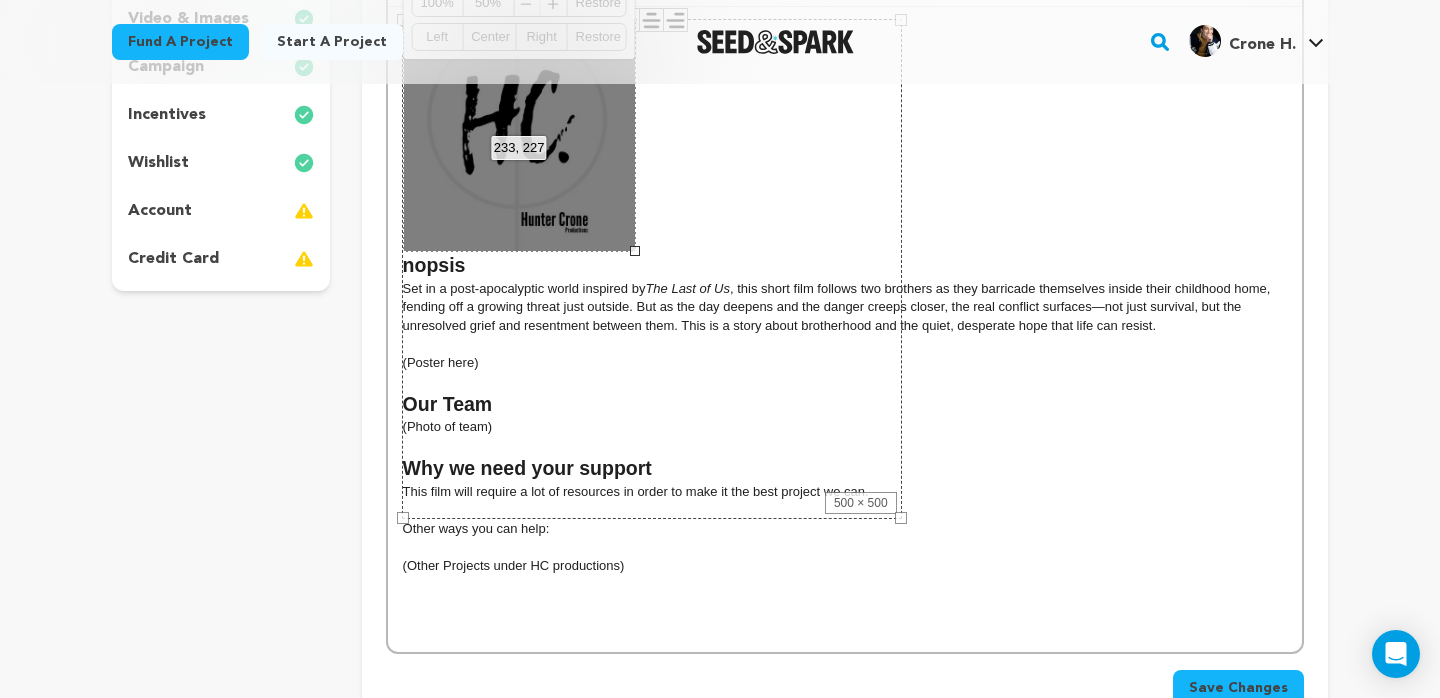 drag, startPoint x: 901, startPoint y: 518, endPoint x: 629, endPoint y: 240, distance: 388.9319 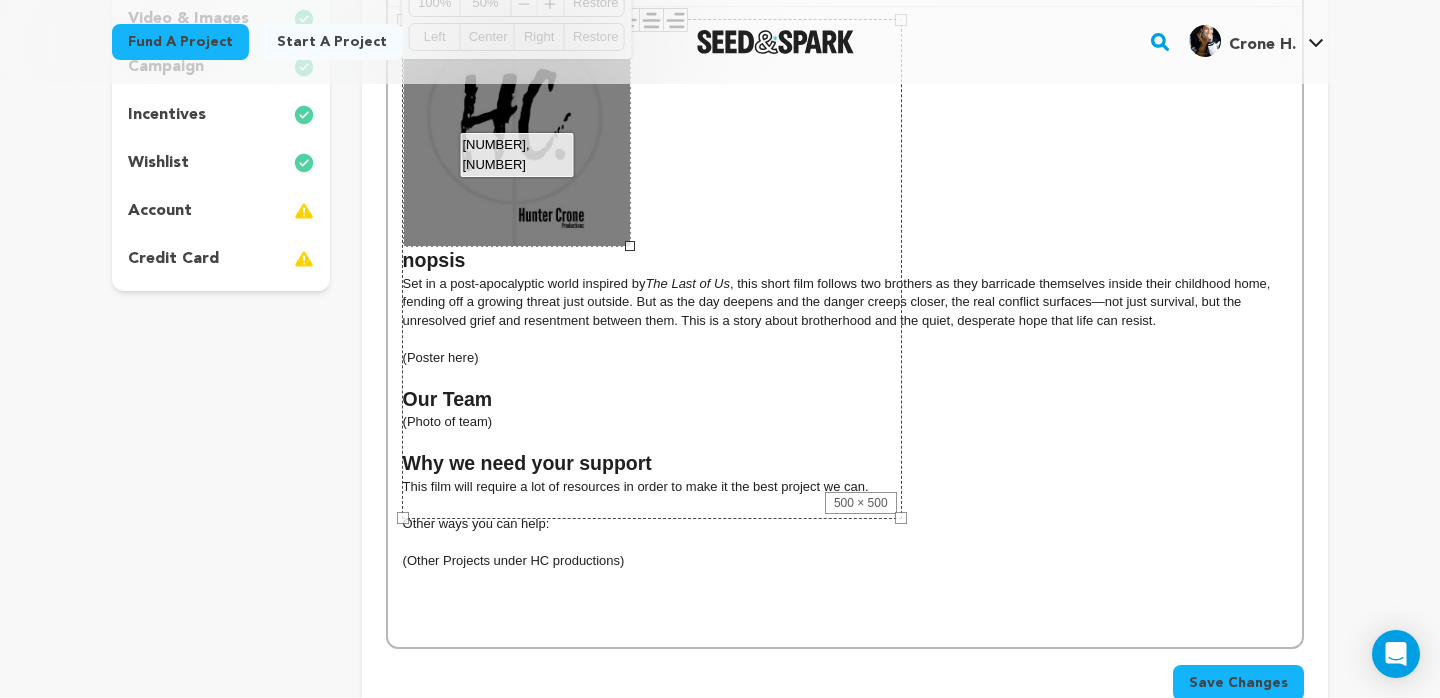 click on "500 × 500" at bounding box center [652, 269] 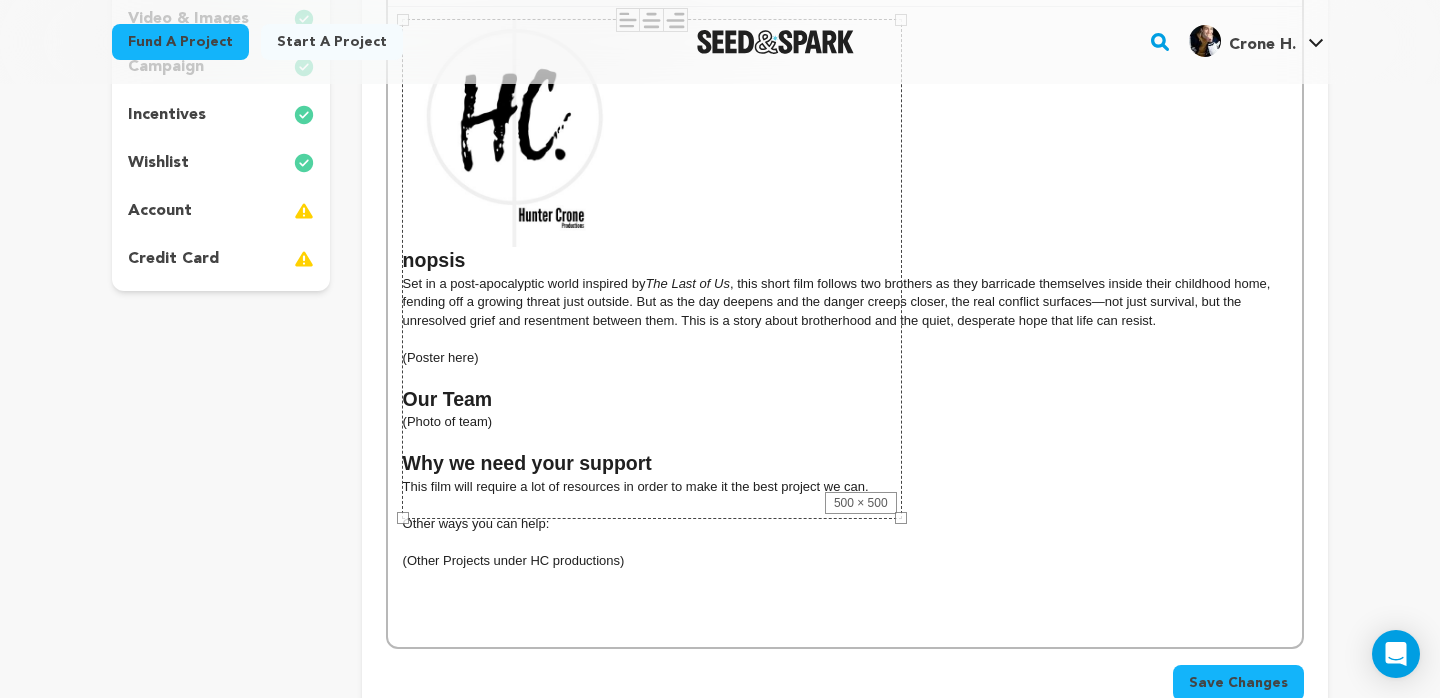 click on ", this short film follows two brothers as they barricade themselves inside their childhood home, fending off a growing threat just outside. But as the day deepens and the danger creeps closer, the real conflict surfaces—not just survival, but the unresolved grief and resentment between them. This is a story about brotherhood and the quiet, desperate hope that life can resist." at bounding box center (838, 302) 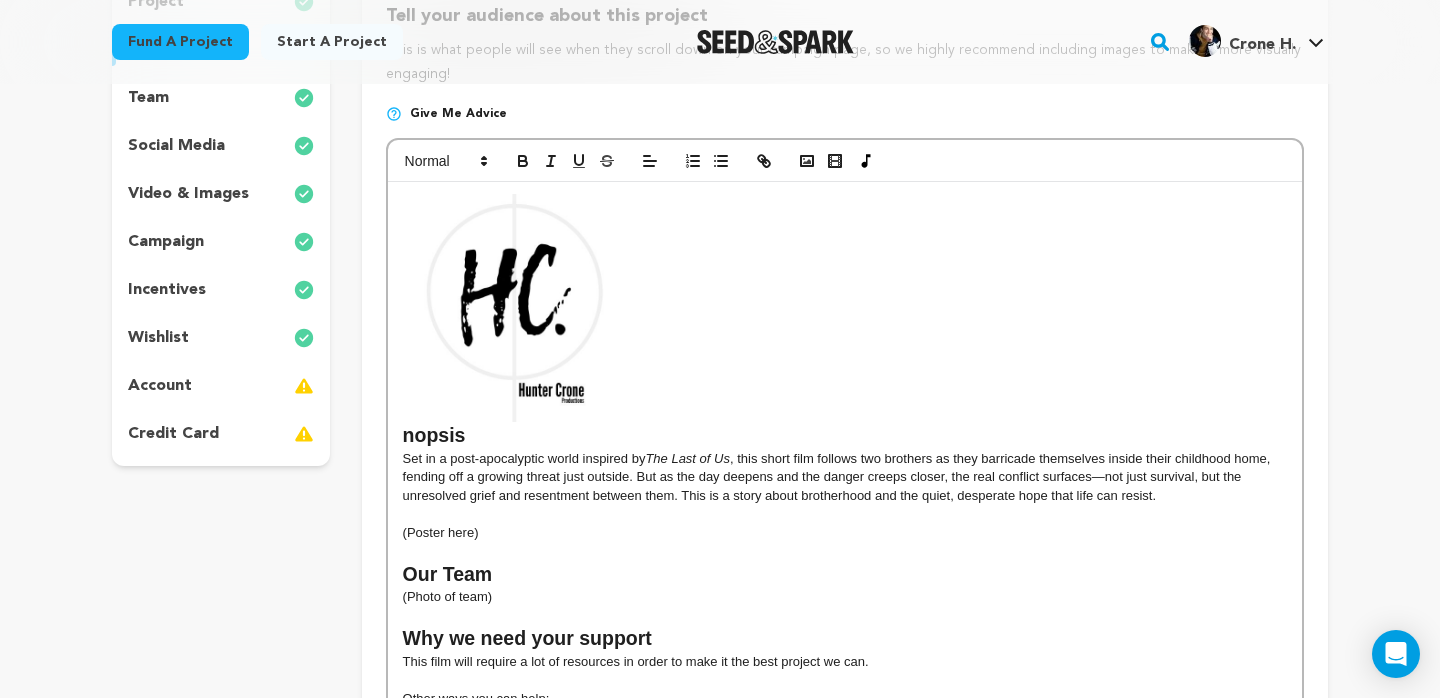 scroll, scrollTop: 246, scrollLeft: 0, axis: vertical 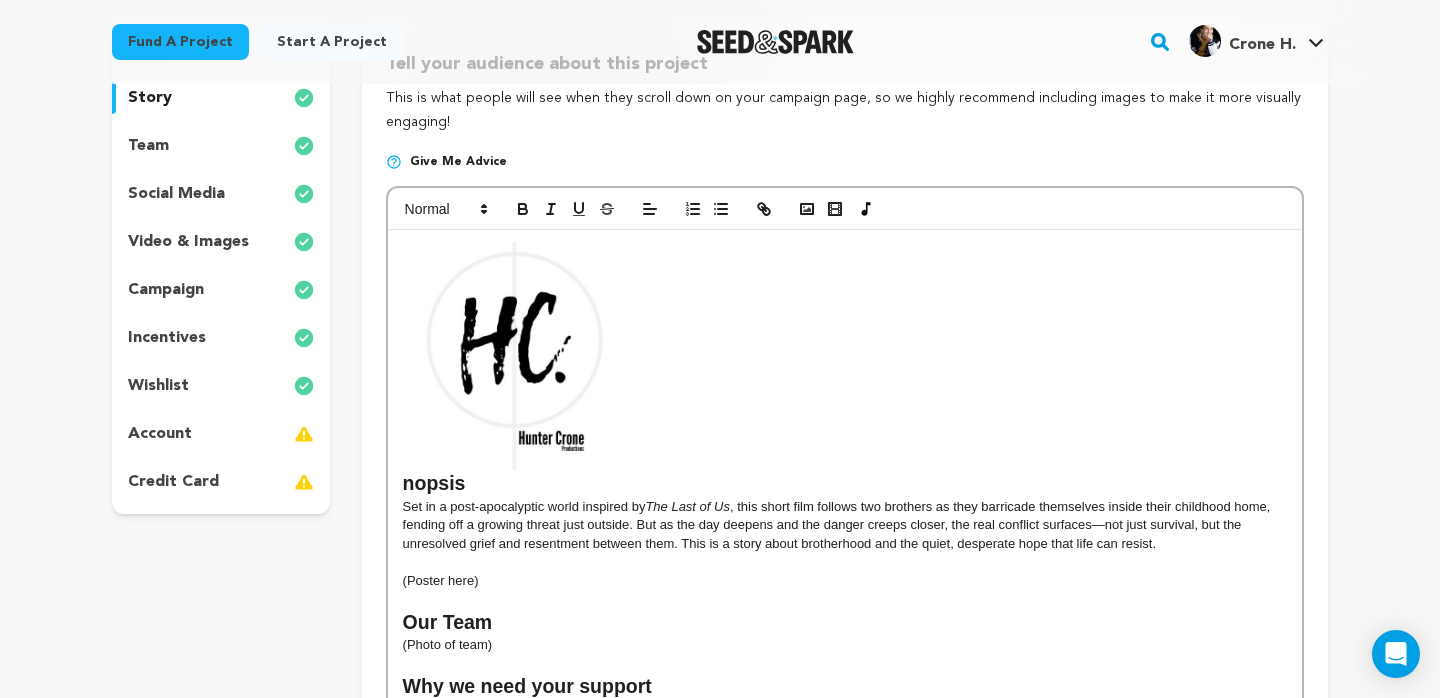 click at bounding box center (517, 356) 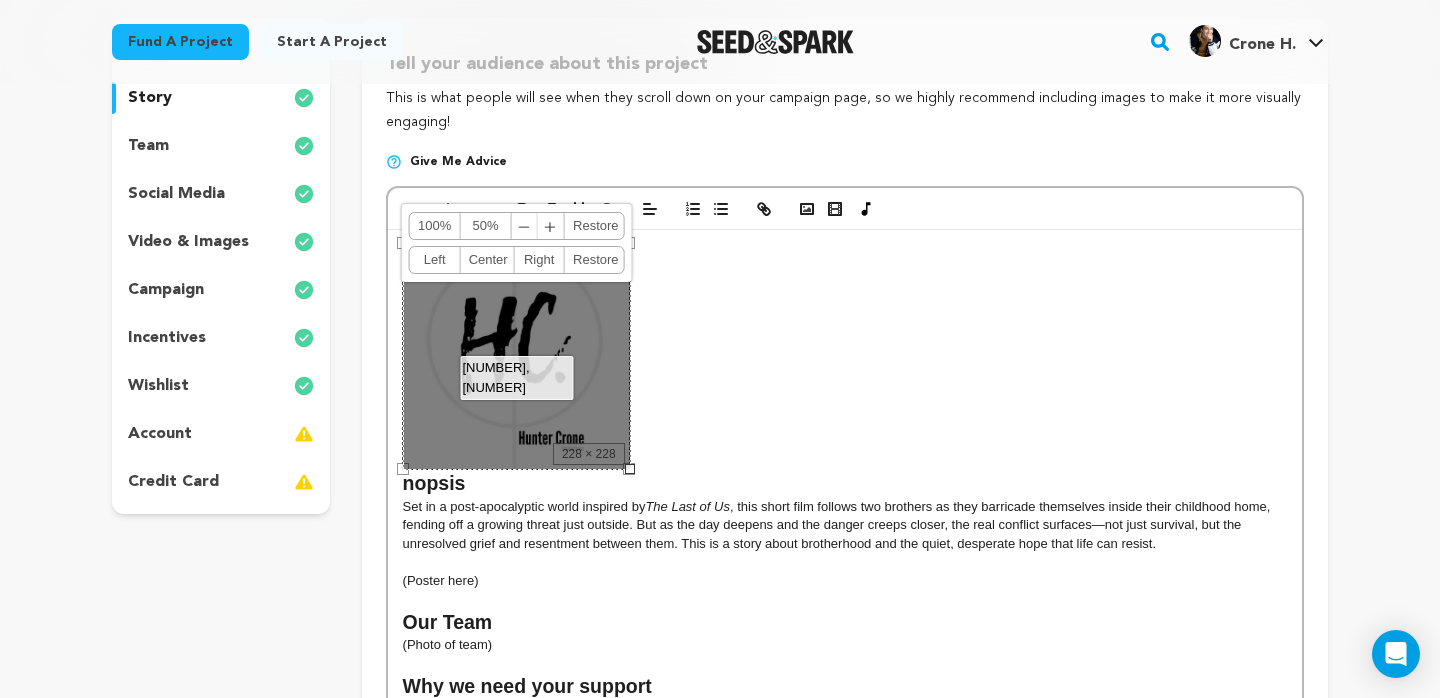 click on "nopsis" at bounding box center (845, 368) 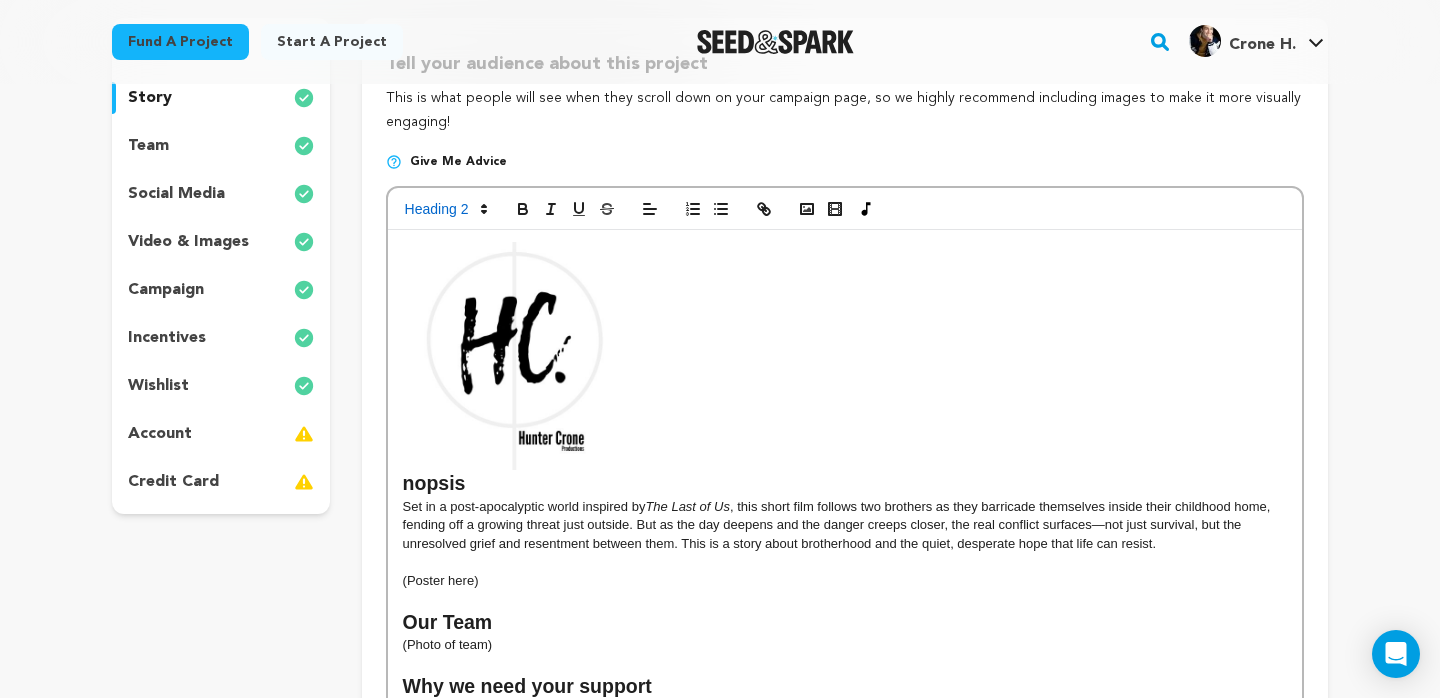 type 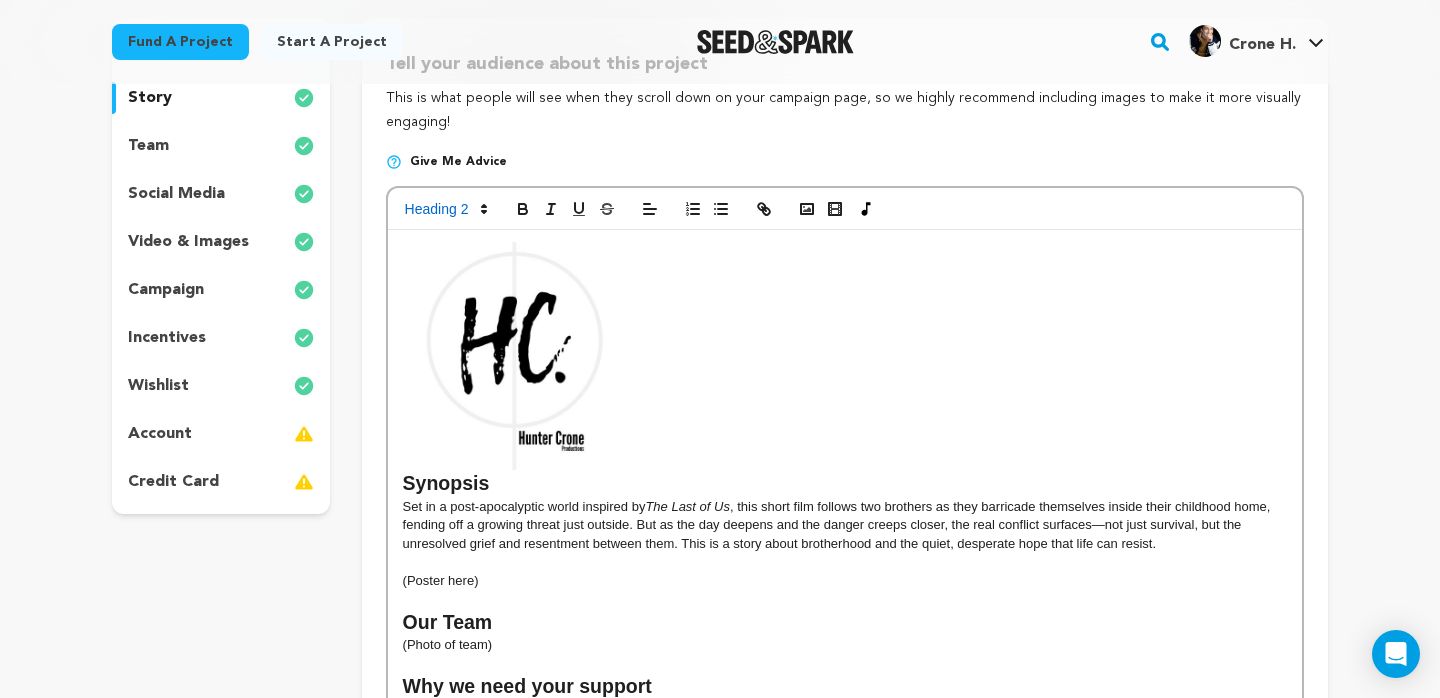 click at bounding box center [517, 356] 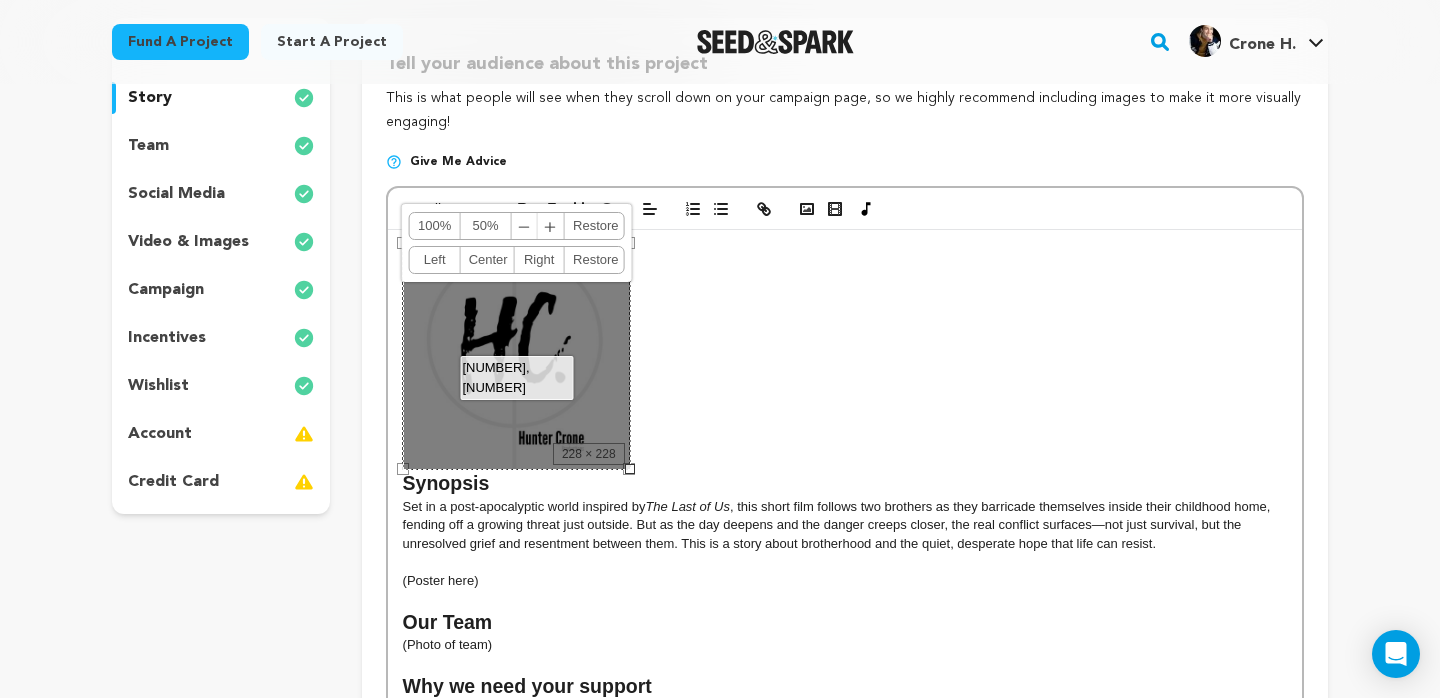 click on "Right" at bounding box center (539, 260) 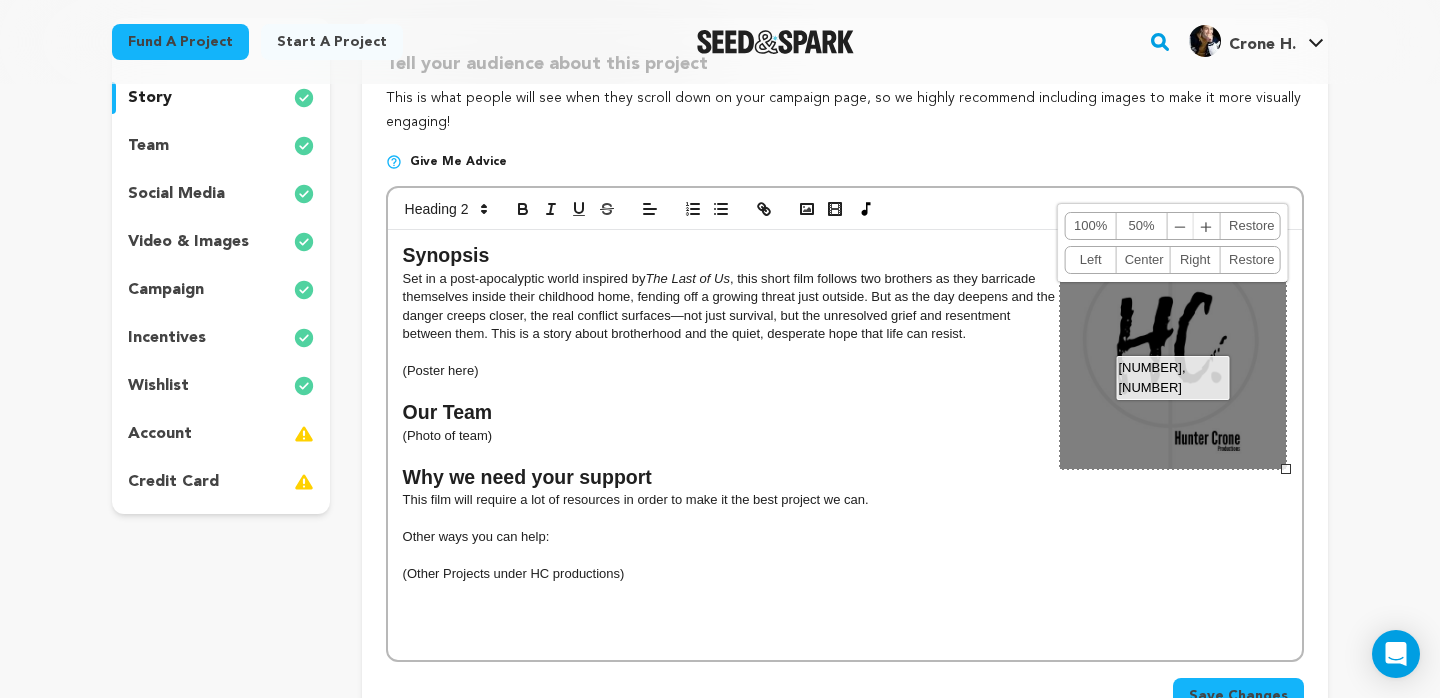 click on "Left" at bounding box center [1091, 260] 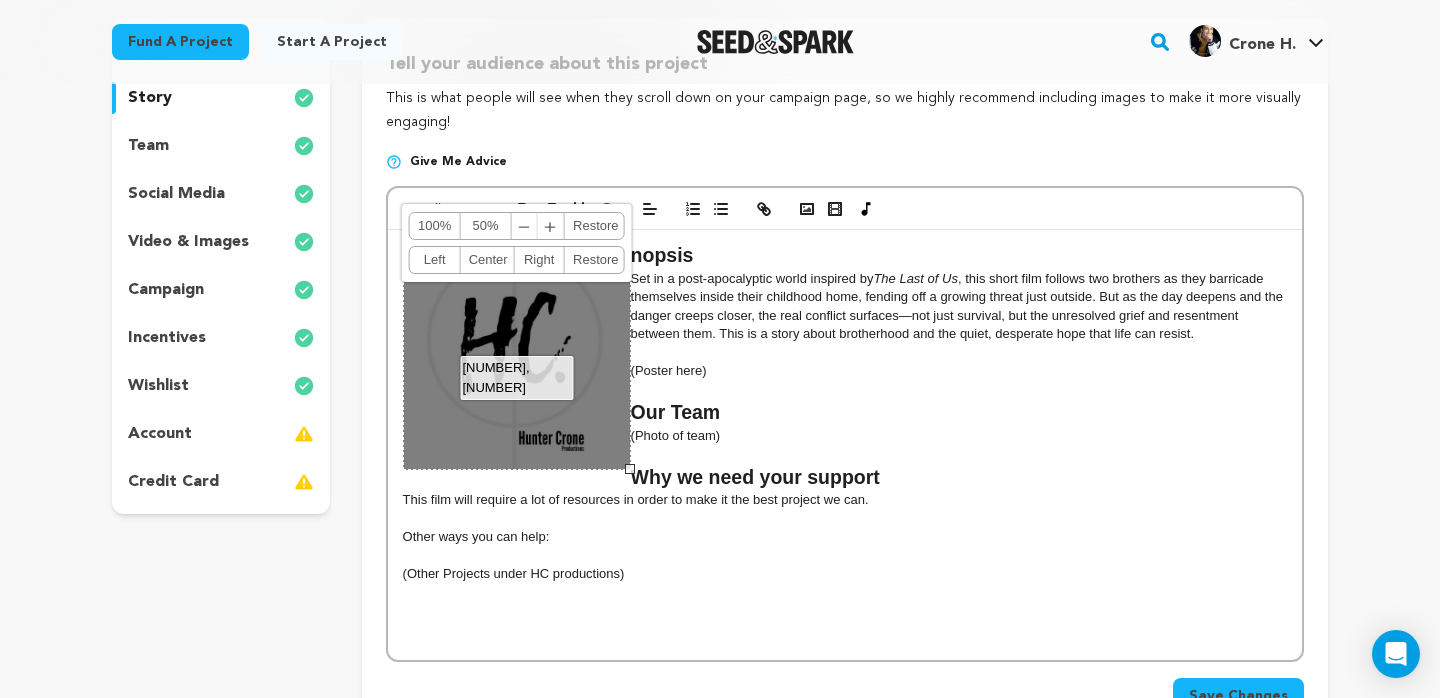 click on "Center" at bounding box center [487, 260] 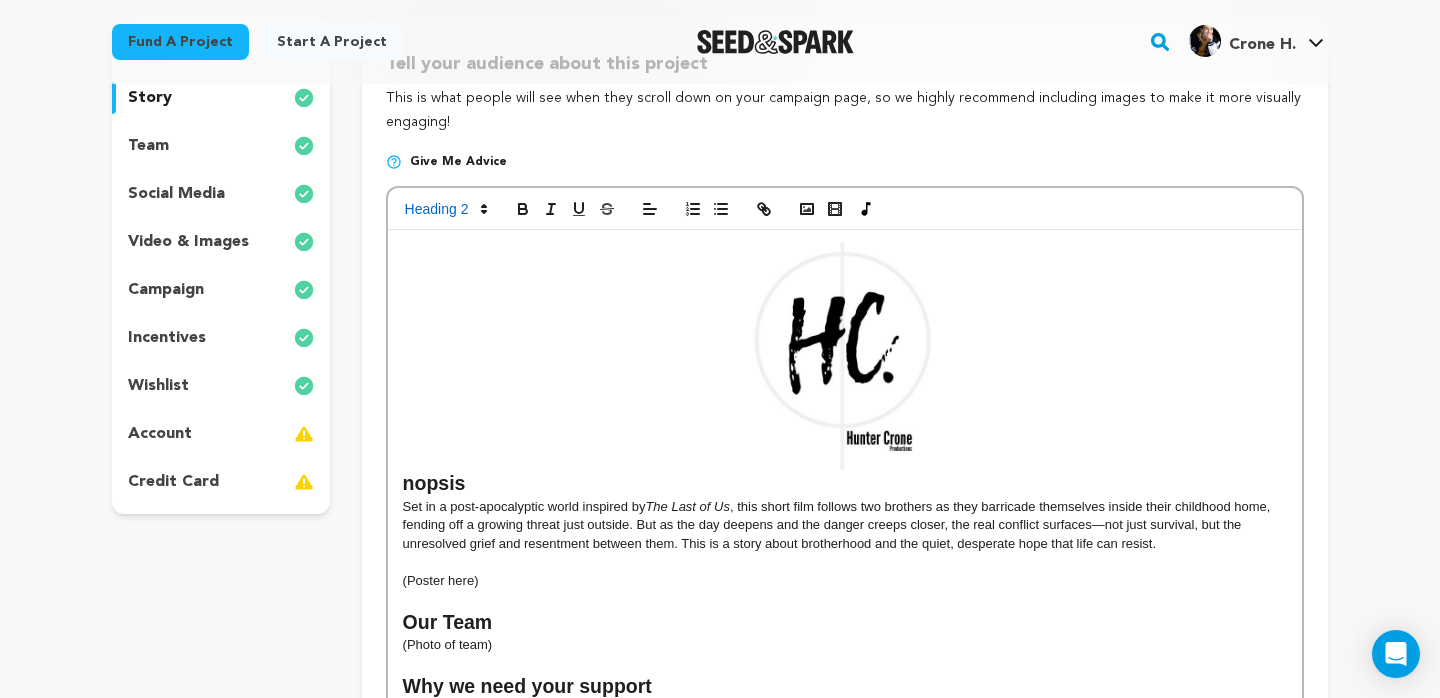 click on "nopsis" at bounding box center (845, 368) 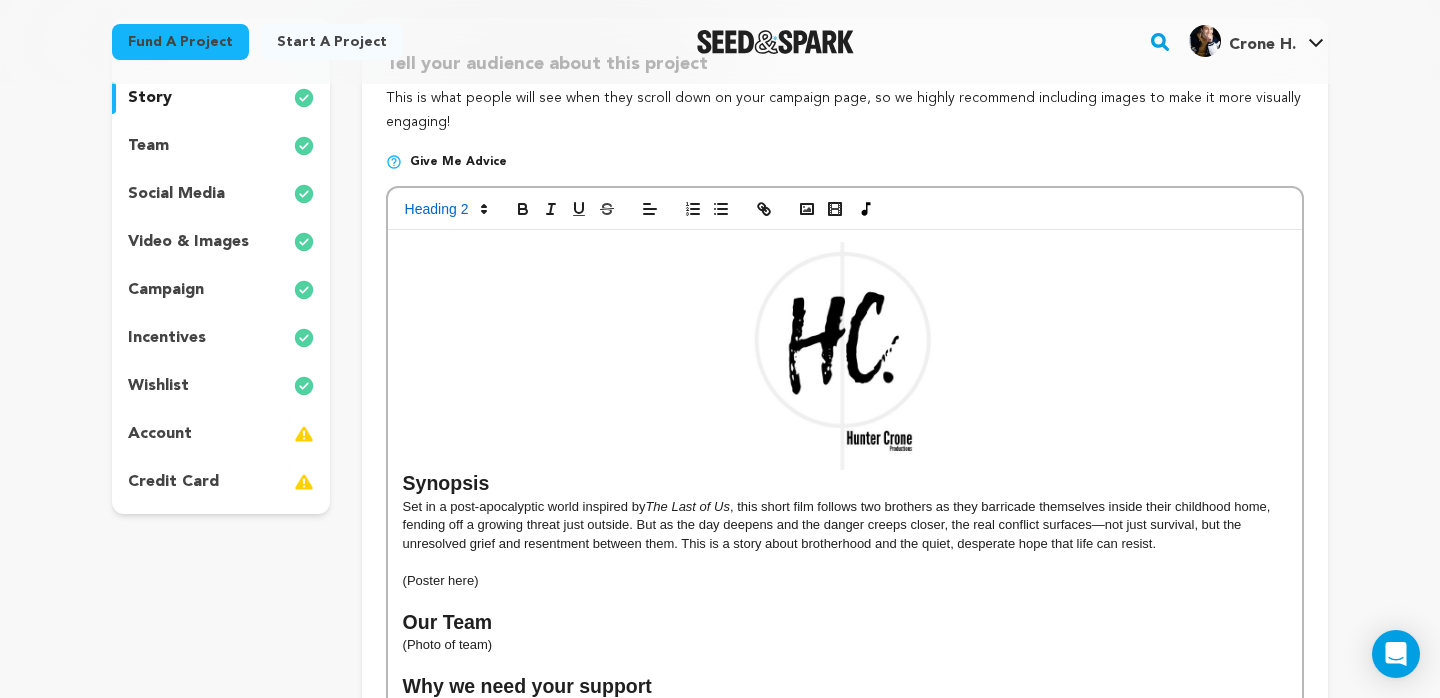 click at bounding box center [845, 356] 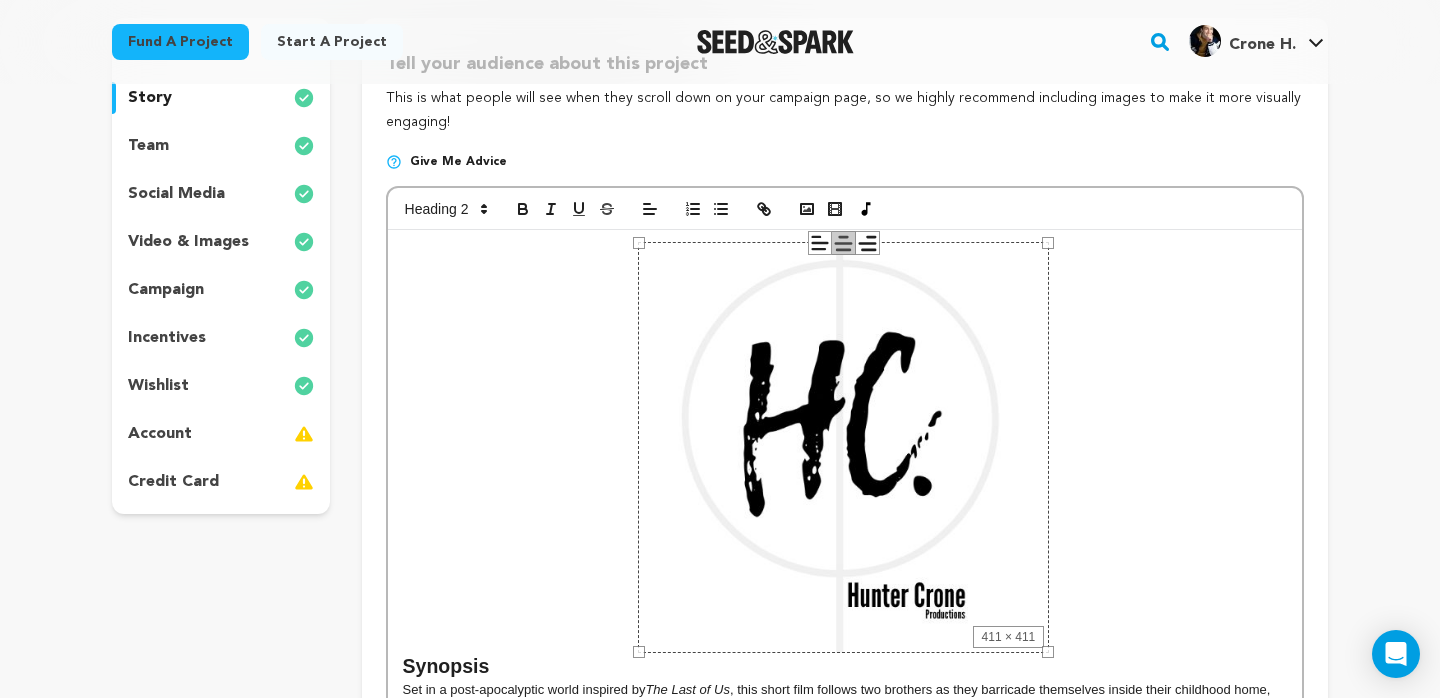 drag, startPoint x: 733, startPoint y: 472, endPoint x: 550, endPoint y: 615, distance: 232.24556 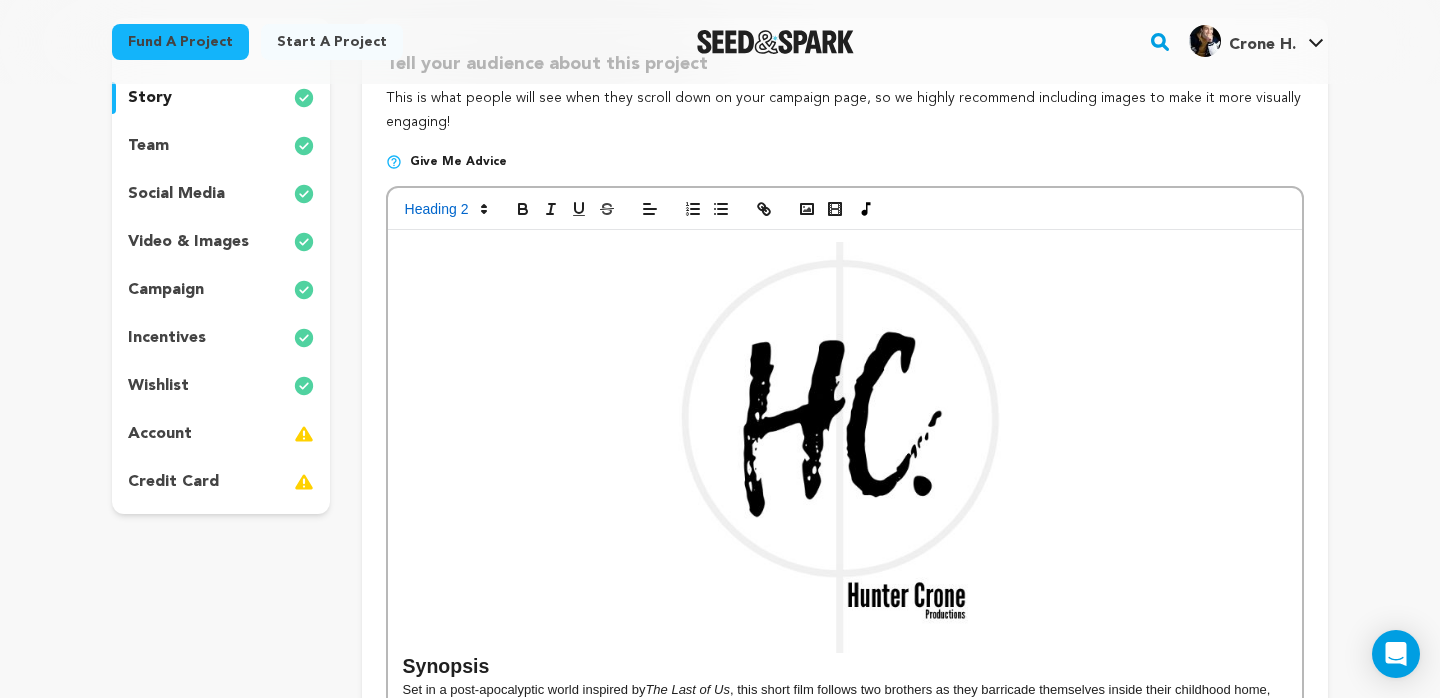 click at bounding box center (844, 447) 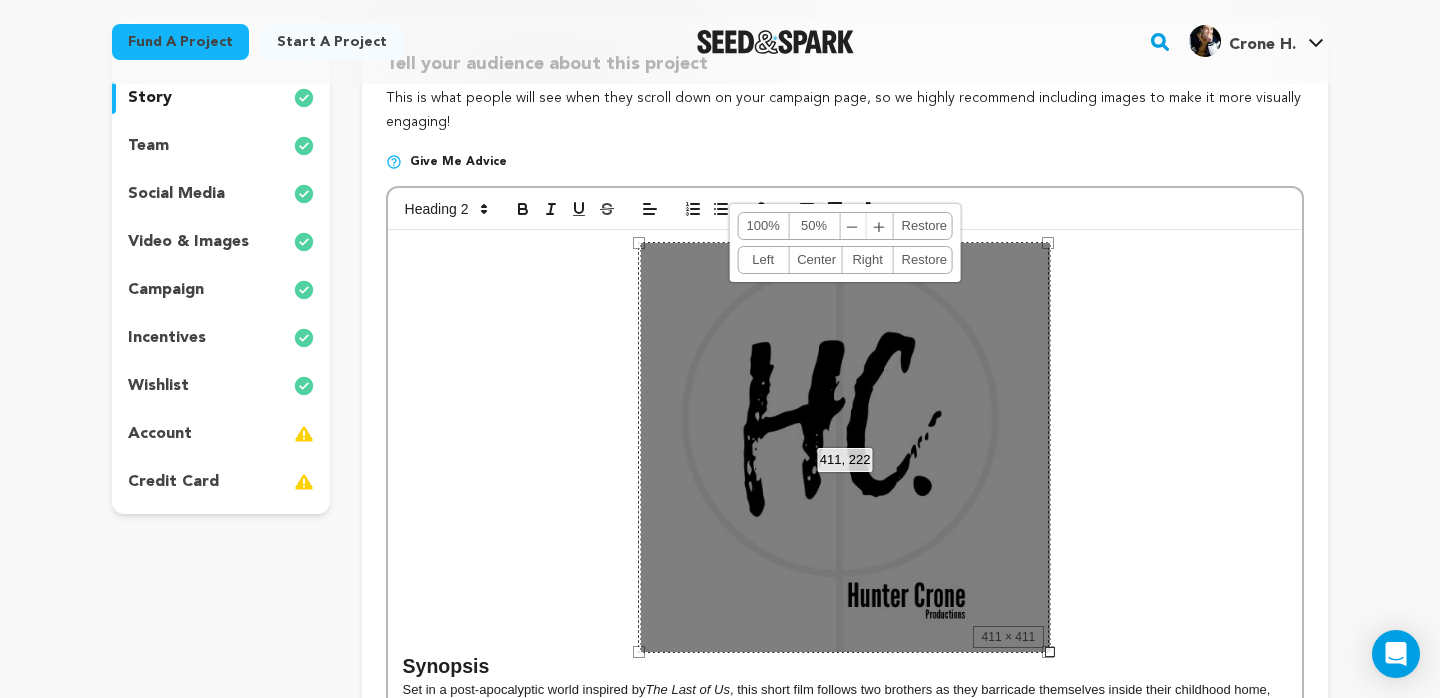 click on "﹢" at bounding box center [880, 226] 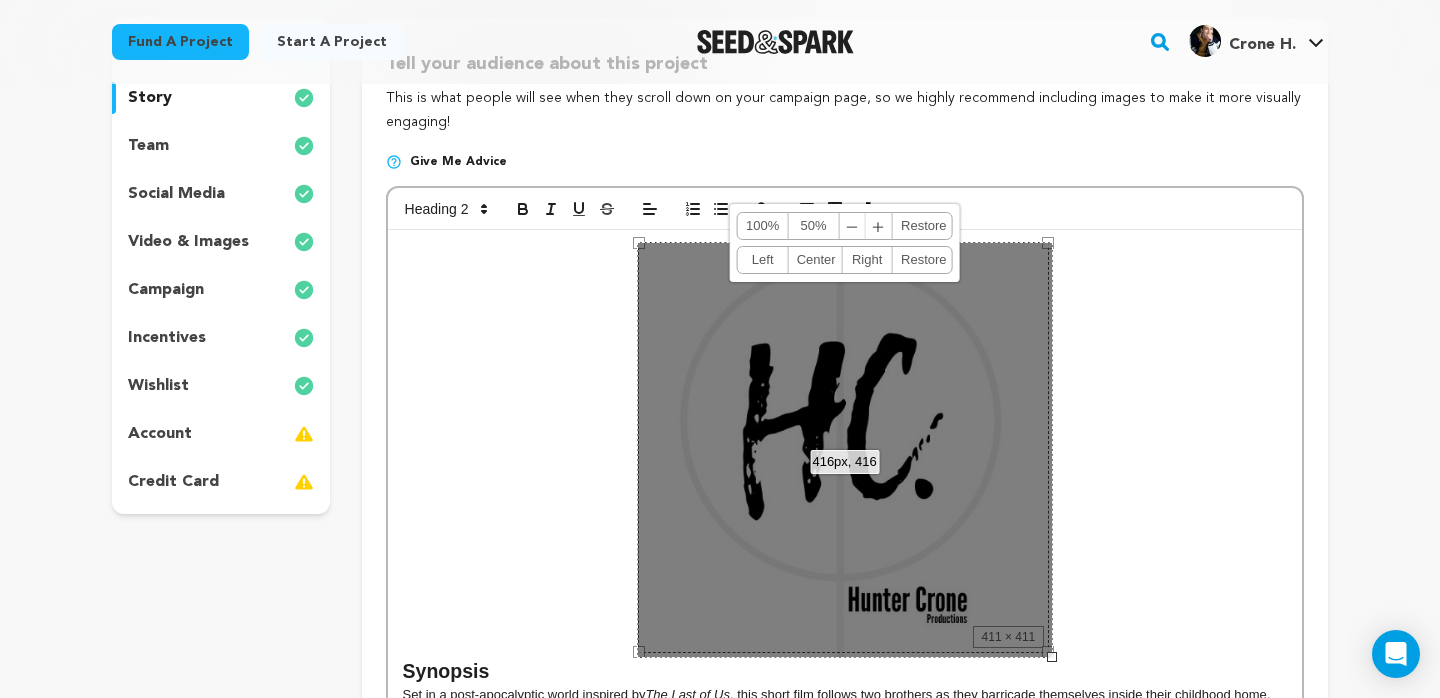 click on "﹢" at bounding box center [879, 226] 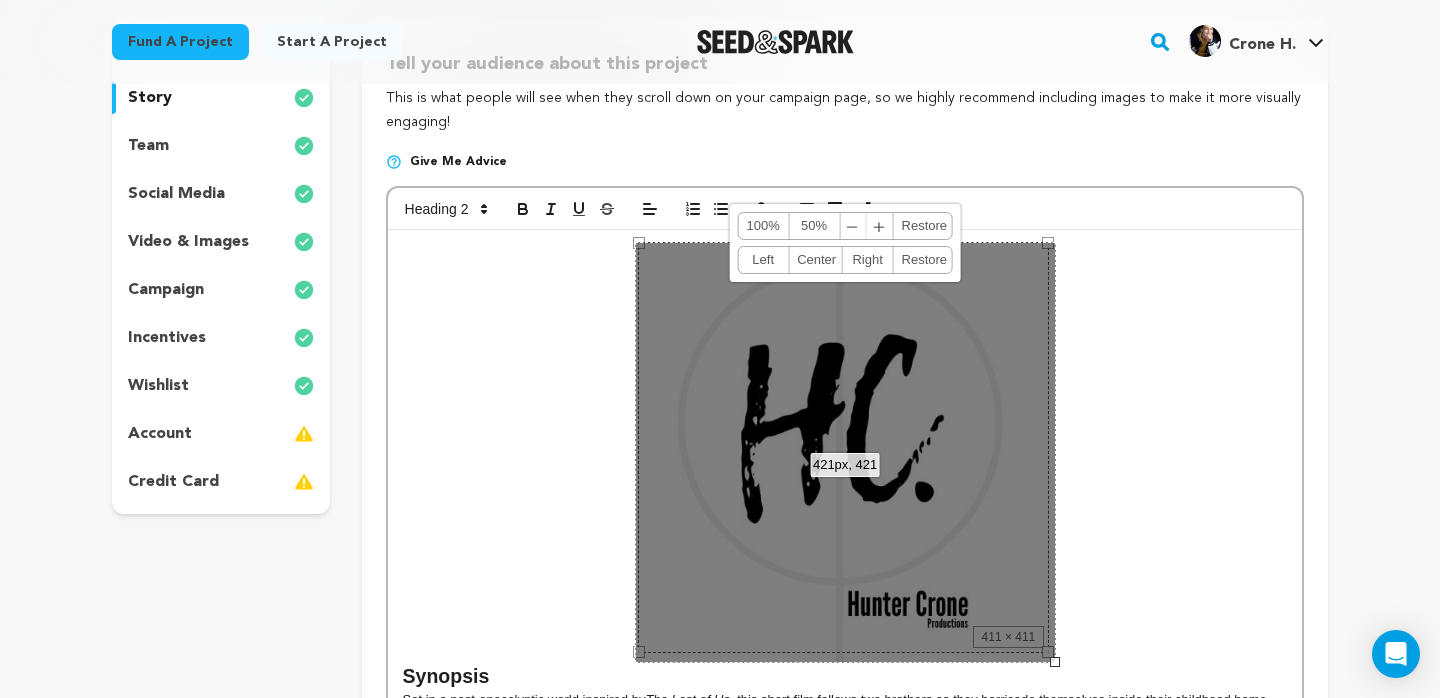 click on "﹣" at bounding box center [853, 226] 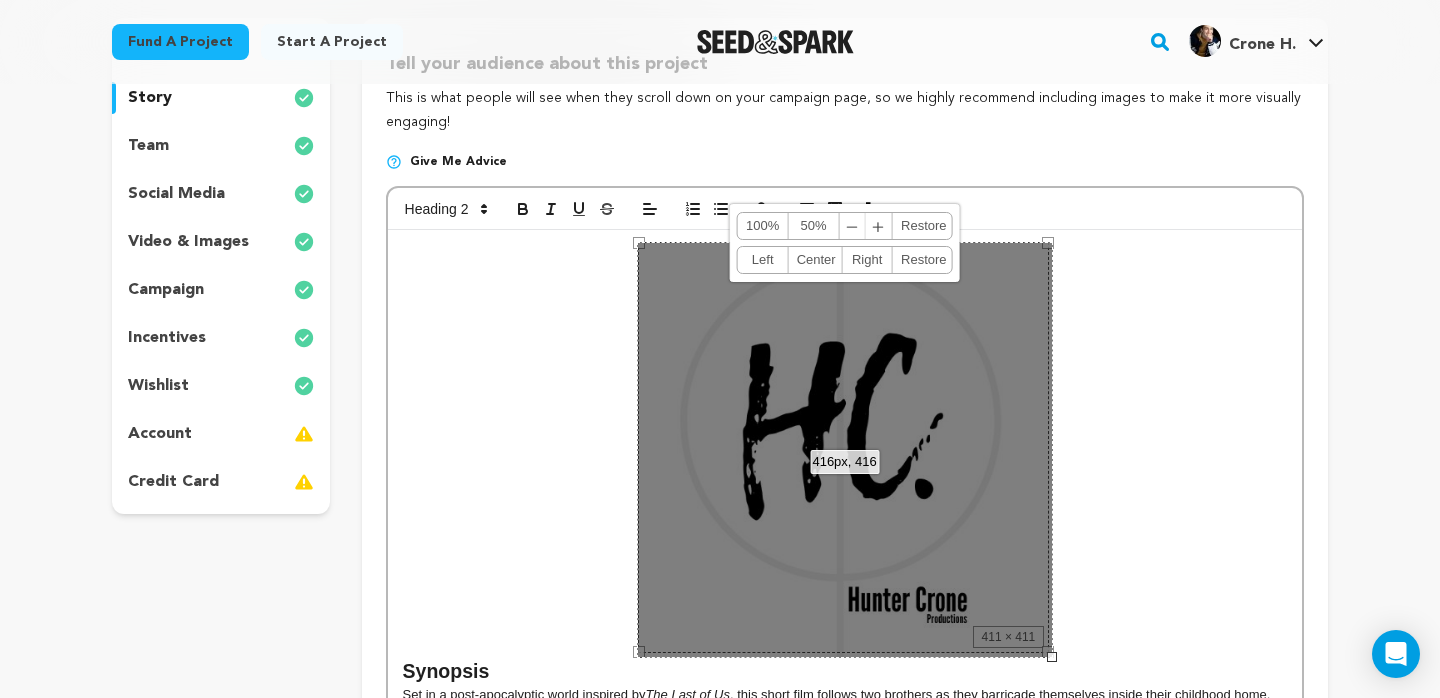 scroll, scrollTop: 672, scrollLeft: 0, axis: vertical 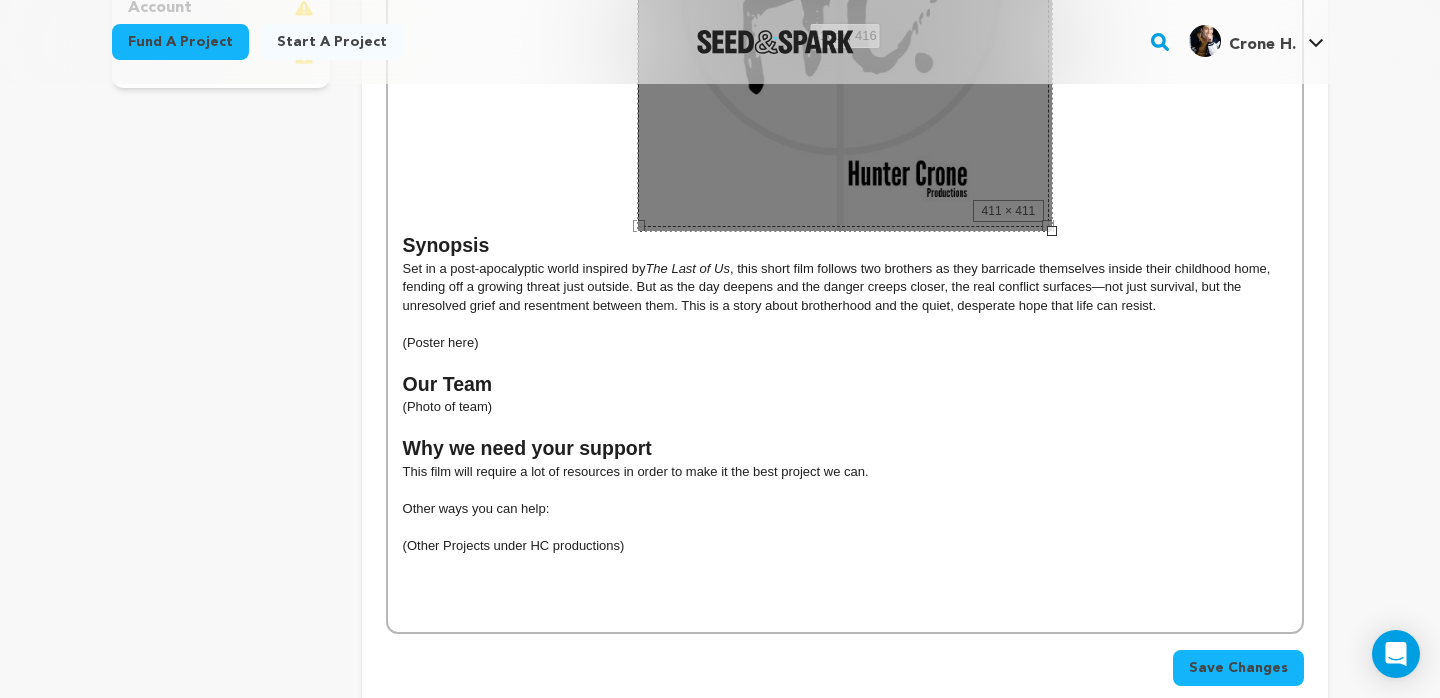 click on "Our Team" at bounding box center [845, 385] 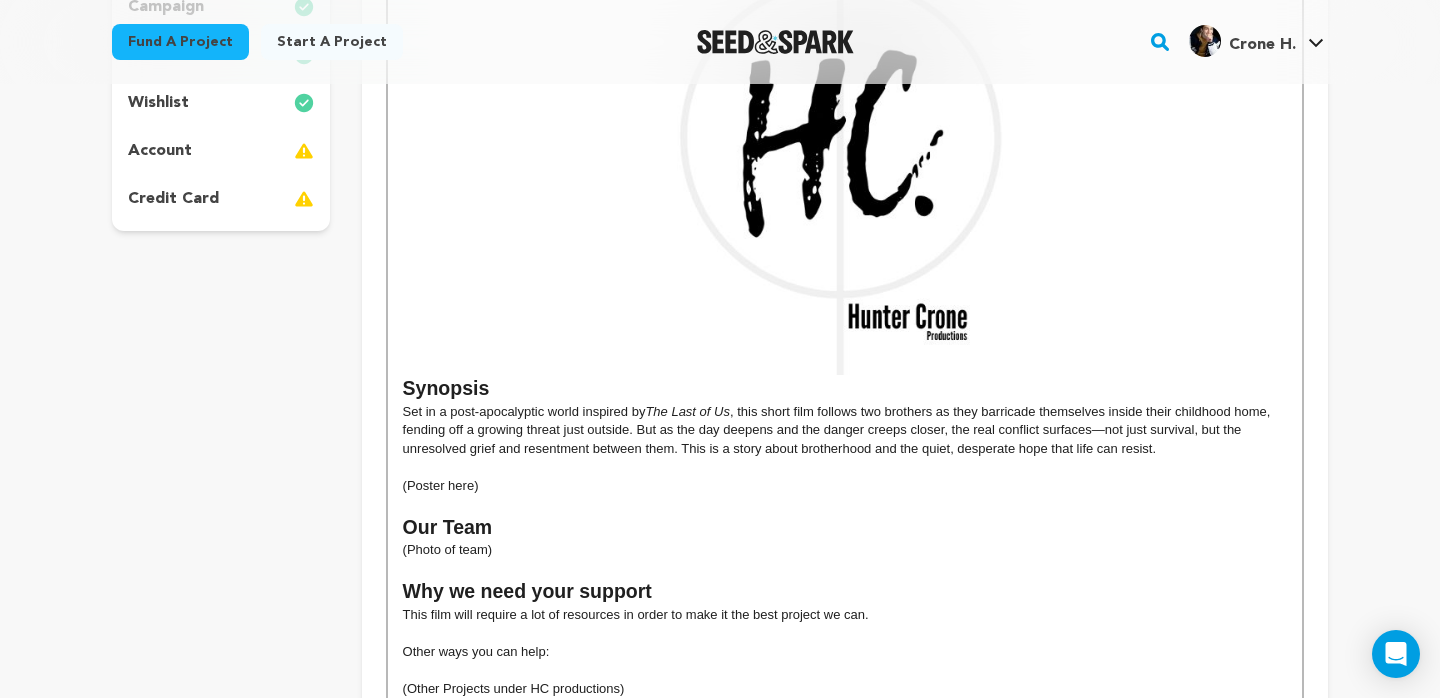 scroll, scrollTop: 437, scrollLeft: 0, axis: vertical 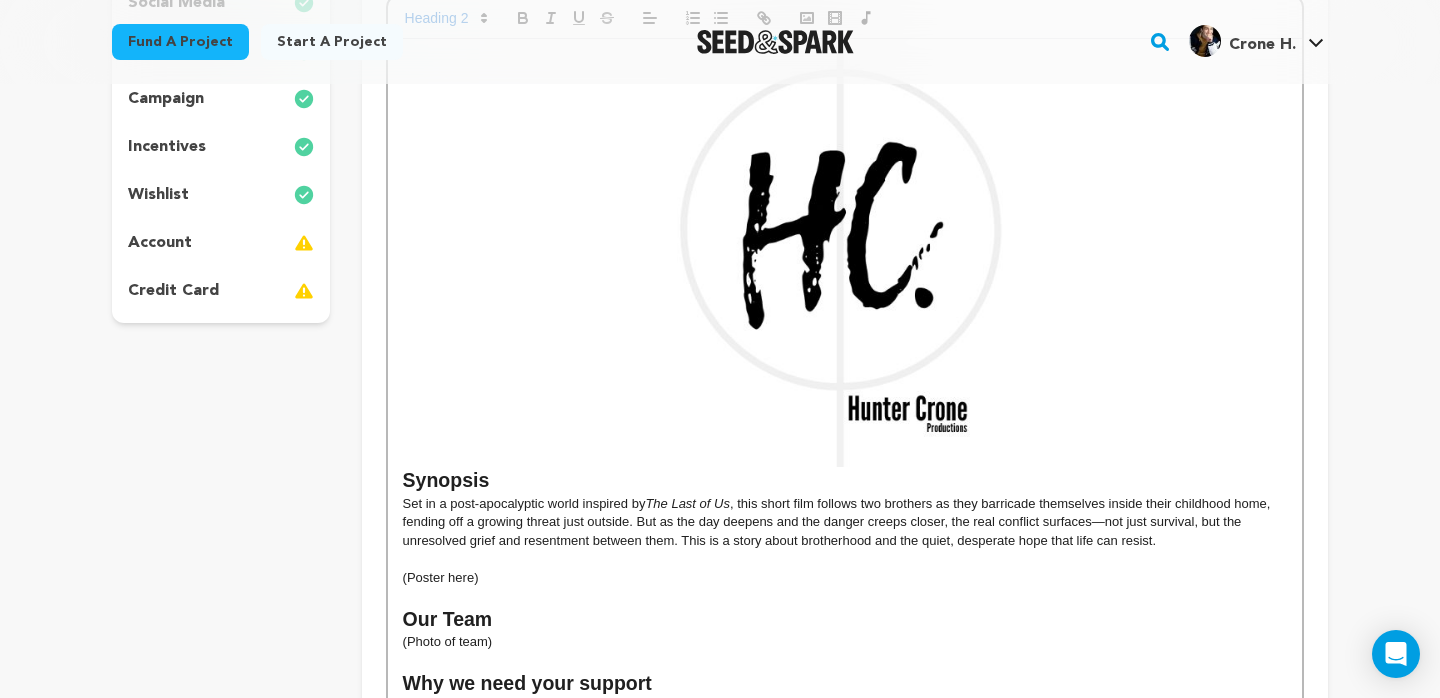 click at bounding box center (845, 259) 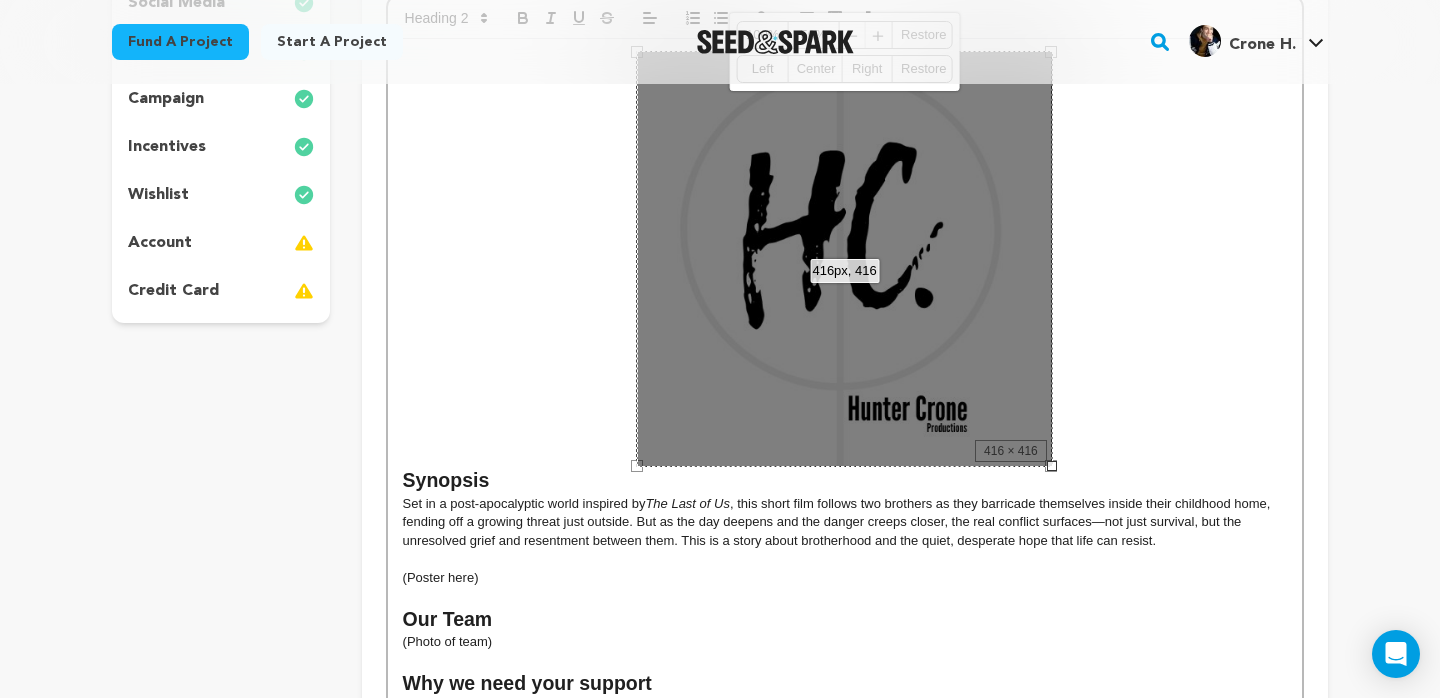 drag, startPoint x: 637, startPoint y: 465, endPoint x: 683, endPoint y: 413, distance: 69.426216 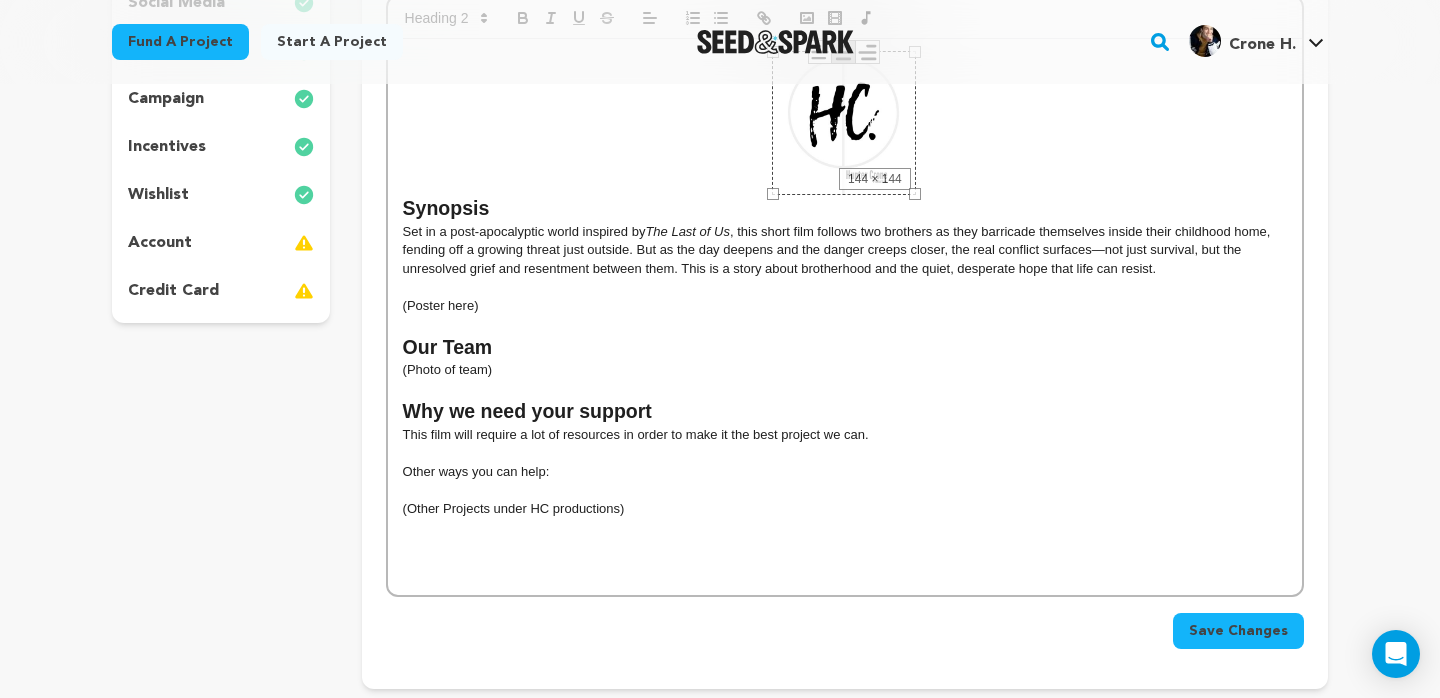 drag, startPoint x: 638, startPoint y: 467, endPoint x: 914, endPoint y: 211, distance: 376.44653 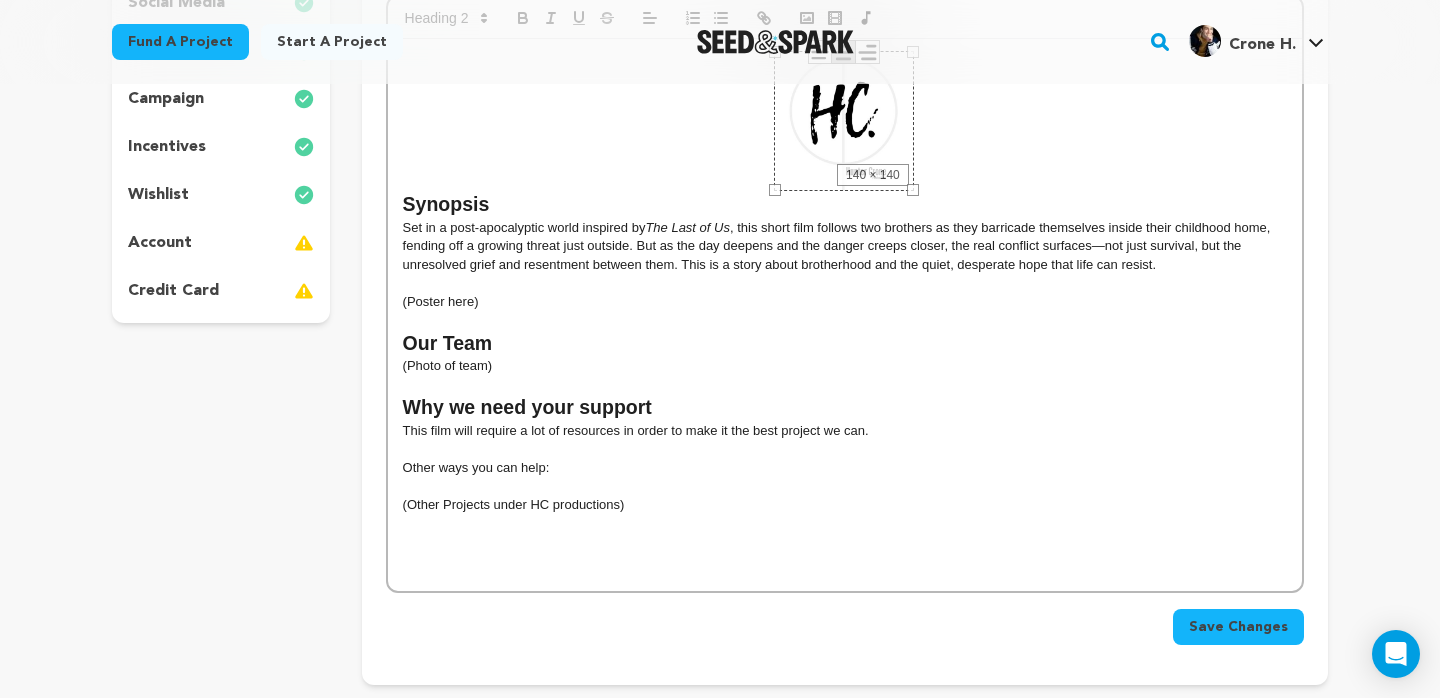 click at bounding box center [845, 283] 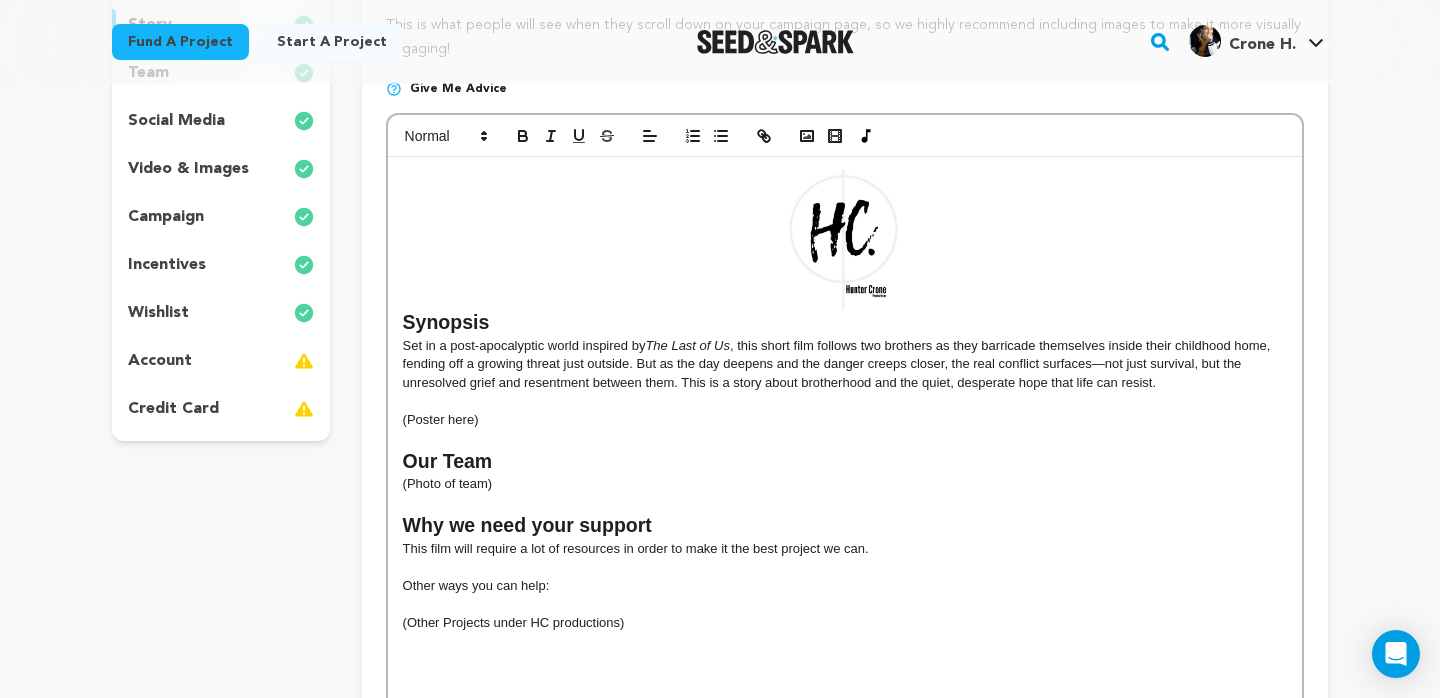 scroll, scrollTop: 303, scrollLeft: 0, axis: vertical 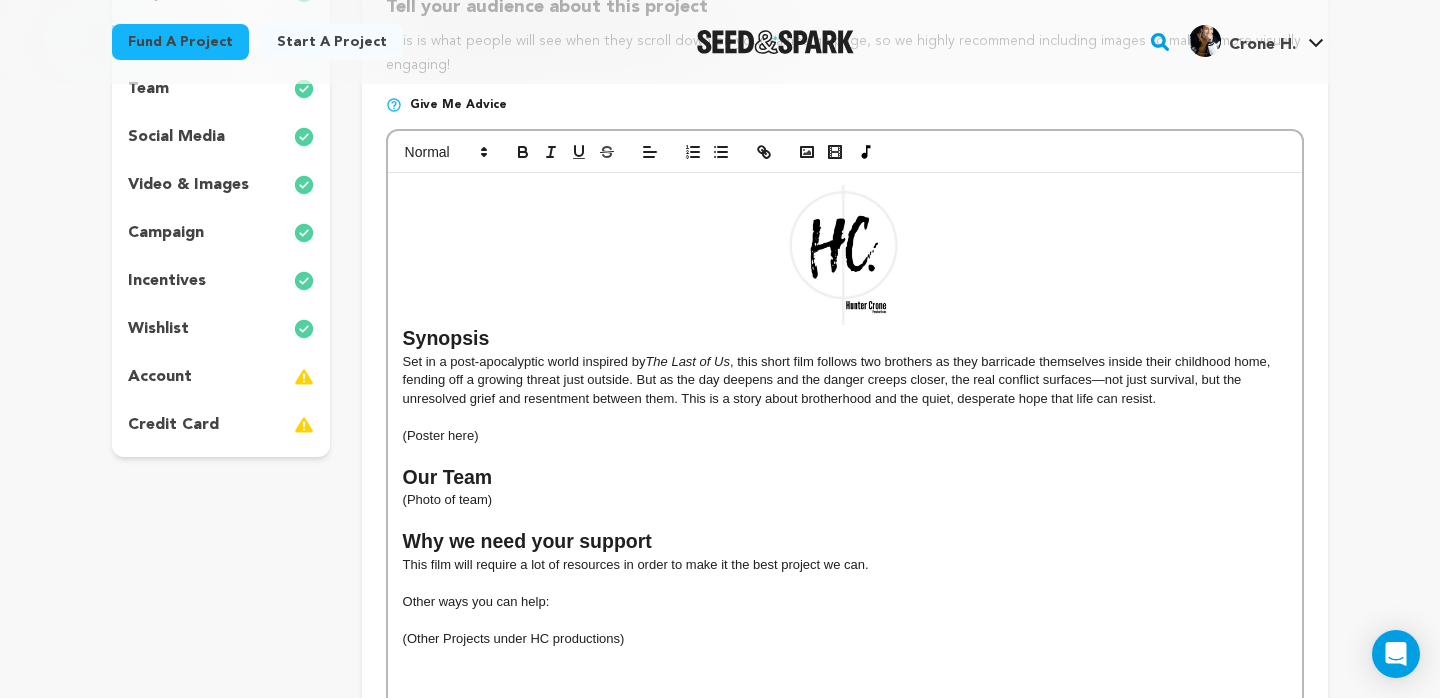 click at bounding box center [845, 255] 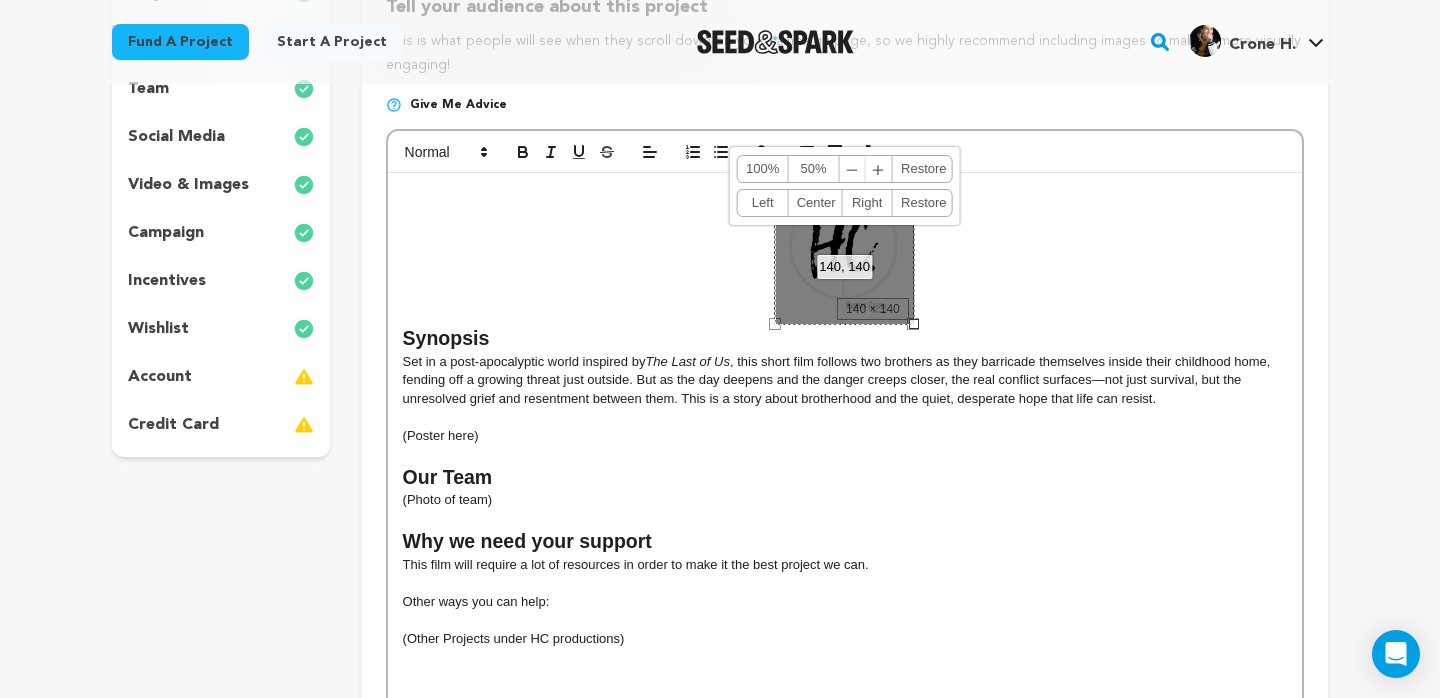 click on "140, 140
100%
50%
﹣
﹢
Restore
Left
Center
Right
Restore" at bounding box center (845, 255) 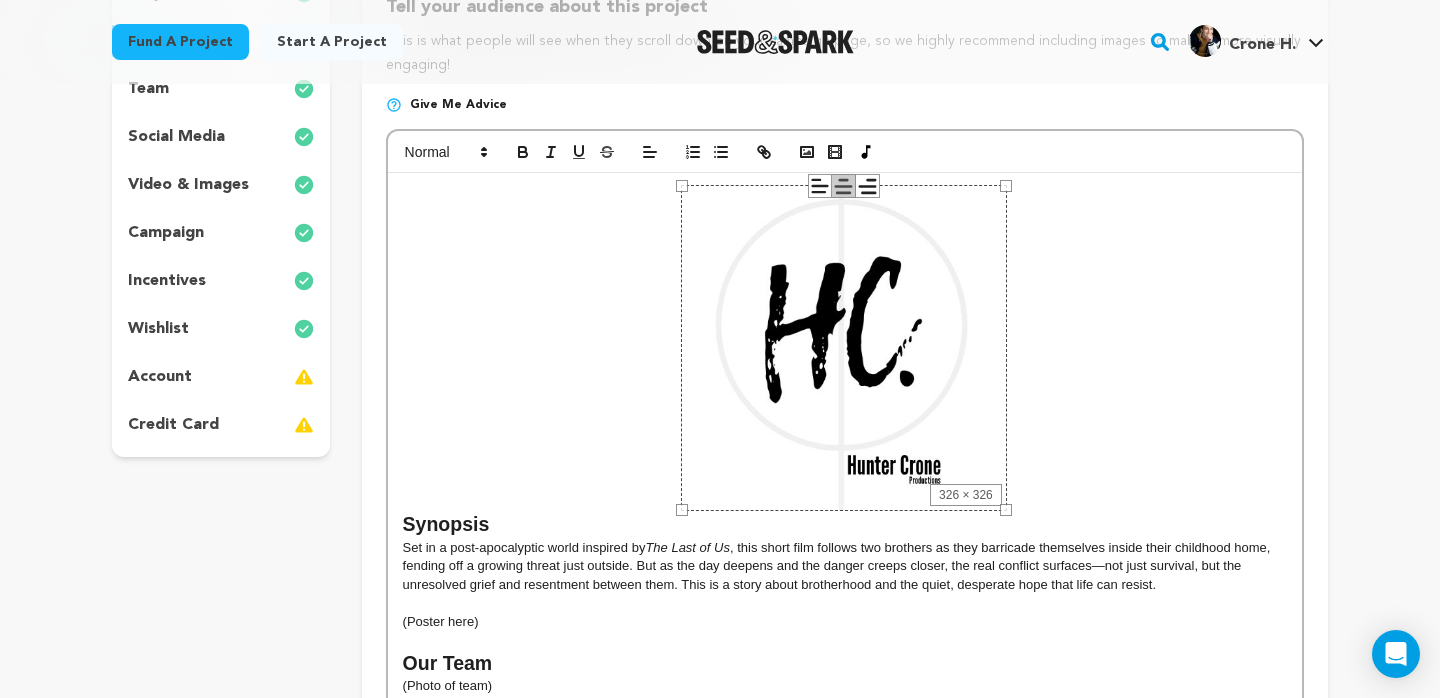 drag, startPoint x: 773, startPoint y: 328, endPoint x: 587, endPoint y: 449, distance: 221.89412 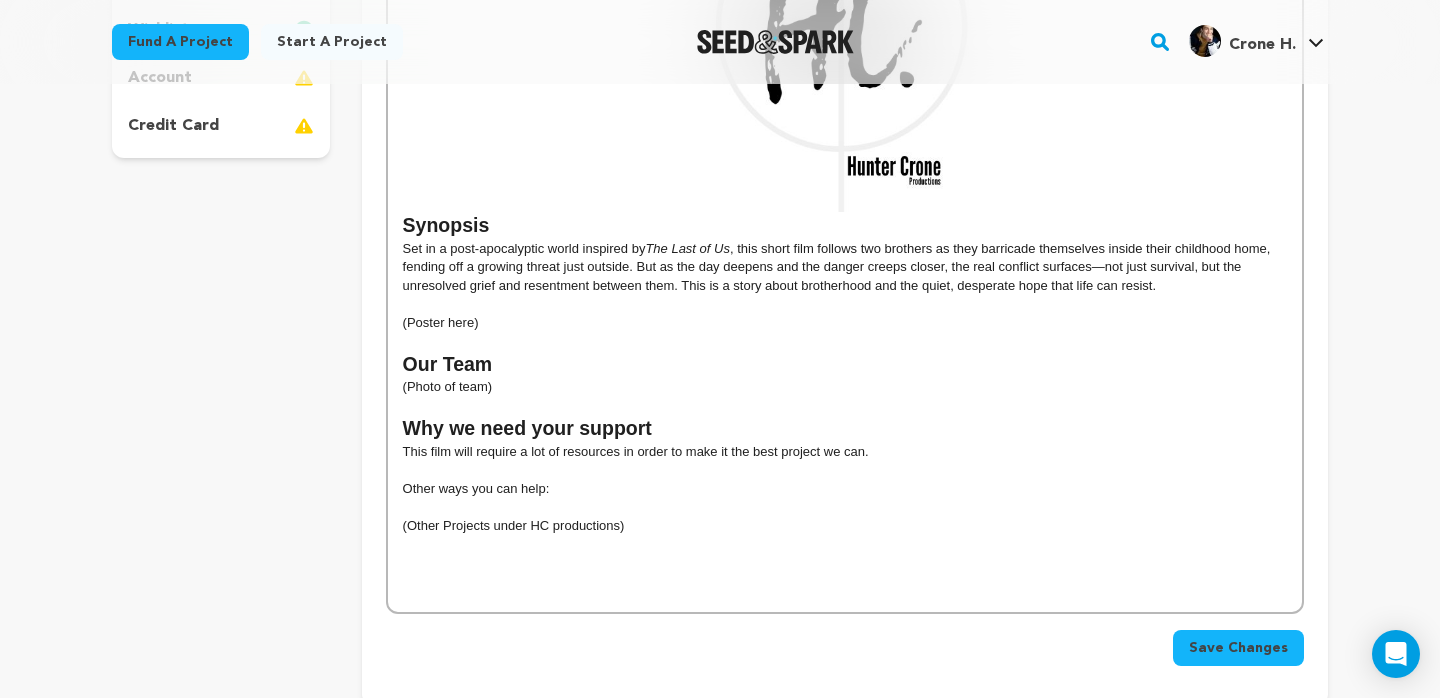 scroll, scrollTop: 627, scrollLeft: 0, axis: vertical 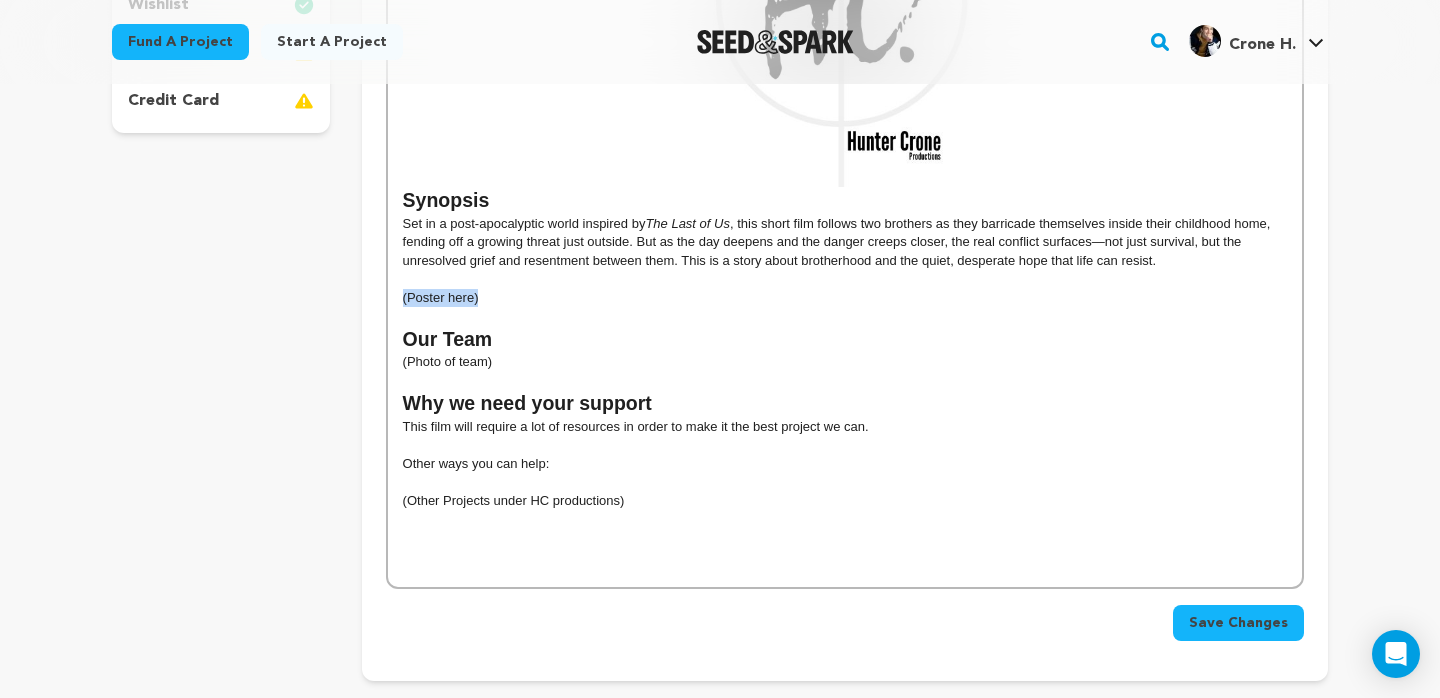 drag, startPoint x: 492, startPoint y: 298, endPoint x: 357, endPoint y: 298, distance: 135 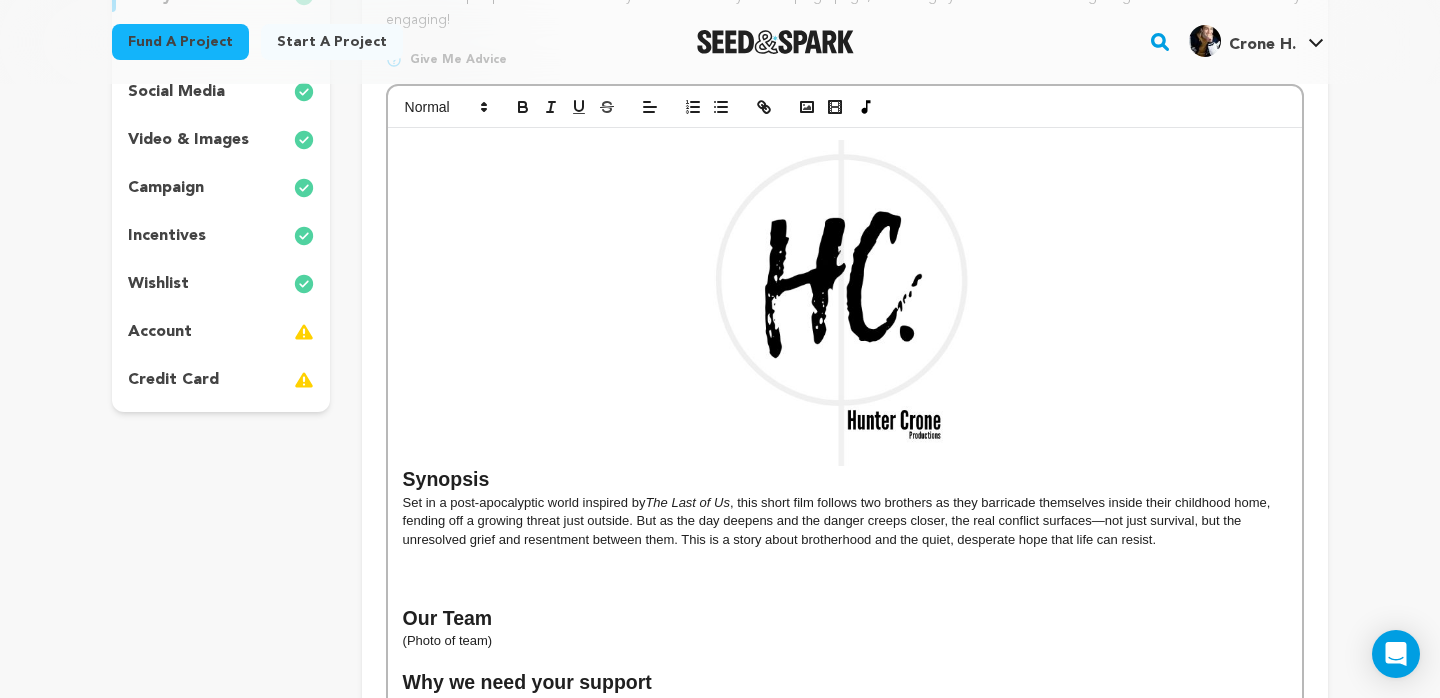 scroll, scrollTop: 323, scrollLeft: 0, axis: vertical 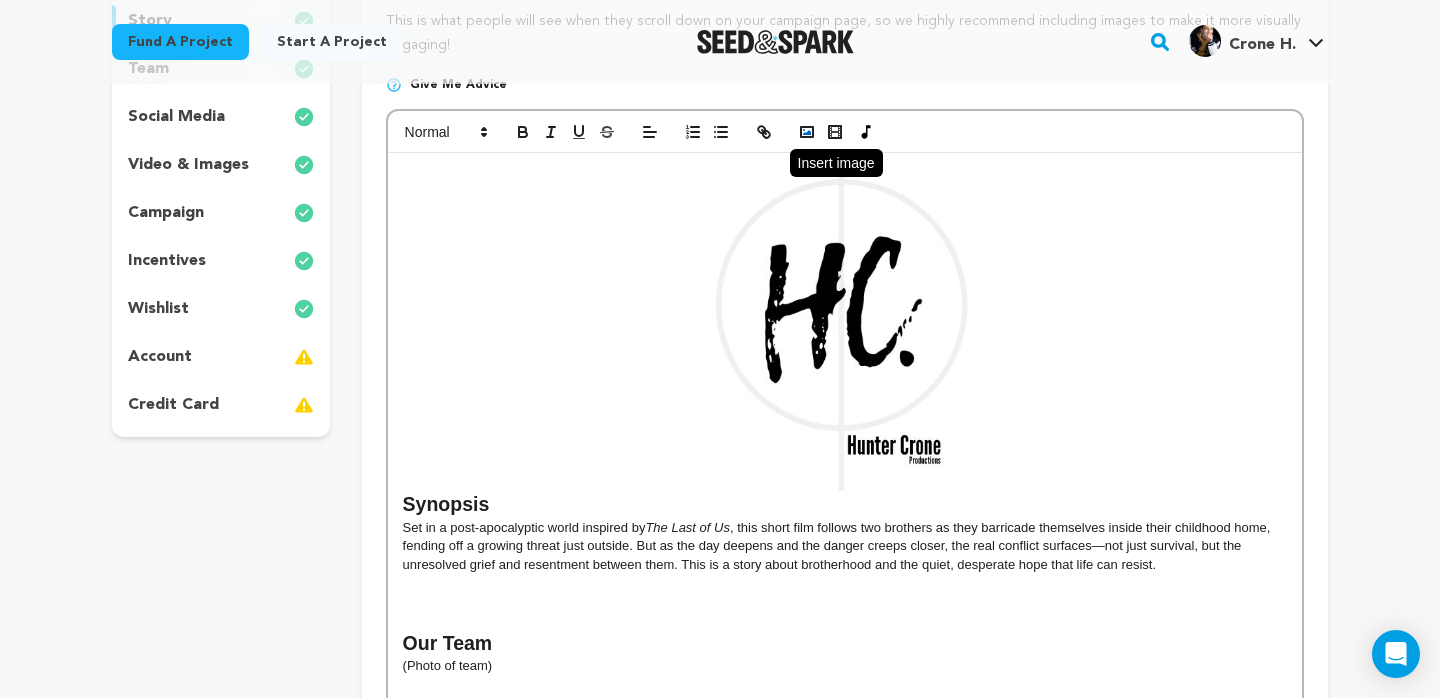 click 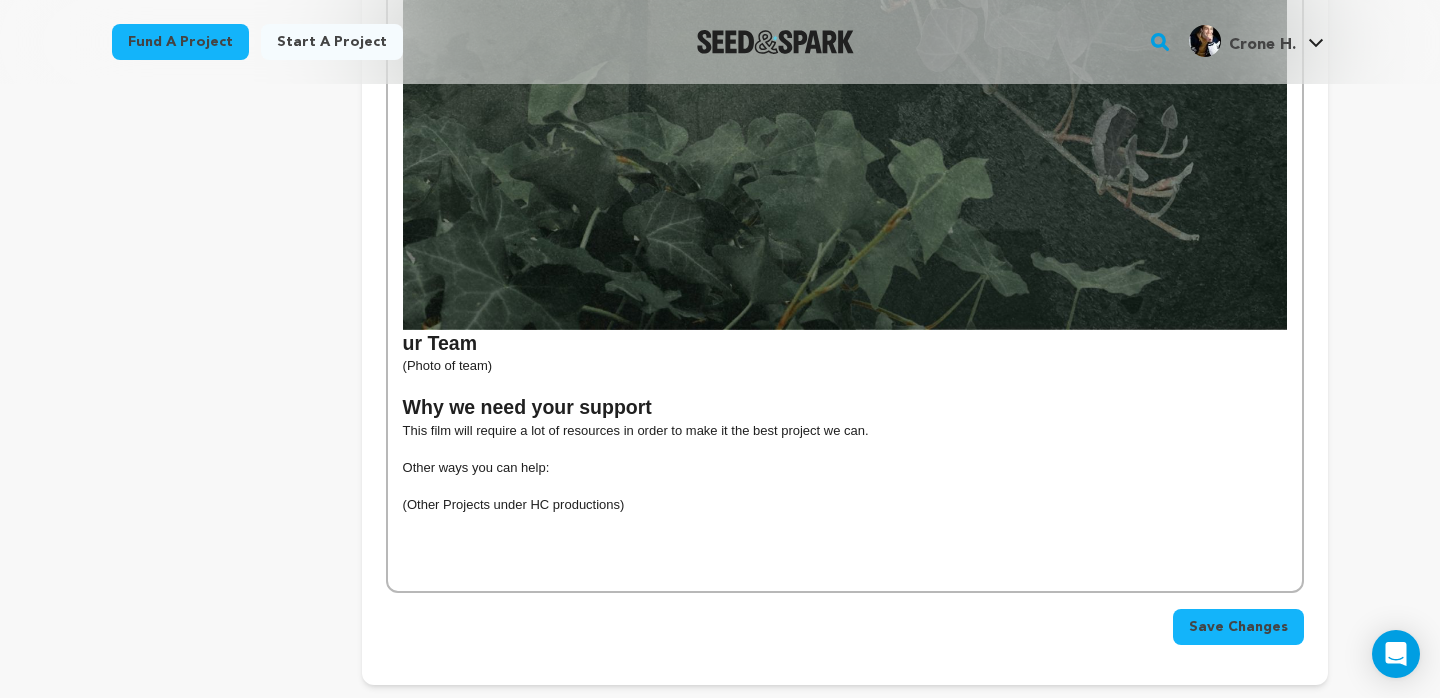 click at bounding box center [845, -243] 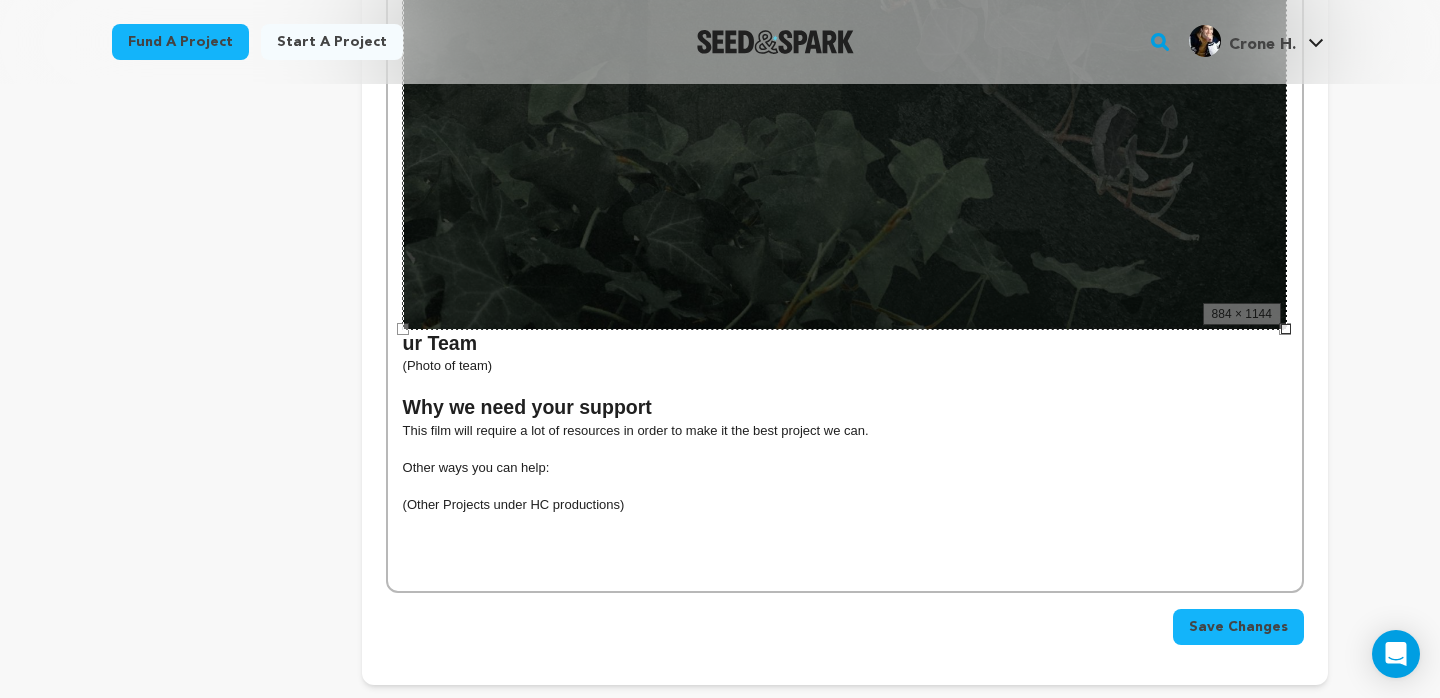 scroll, scrollTop: 1551, scrollLeft: 0, axis: vertical 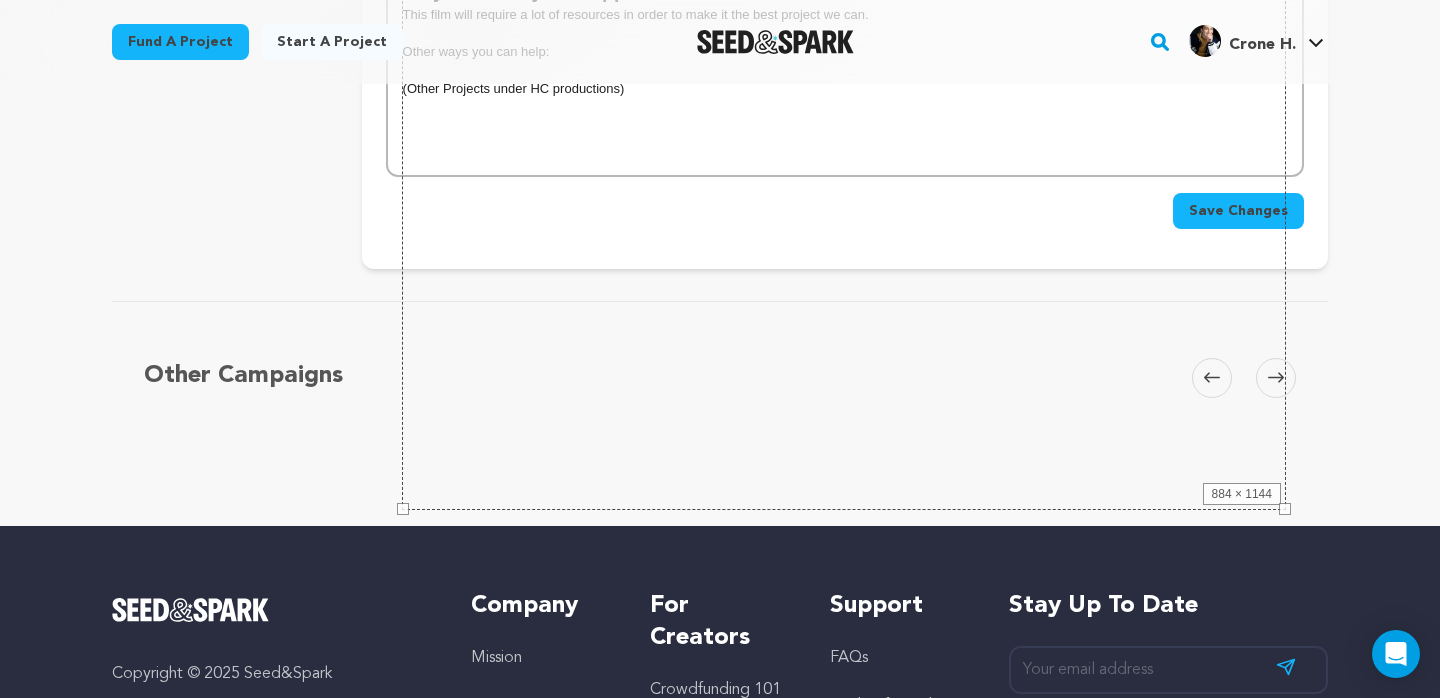 drag, startPoint x: 1284, startPoint y: 509, endPoint x: 806, endPoint y: 100, distance: 629.0986 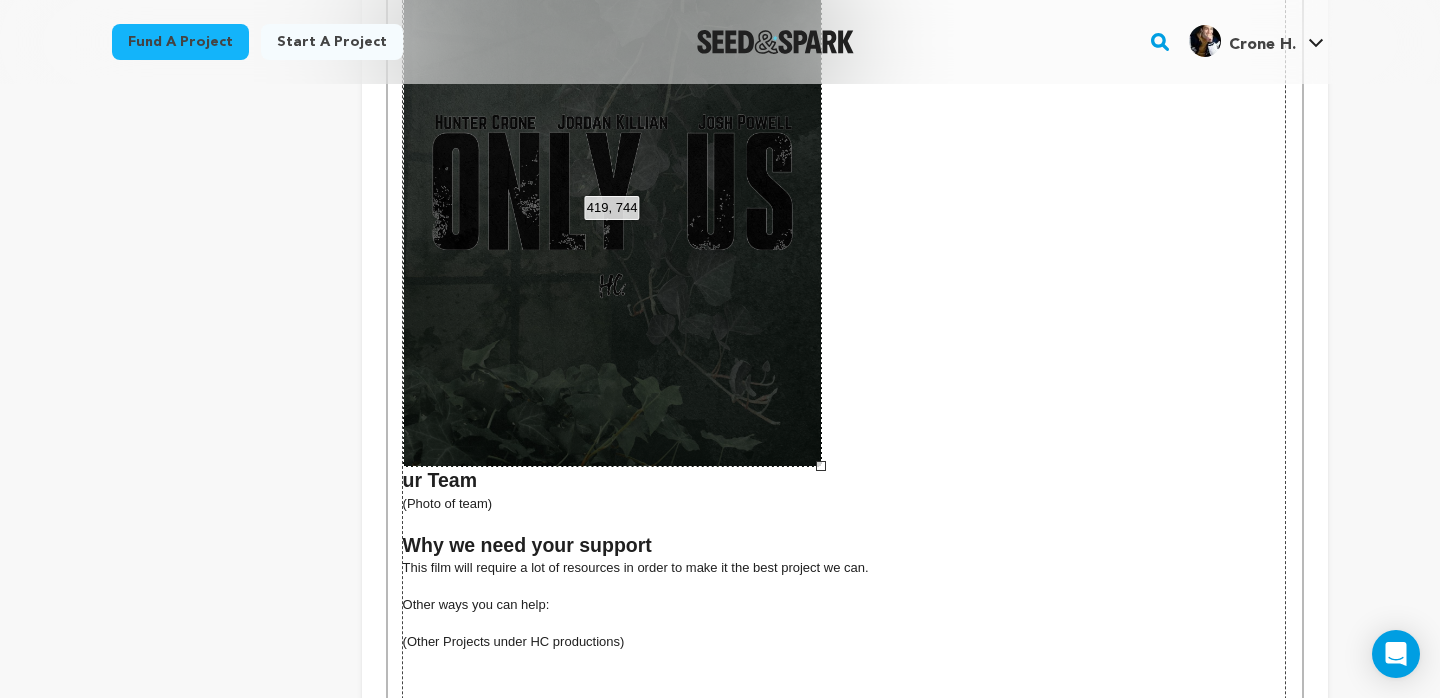 scroll, scrollTop: 948, scrollLeft: 0, axis: vertical 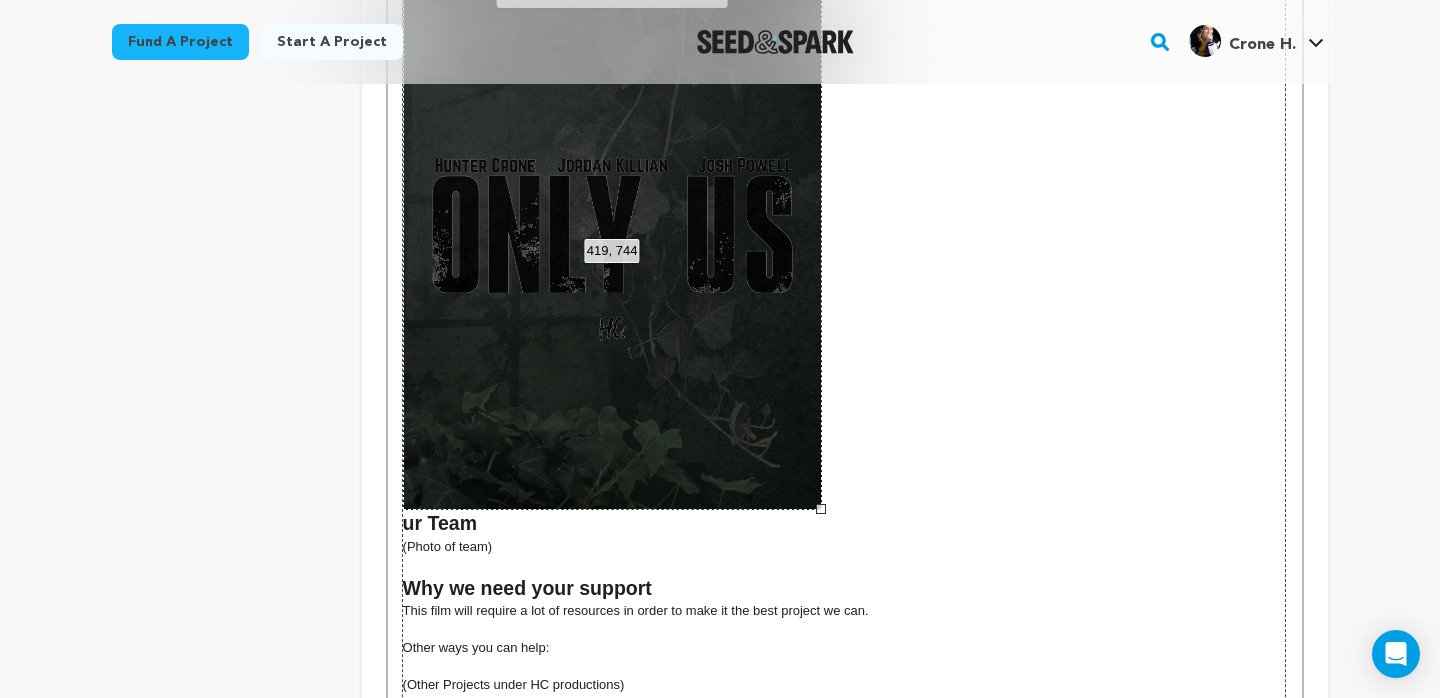 click on "419, 744
100%
50%
﹣
﹢
Restore
Left
Center
Right
Restore" at bounding box center [612, 239] 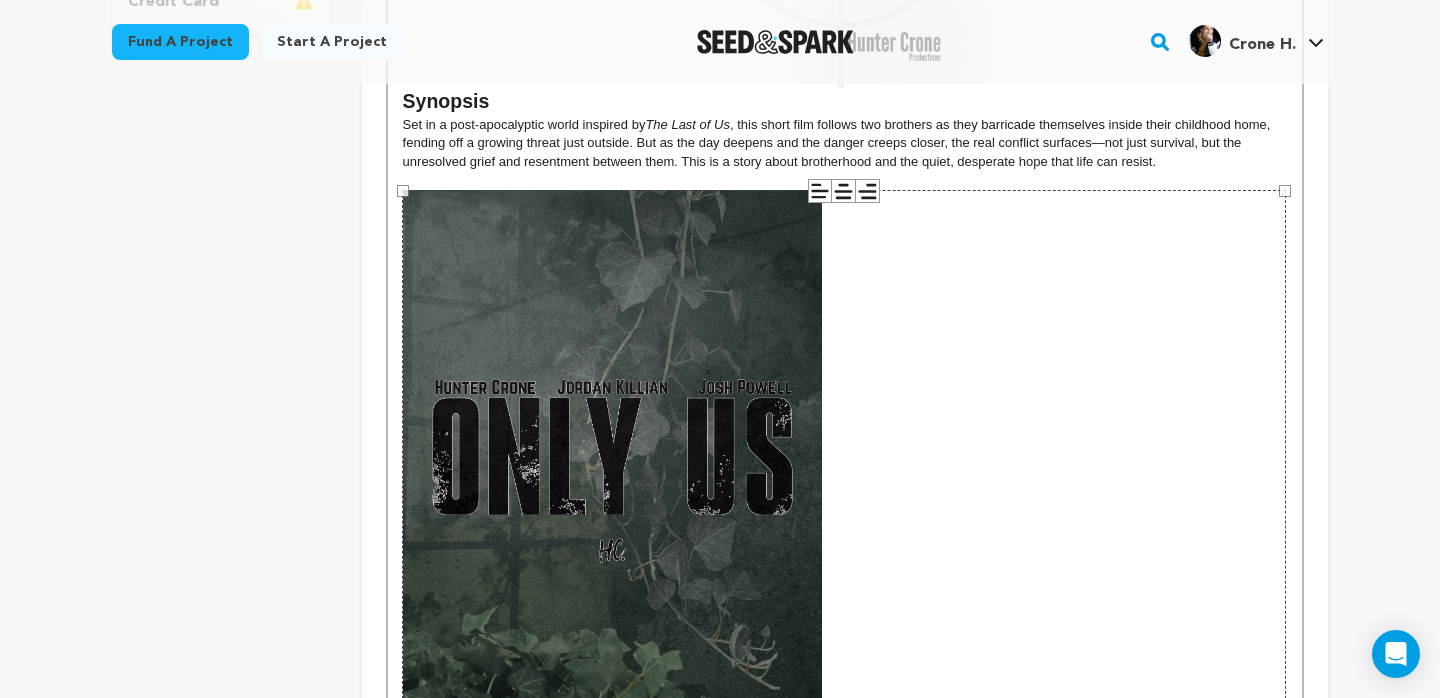 scroll, scrollTop: 689, scrollLeft: 0, axis: vertical 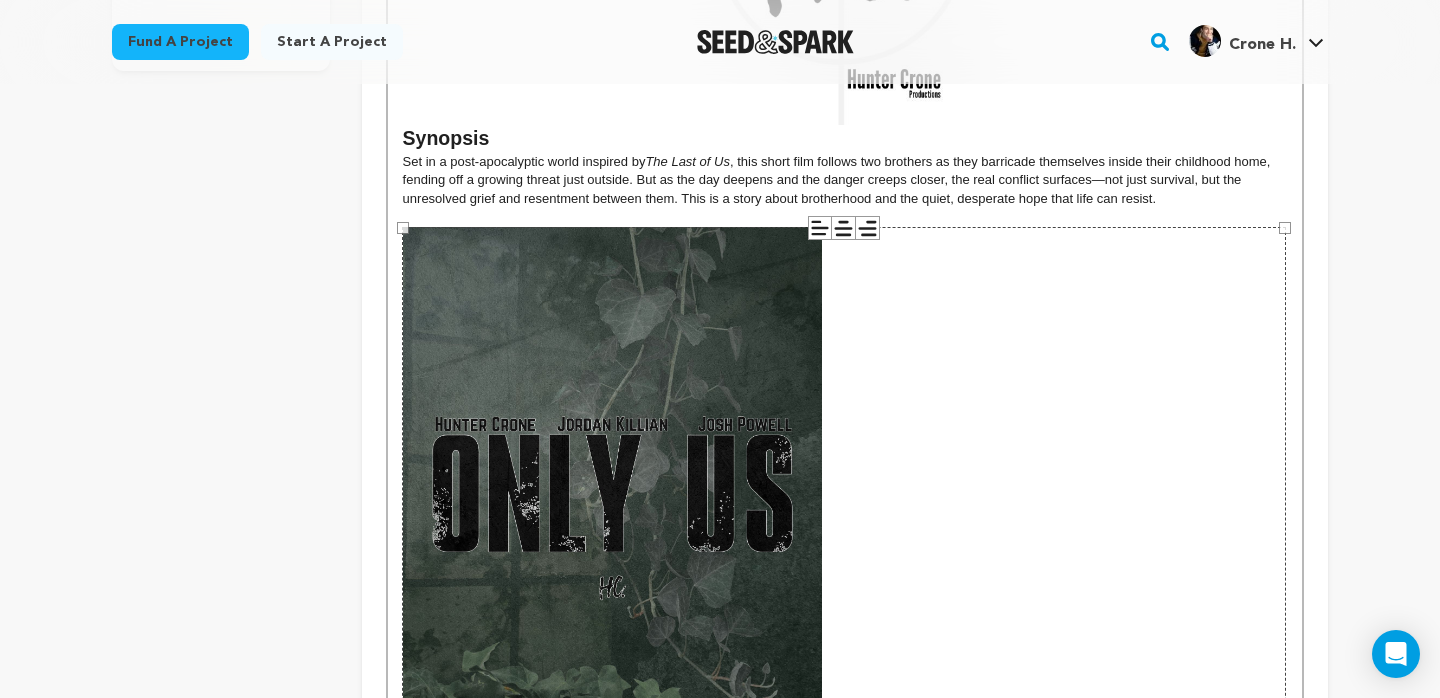 click on "884 × 1144" at bounding box center (844, 799) 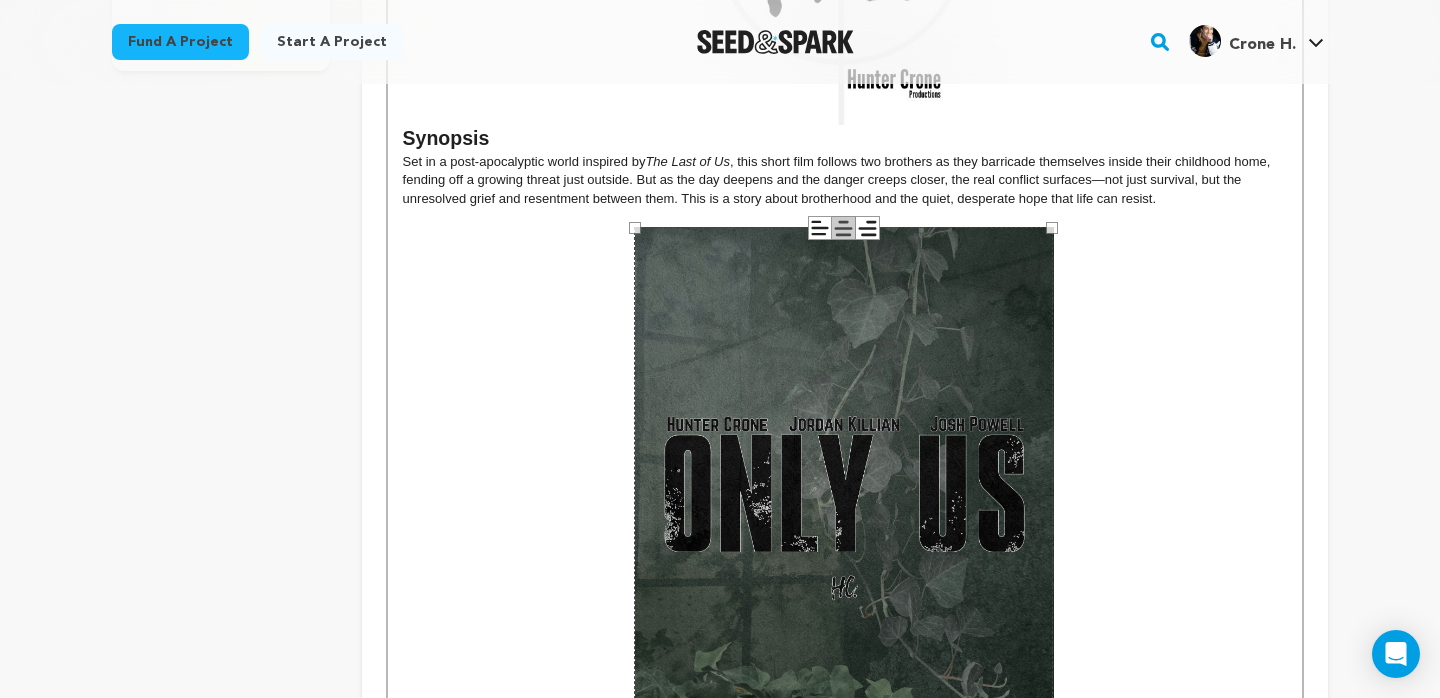click on "Back to Project Dashboard
Edit Project
Submit For feedback
Submit For feedback
project
story" at bounding box center (720, 388) 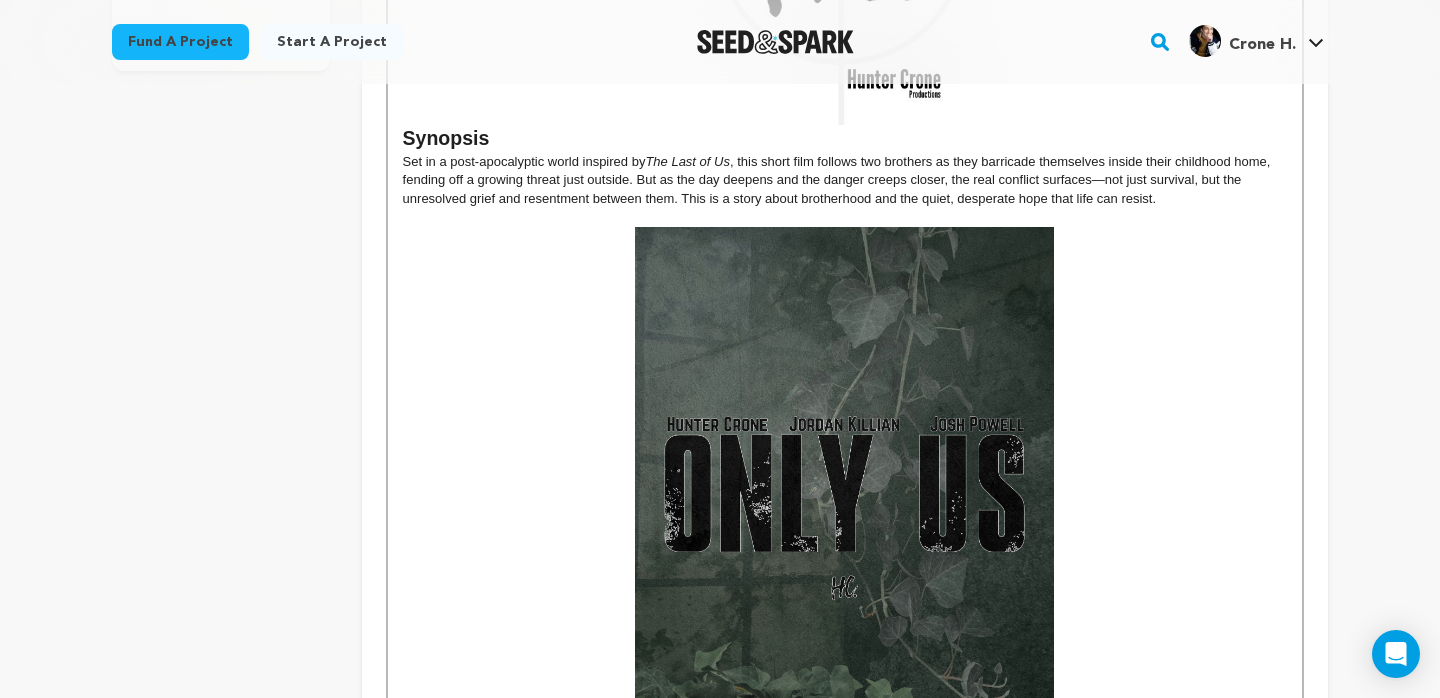 click on ", this short film follows two brothers as they barricade themselves inside their childhood home, fending off a growing threat just outside. But as the day deepens and the danger creeps closer, the real conflict surfaces—not just survival, but the unresolved grief and resentment between them. This is a story about brotherhood and the quiet, desperate hope that life can resist." at bounding box center [838, 180] 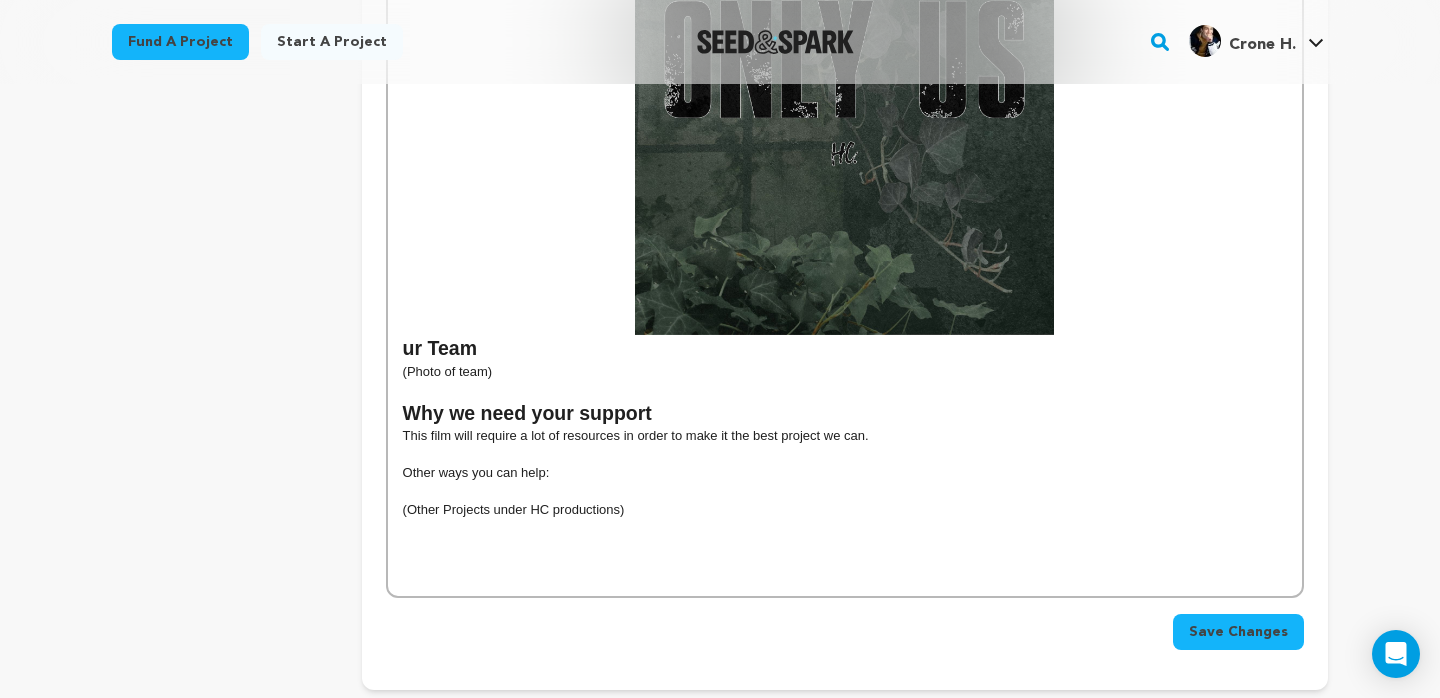 scroll, scrollTop: 916, scrollLeft: 0, axis: vertical 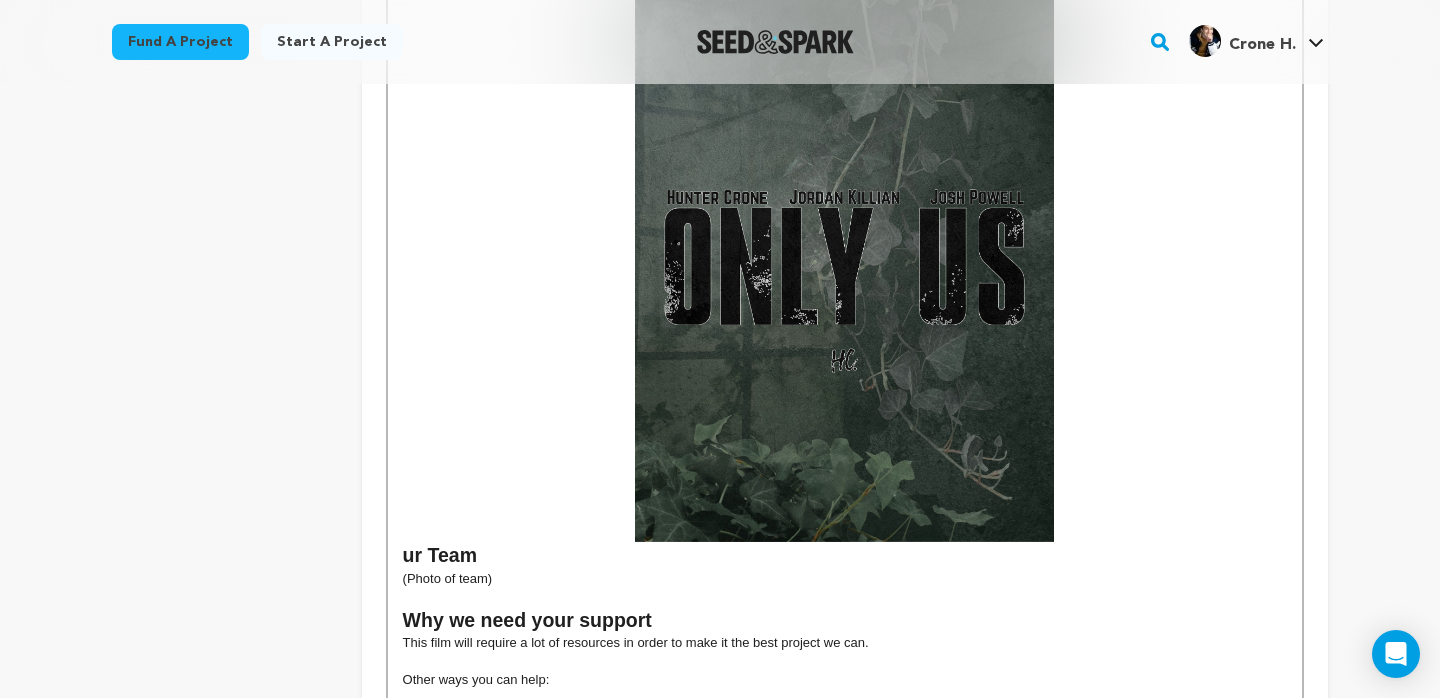 click on "Synopsis Set in a post-apocalyptic world inspired by  The Last of Us , this short film follows two brothers as they barricade themselves inside their childhood home, fending off a growing threat just outside. But as the day deepens and the danger creeps closer, the real conflict surfaces—not just survival, but the unresolved grief and resentment between them. This is a story about brotherhood and the quiet, desperate hope that life can resist. ur Team (Photo of team) Why we need your support This film will require a lot of resources in order to make it the best project we can.  Other ways you can help: (Other Projects under HC productions)" at bounding box center (845, 181) 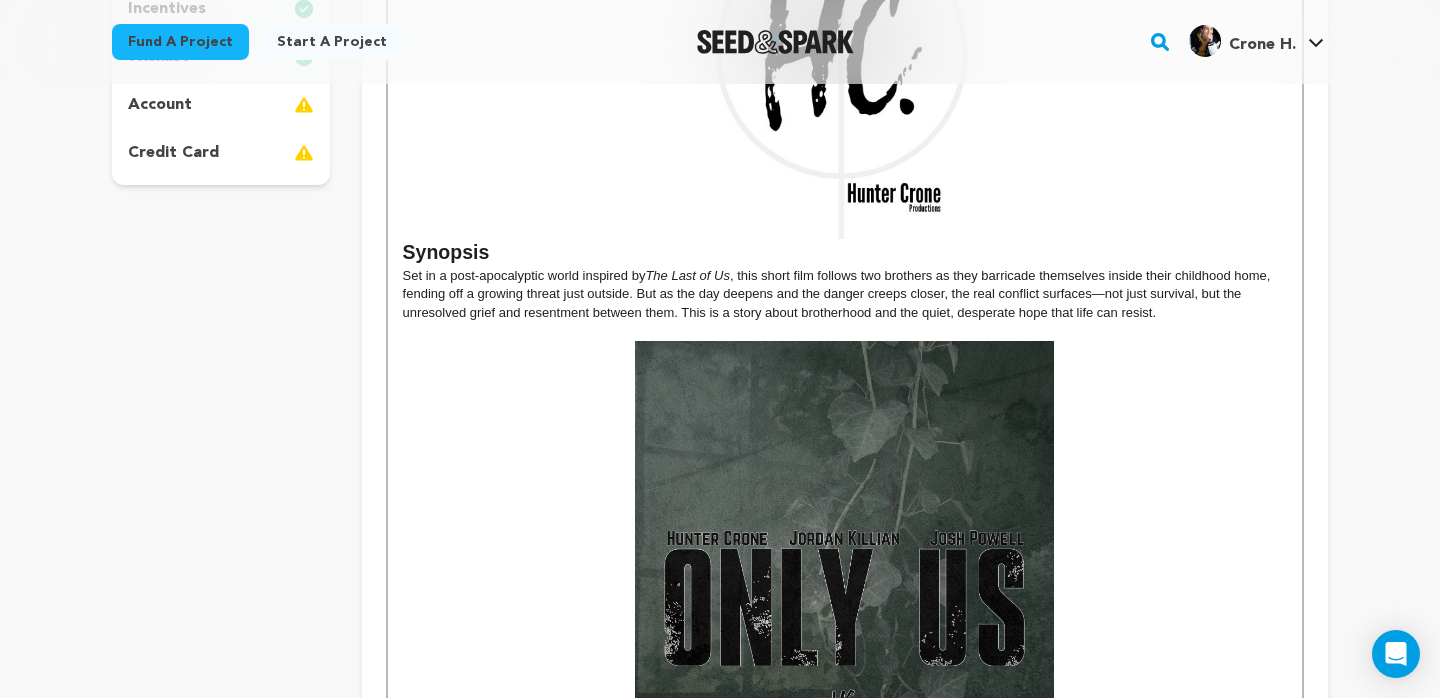 scroll, scrollTop: 606, scrollLeft: 0, axis: vertical 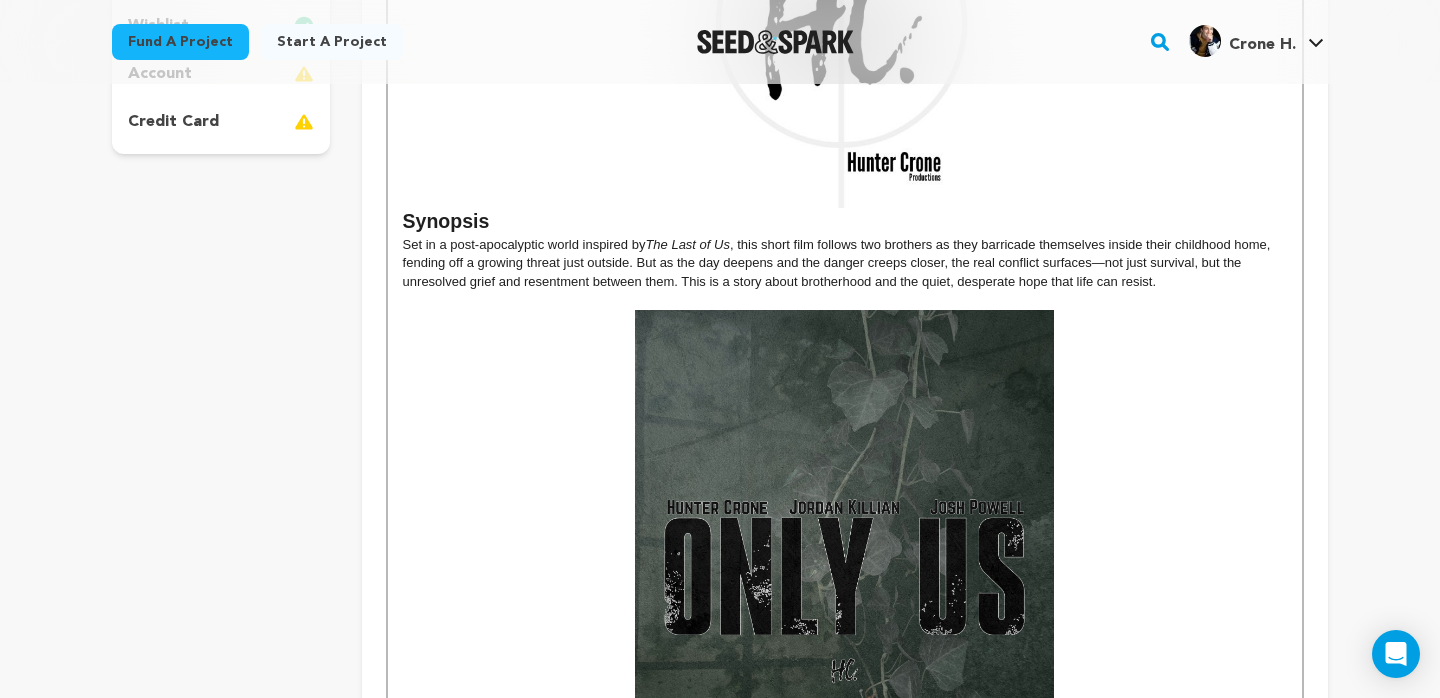 click at bounding box center (844, 581) 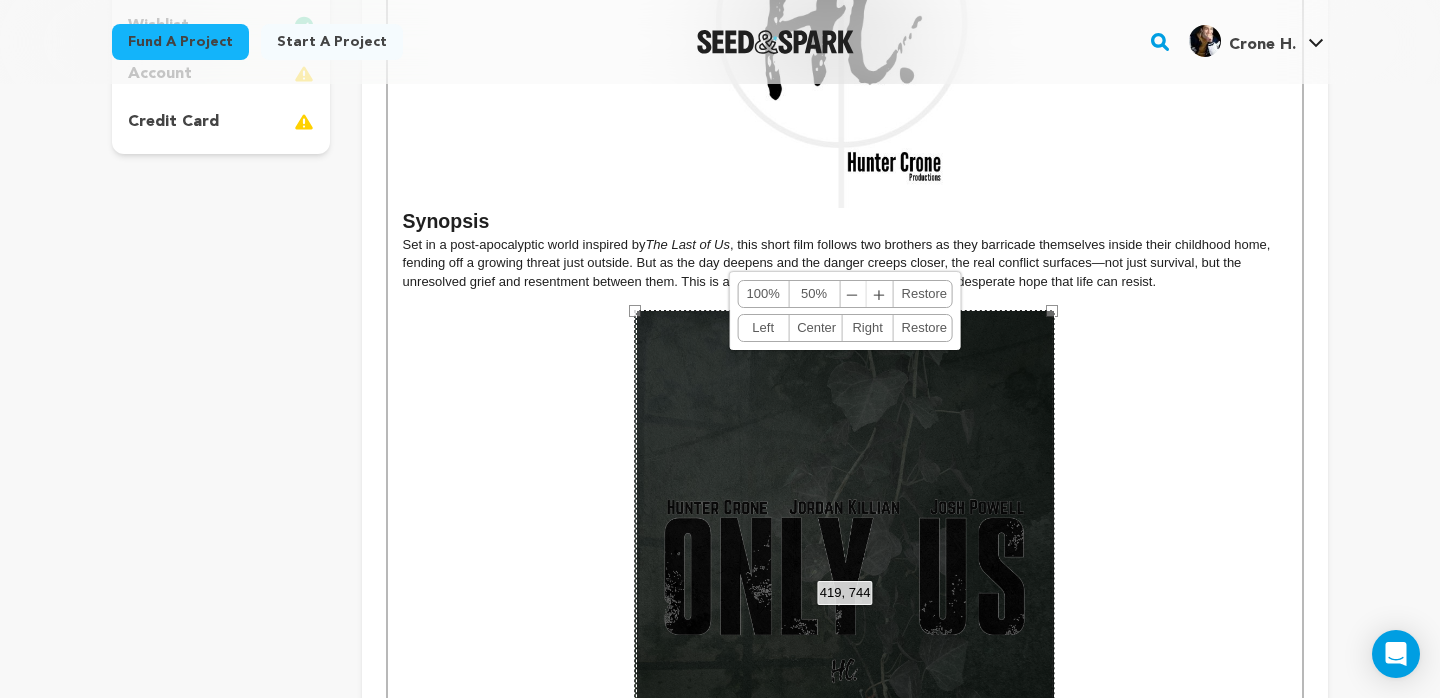 click on "Right" at bounding box center (868, 328) 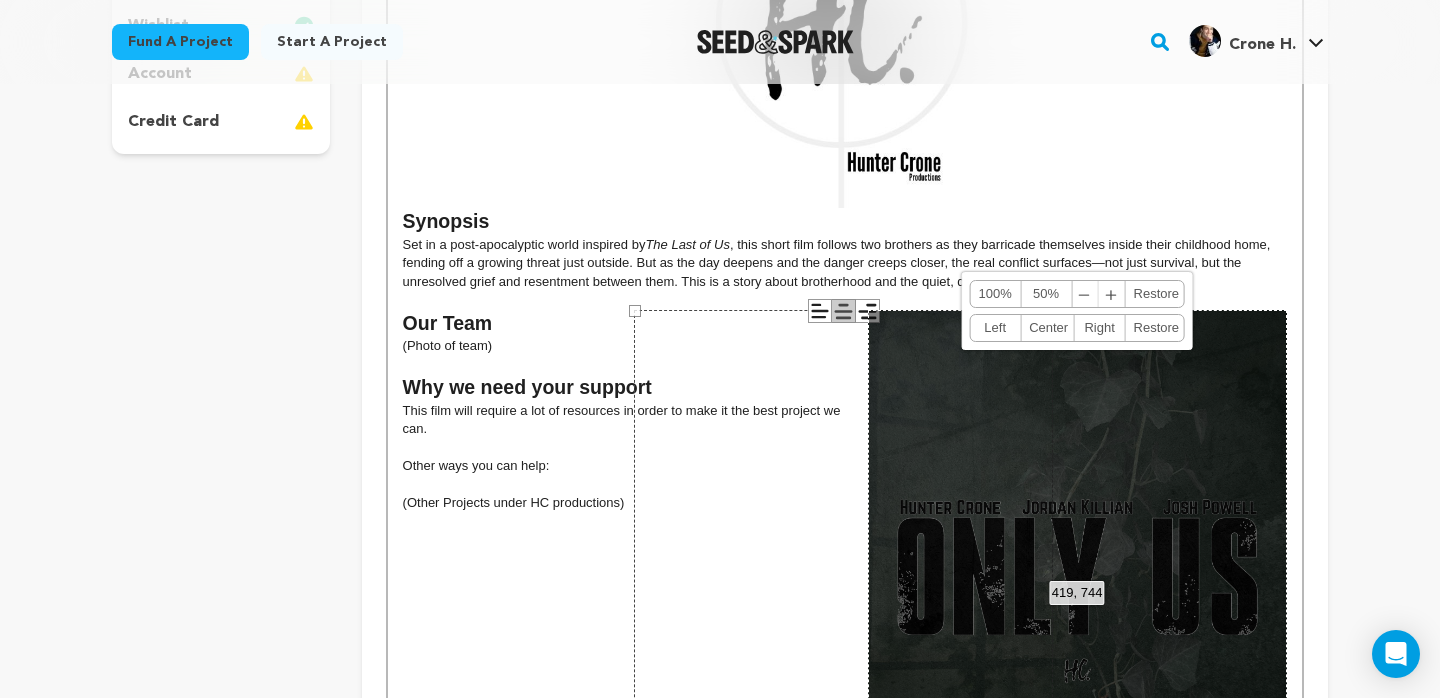 click on ", this short film follows two brothers as they barricade themselves inside their childhood home, fending off a growing threat just outside. But as the day deepens and the danger creeps closer, the real conflict surfaces—not just survival, but the unresolved grief and resentment between them. This is a story about brotherhood and the quiet, desperate hope that life can resist." at bounding box center (838, 263) 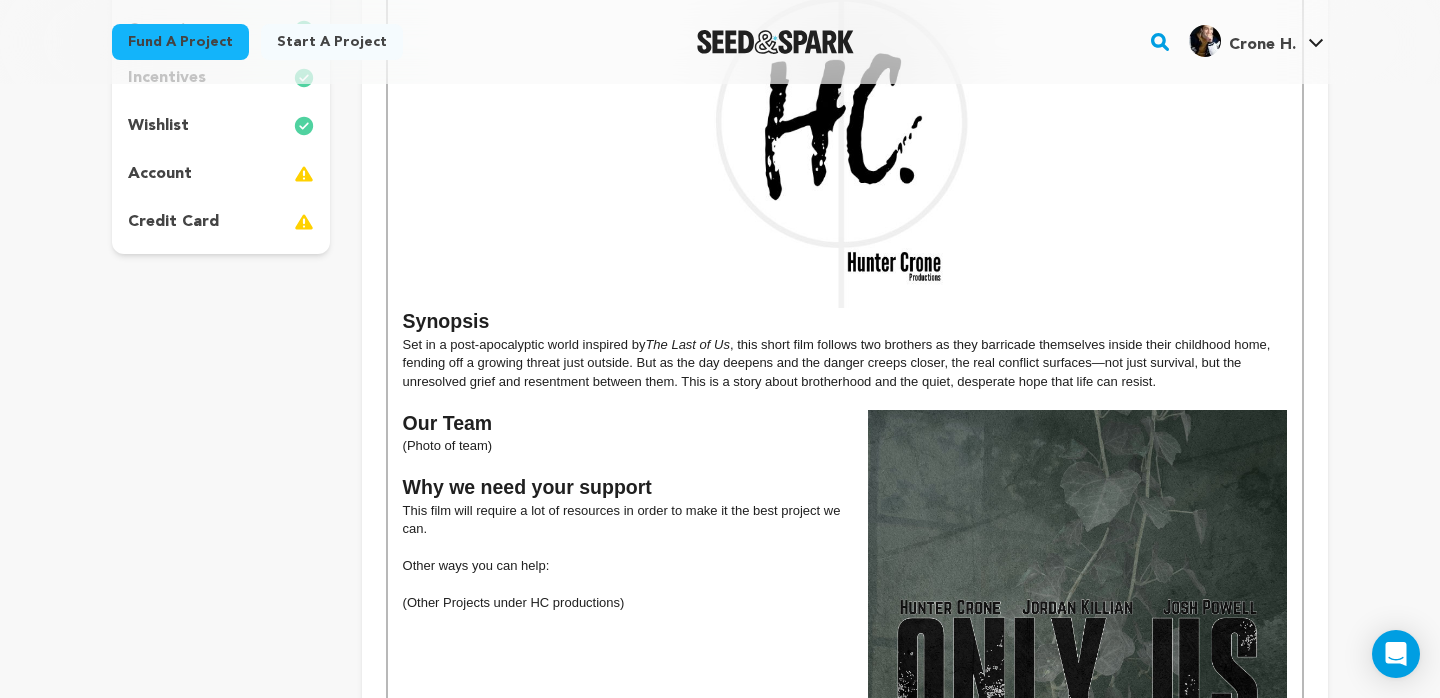 scroll, scrollTop: 493, scrollLeft: 0, axis: vertical 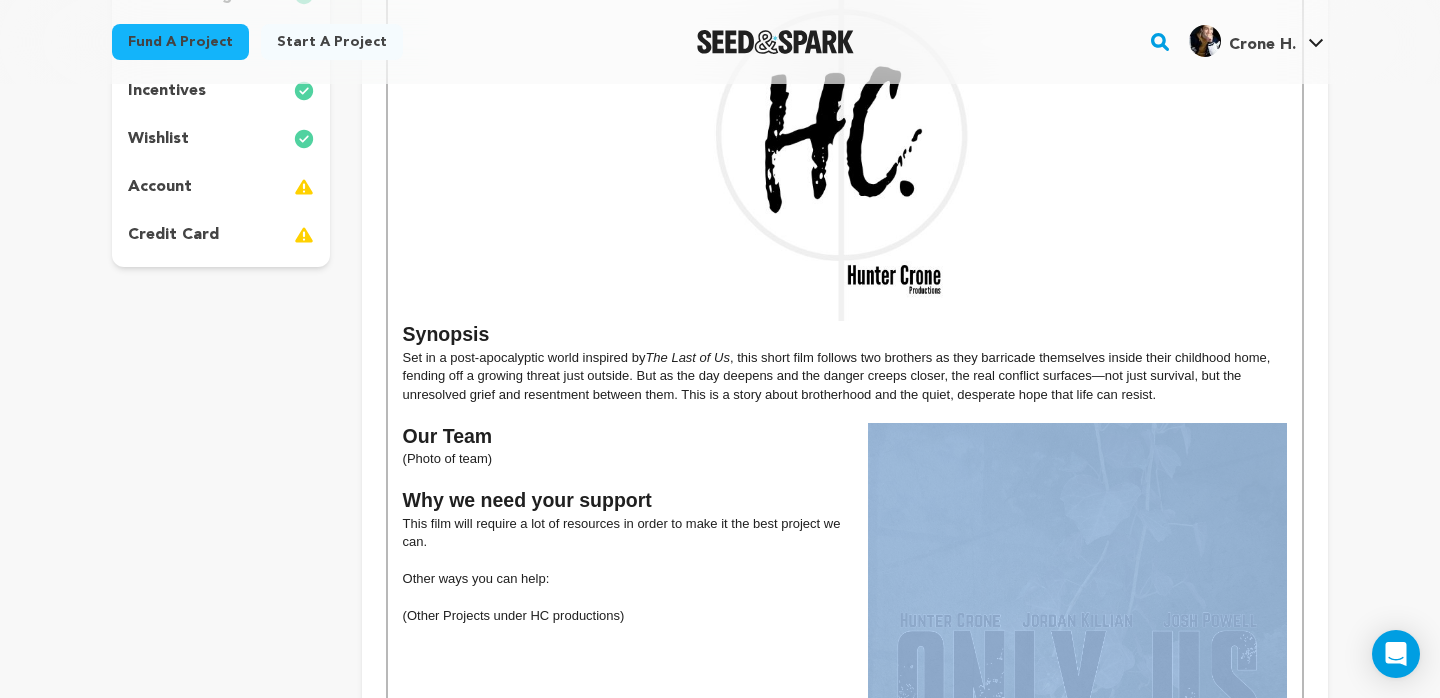 click at bounding box center (1077, 694) 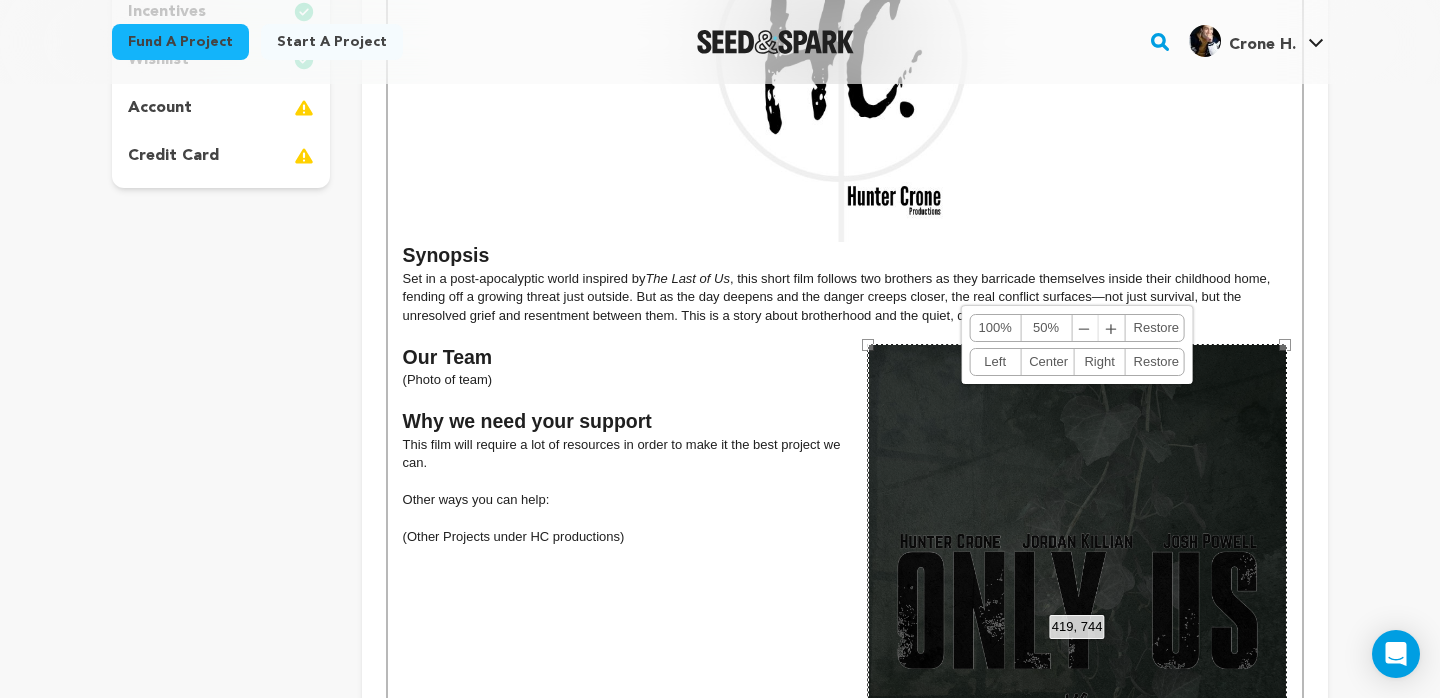 scroll, scrollTop: 577, scrollLeft: 0, axis: vertical 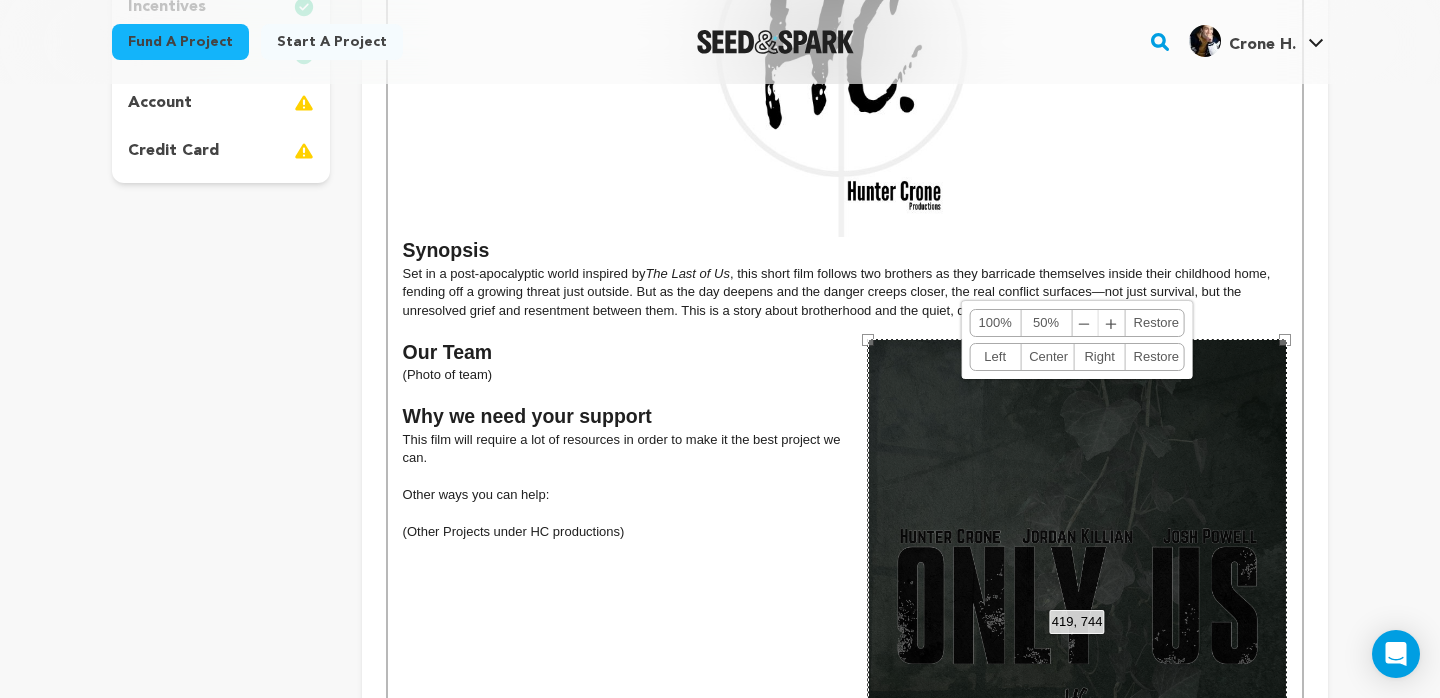click on "419, 744
100%
50%
﹣
﹢
Restore
Left
Center
Right
Restore" at bounding box center (1077, 610) 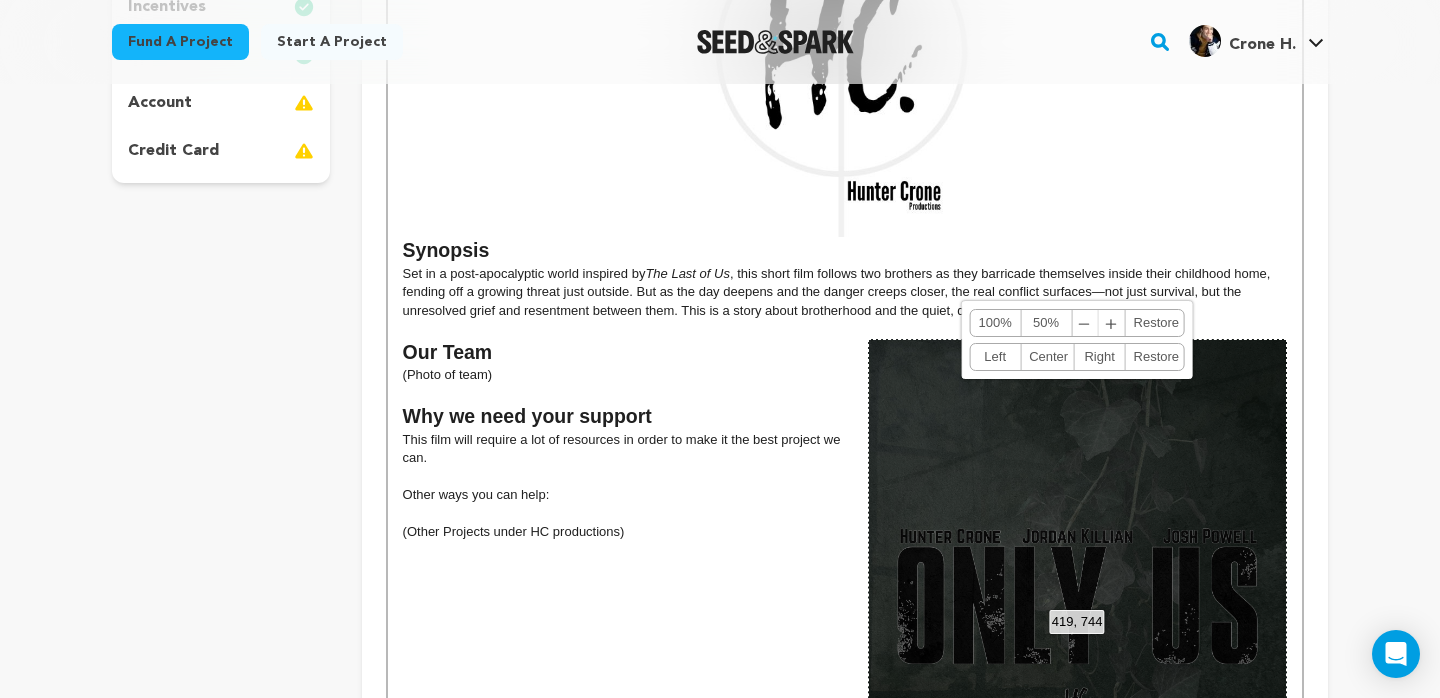 click on "Synopsis" at bounding box center [845, 88] 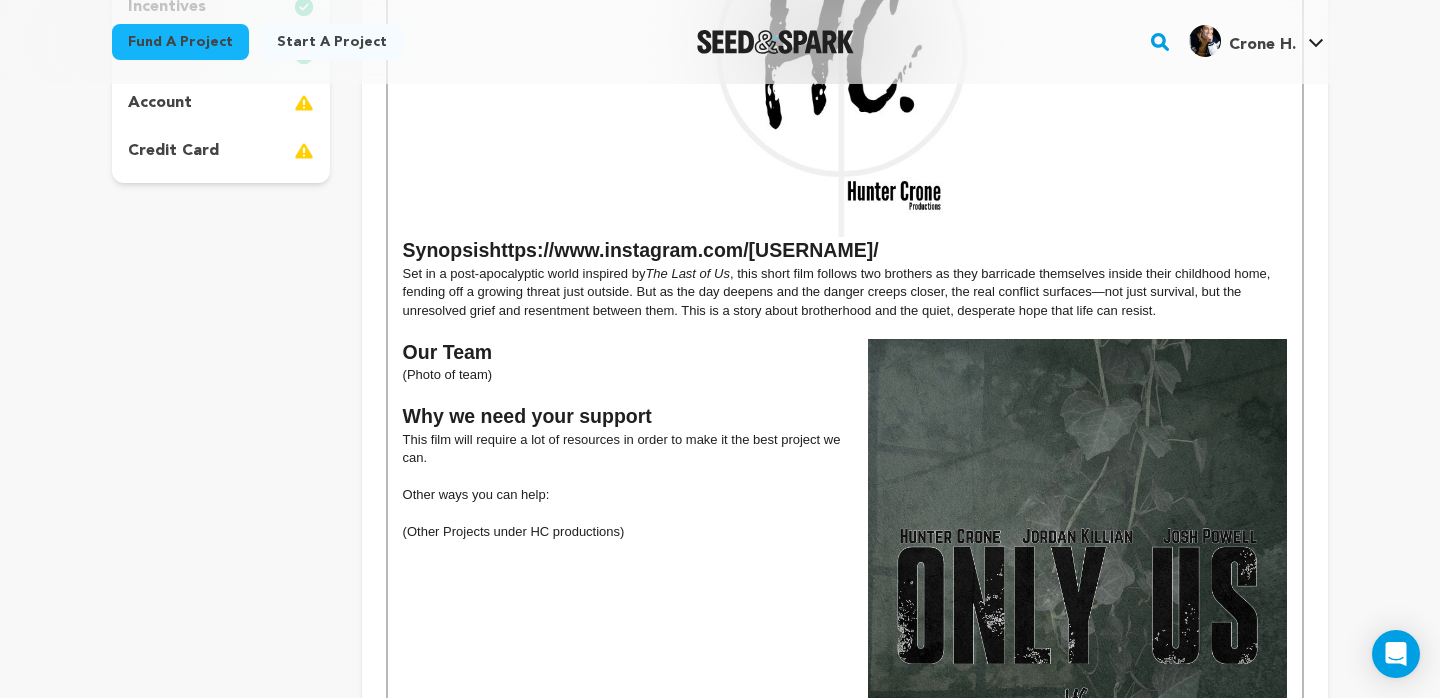 scroll, scrollTop: 488, scrollLeft: 0, axis: vertical 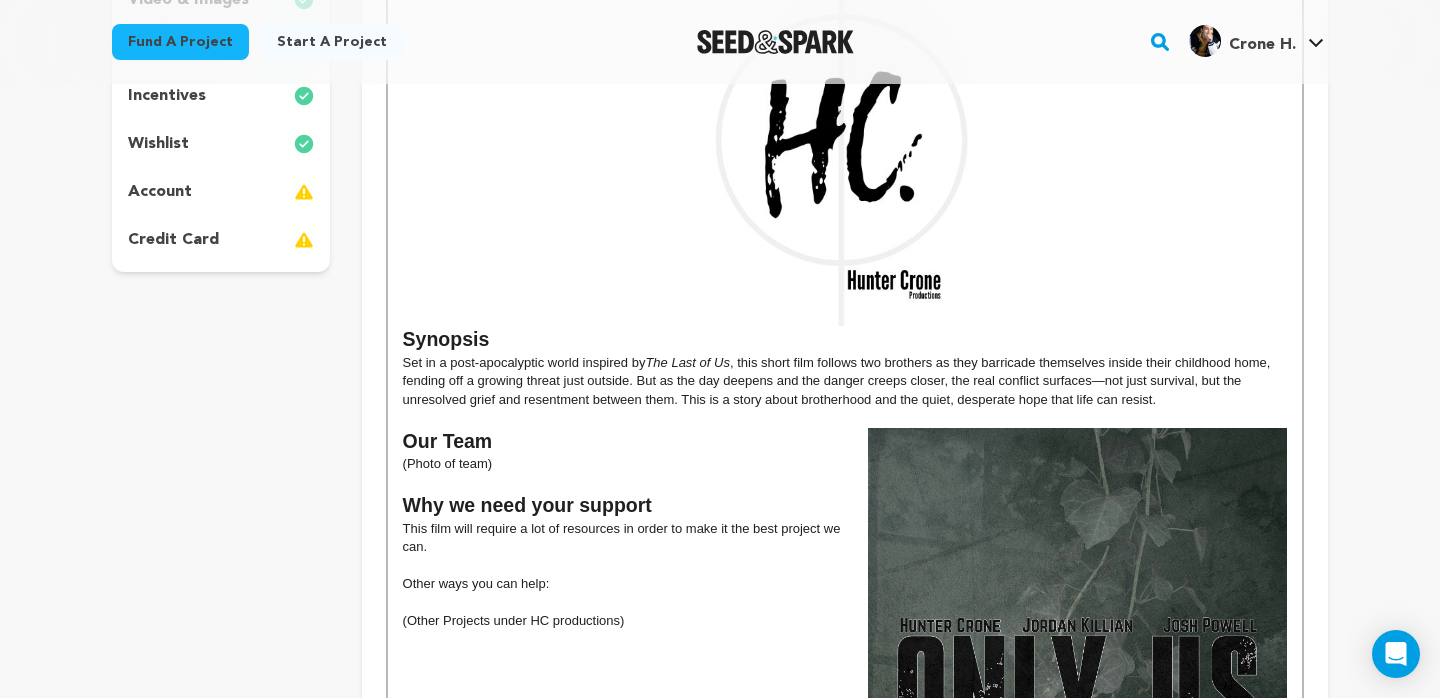 click at bounding box center (1077, 699) 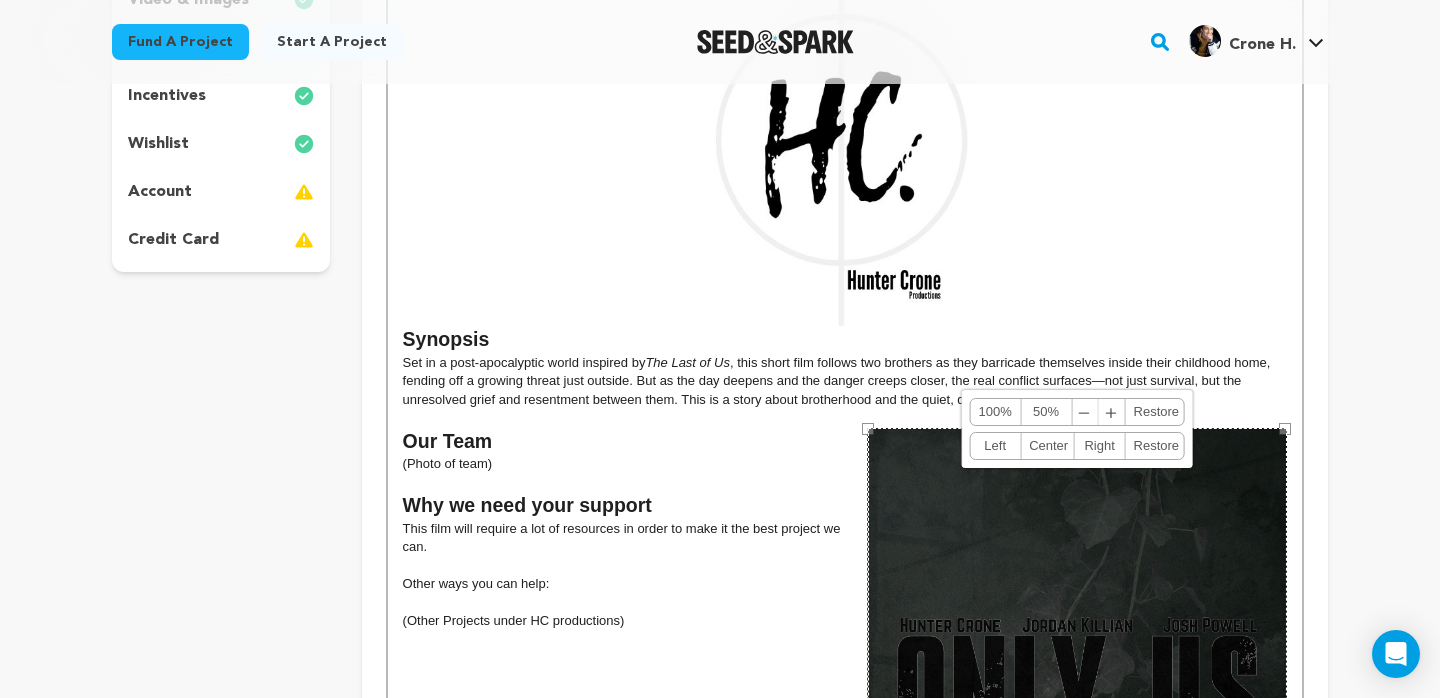 click on "Restore" at bounding box center (1152, 412) 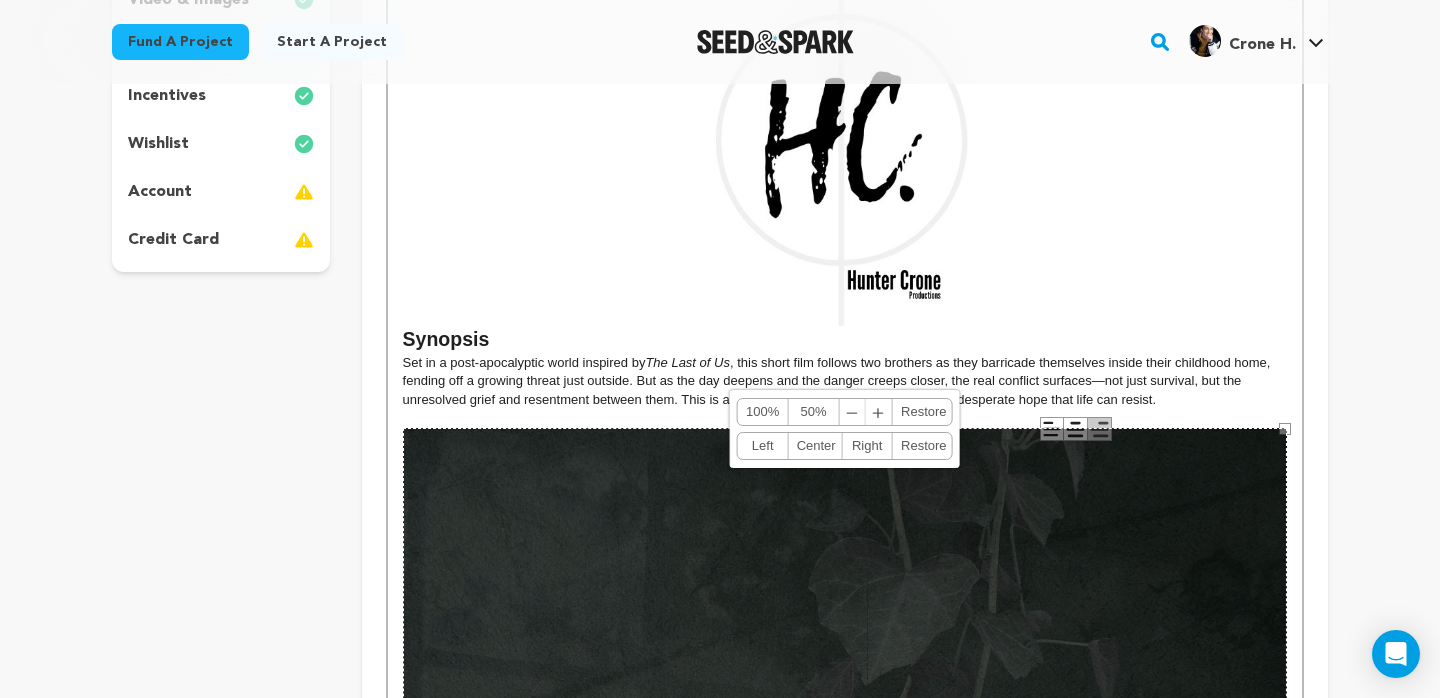 drag, startPoint x: 1074, startPoint y: 465, endPoint x: 1068, endPoint y: 364, distance: 101.17806 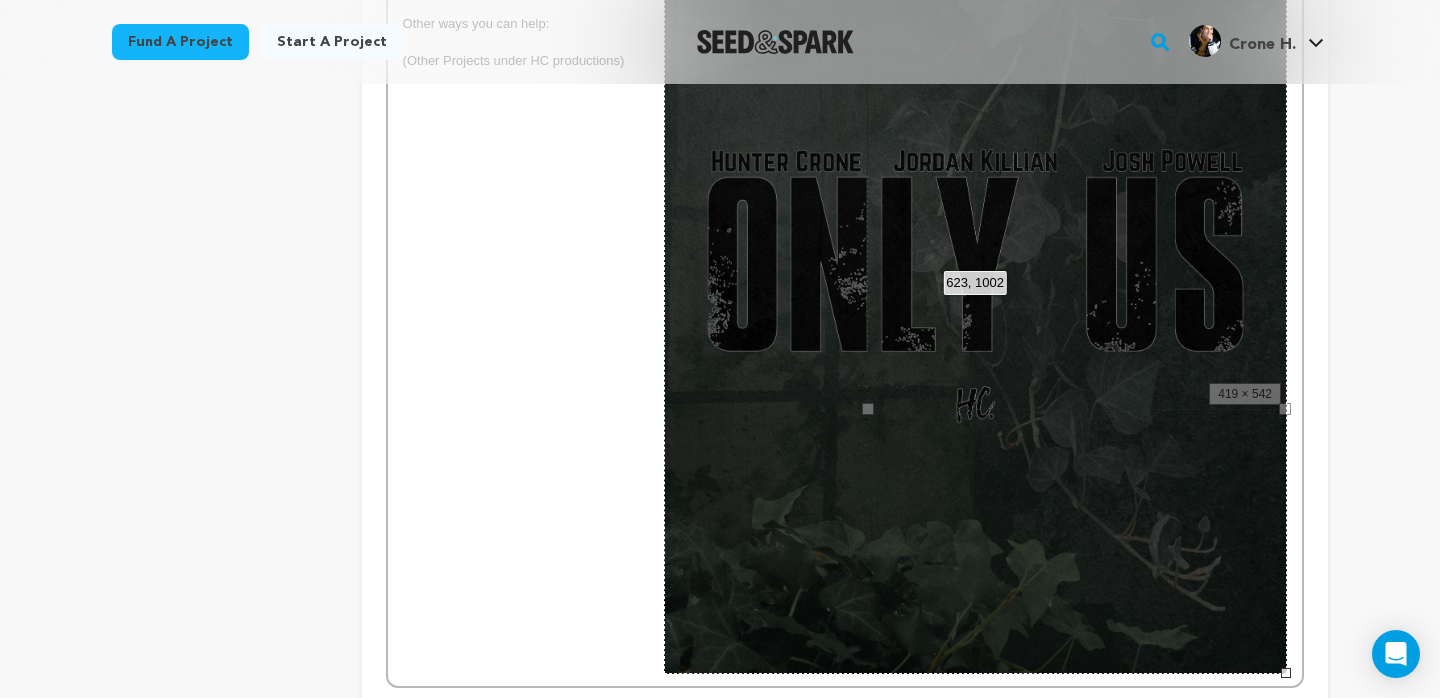 scroll, scrollTop: 922, scrollLeft: 0, axis: vertical 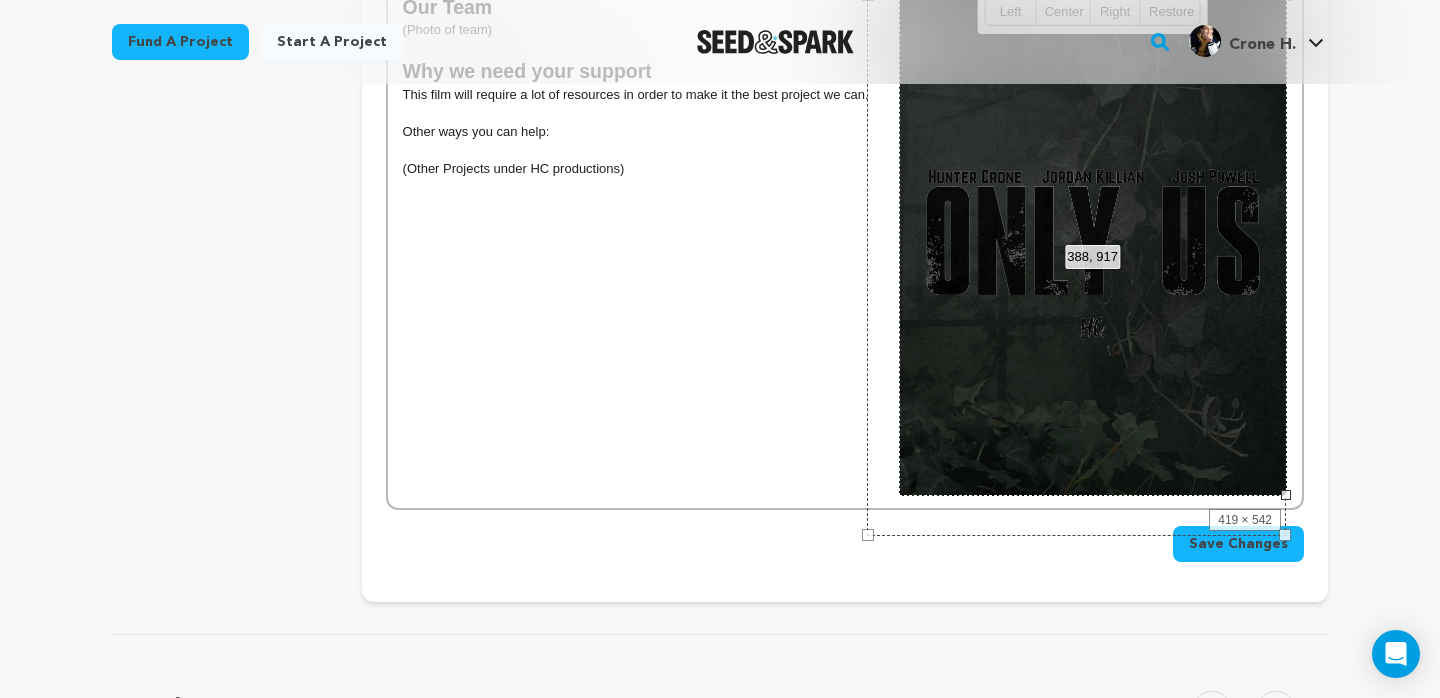 drag, startPoint x: 1284, startPoint y: 389, endPoint x: 803, endPoint y: 175, distance: 526.45703 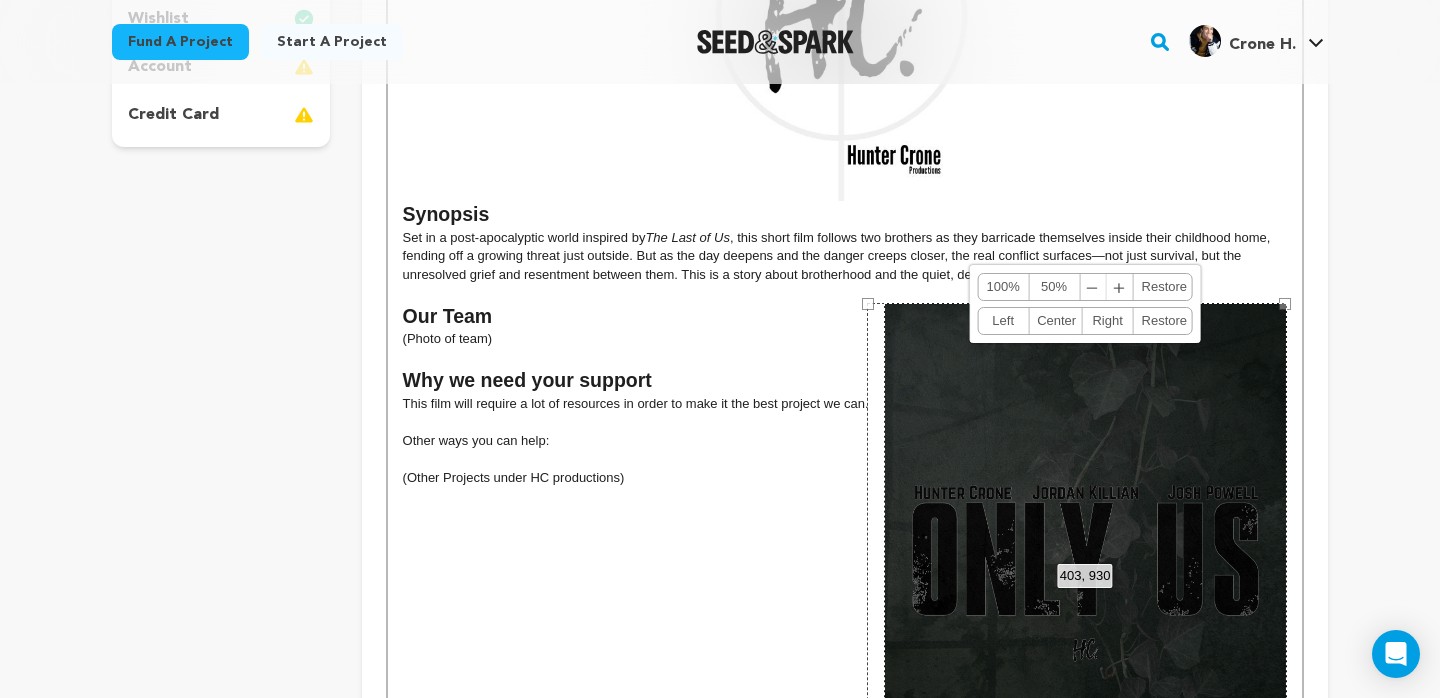 scroll, scrollTop: 612, scrollLeft: 0, axis: vertical 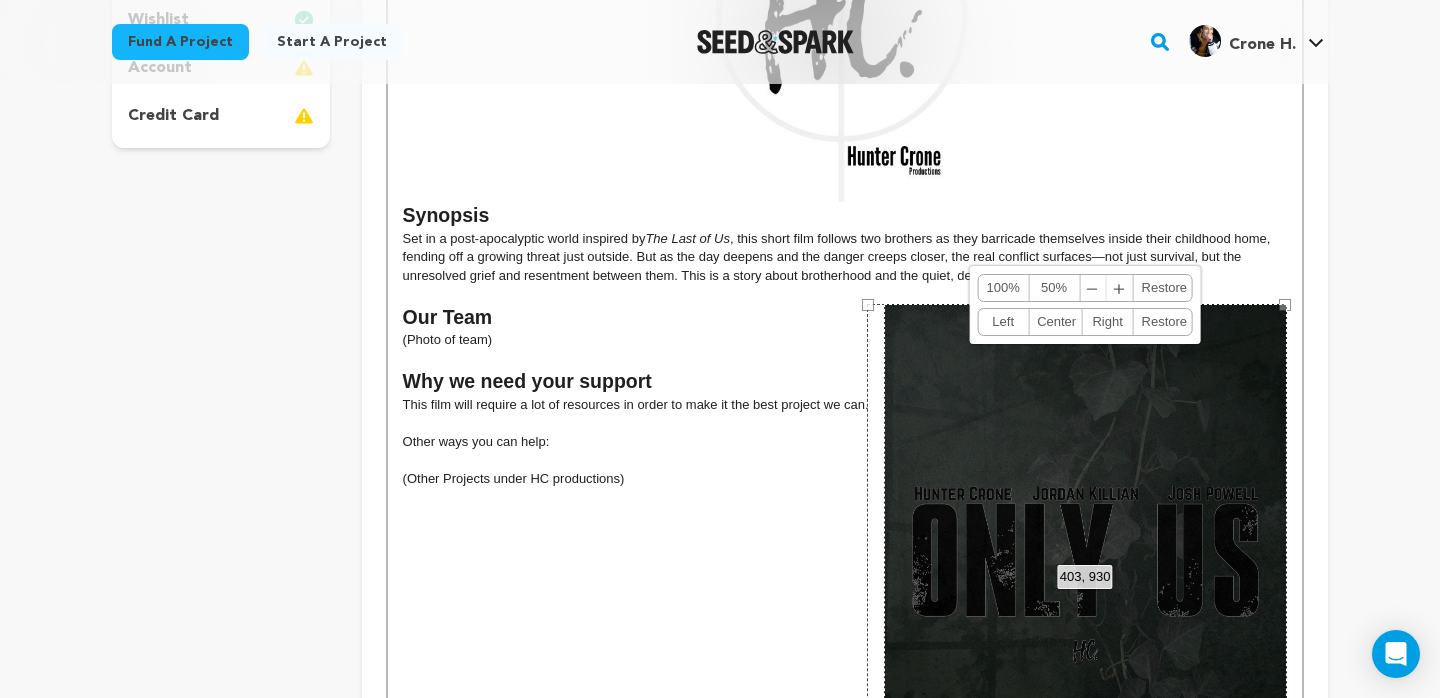 click on "403, 930
100%
50%
﹣
﹢
Restore
Left
Center
Right
Restore" at bounding box center [1085, 565] 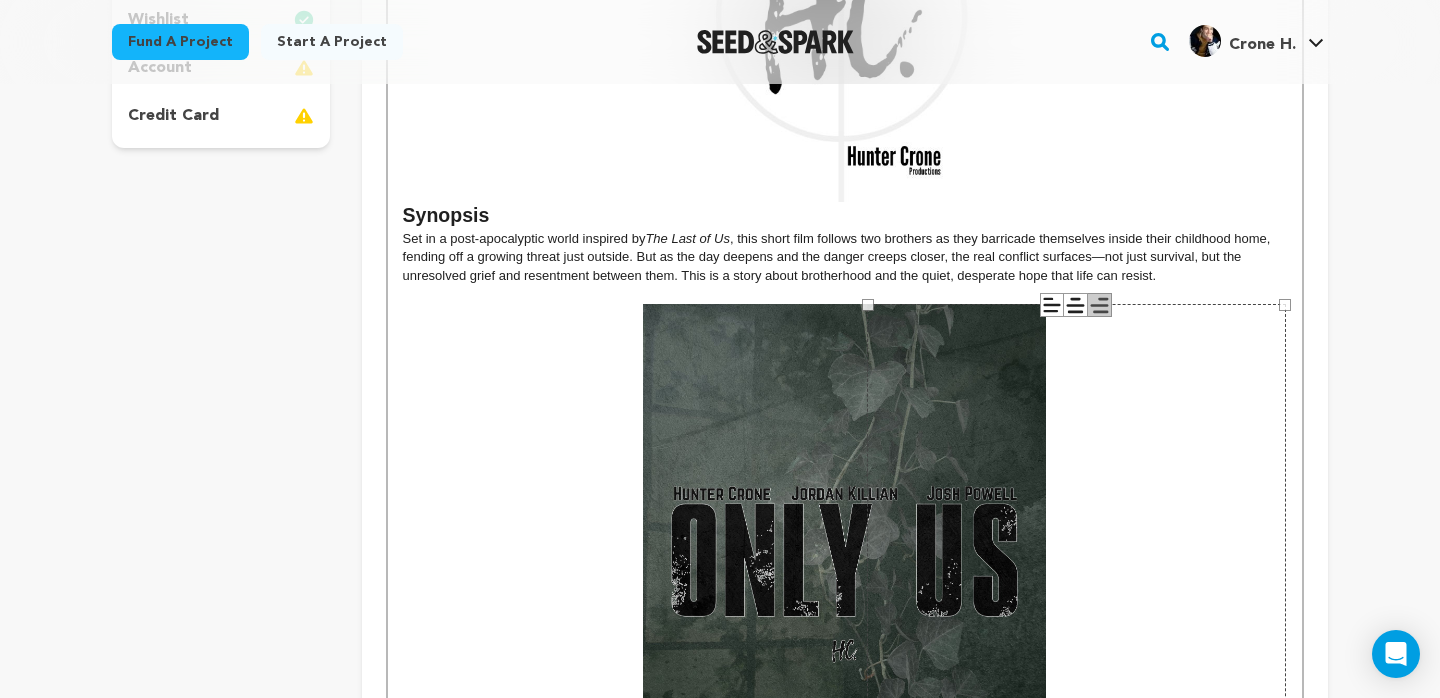 click 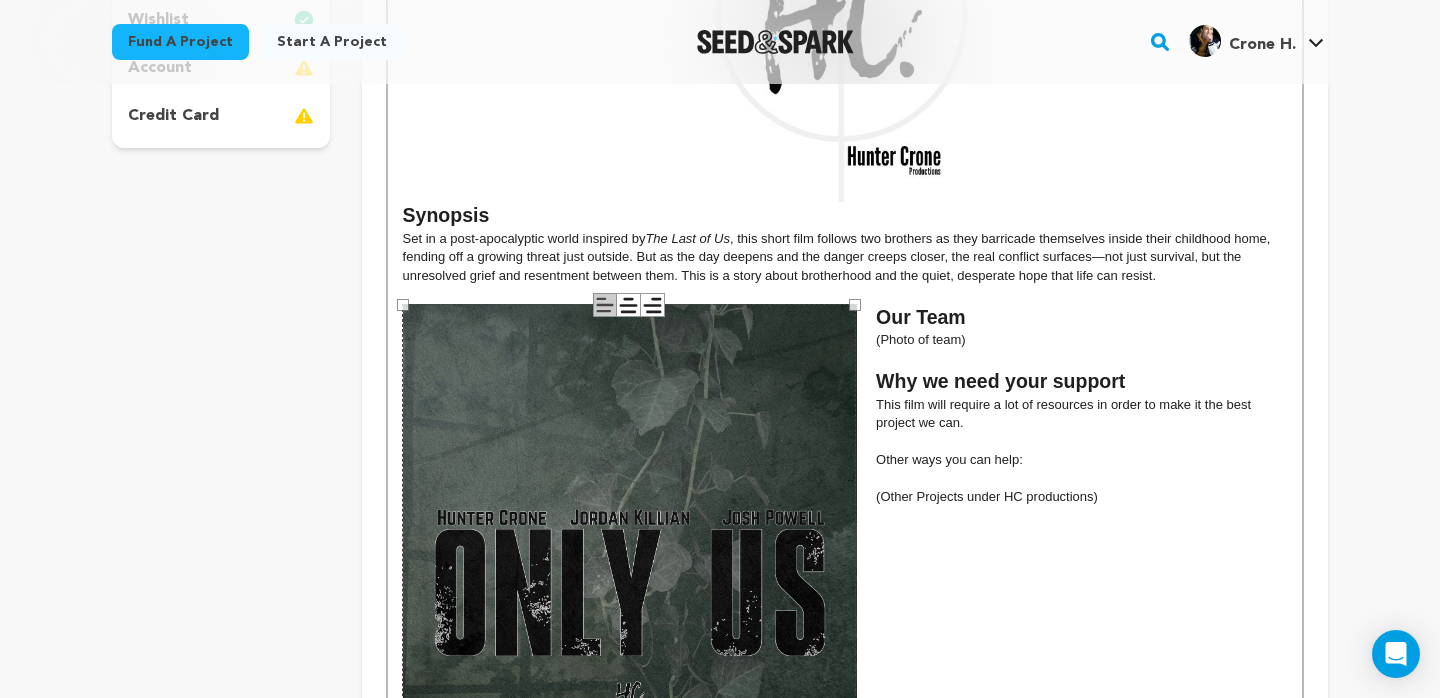 drag, startPoint x: 804, startPoint y: 308, endPoint x: 855, endPoint y: 292, distance: 53.450912 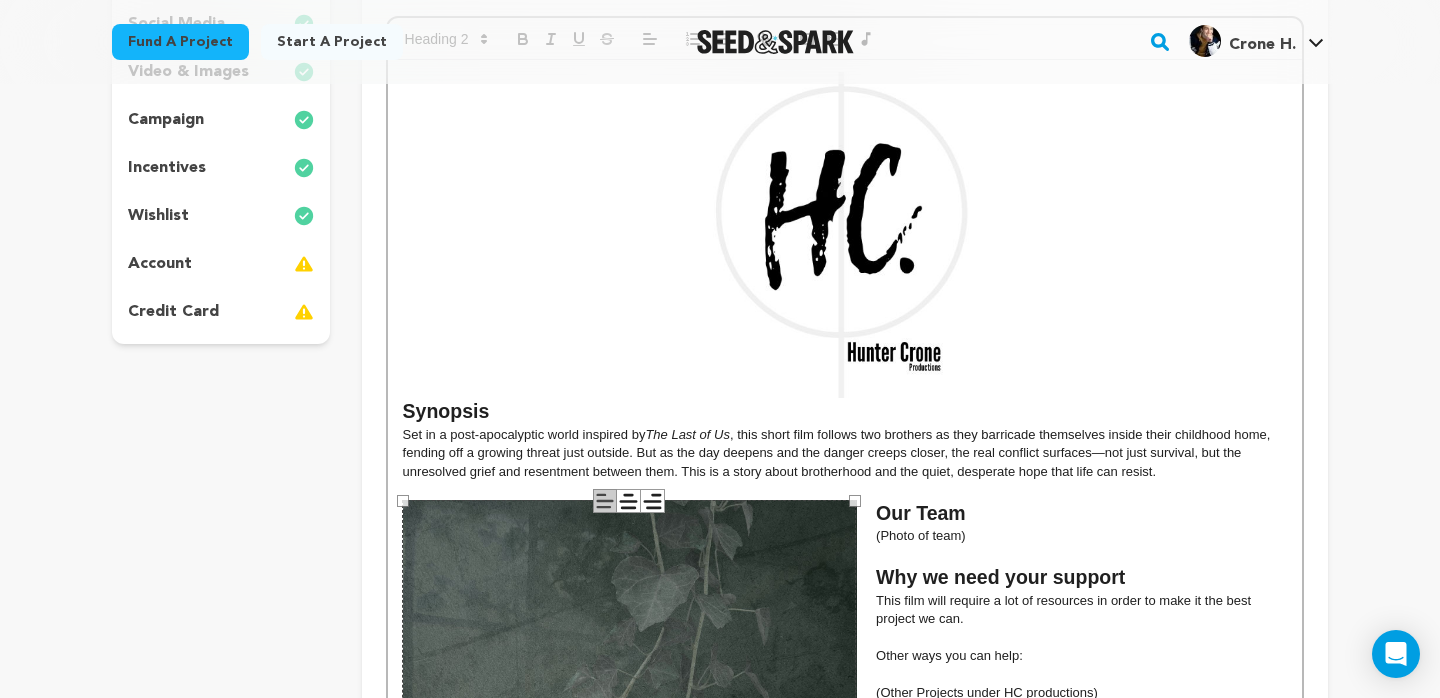 scroll, scrollTop: 395, scrollLeft: 0, axis: vertical 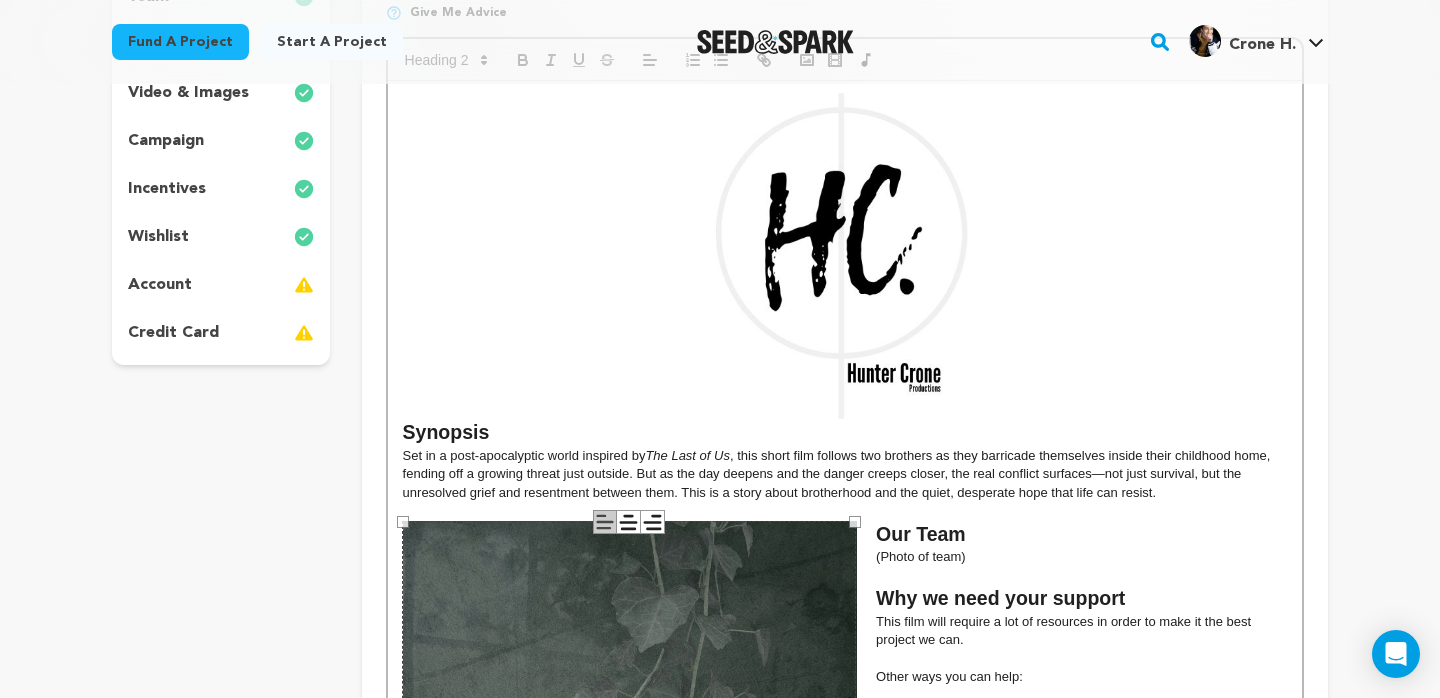 click at bounding box center [845, 256] 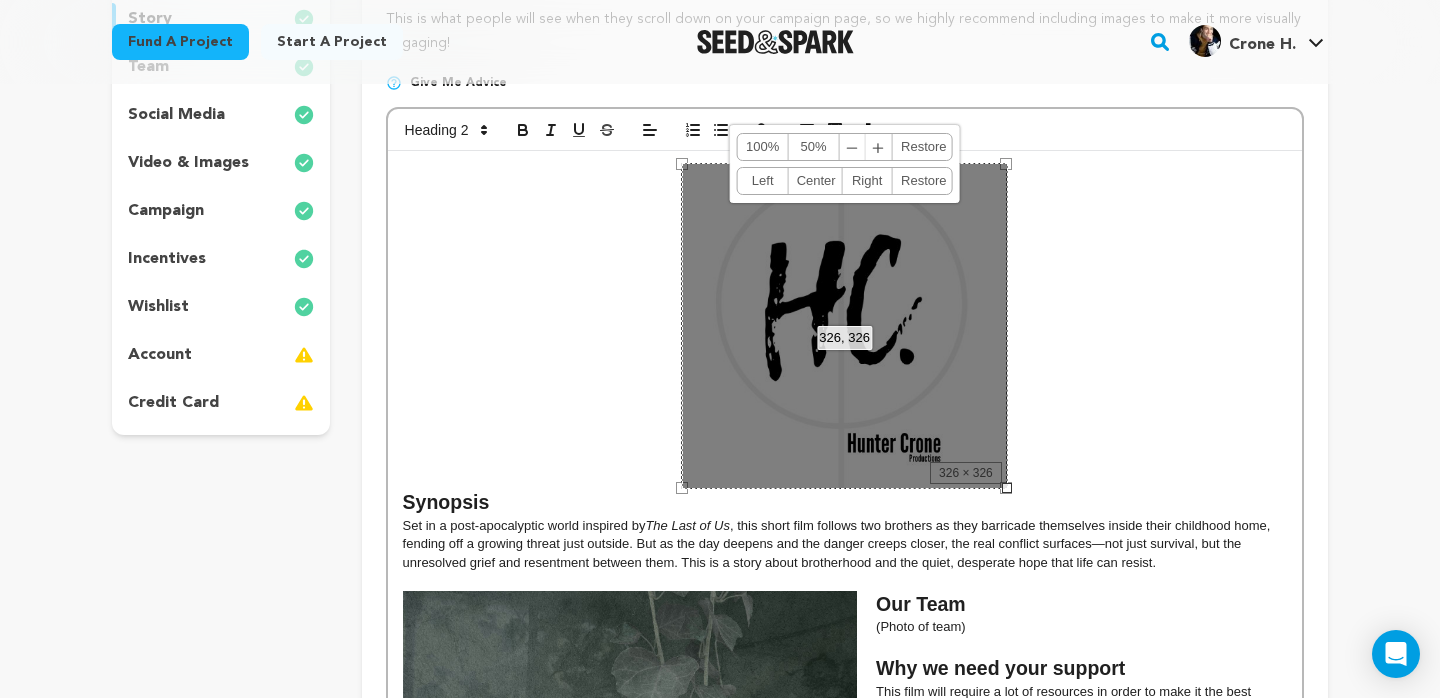 scroll, scrollTop: 305, scrollLeft: 0, axis: vertical 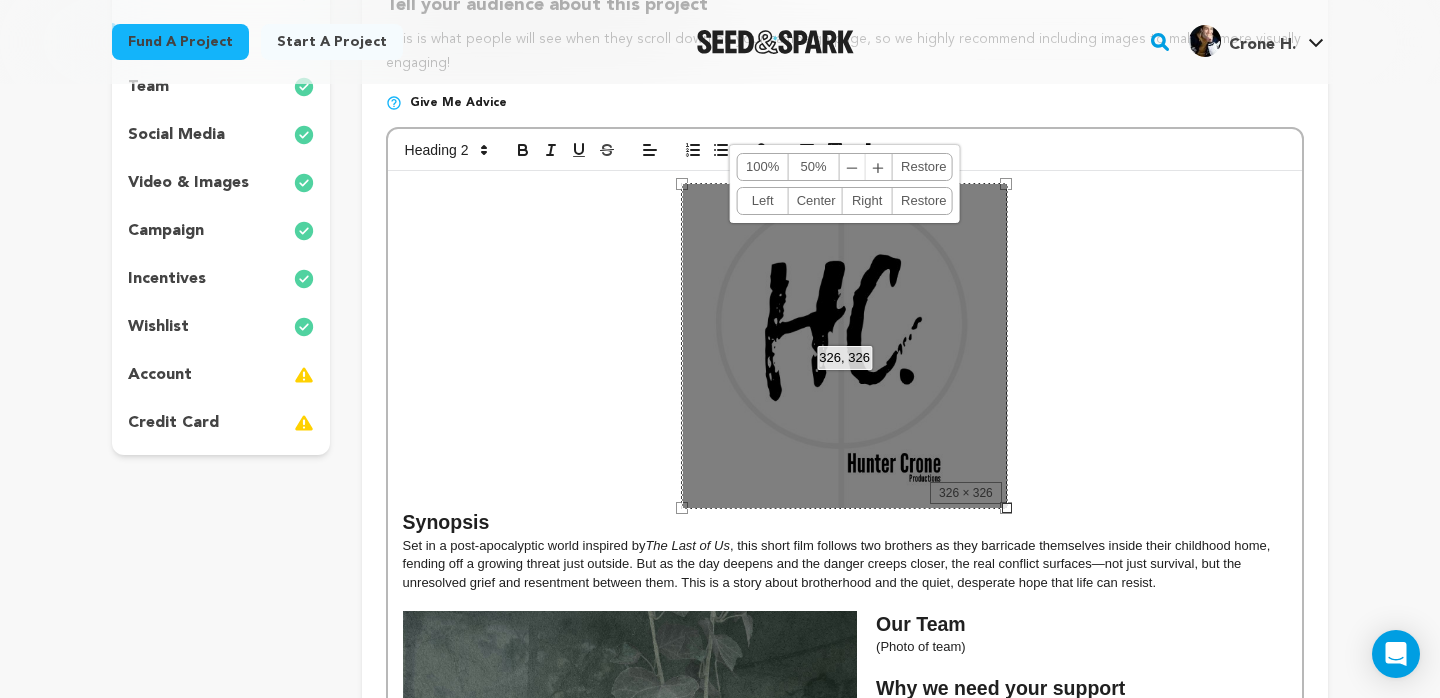 click on "326, 326
100%
50%
﹣
﹢
Restore
Left
Center
Right
Restore" at bounding box center [845, 346] 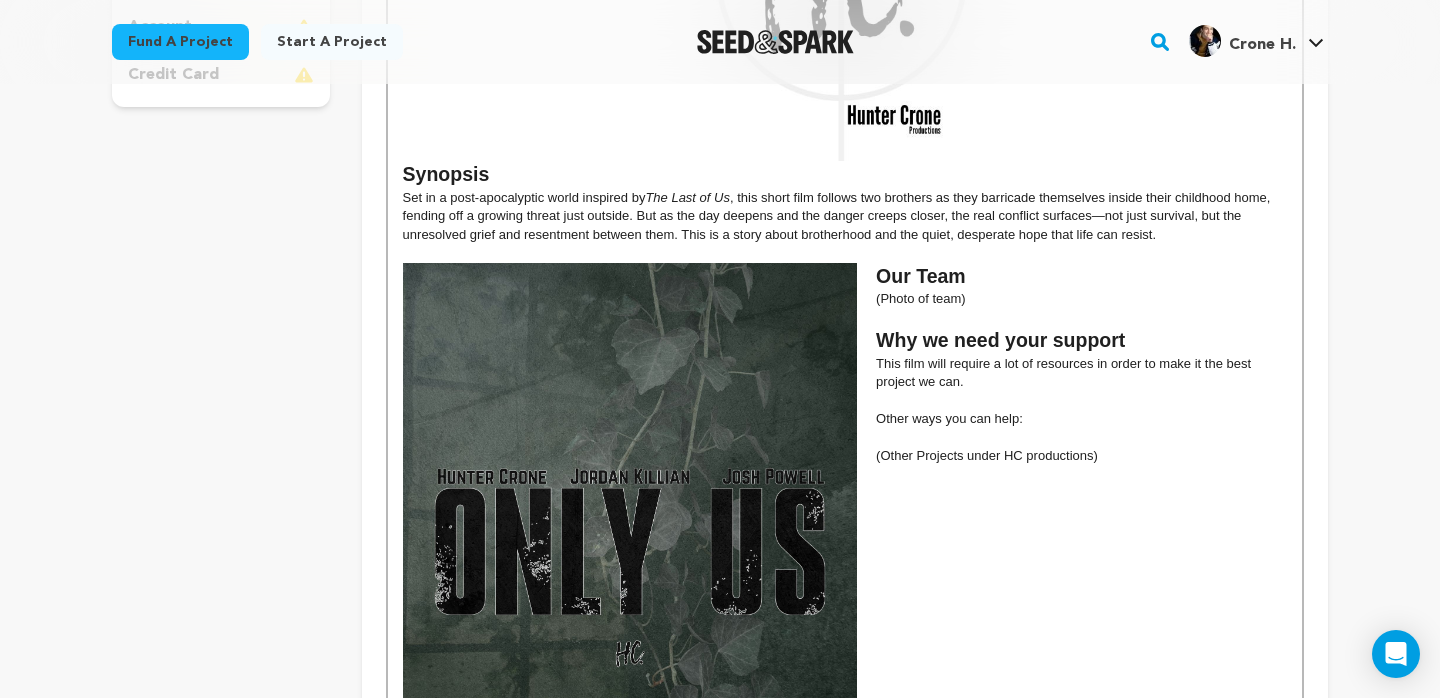 scroll, scrollTop: 526, scrollLeft: 0, axis: vertical 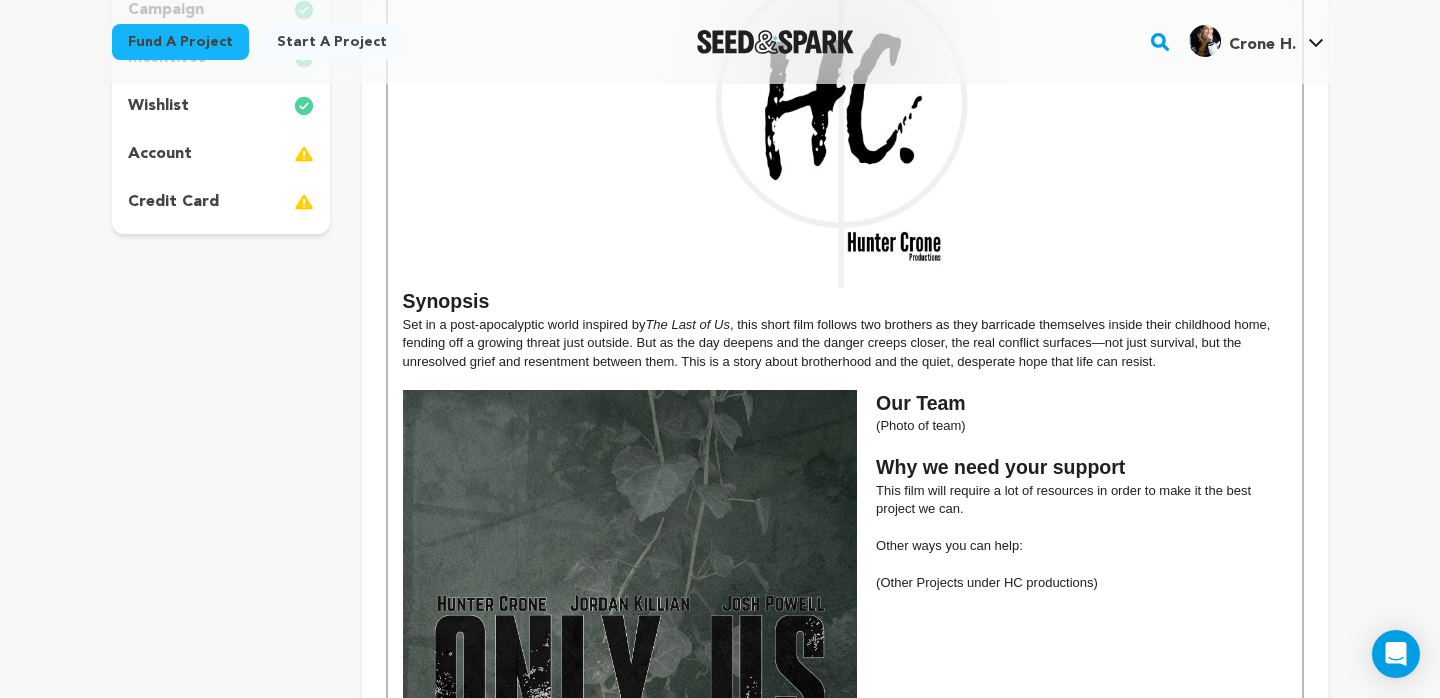 click on ", this short film follows two brothers as they barricade themselves inside their childhood home, fending off a growing threat just outside. But as the day deepens and the danger creeps closer, the real conflict surfaces—not just survival, but the unresolved grief and resentment between them. This is a story about brotherhood and the quiet, desperate hope that life can resist." at bounding box center (838, 343) 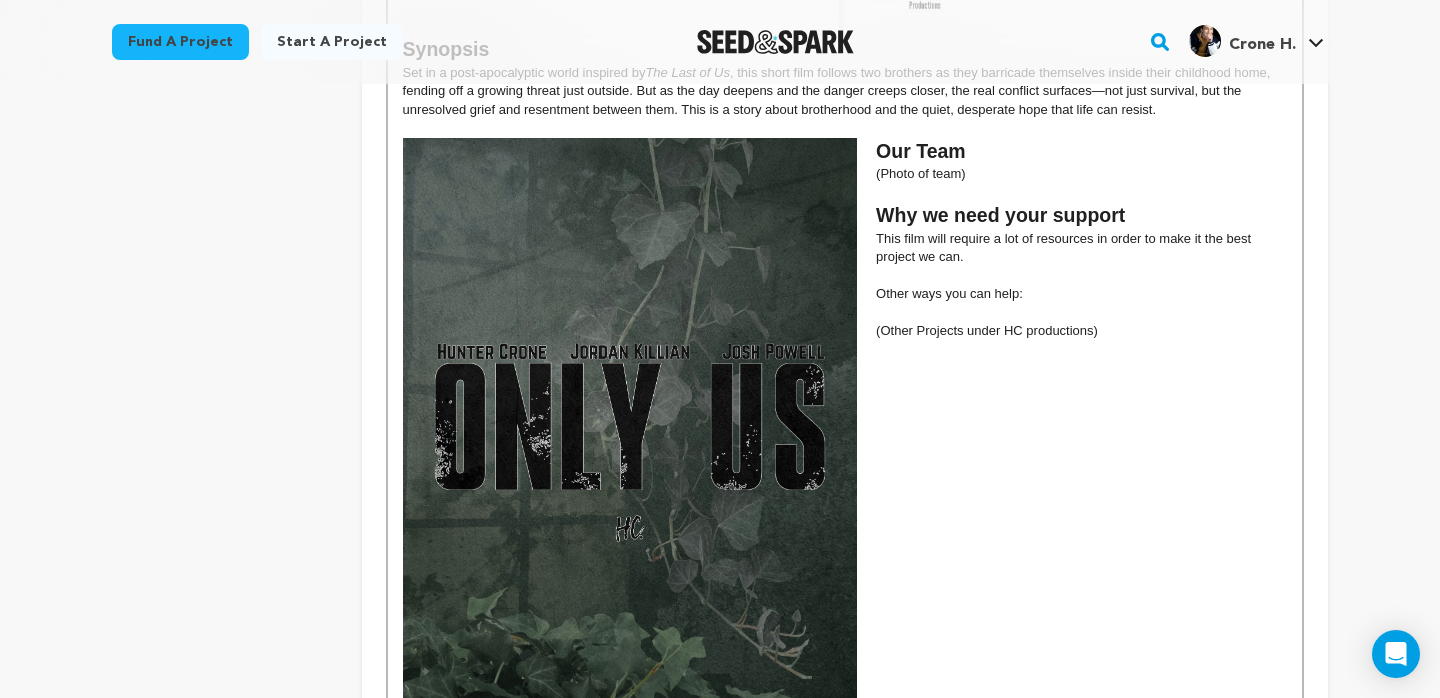 scroll, scrollTop: 777, scrollLeft: 0, axis: vertical 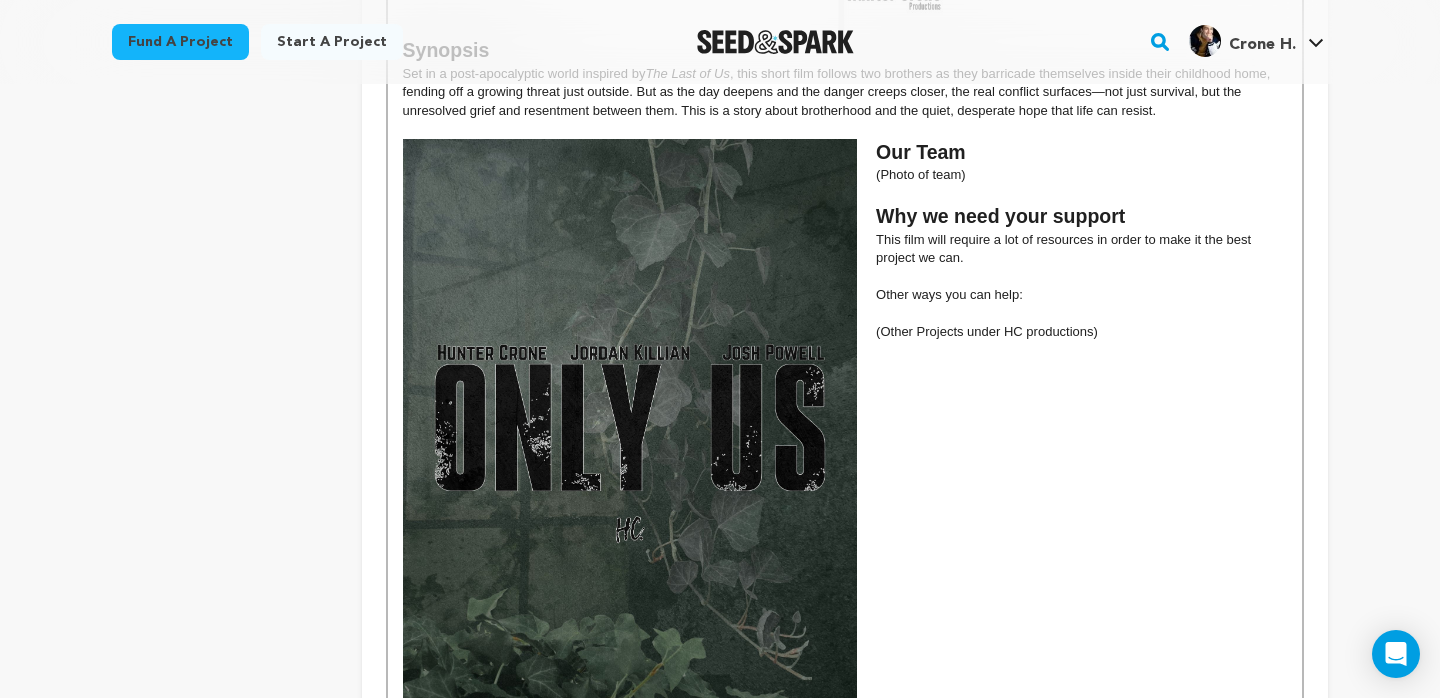 click at bounding box center (845, 194) 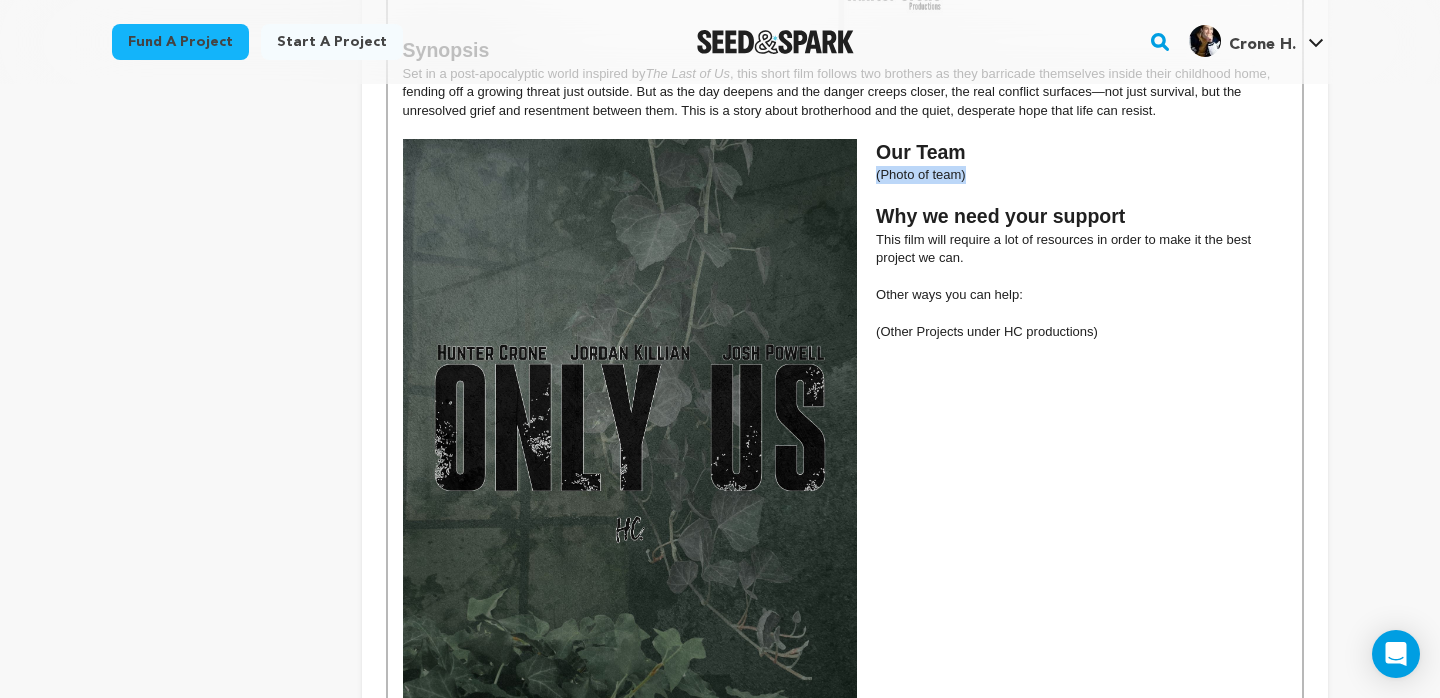 drag, startPoint x: 980, startPoint y: 169, endPoint x: 869, endPoint y: 170, distance: 111.0045 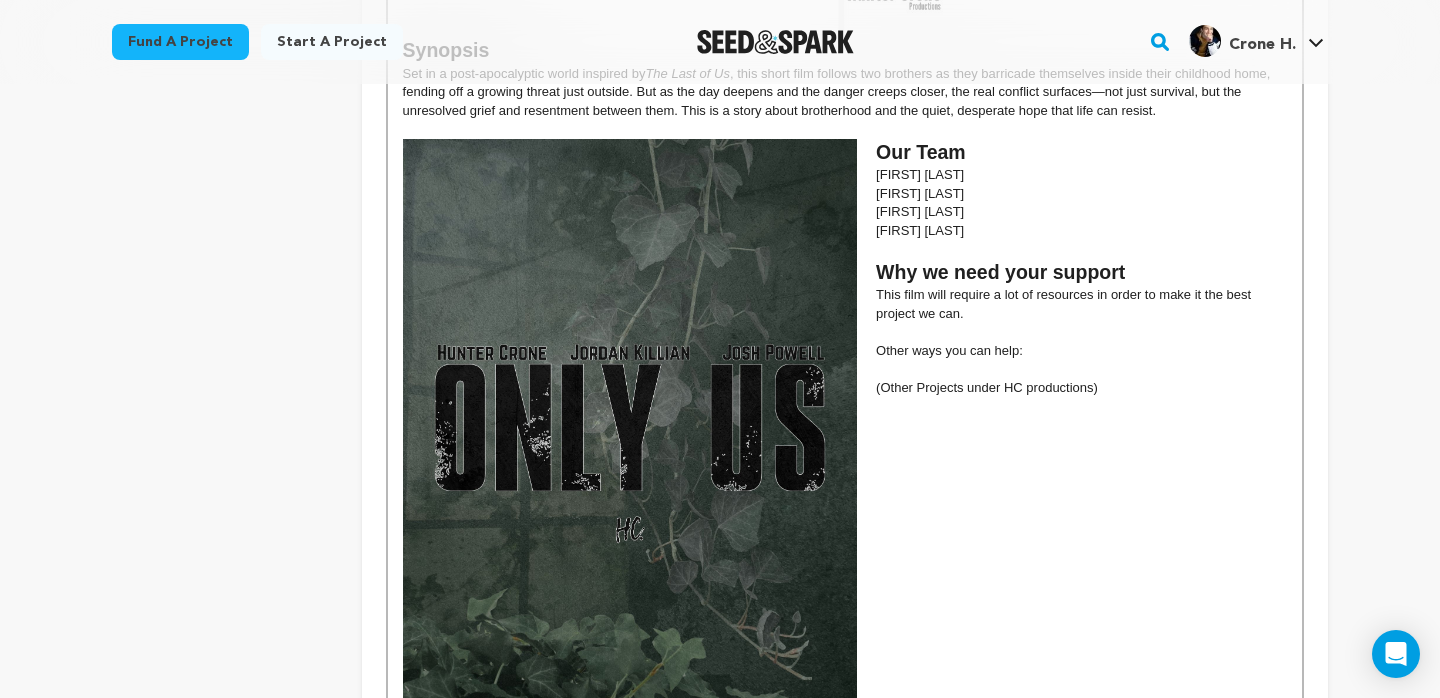 click on "Deebie Vue" at bounding box center [845, 231] 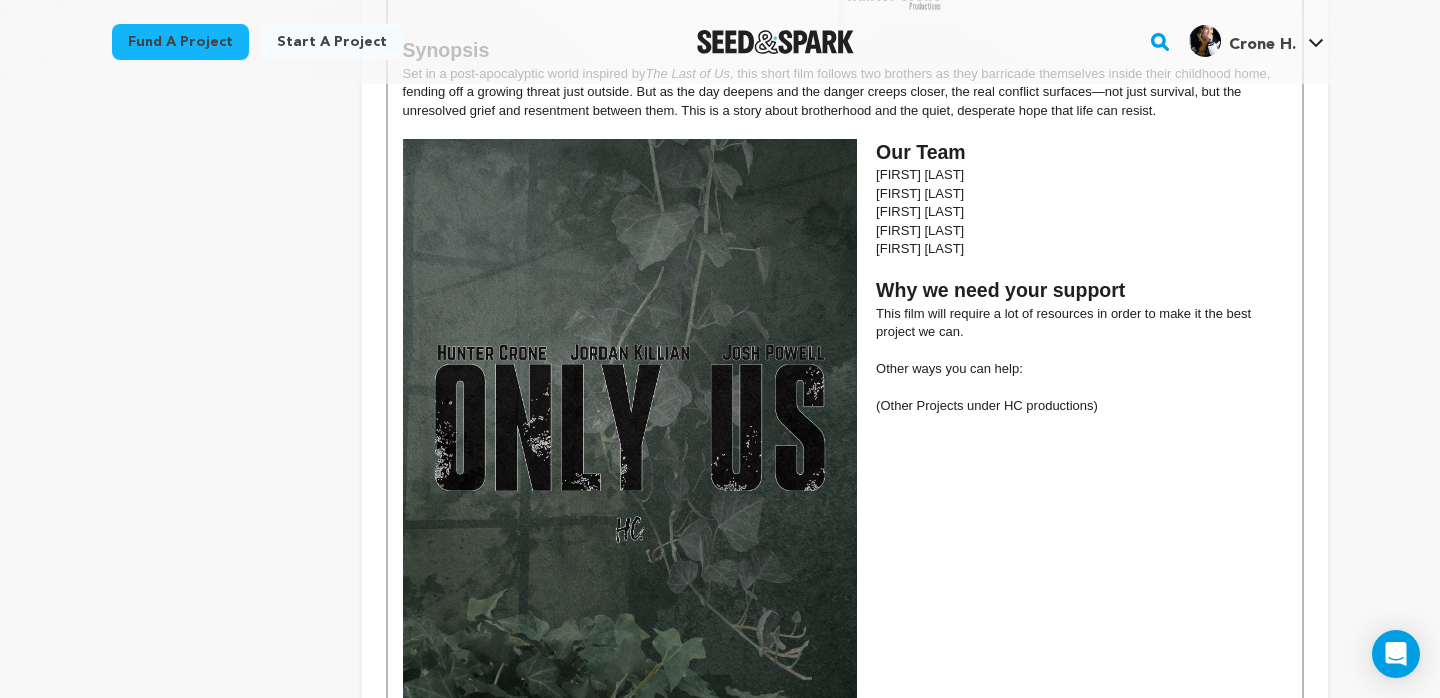 click at bounding box center (845, 268) 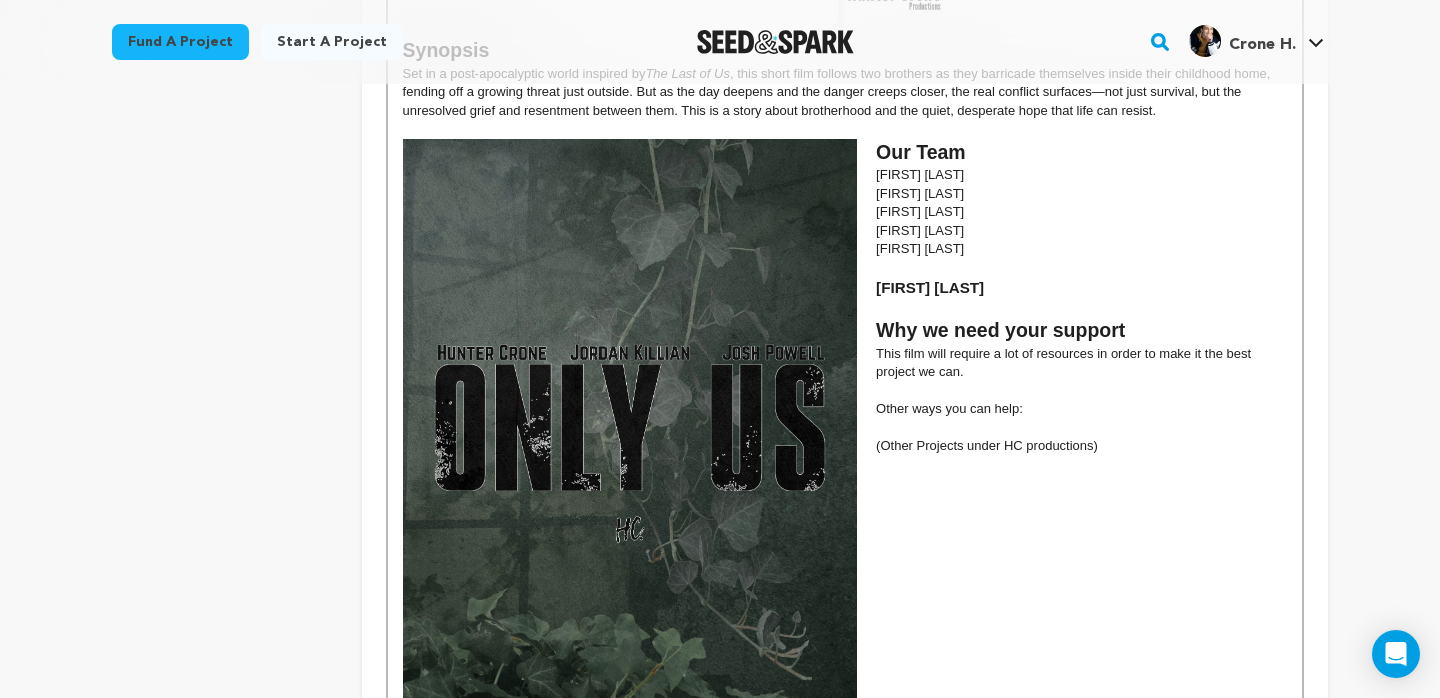 scroll, scrollTop: 488, scrollLeft: 0, axis: vertical 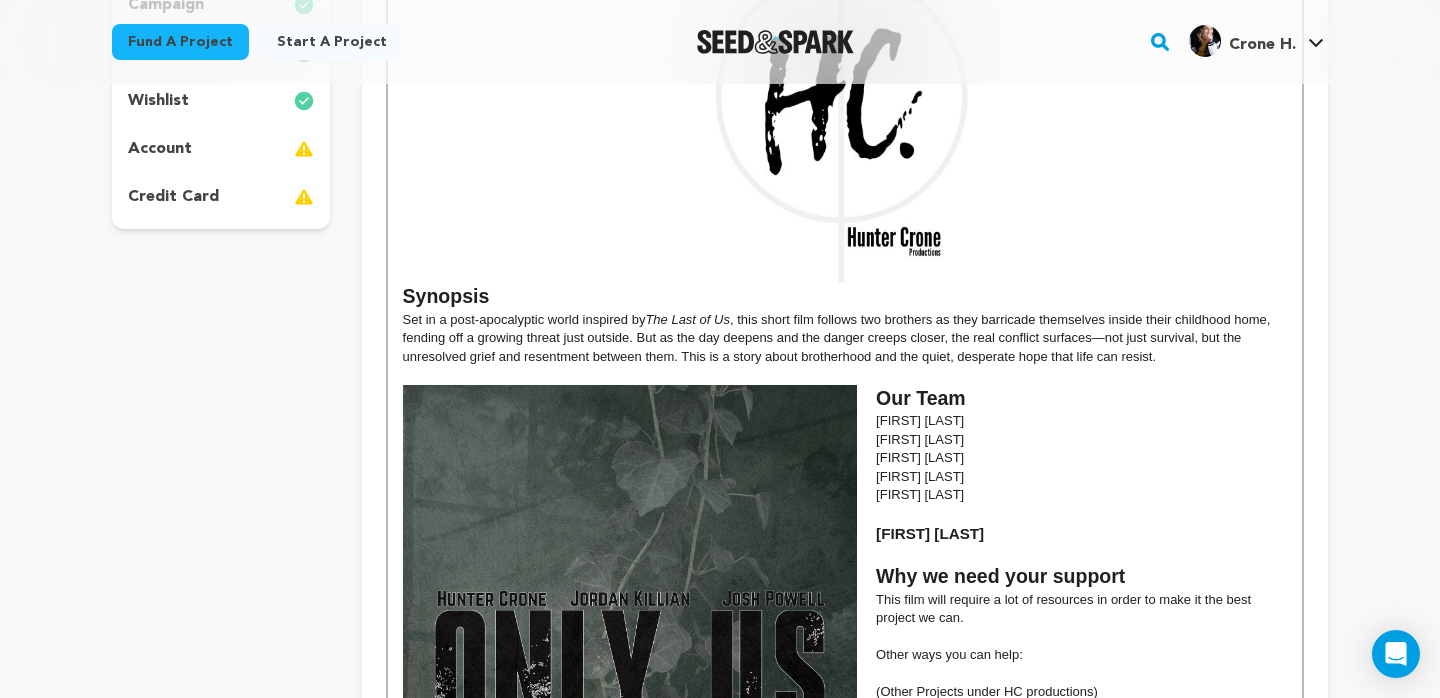 click at bounding box center (845, 514) 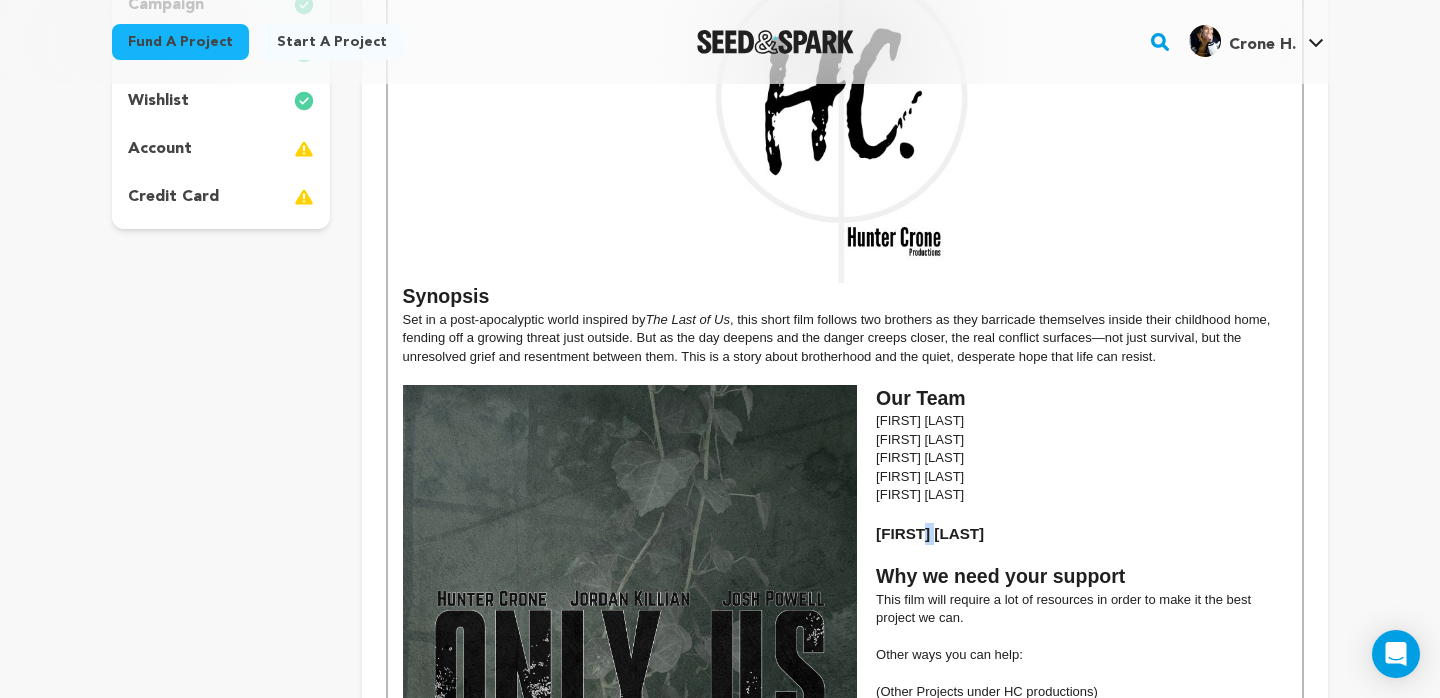 drag, startPoint x: 943, startPoint y: 543, endPoint x: 913, endPoint y: 543, distance: 30 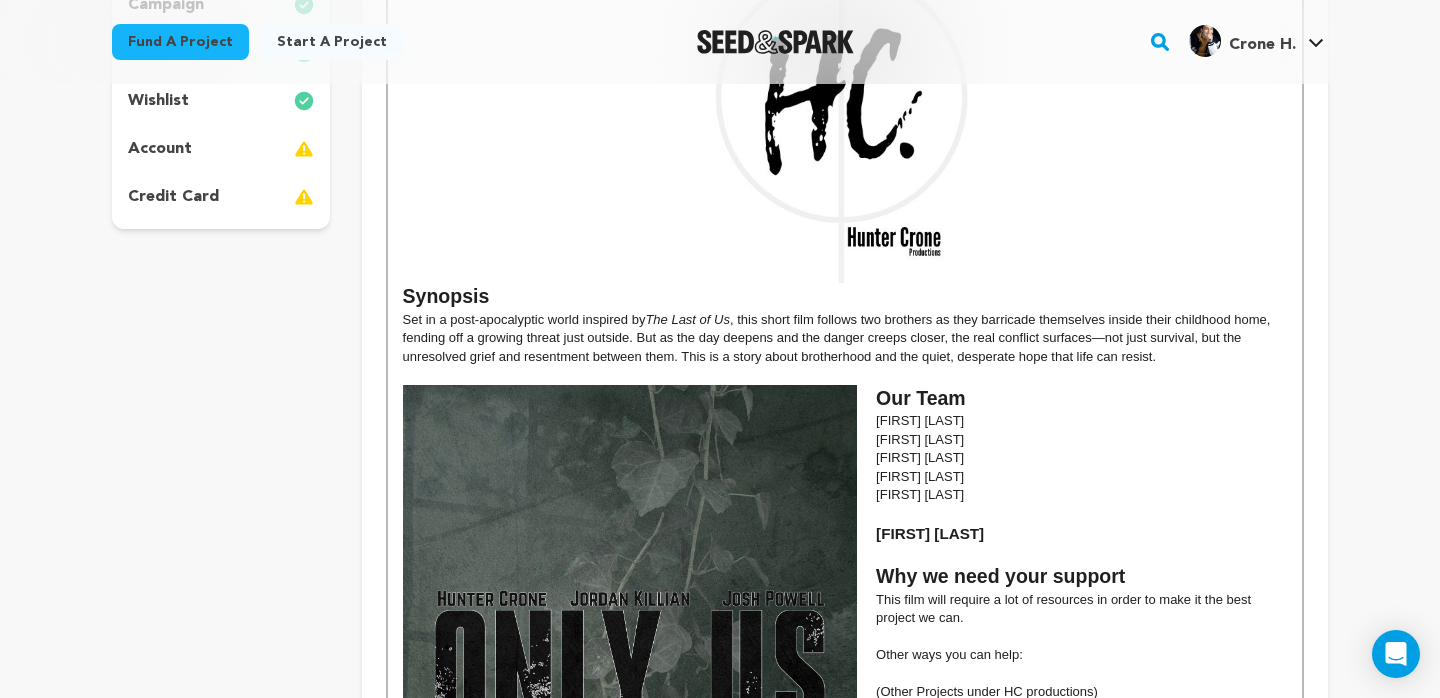 click at bounding box center [845, 554] 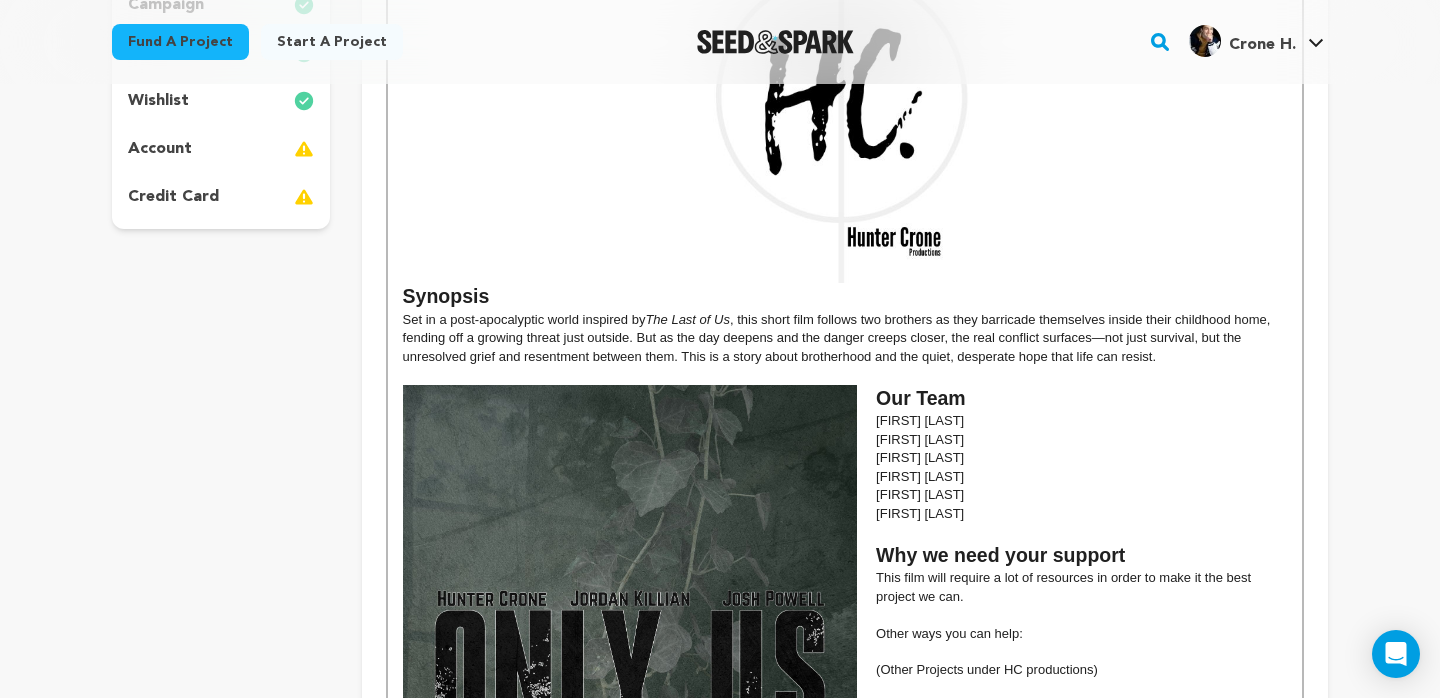 click on "Hunter Crone" at bounding box center (845, 421) 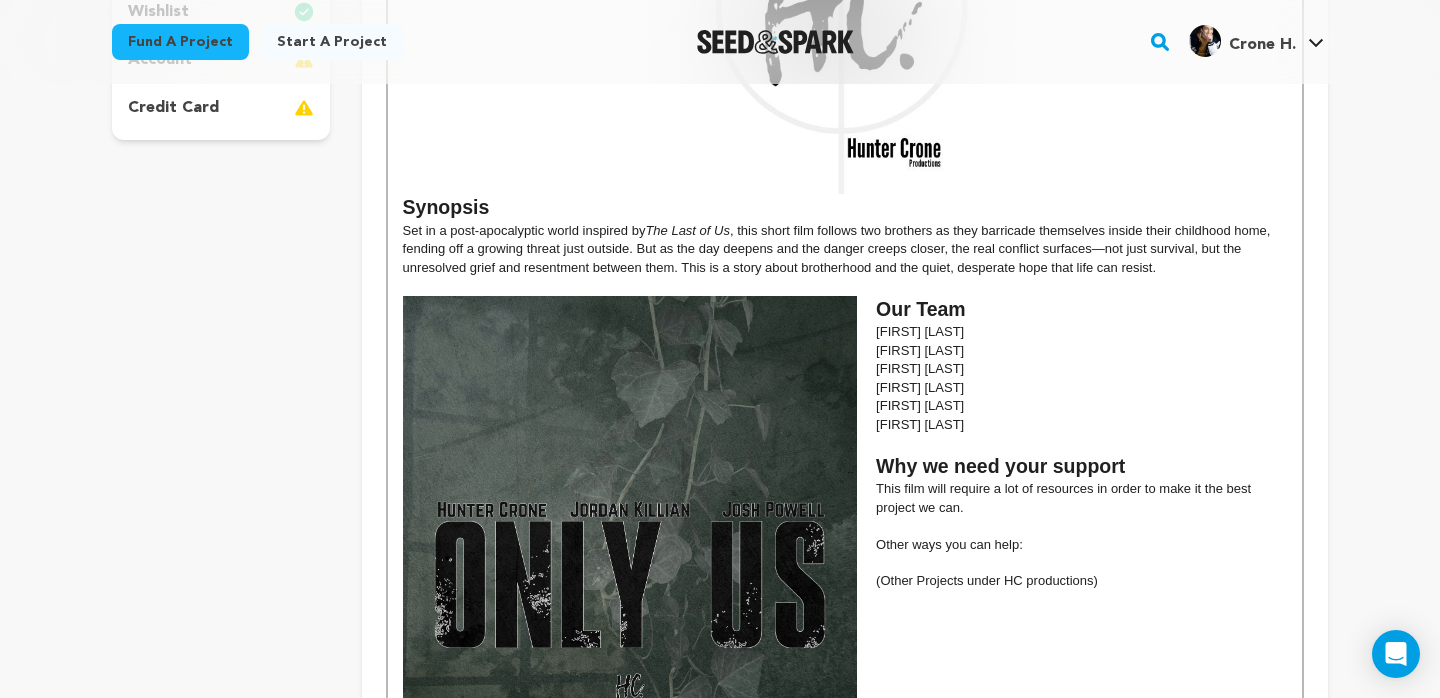 scroll, scrollTop: 623, scrollLeft: 0, axis: vertical 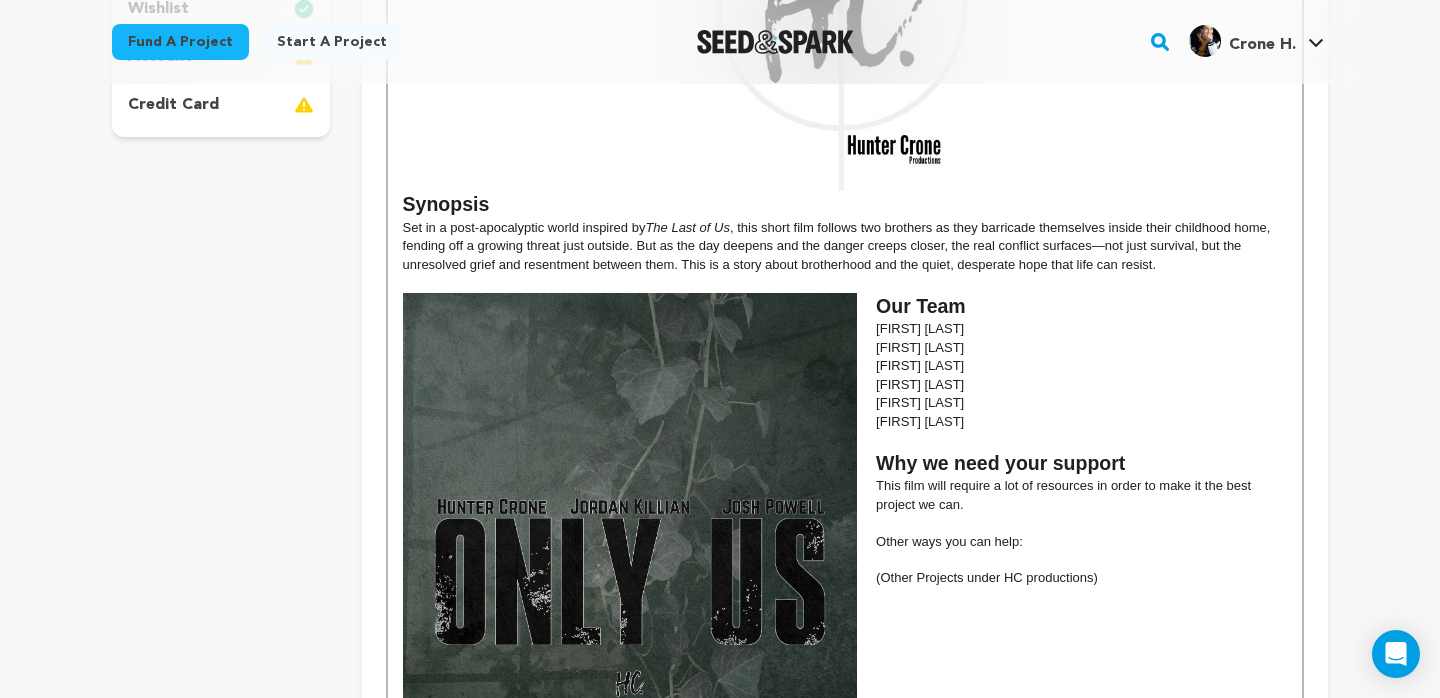 click on "This film will require a lot of resources in order to make it the best project we can." at bounding box center [845, 495] 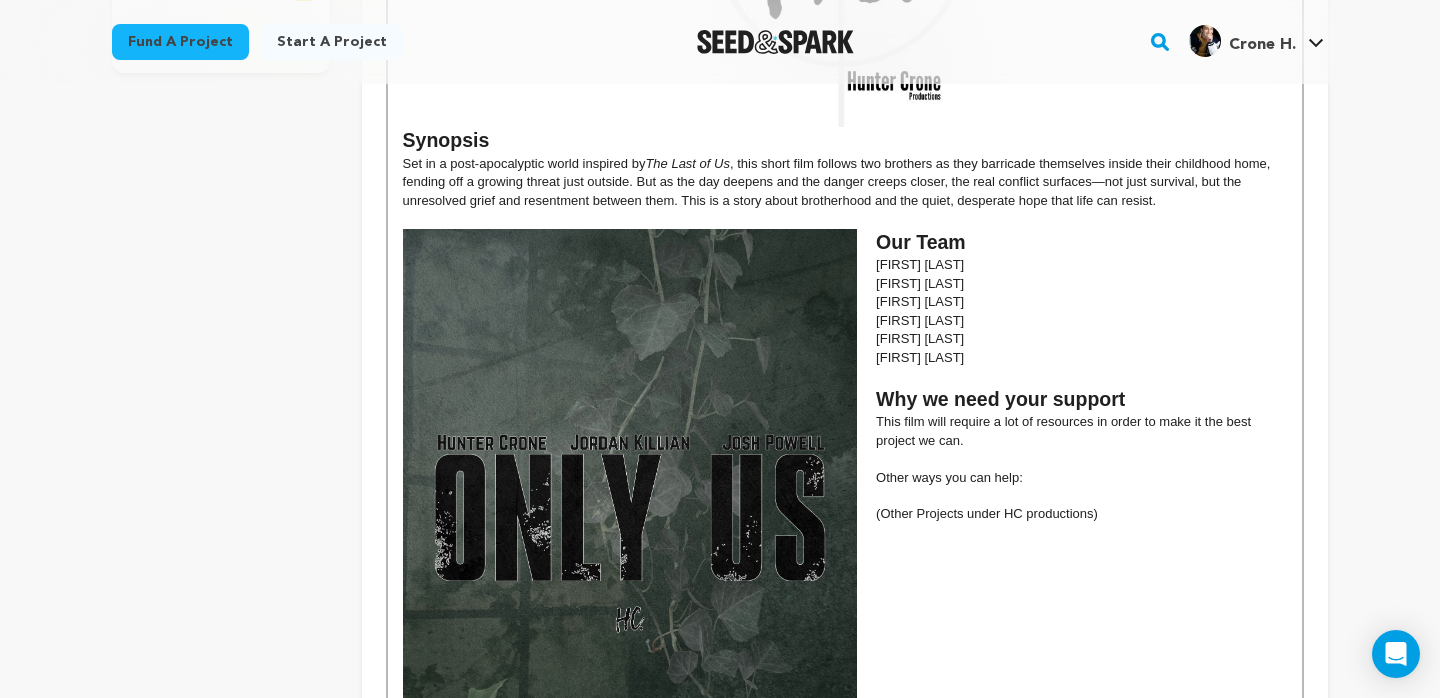 click on "(Other Projects under HC productions)" at bounding box center (845, 514) 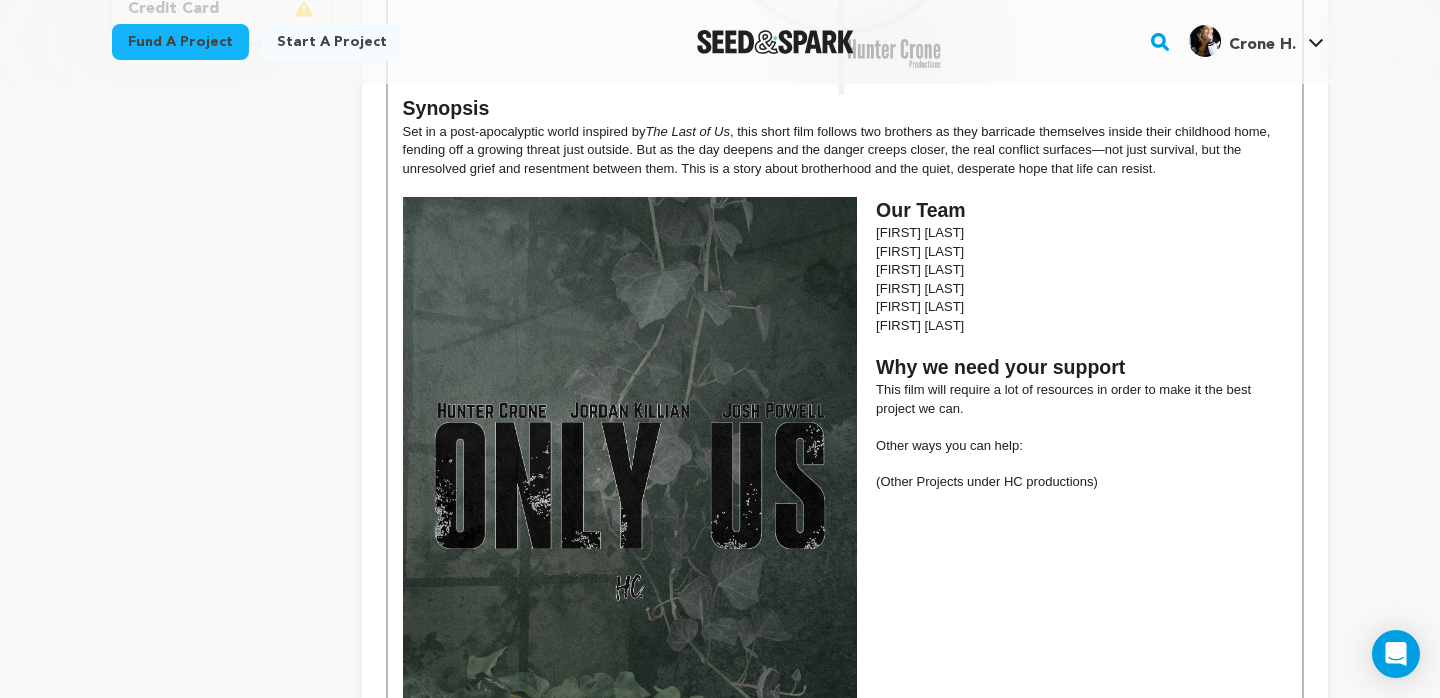 scroll, scrollTop: 717, scrollLeft: 0, axis: vertical 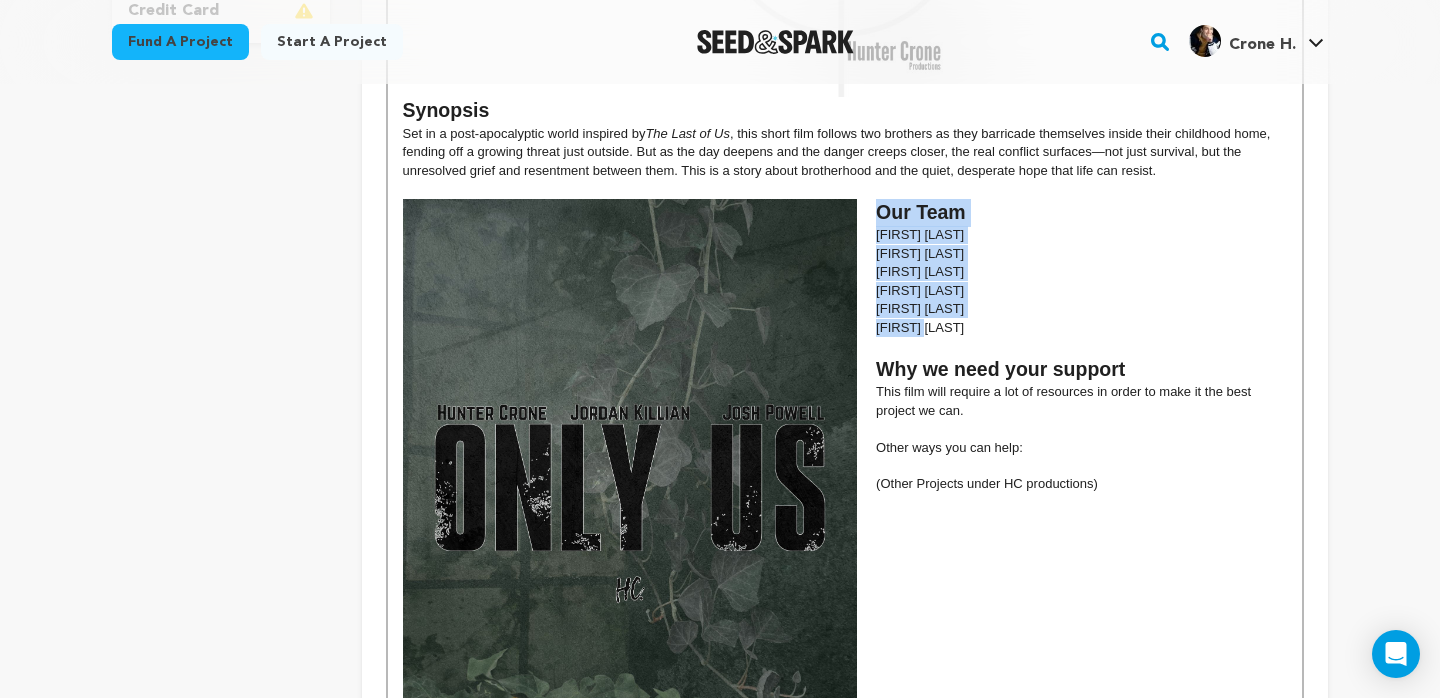drag, startPoint x: 876, startPoint y: 211, endPoint x: 982, endPoint y: 329, distance: 158.61903 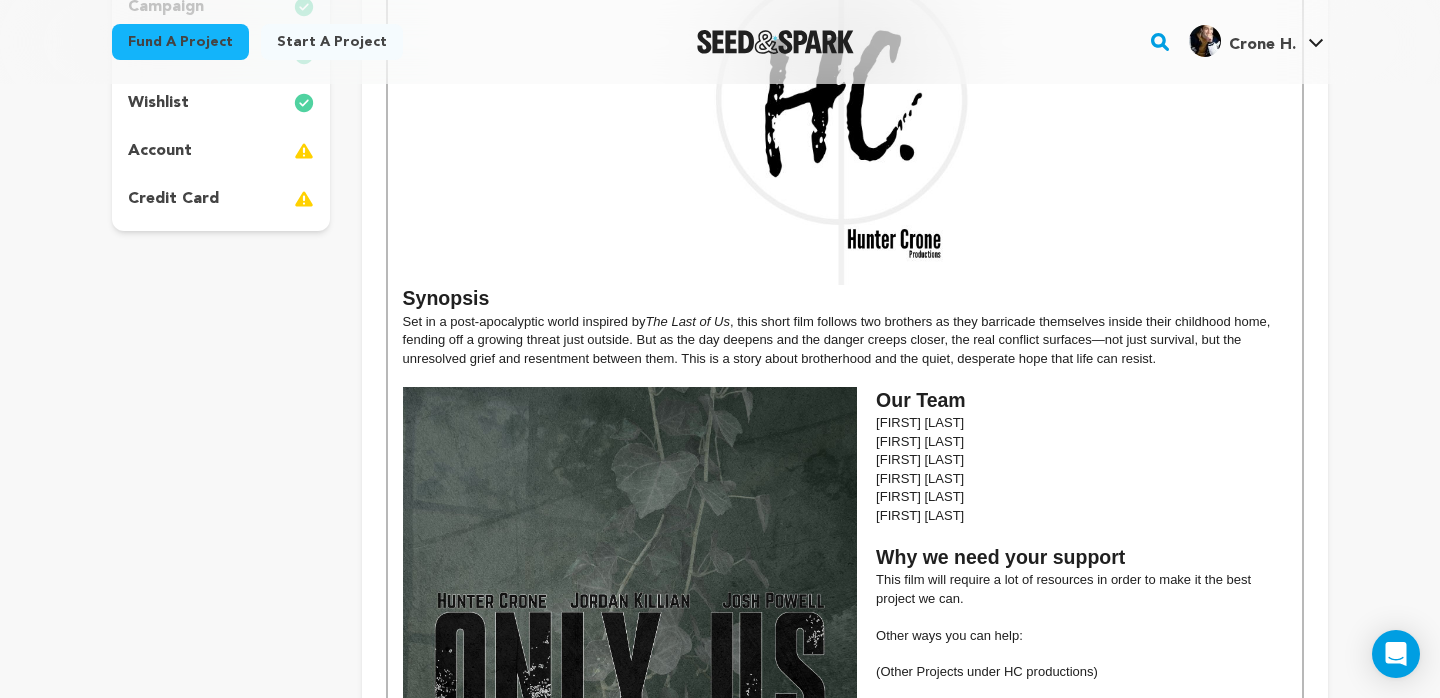 scroll, scrollTop: 477, scrollLeft: 0, axis: vertical 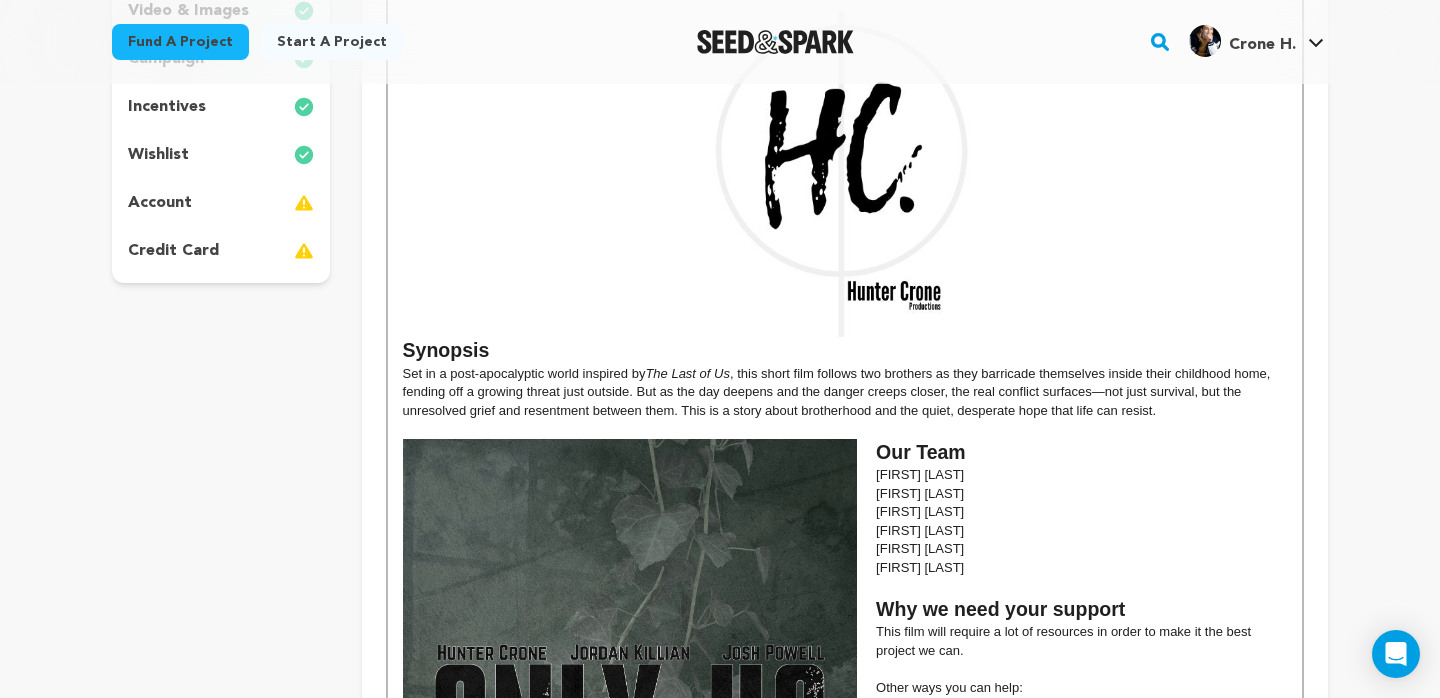 click at bounding box center (630, 733) 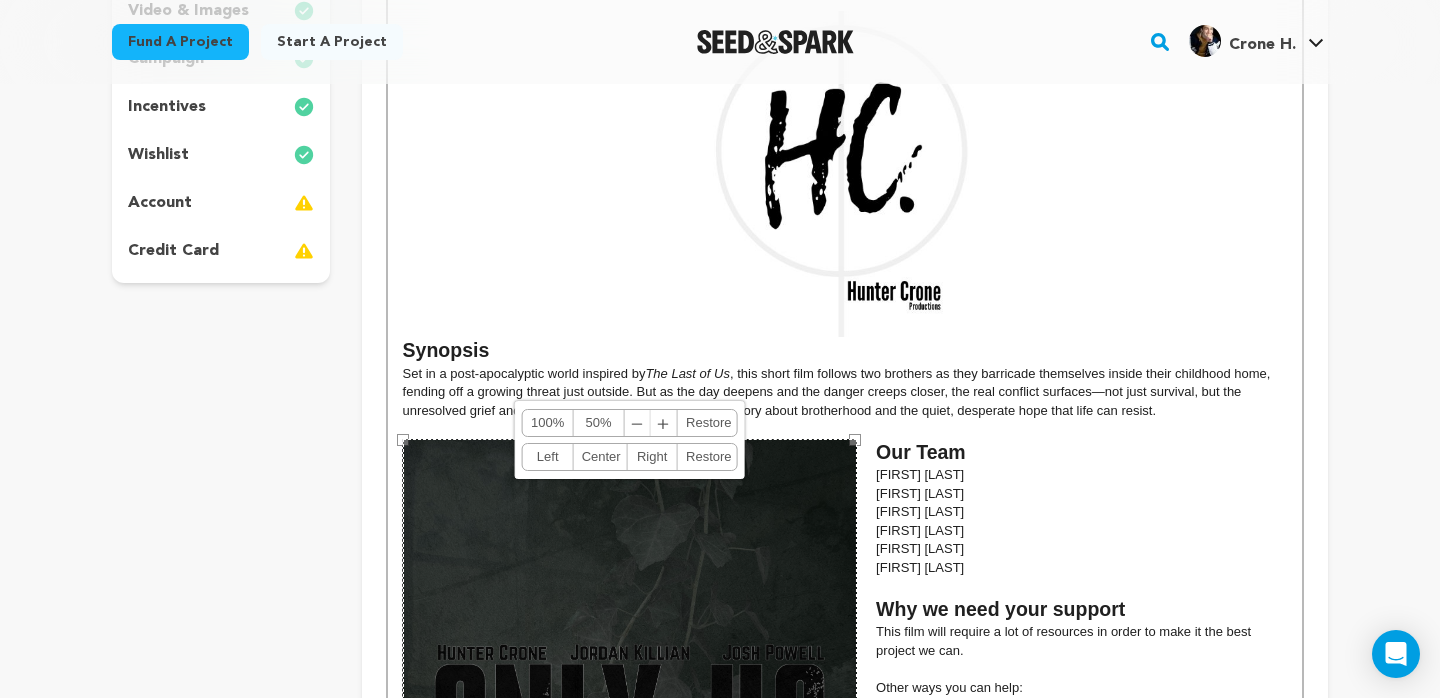 click at bounding box center (845, 429) 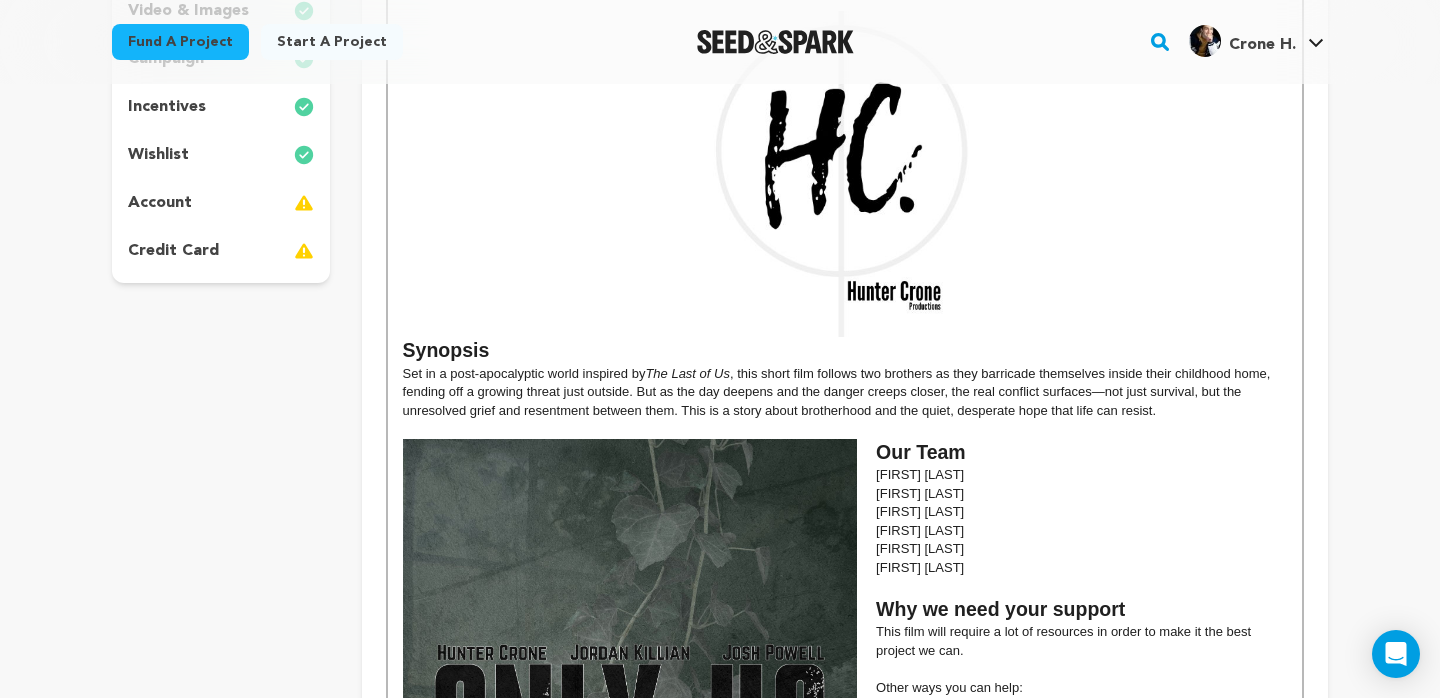 click on "Synopsis Set in a post-apocalyptic world inspired by  The Last of Us , this short film follows two brothers as they barricade themselves inside their childhood home, fending off a growing threat just outside. But as the day deepens and the danger creeps closer, the real conflict surfaces—not just survival, but the unresolved grief and resentment between them. This is a story about brotherhood and the quiet, desperate hope that life can resist. Our Team Hunter Crone Jordan Killian Josh Powell Jared Alstein Debbie Vue Jeff May Why we need your support This film will require a lot of resources in order to make it the best project we can.  Other ways you can help: (Other Projects under HC productions)" at bounding box center (845, 528) 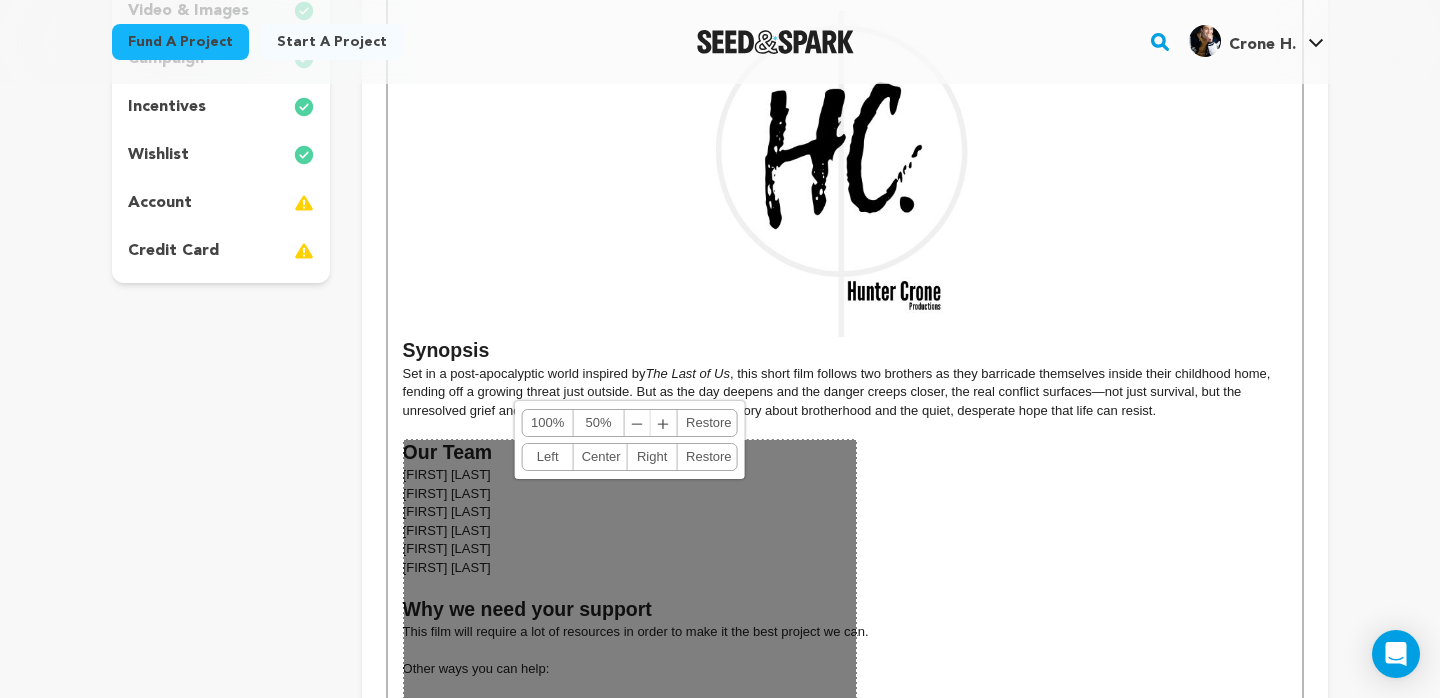 click on "454, 930
100%
50%
﹣
﹢
Restore
Left
Center
Right
Restore" at bounding box center [630, 733] 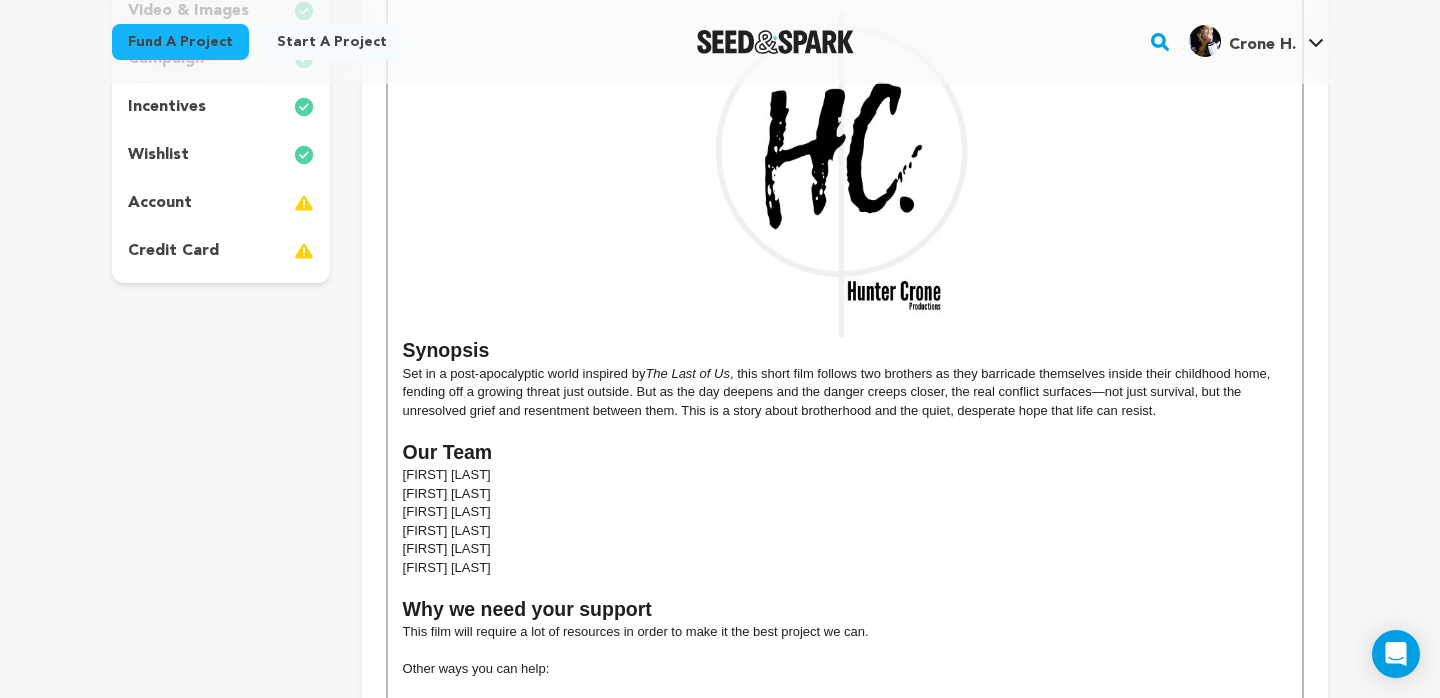 click on "Debbie Vue" at bounding box center (845, 549) 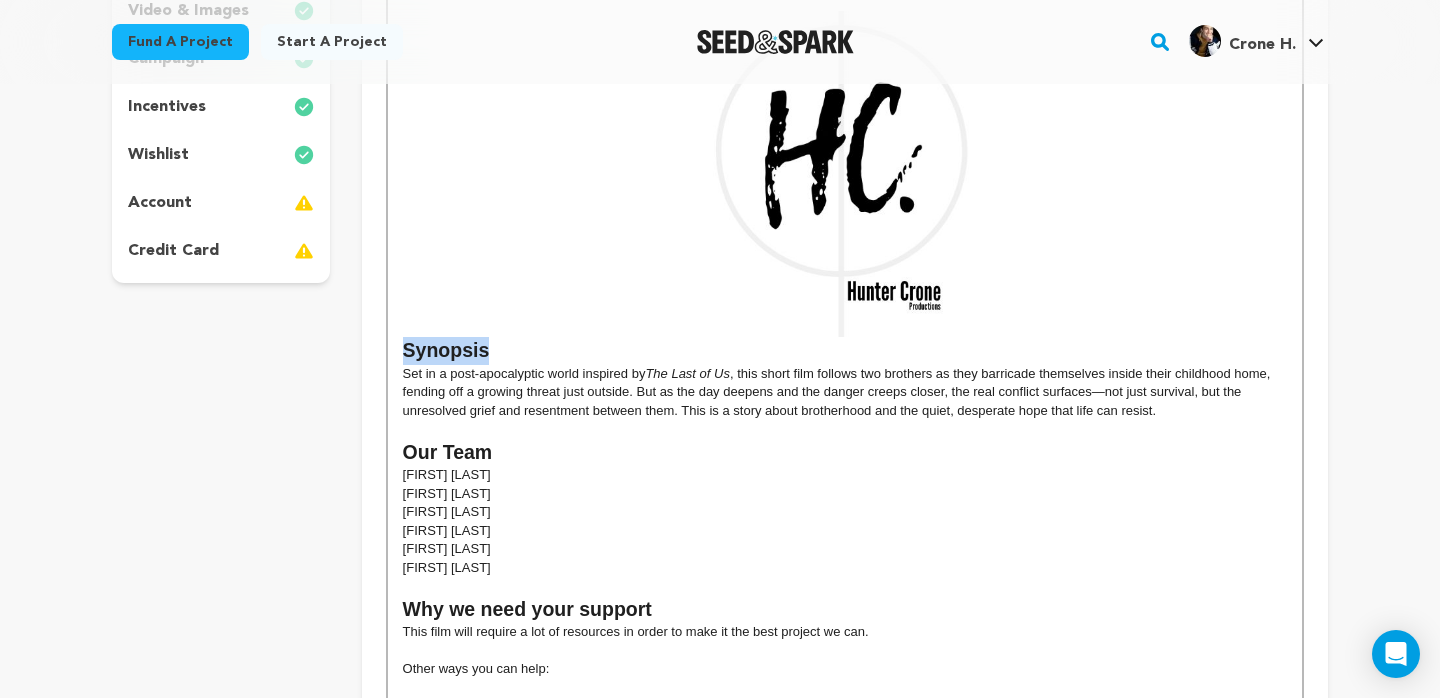 click on "Synopsis" at bounding box center [845, 186] 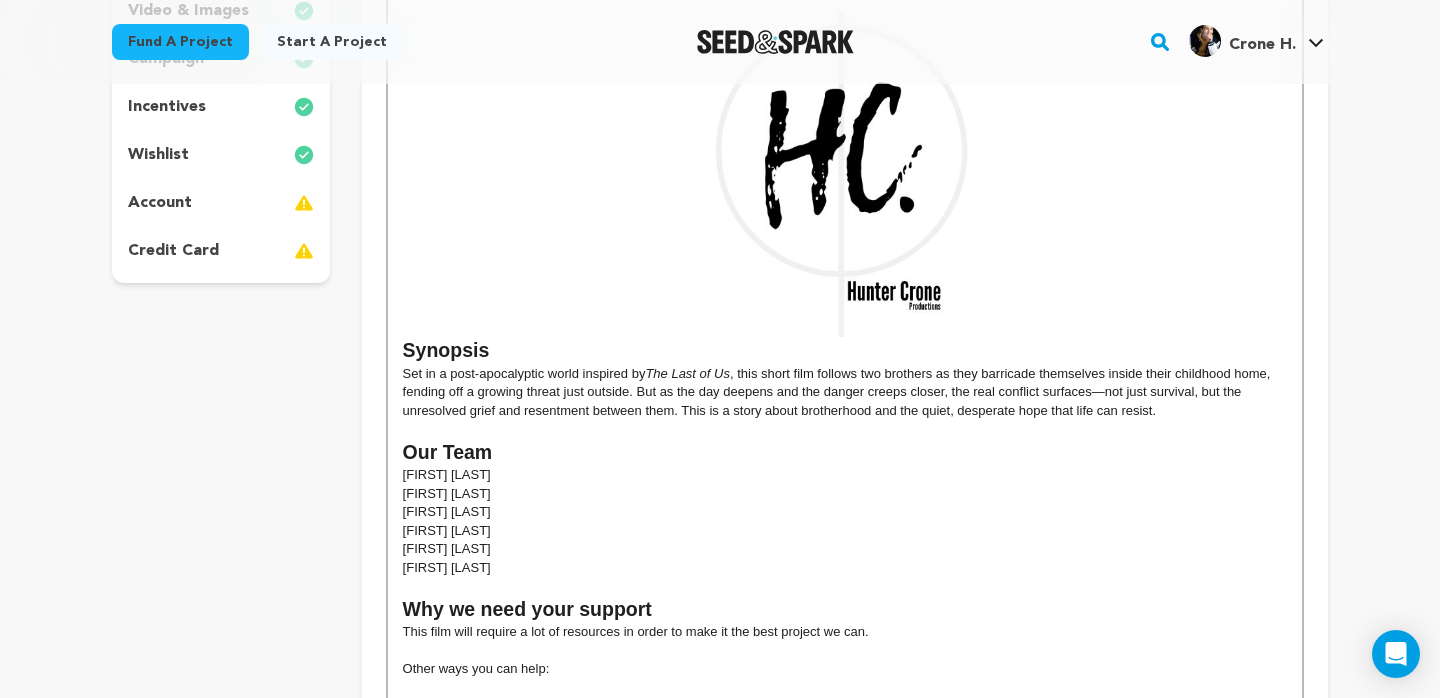 scroll, scrollTop: 0, scrollLeft: 0, axis: both 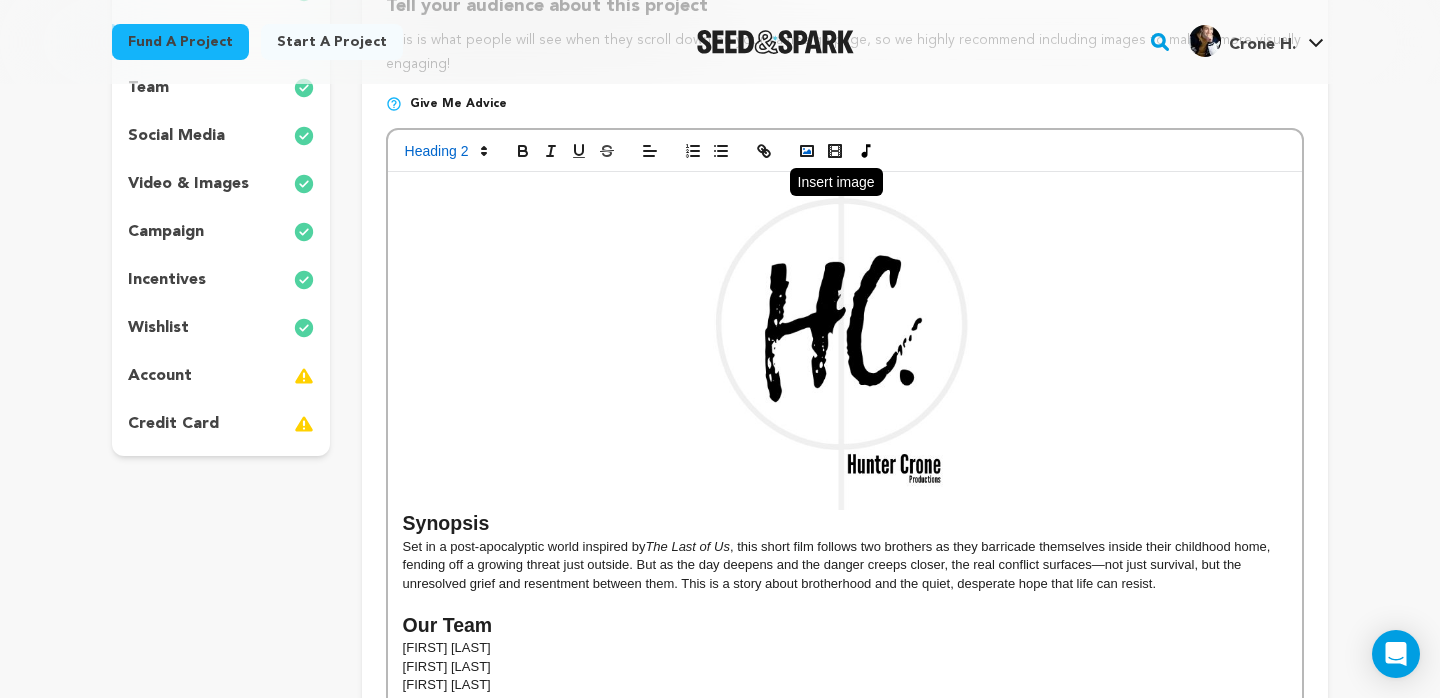 click 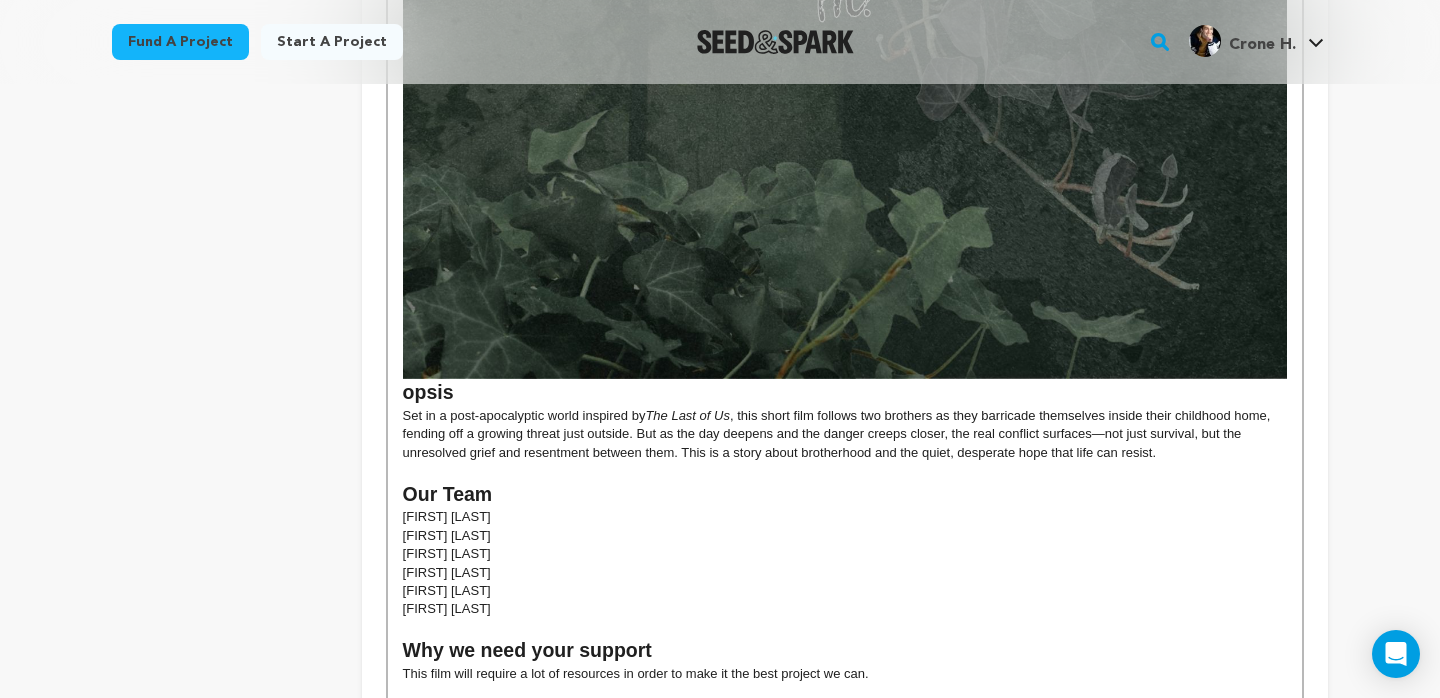 scroll, scrollTop: 1514, scrollLeft: 0, axis: vertical 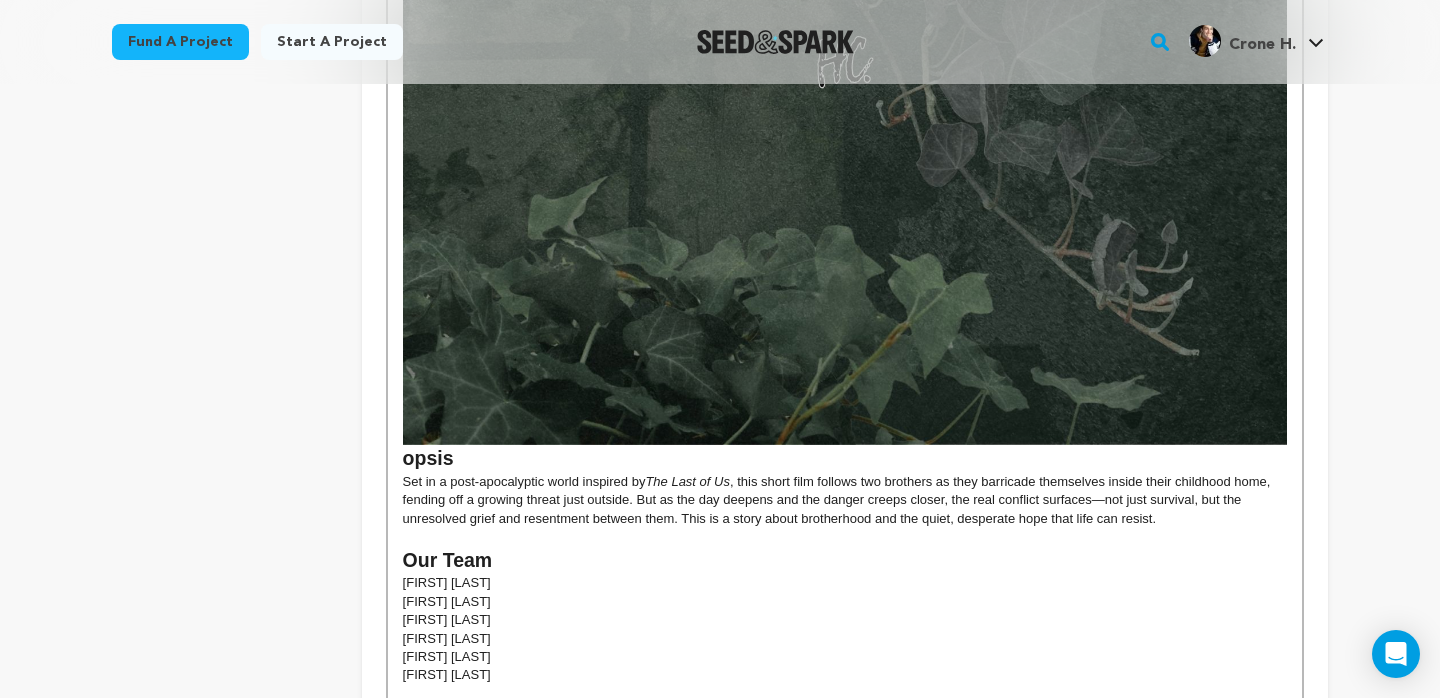 click at bounding box center (845, -128) 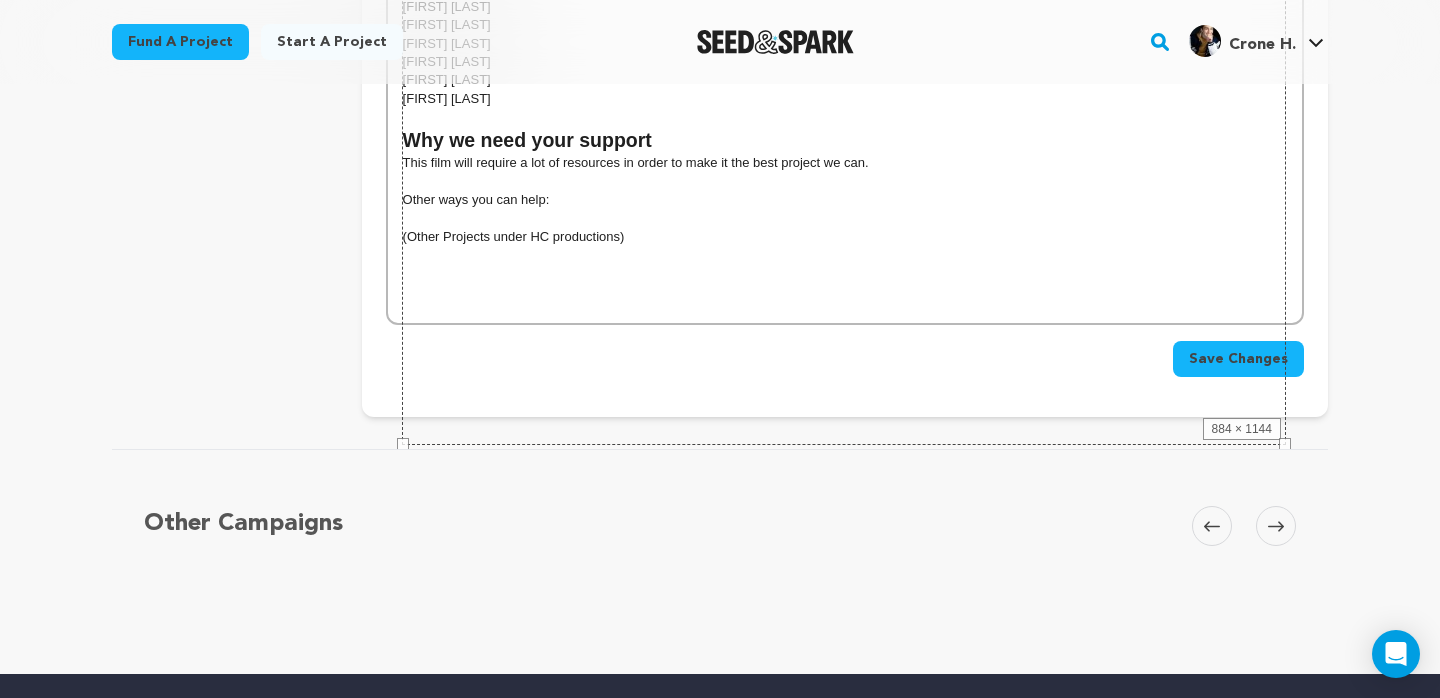 drag, startPoint x: 1284, startPoint y: 442, endPoint x: 839, endPoint y: 179, distance: 516.90814 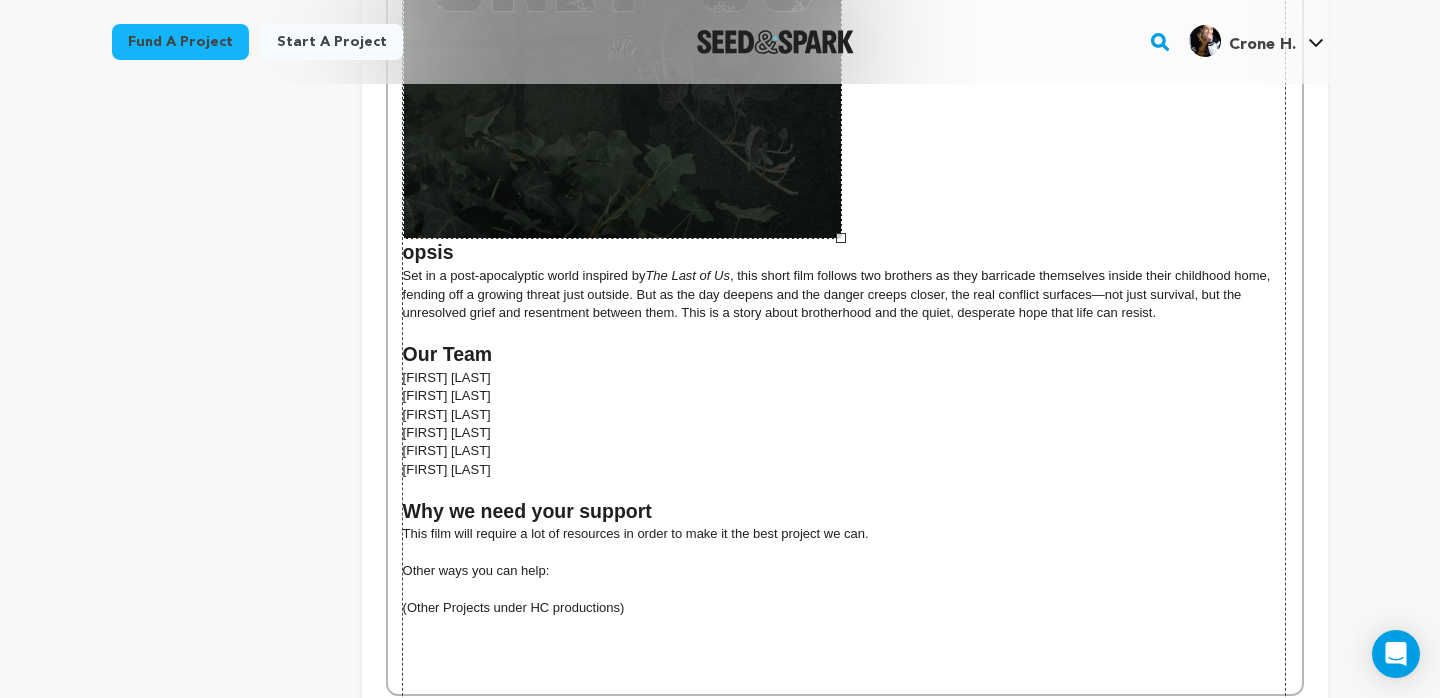 scroll, scrollTop: 1009, scrollLeft: 0, axis: vertical 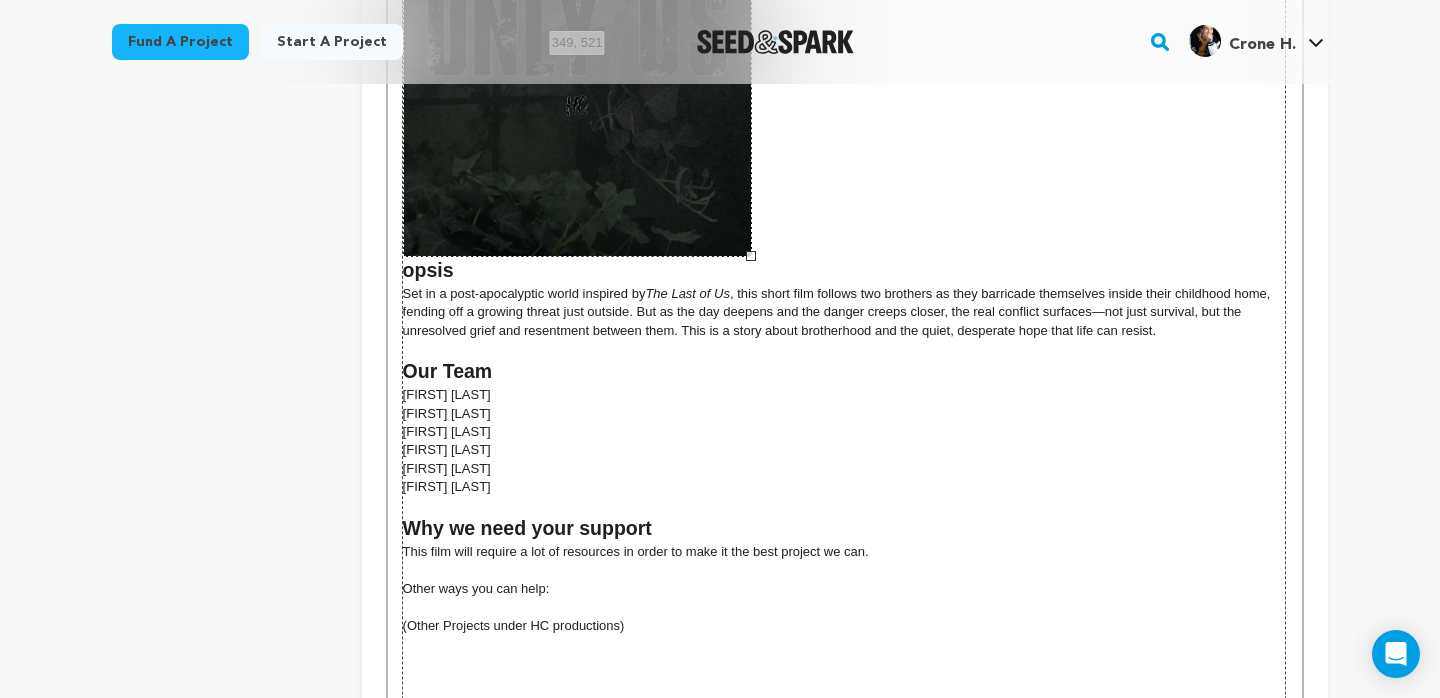 drag, startPoint x: 841, startPoint y: 369, endPoint x: 751, endPoint y: 322, distance: 101.53325 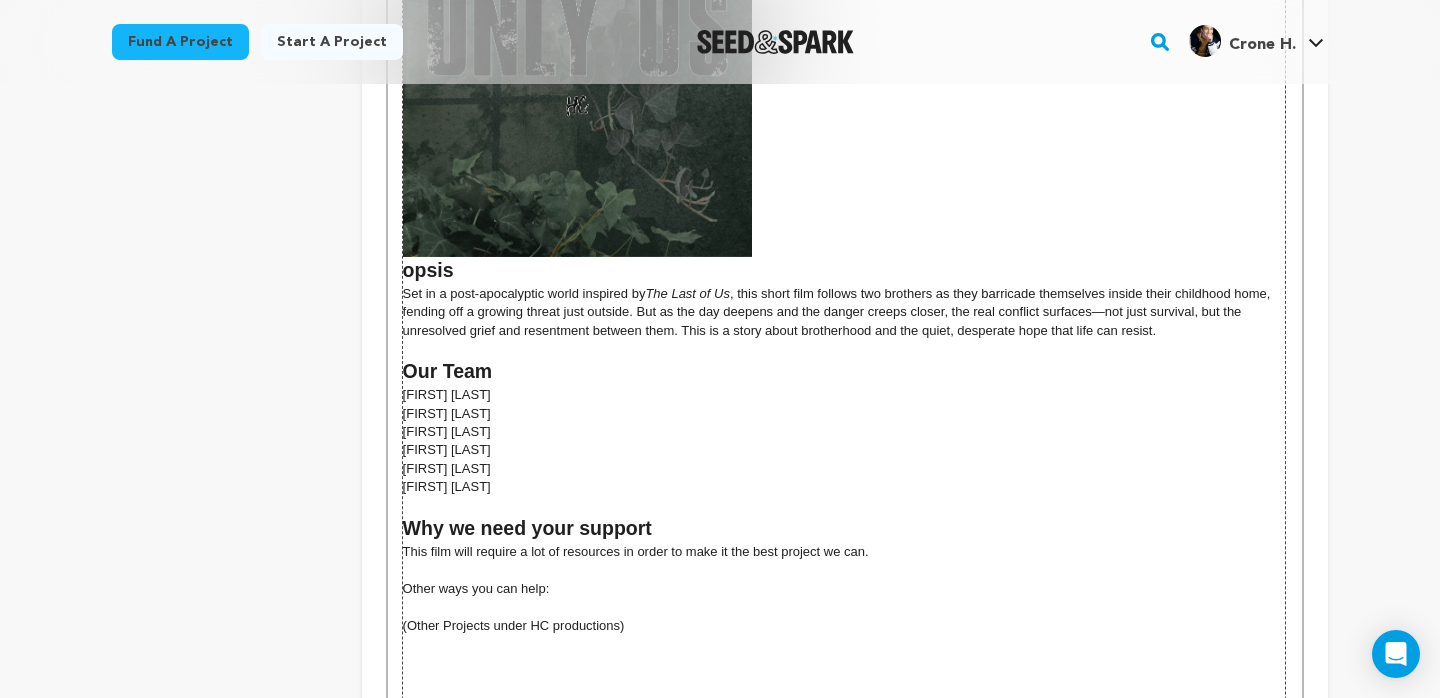click on "884 × 1144" at bounding box center (844, 377) 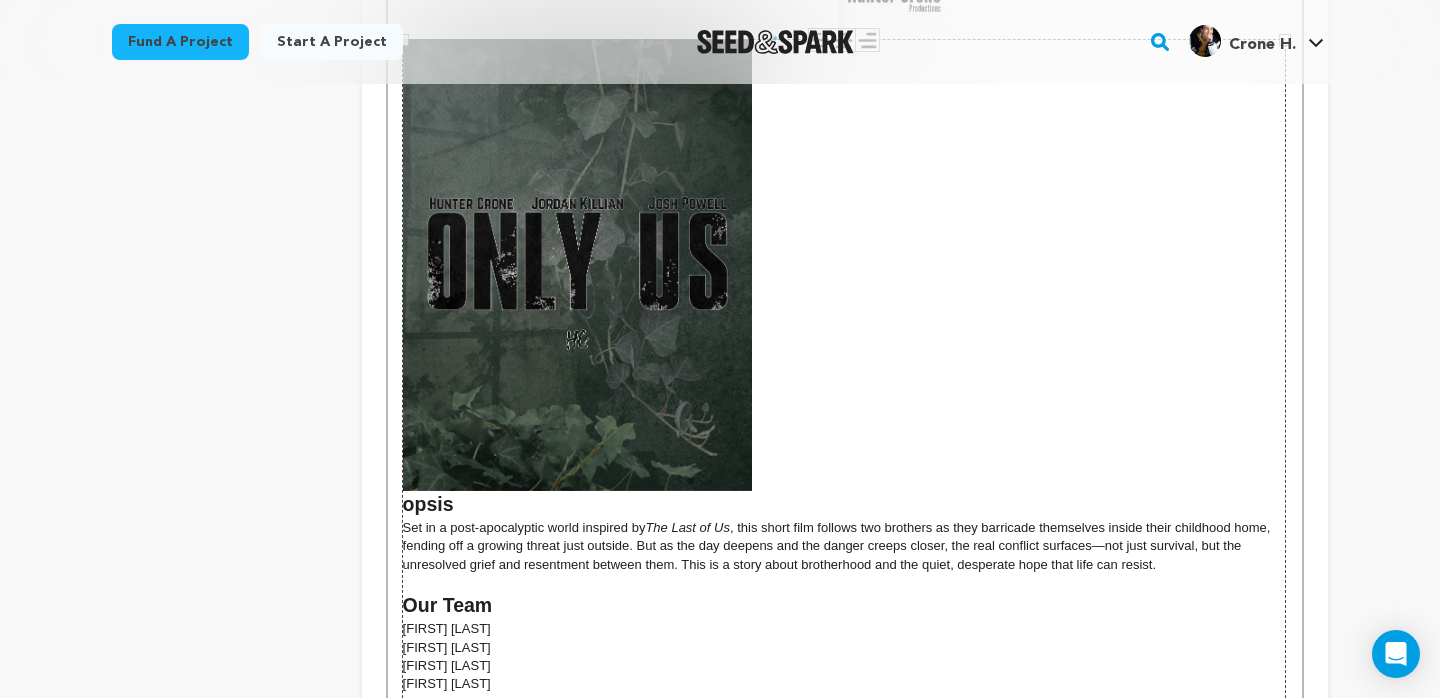 click on "884 × 1144" at bounding box center (844, 611) 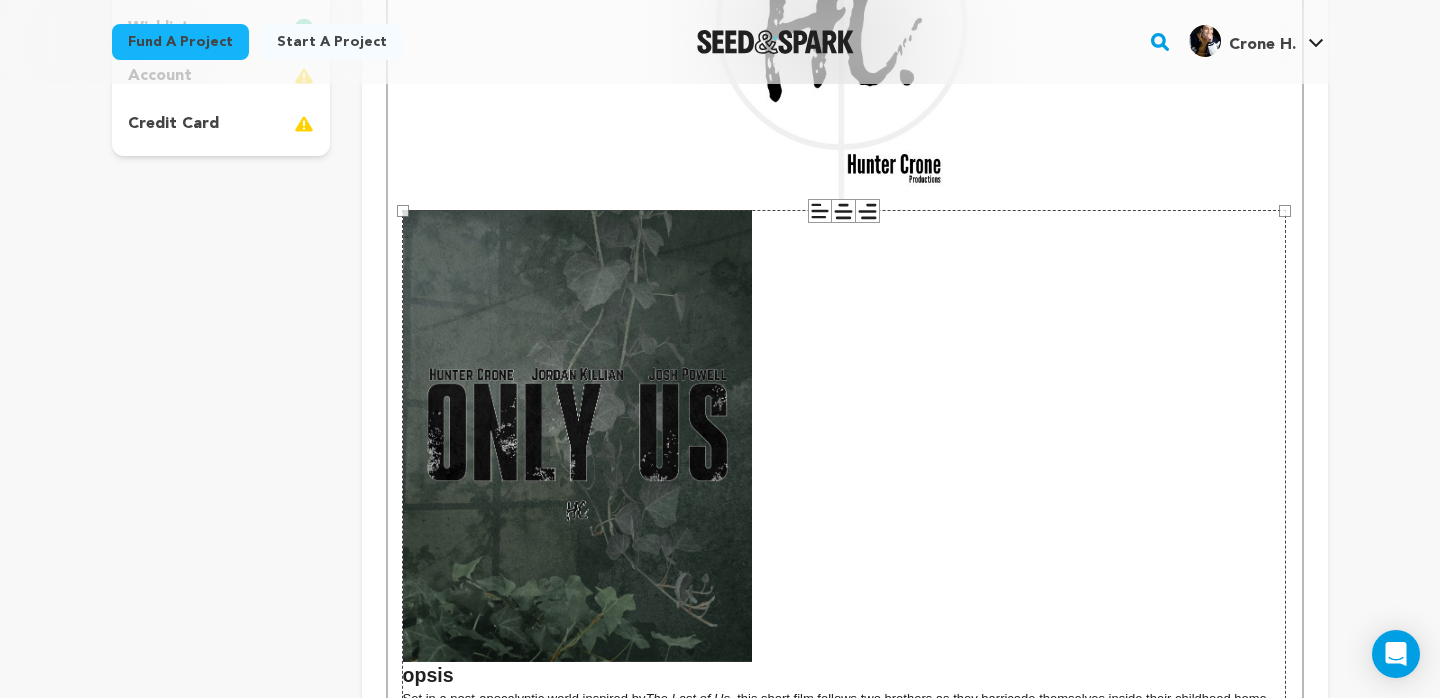scroll, scrollTop: 511, scrollLeft: 0, axis: vertical 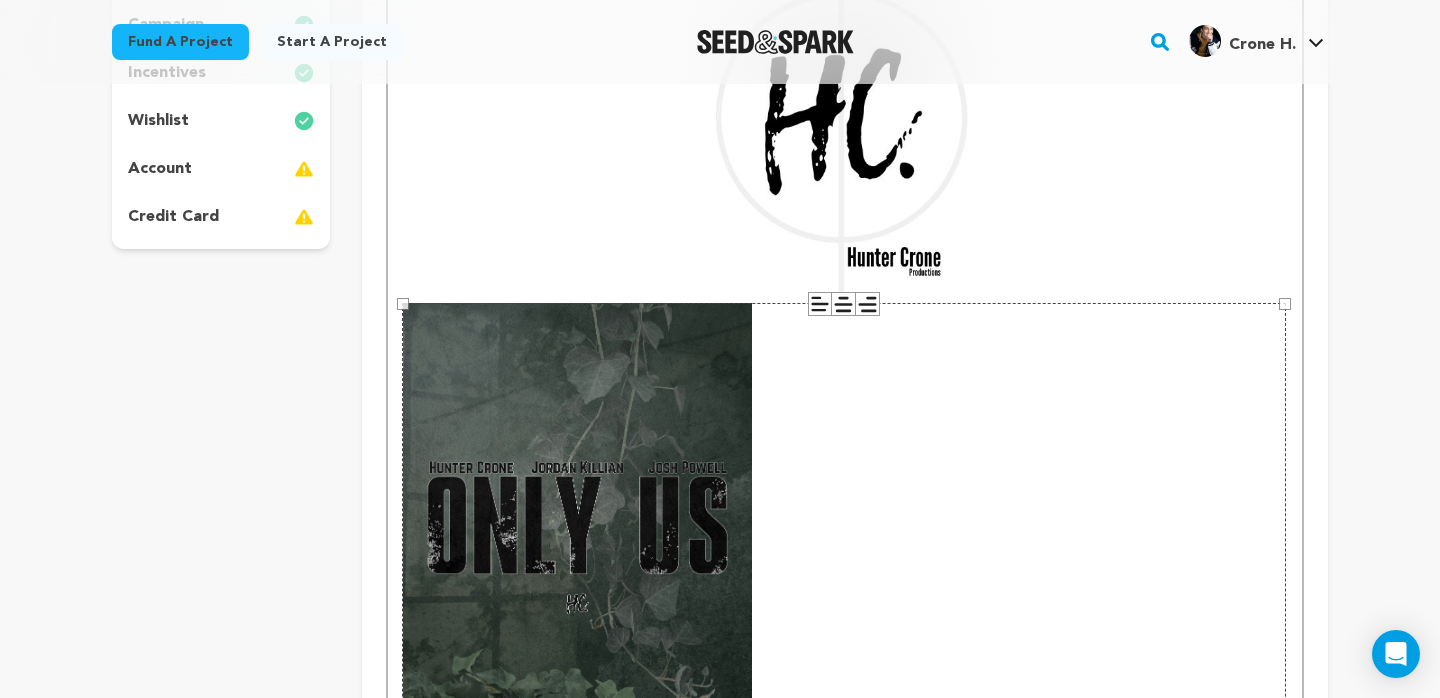 click at bounding box center [845, 140] 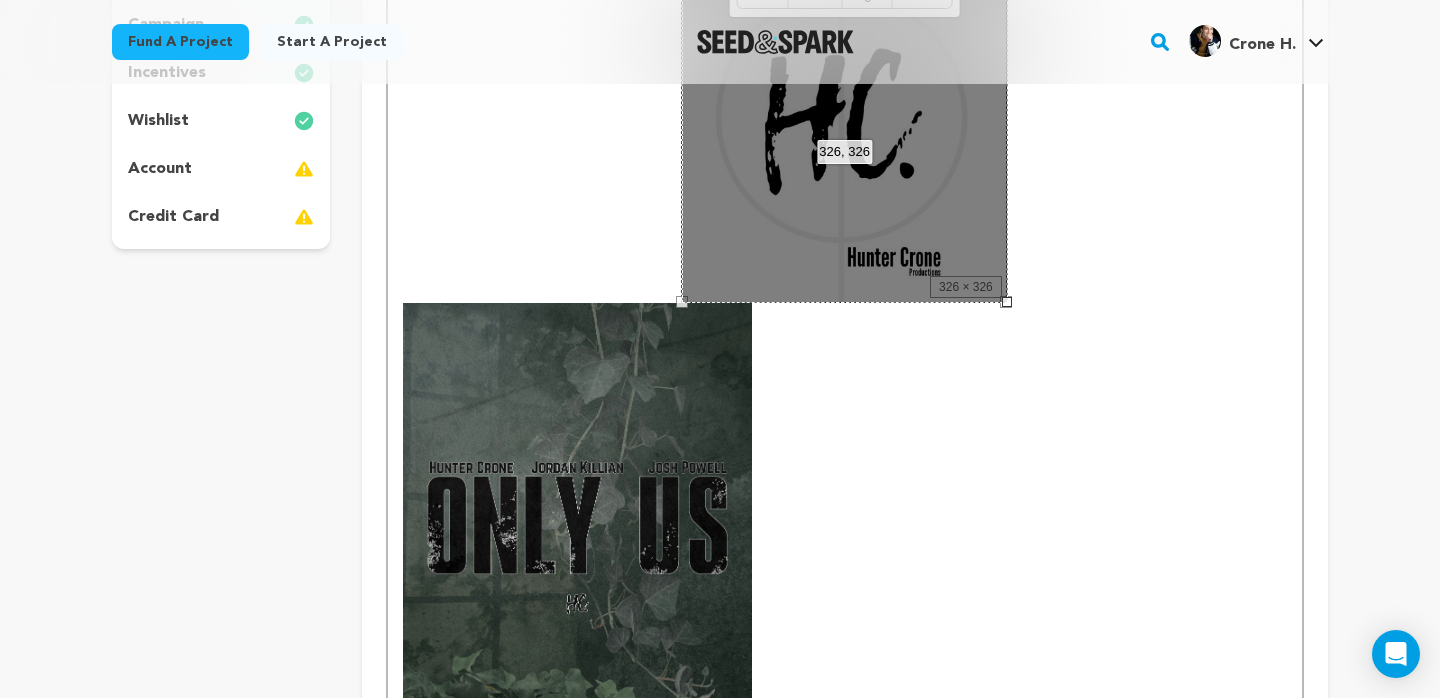 click on "opsis" at bounding box center (845, 378) 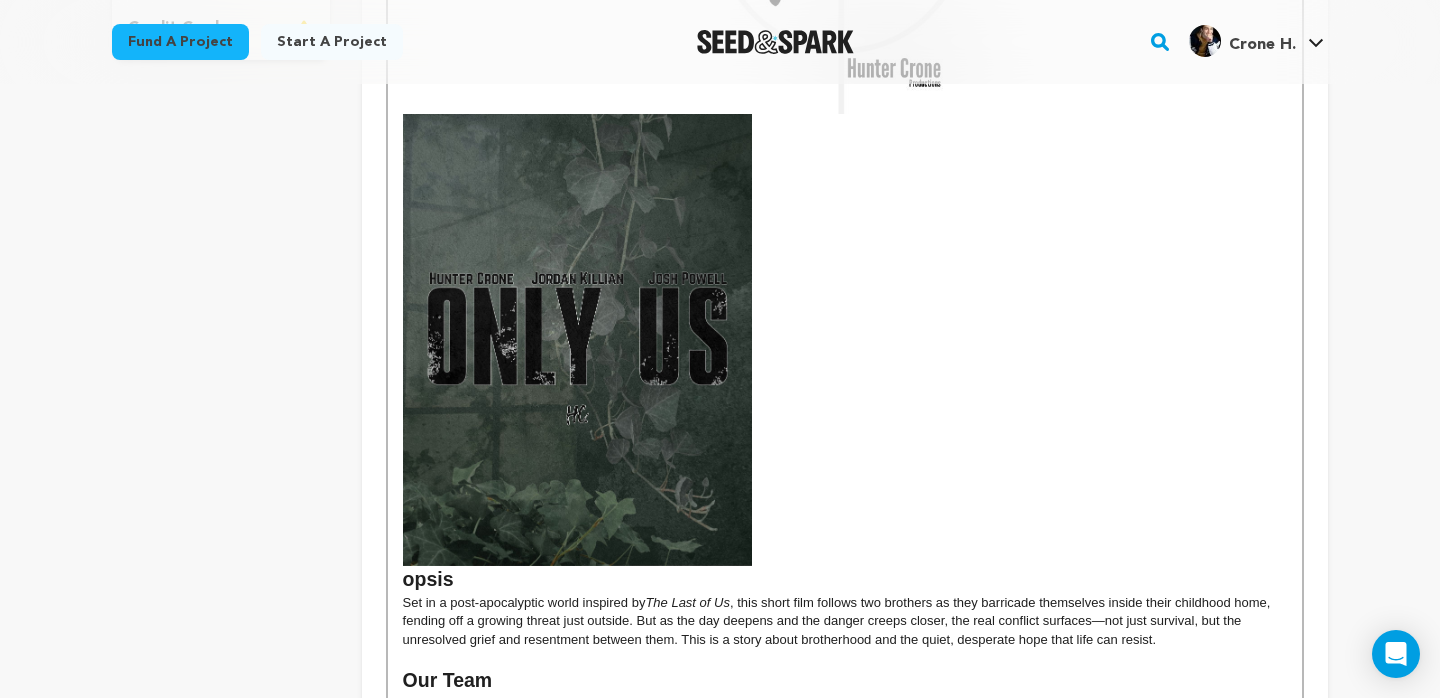 scroll, scrollTop: 731, scrollLeft: 0, axis: vertical 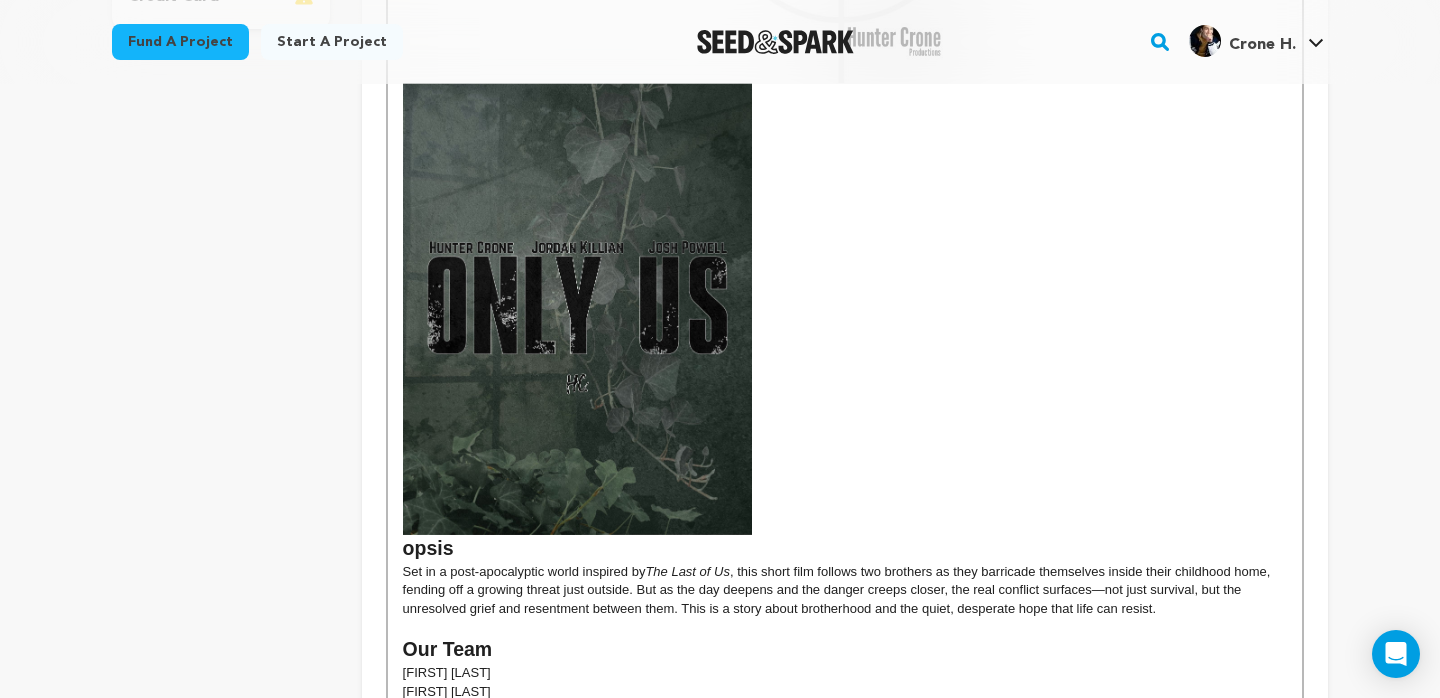 click on ", this short film follows two brothers as they barricade themselves inside their childhood home, fending off a growing threat just outside. But as the day deepens and the danger creeps closer, the real conflict surfaces—not just survival, but the unresolved grief and resentment between them. This is a story about brotherhood and the quiet, desperate hope that life can resist." at bounding box center [838, 590] 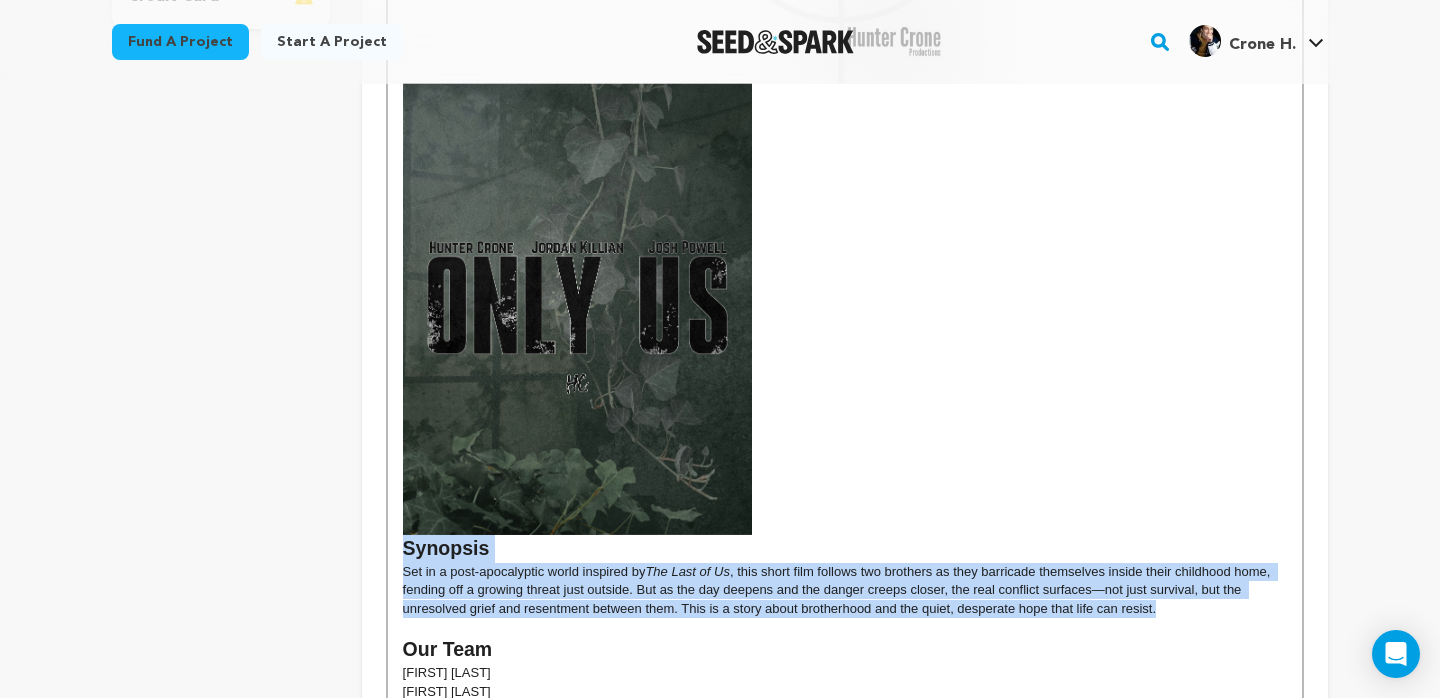 drag, startPoint x: 406, startPoint y: 547, endPoint x: 1191, endPoint y: 616, distance: 788.0267 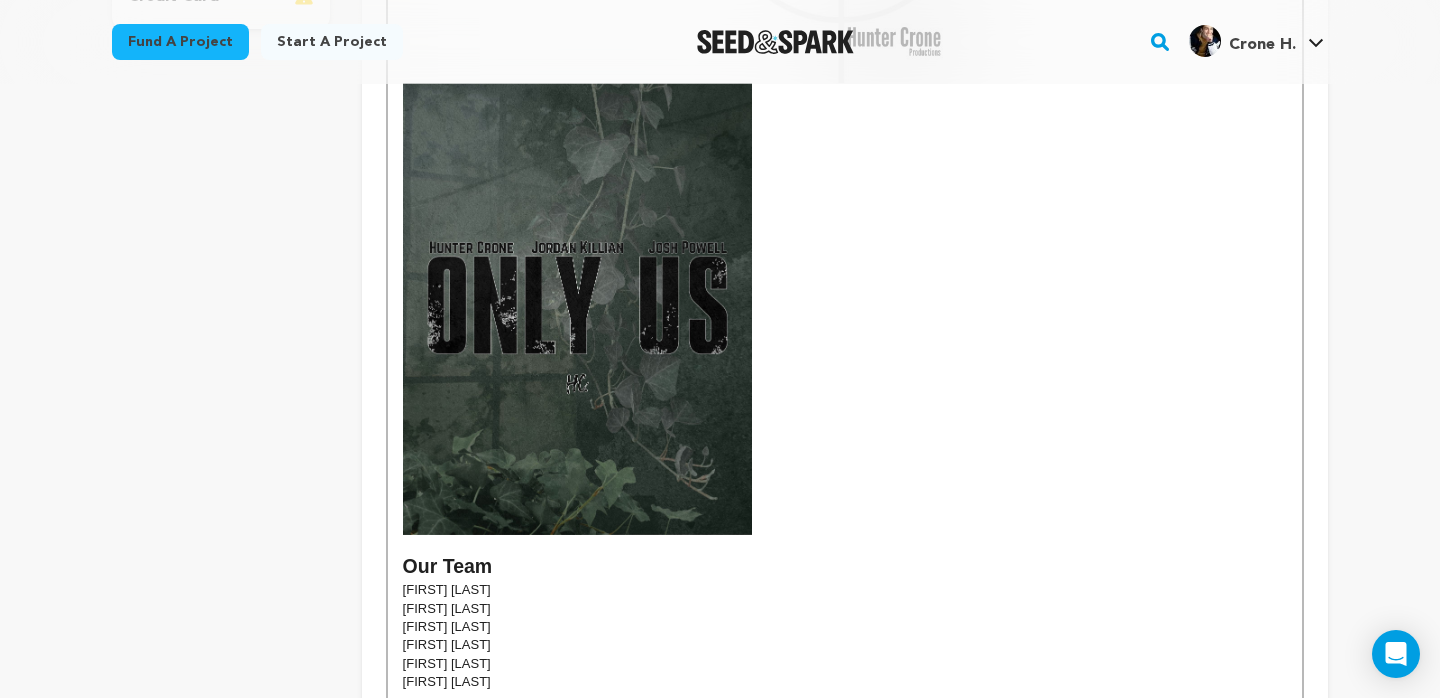 click at bounding box center [845, 146] 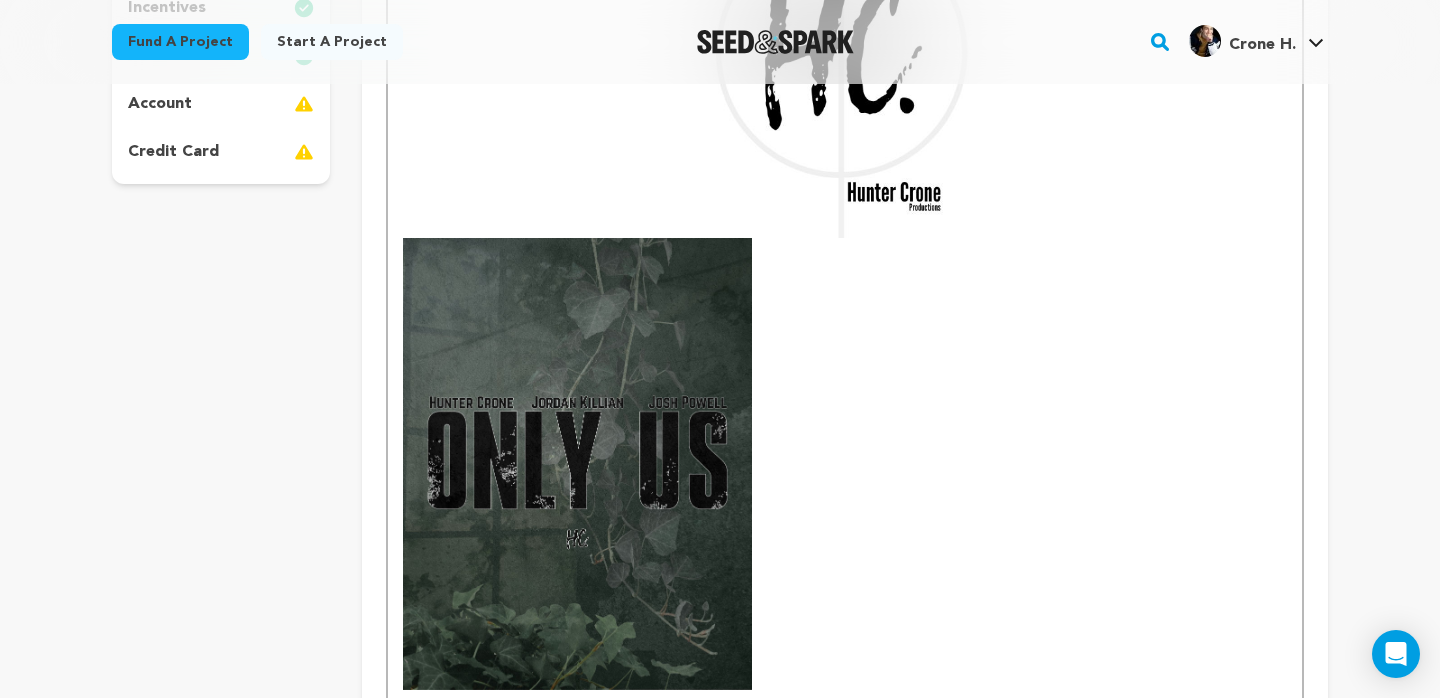 click at bounding box center (845, 301) 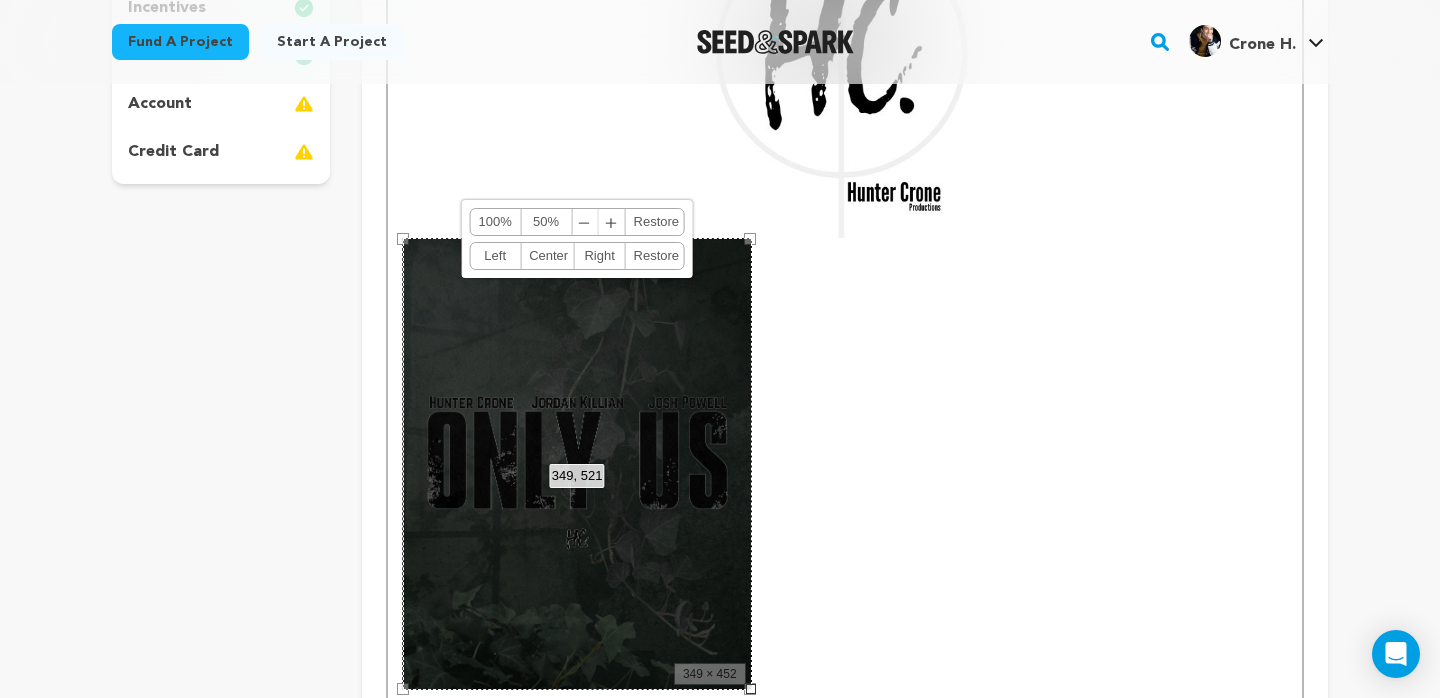click at bounding box center (845, 301) 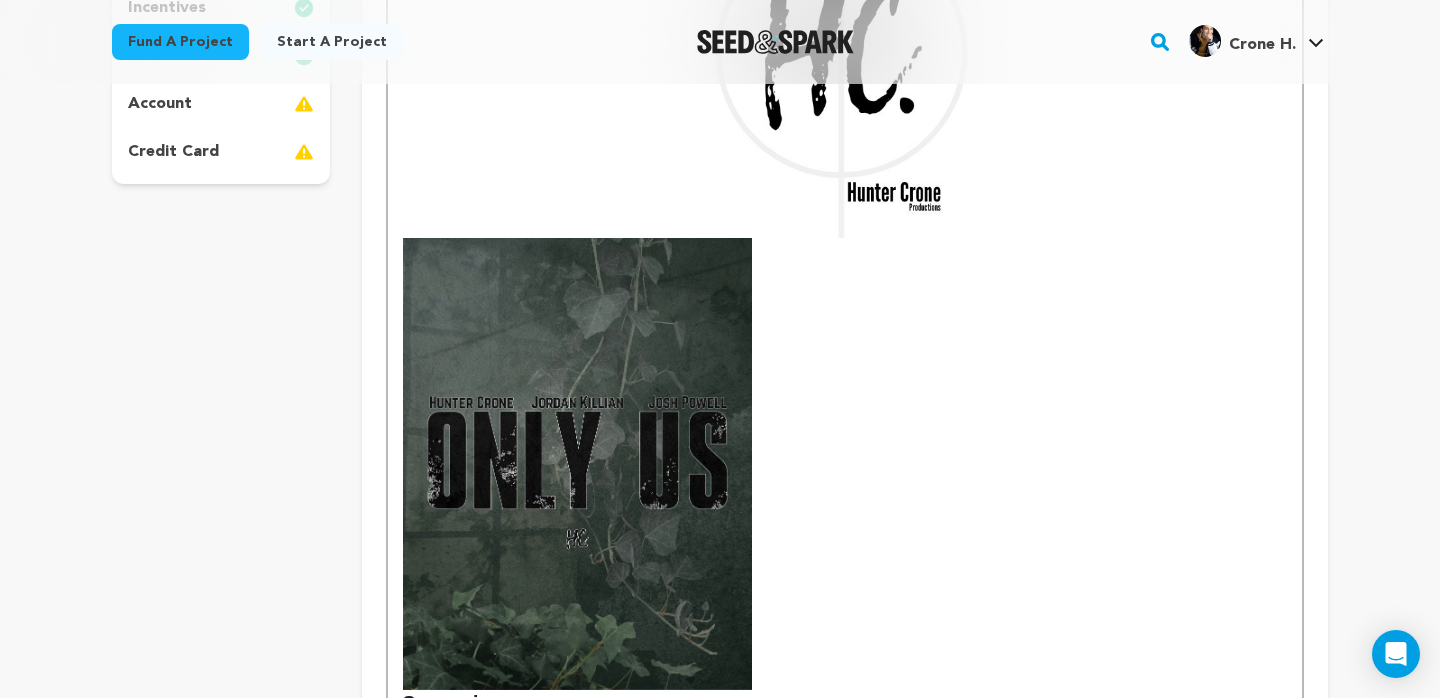scroll, scrollTop: 0, scrollLeft: 0, axis: both 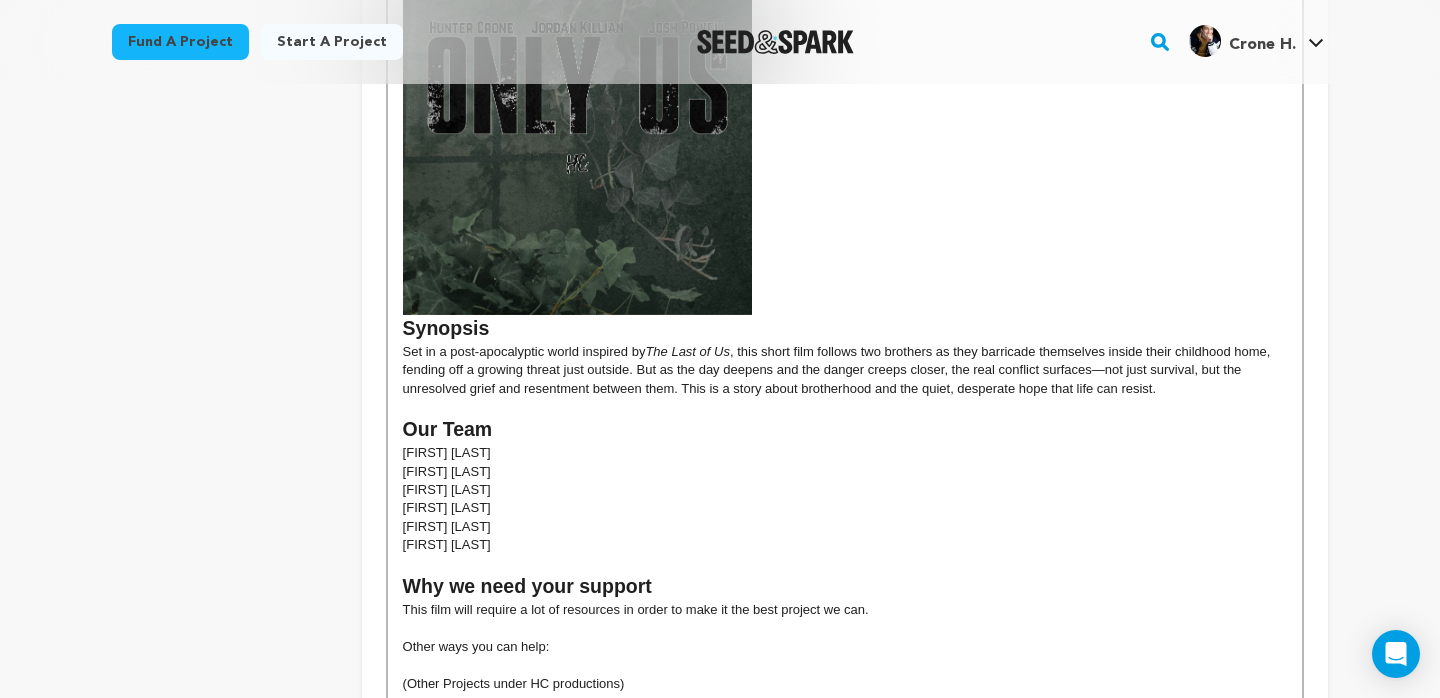 click on "Our Team" at bounding box center [845, 430] 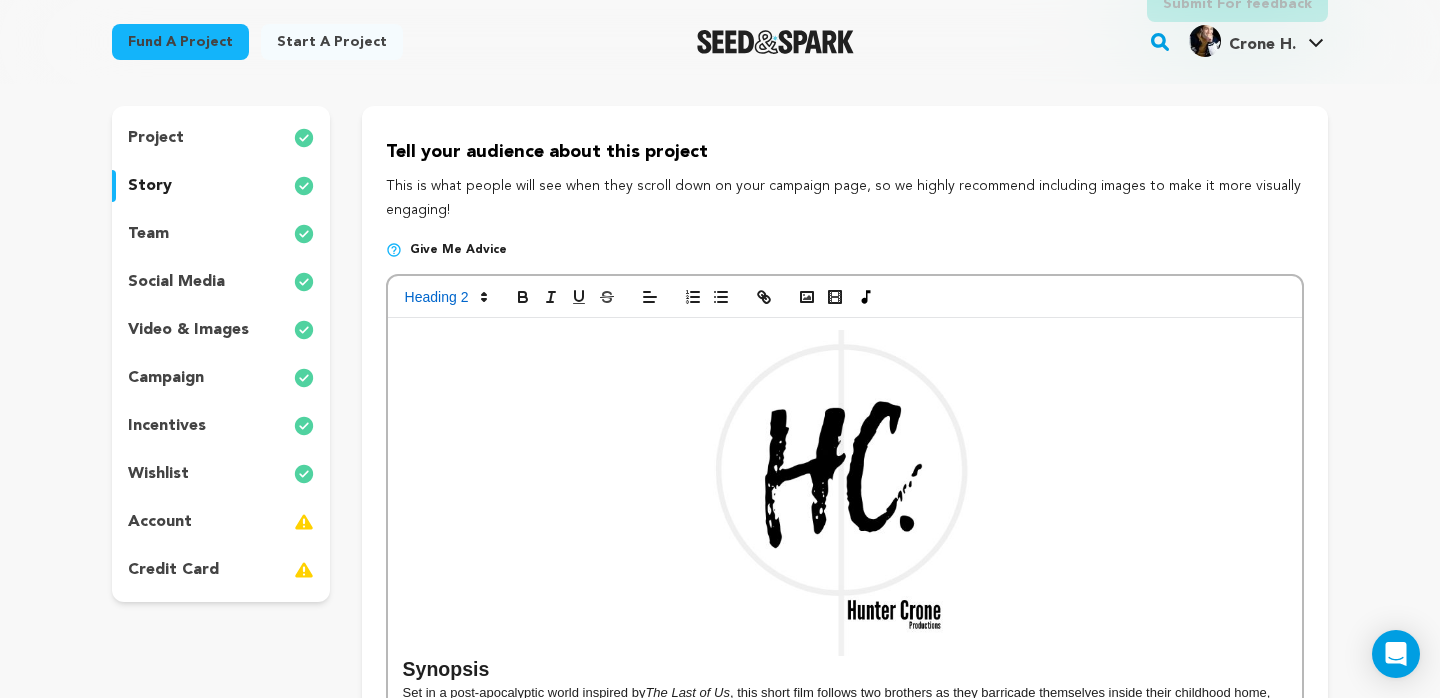 scroll, scrollTop: 321, scrollLeft: 0, axis: vertical 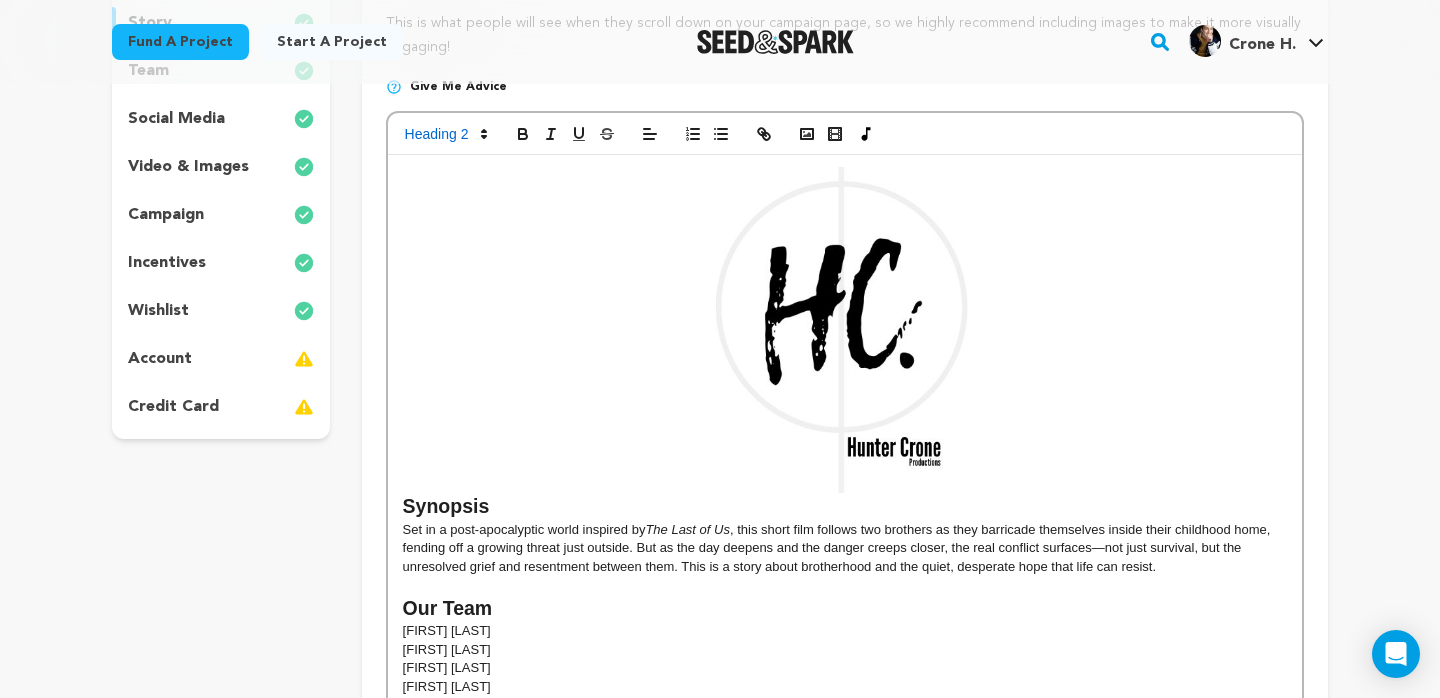 click on "Synopsis" at bounding box center [845, 344] 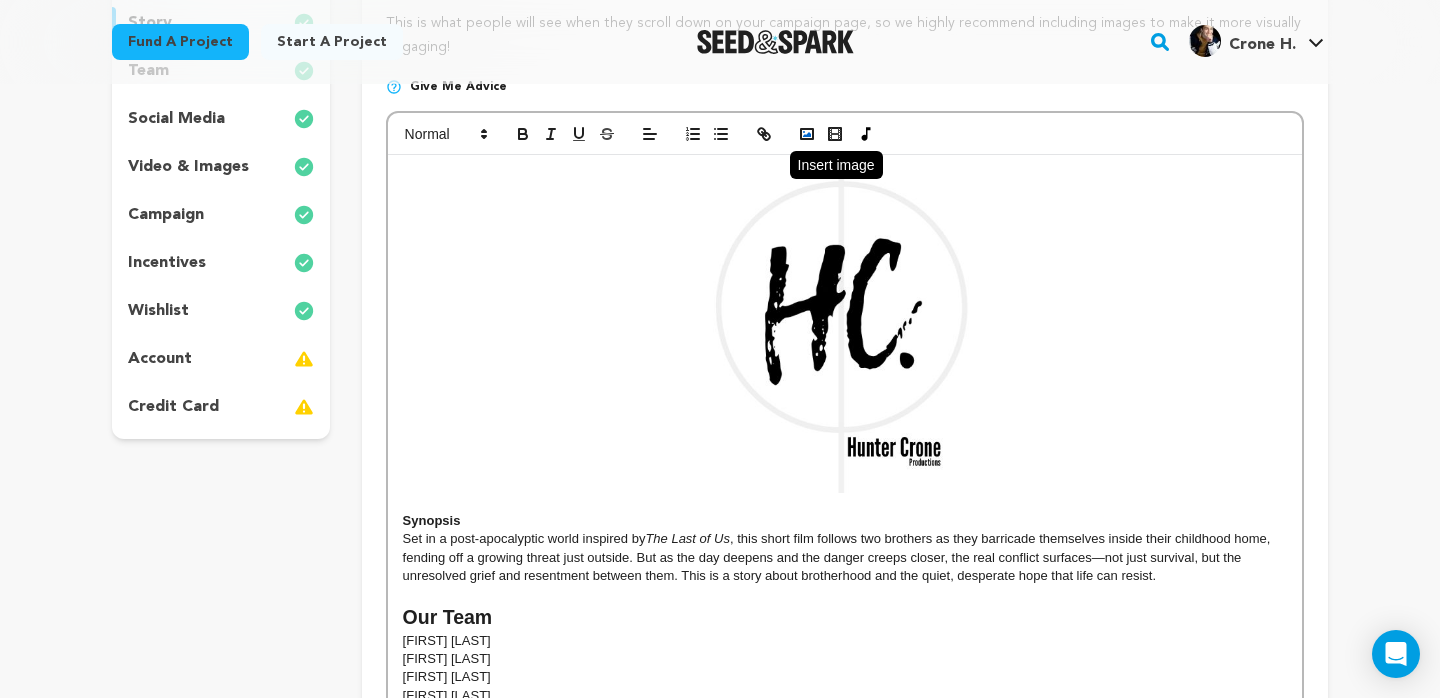 click 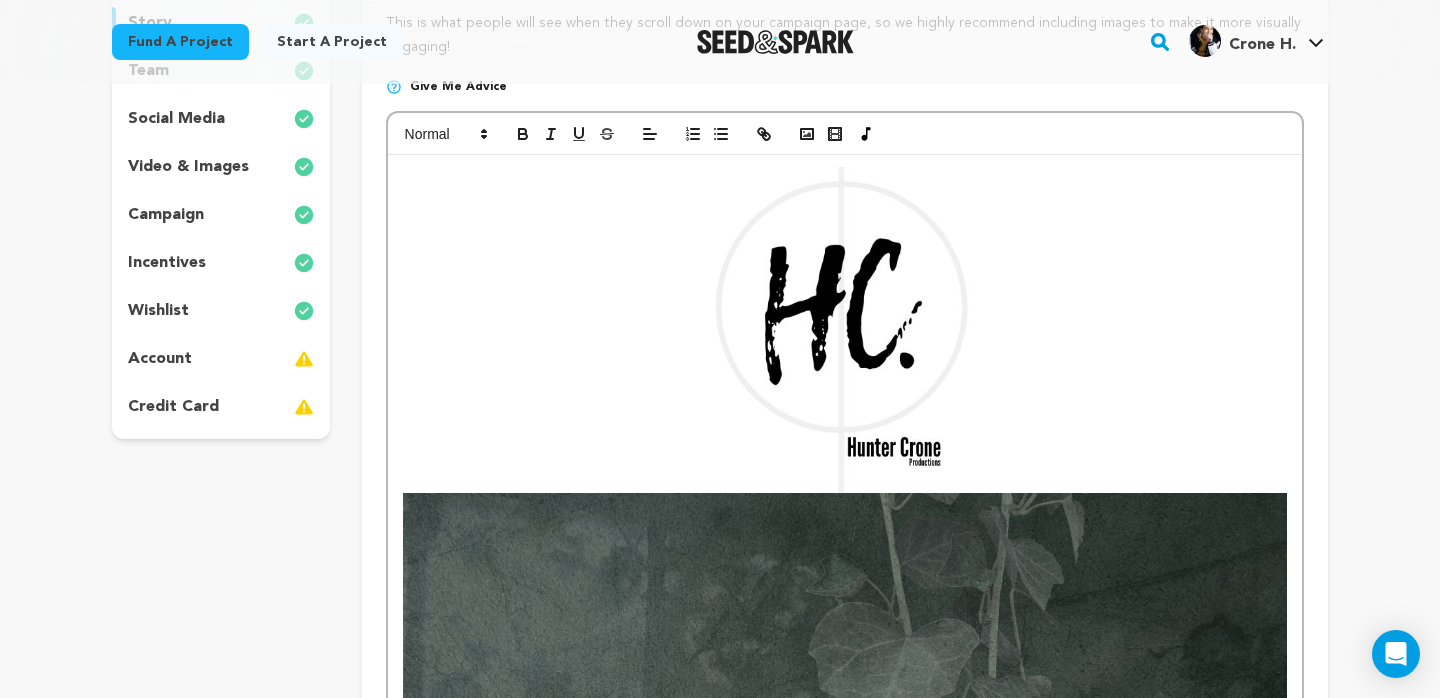 click at bounding box center [845, 1065] 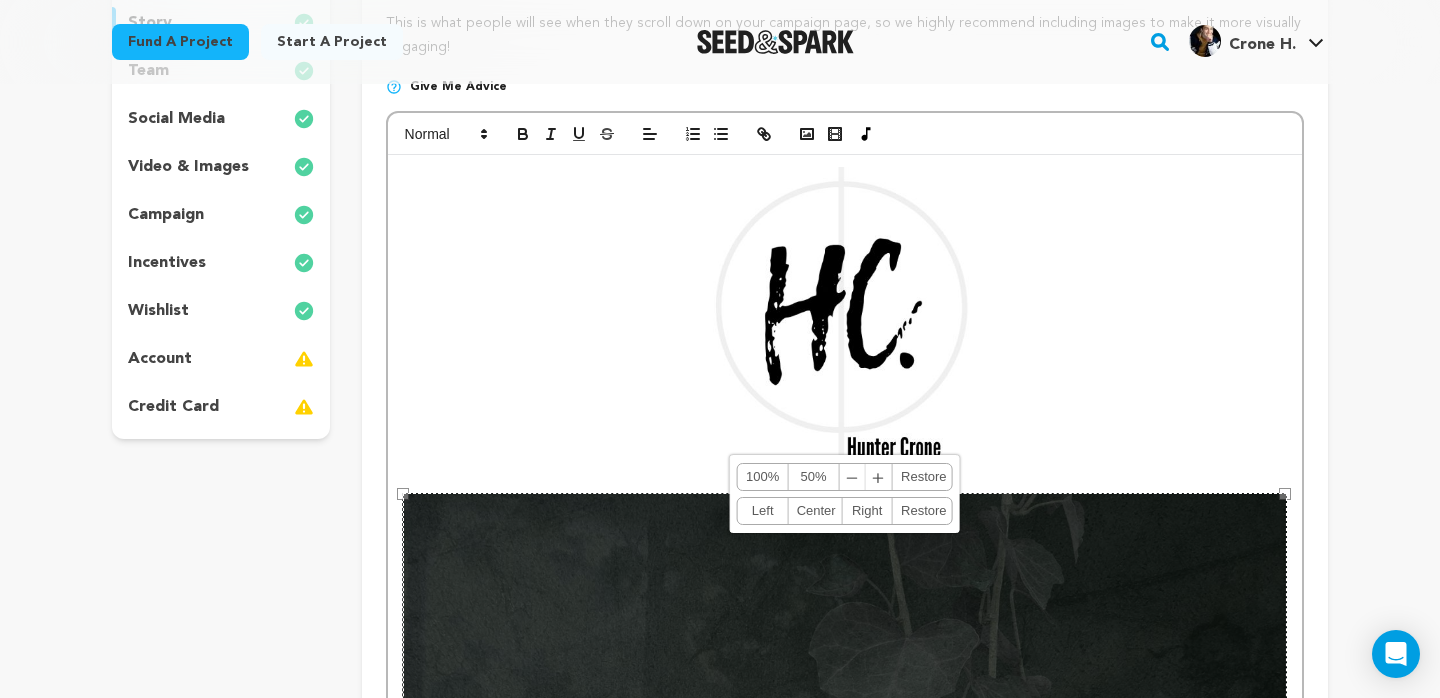 drag, startPoint x: 1282, startPoint y: 494, endPoint x: 1125, endPoint y: 518, distance: 158.8238 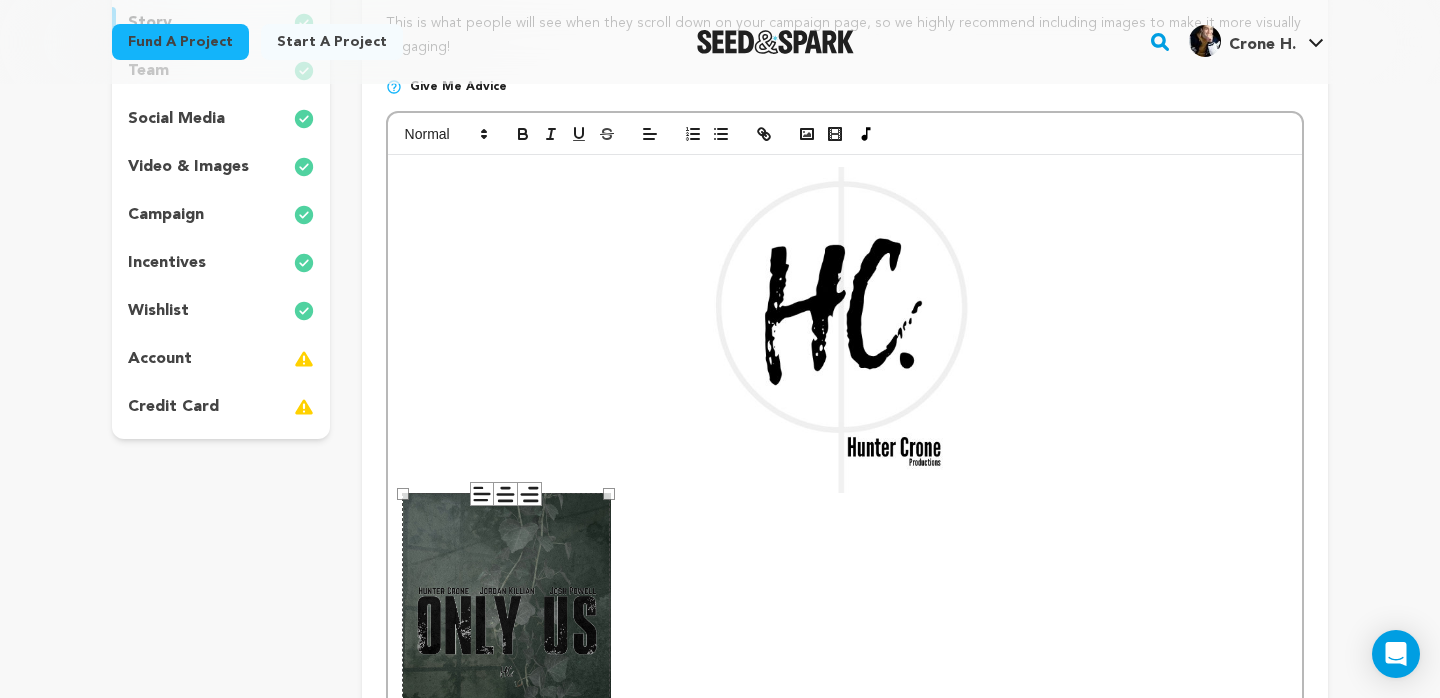 drag, startPoint x: 1284, startPoint y: 491, endPoint x: 608, endPoint y: 465, distance: 676.4998 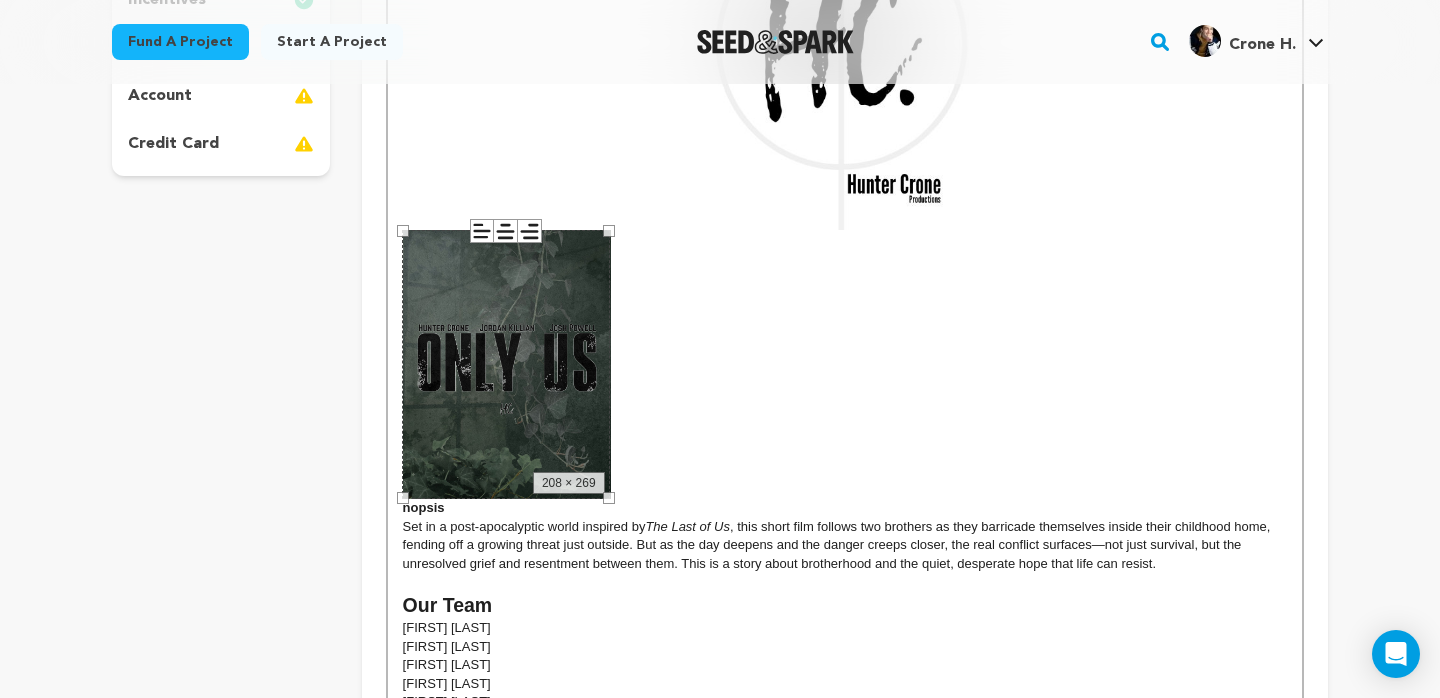 scroll, scrollTop: 595, scrollLeft: 0, axis: vertical 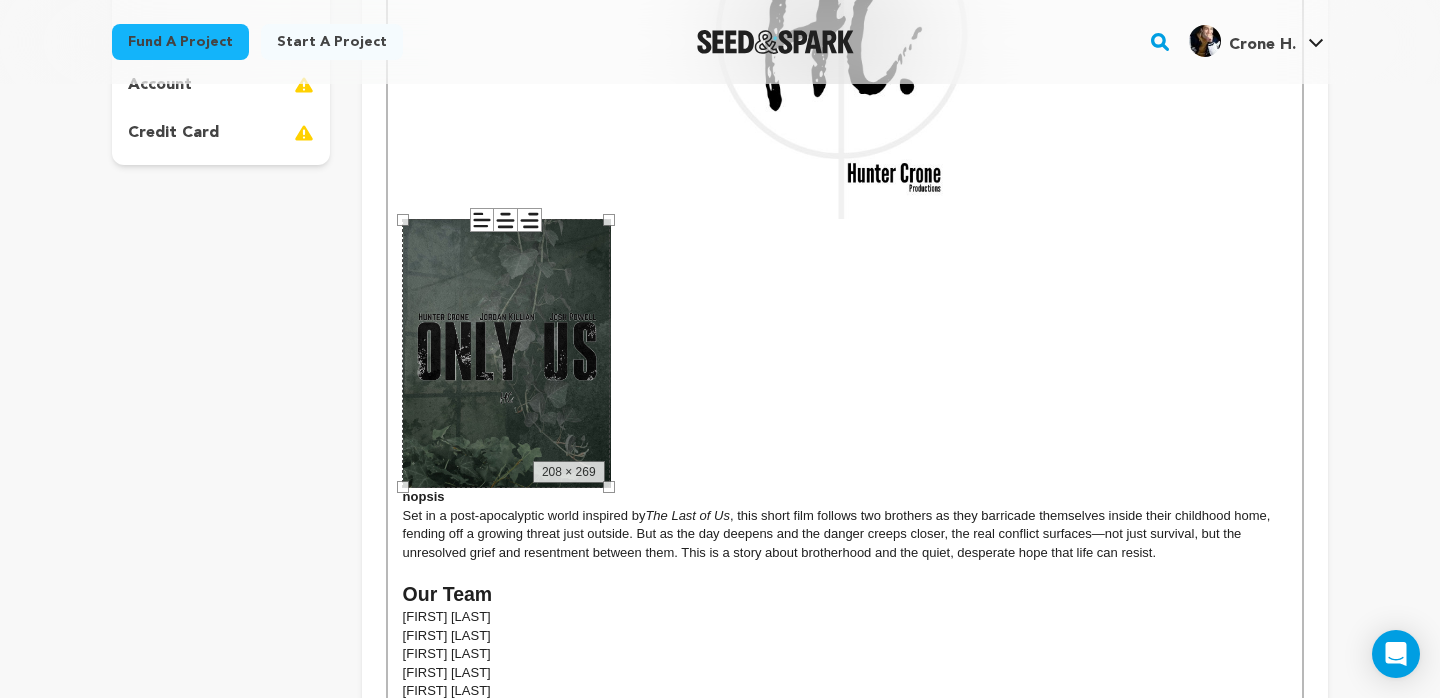 click on "nopsis" at bounding box center [845, 361] 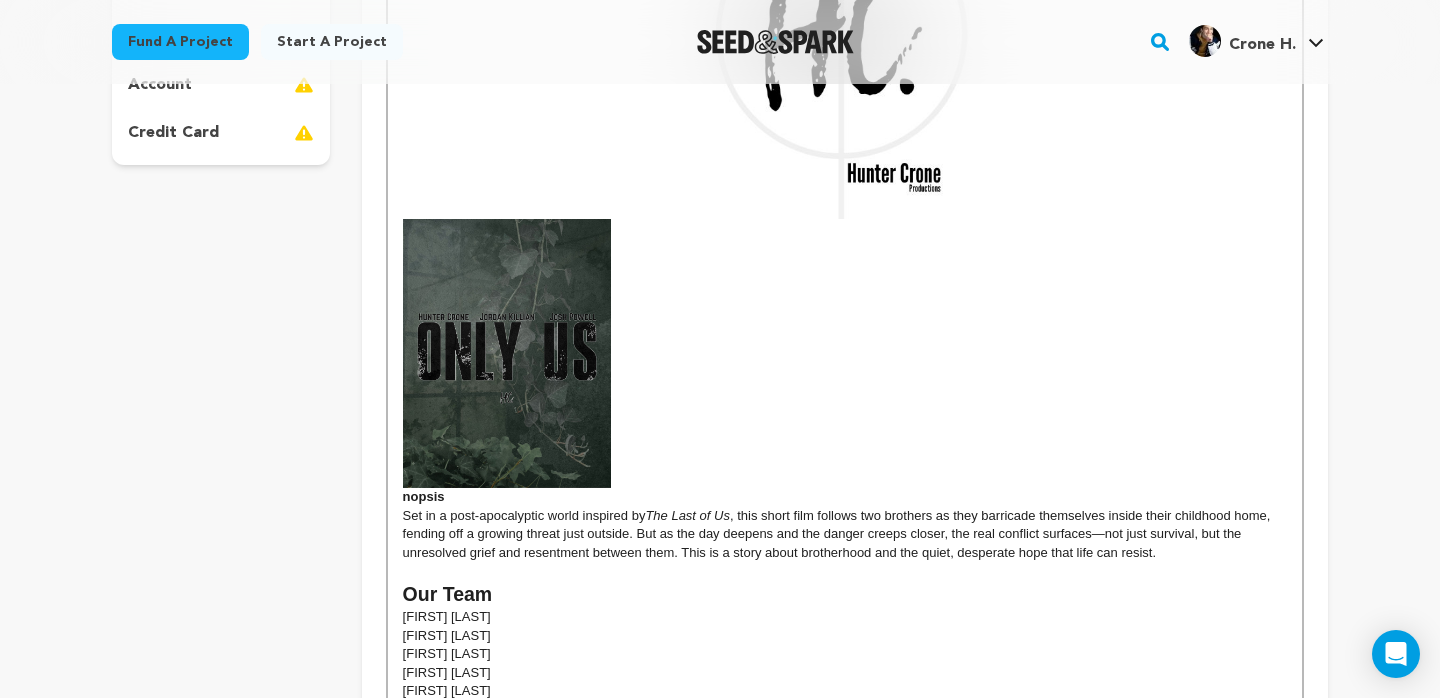 click at bounding box center [507, 353] 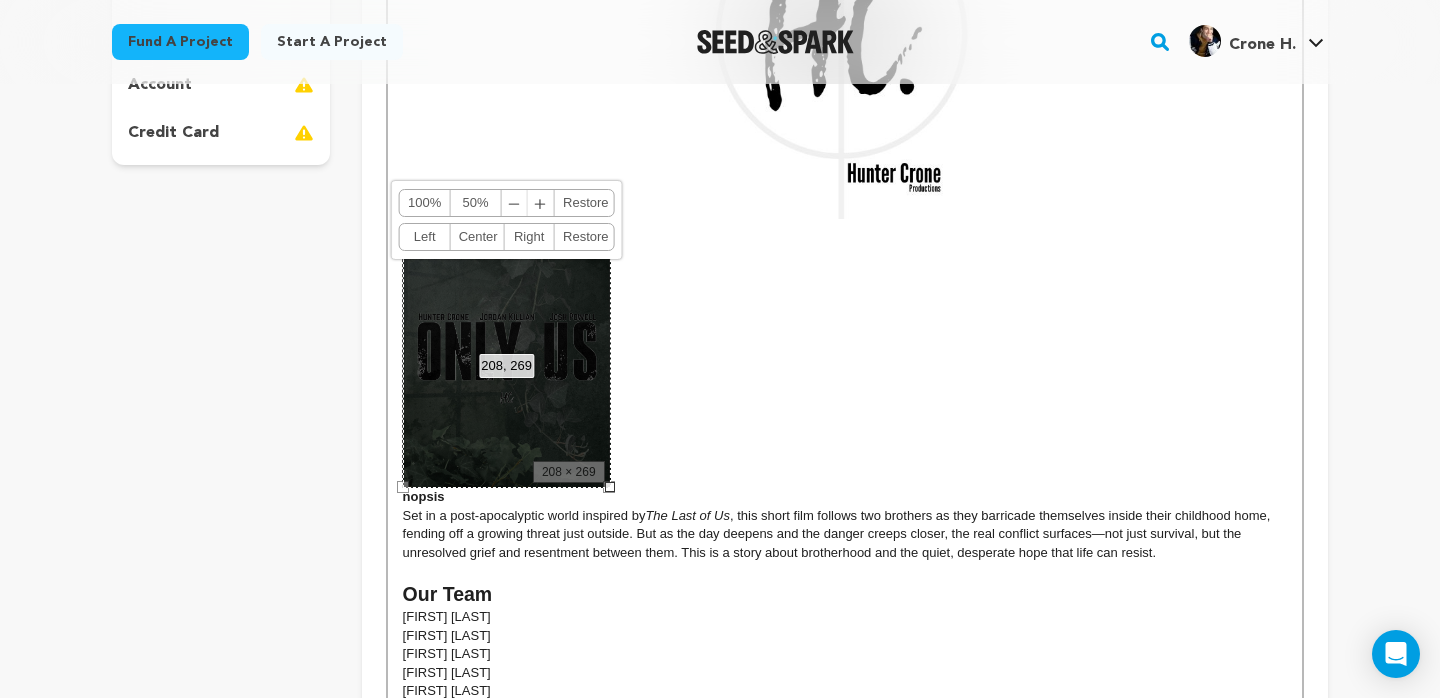 drag, startPoint x: 512, startPoint y: 368, endPoint x: 658, endPoint y: 585, distance: 261.5435 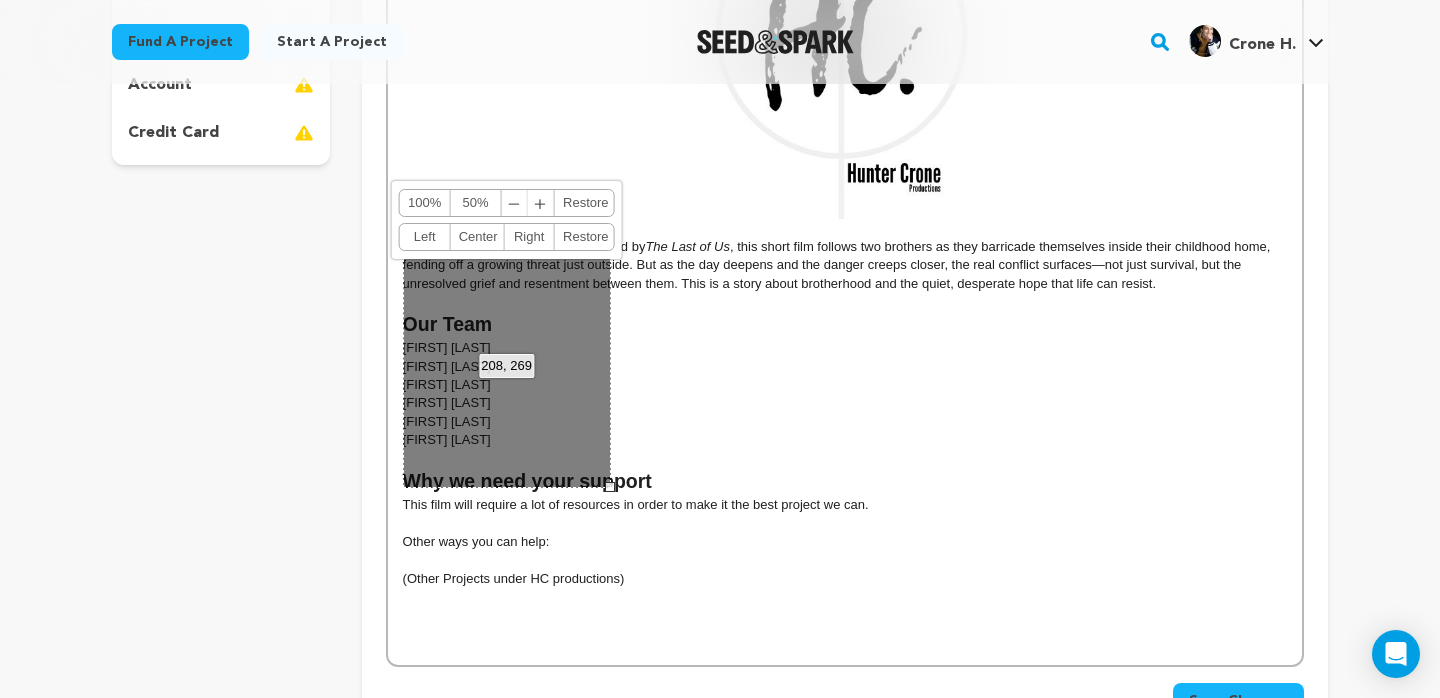 click on "nopsis Set in a post-apocalyptic world inspired by  The Last of Us , this short film follows two brothers as they barricade themselves inside their childhood home, fending off a growing threat just outside. But as the day deepens and the danger creeps closer, the real conflict surfaces—not just survival, but the unresolved grief and resentment between them. This is a story about brotherhood and the quiet, desperate hope that life can resist. Our Team Hunter Crone Jordan Killian Josh Powell Jared Alstein Debbie Vue Jeff May Why we need your support This film will require a lot of resources in order to make it the best project we can.  Other ways you can help: (Other Projects under HC productions)" at bounding box center [845, 273] 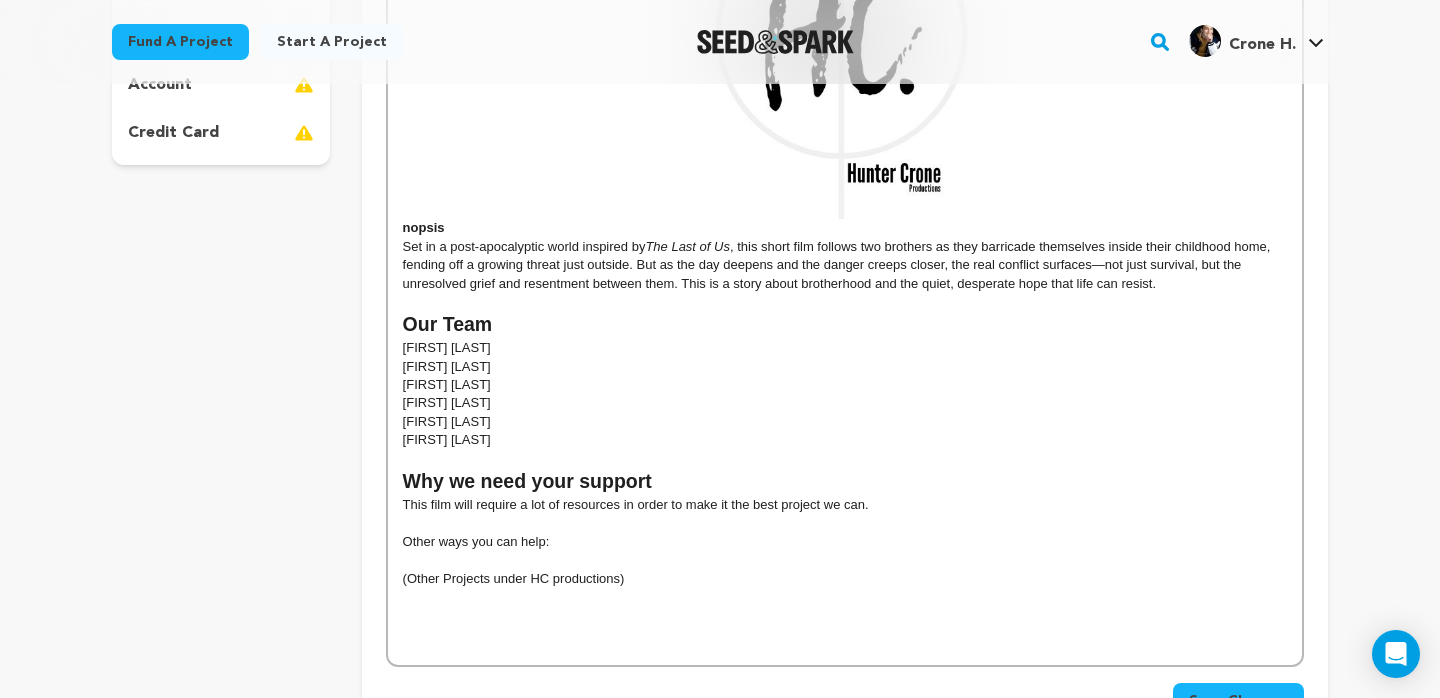 click on "nopsis" at bounding box center [424, 227] 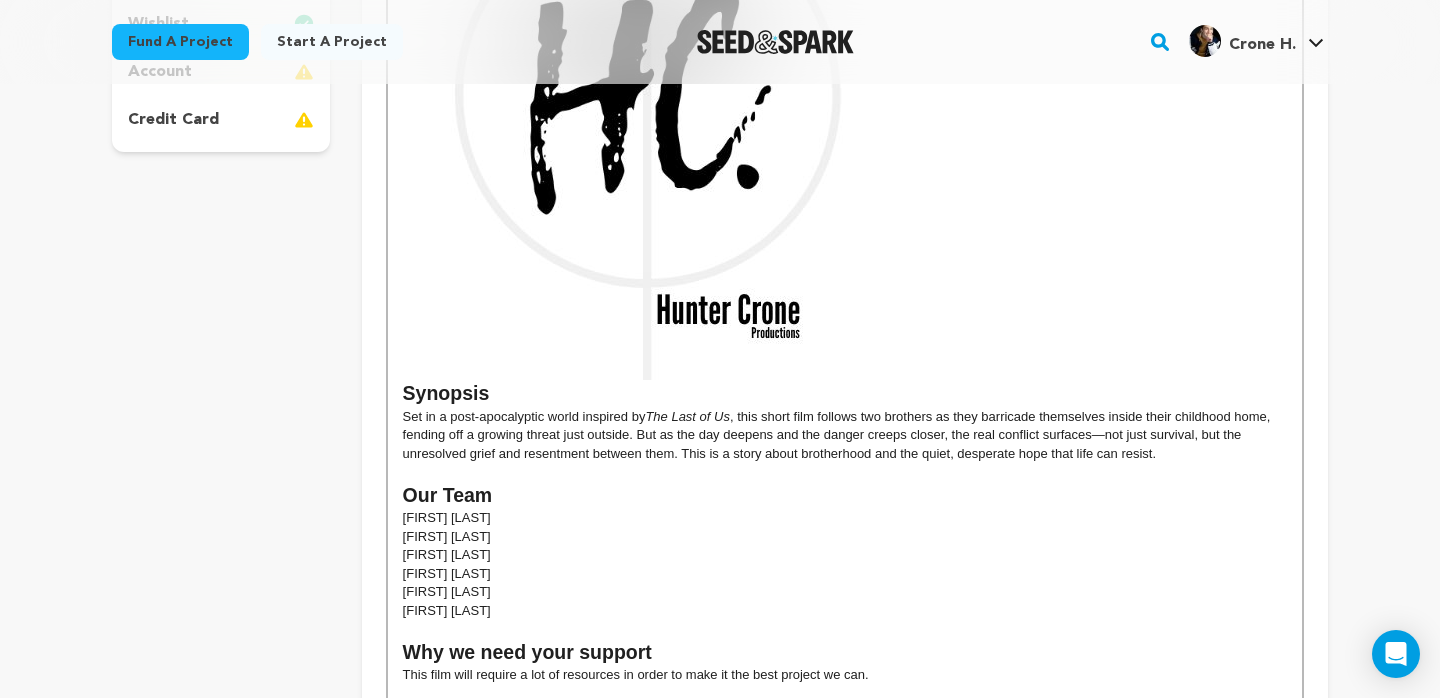 scroll, scrollTop: 751, scrollLeft: 0, axis: vertical 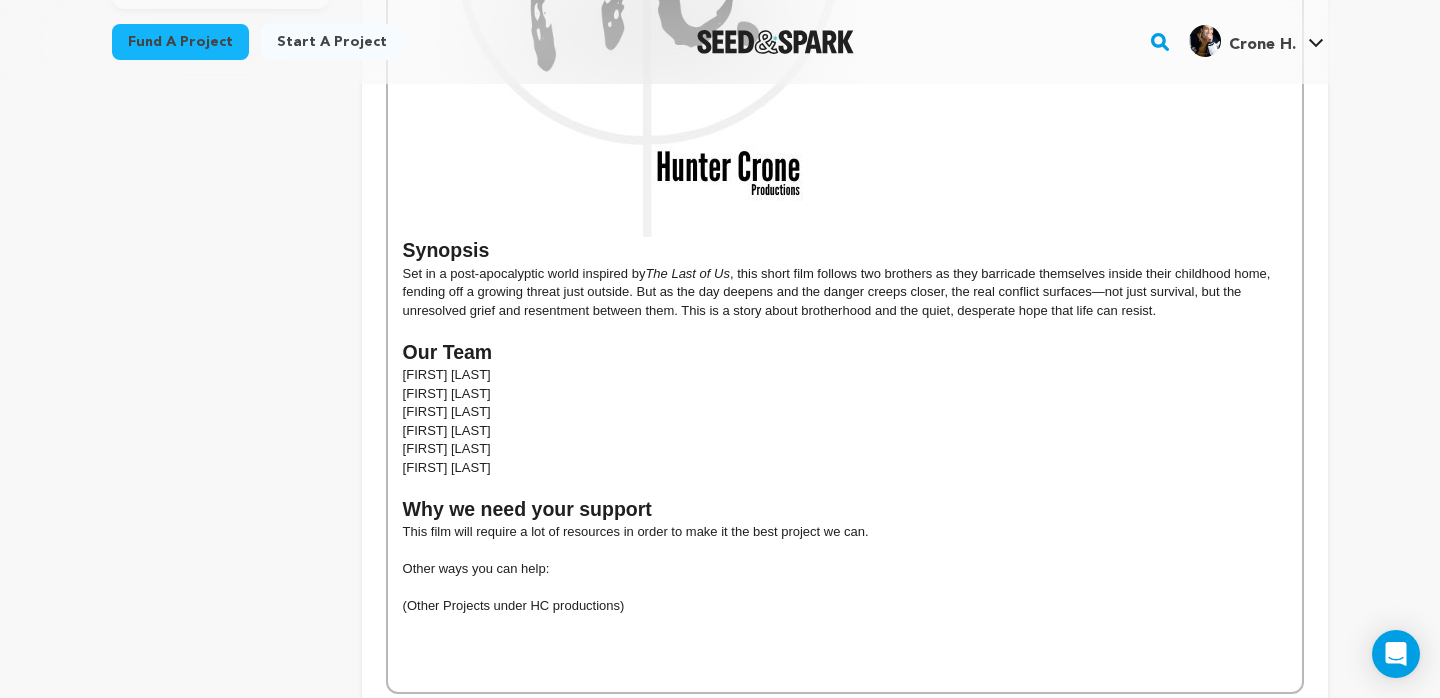 click on "Our Team" at bounding box center [845, 353] 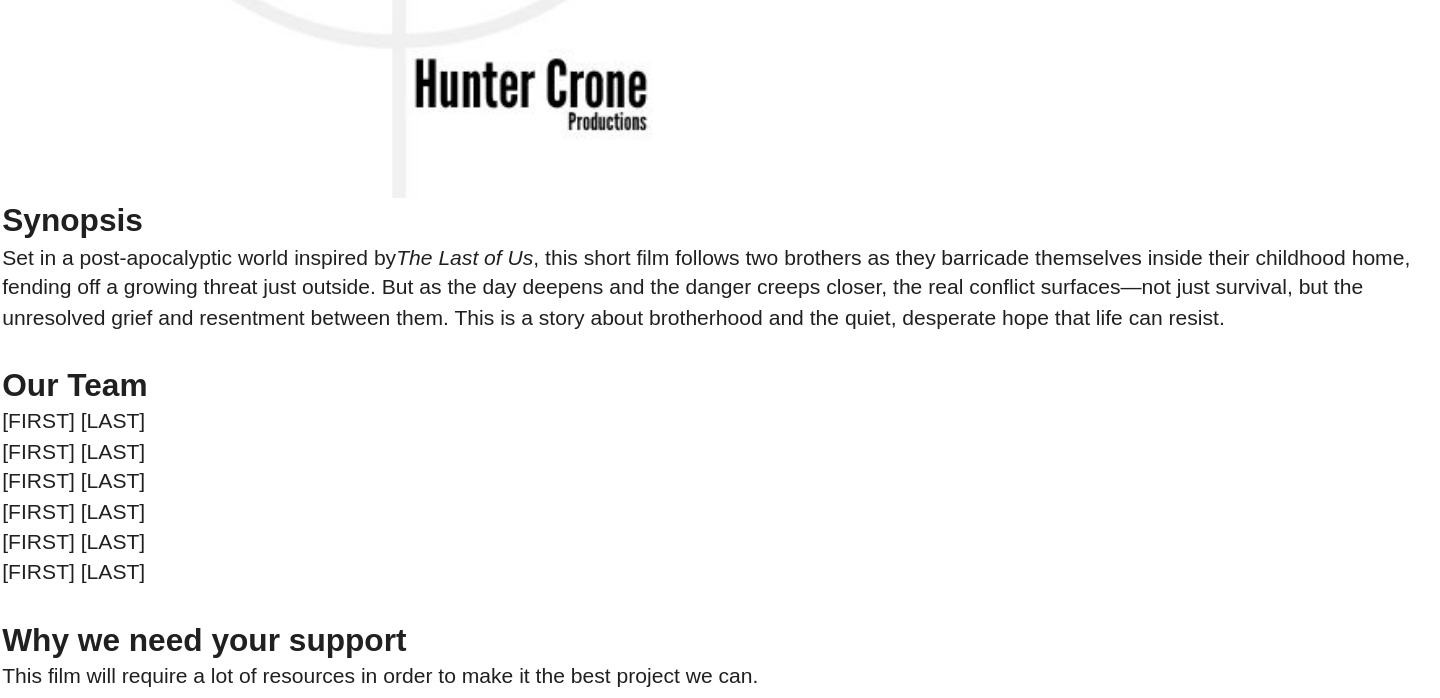 click at bounding box center (845, 329) 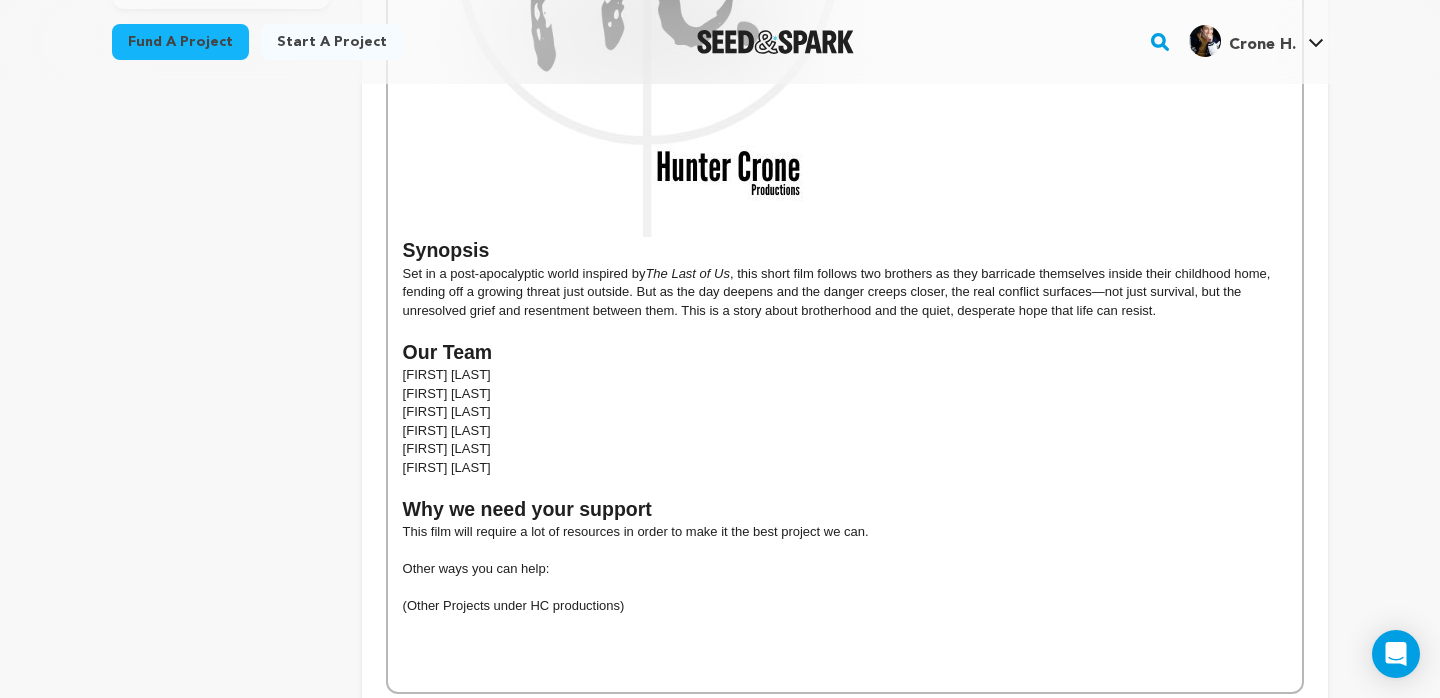 scroll, scrollTop: 848, scrollLeft: 0, axis: vertical 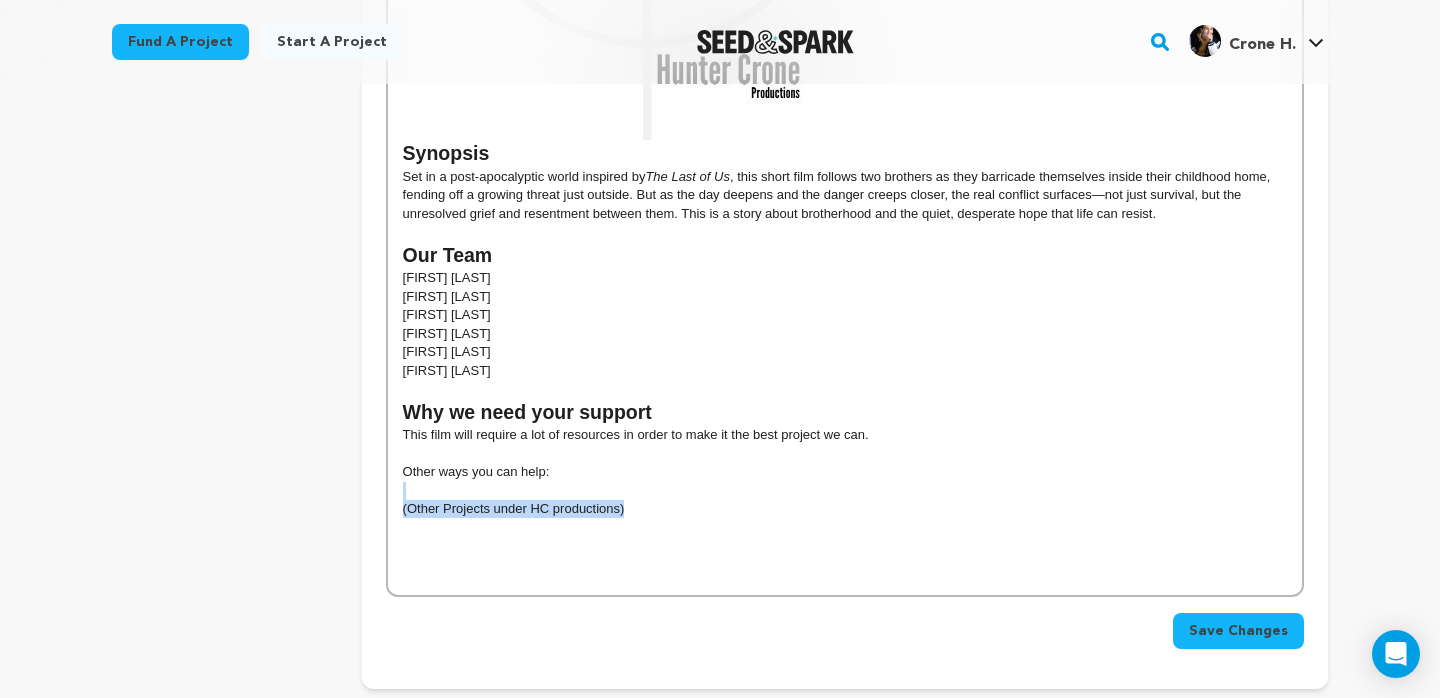 drag, startPoint x: 635, startPoint y: 512, endPoint x: 326, endPoint y: 490, distance: 309.7822 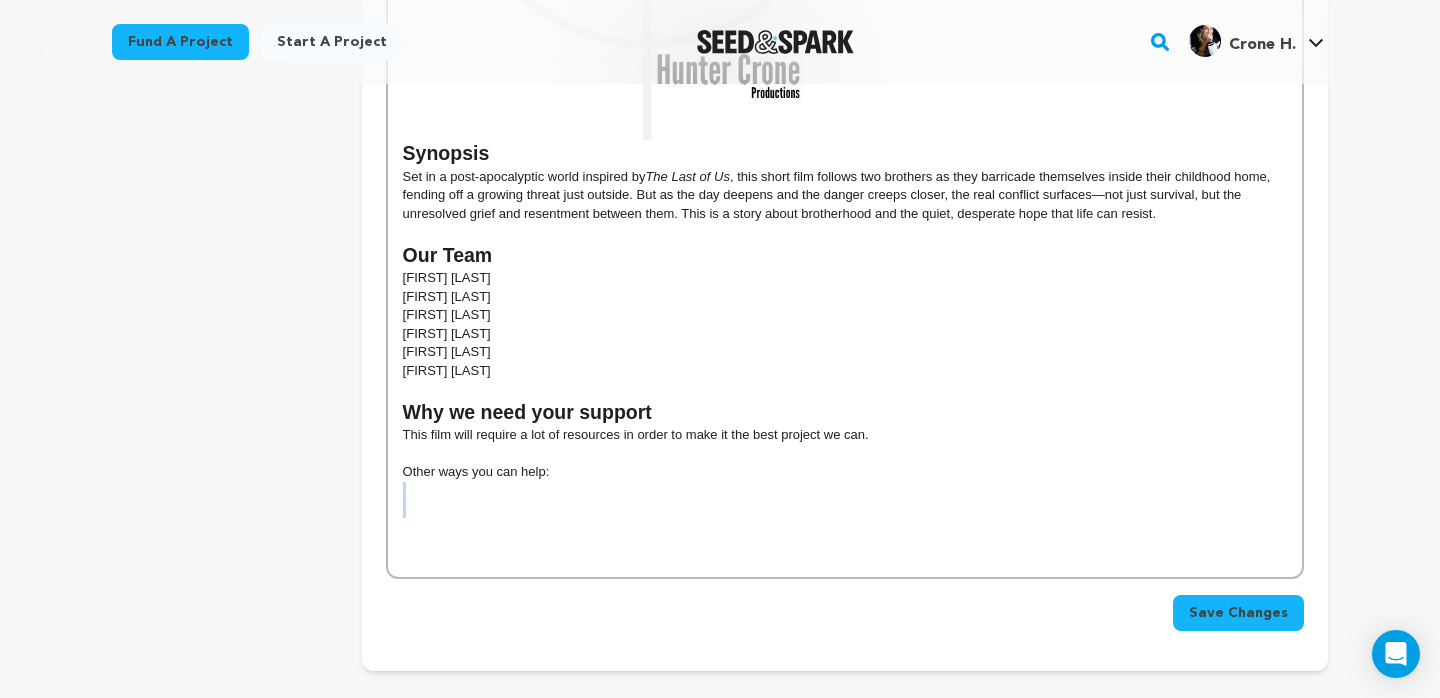 click at bounding box center [845, 491] 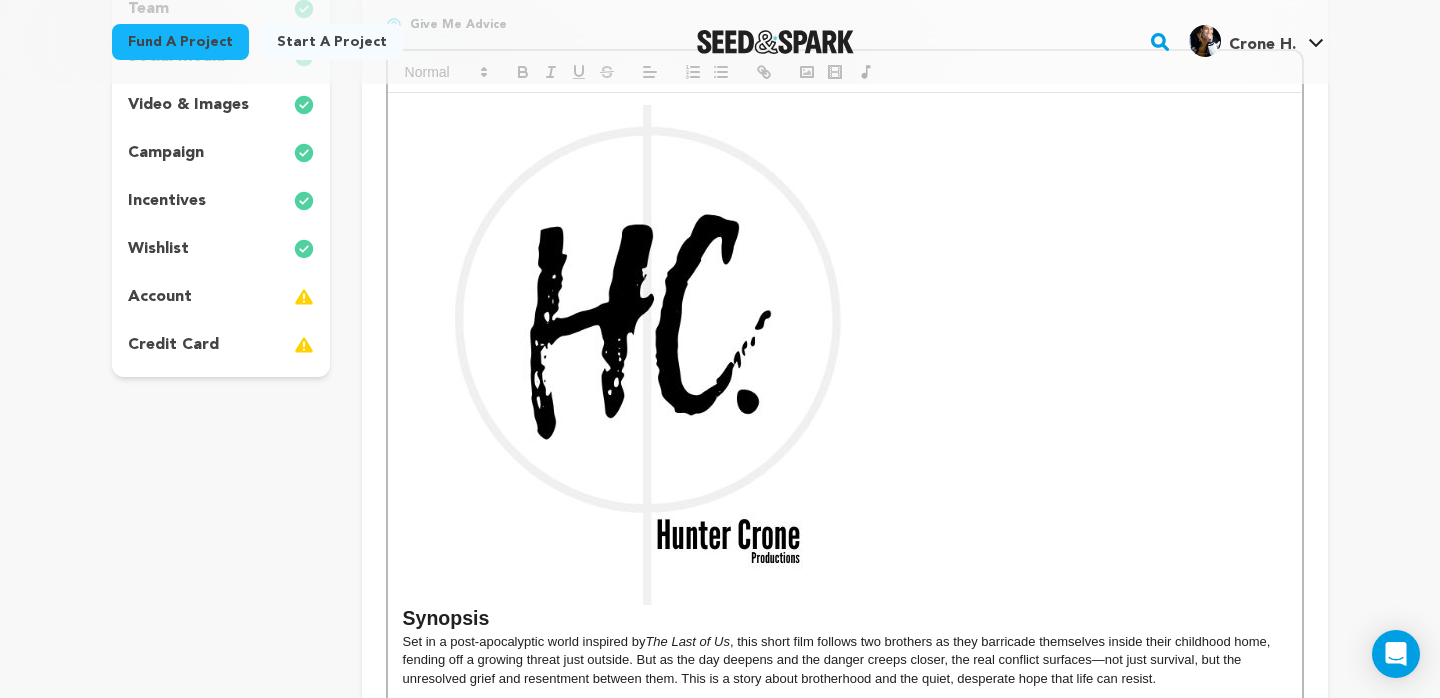scroll, scrollTop: 338, scrollLeft: 0, axis: vertical 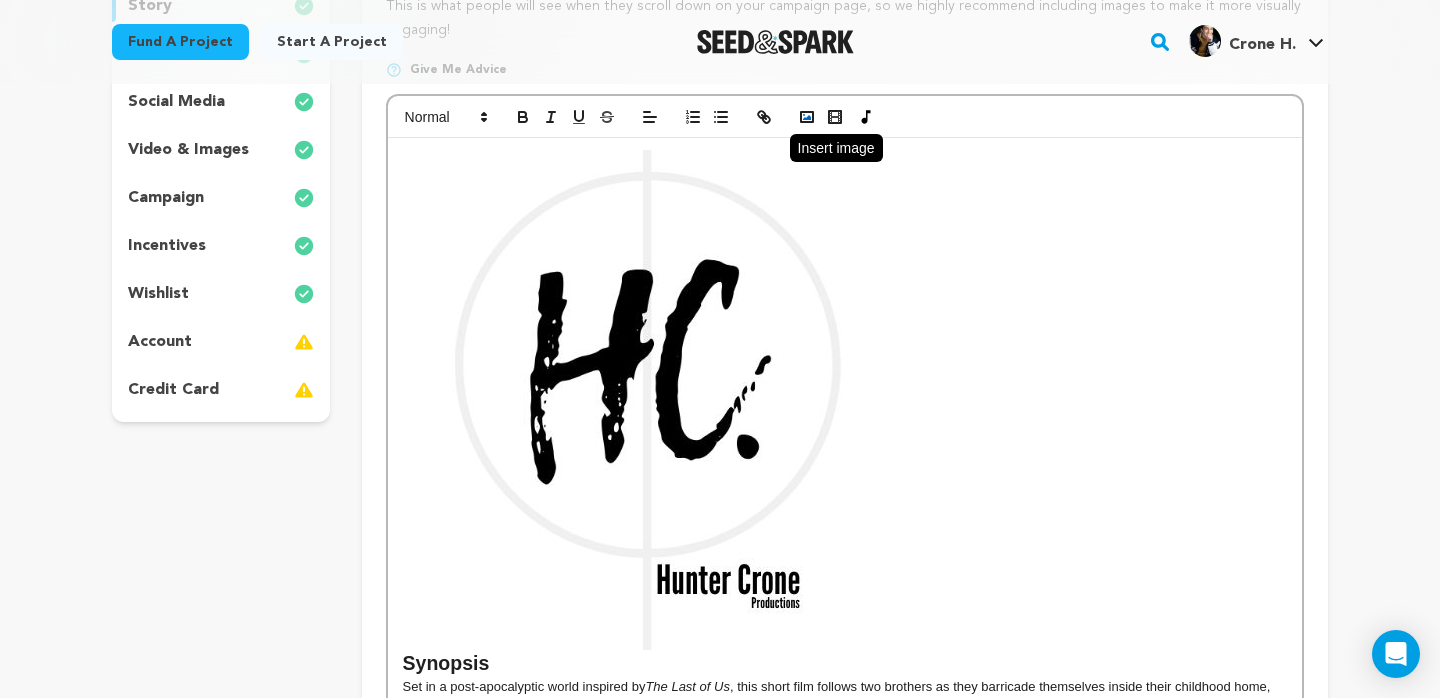 click 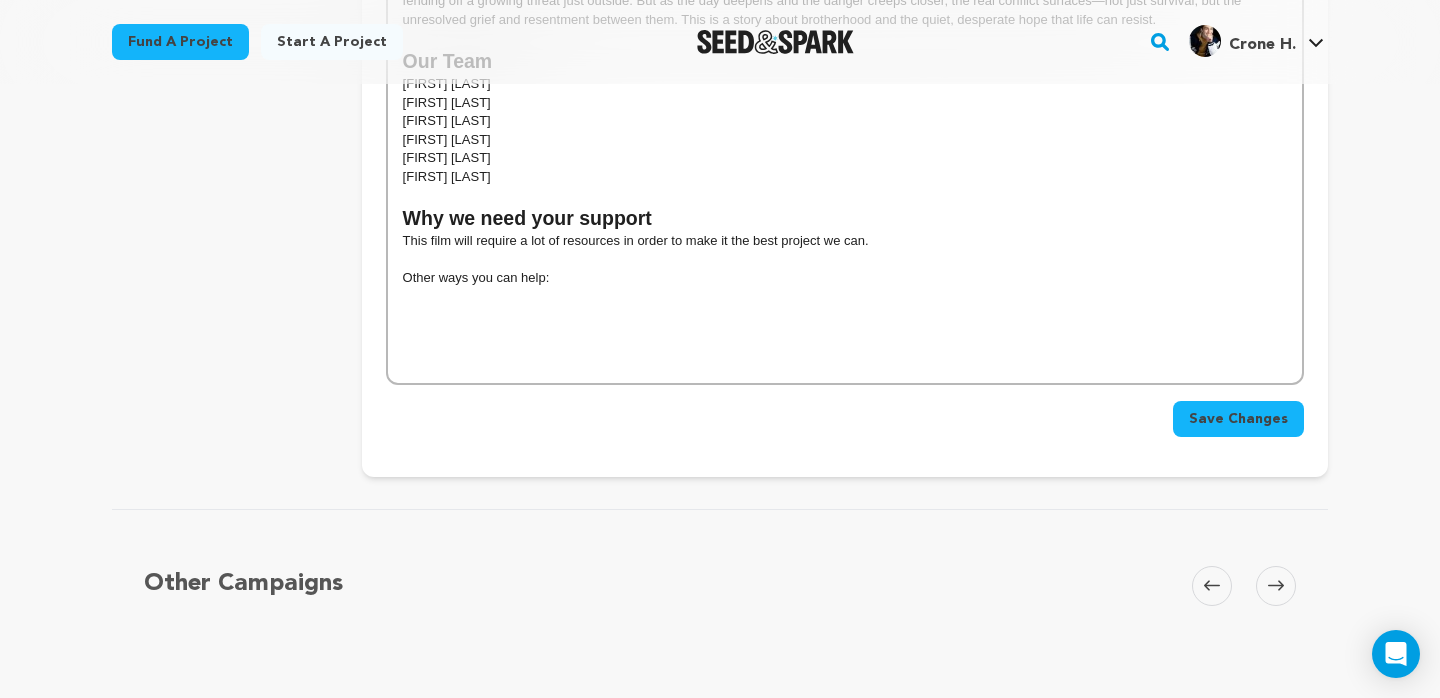 scroll, scrollTop: 981, scrollLeft: 0, axis: vertical 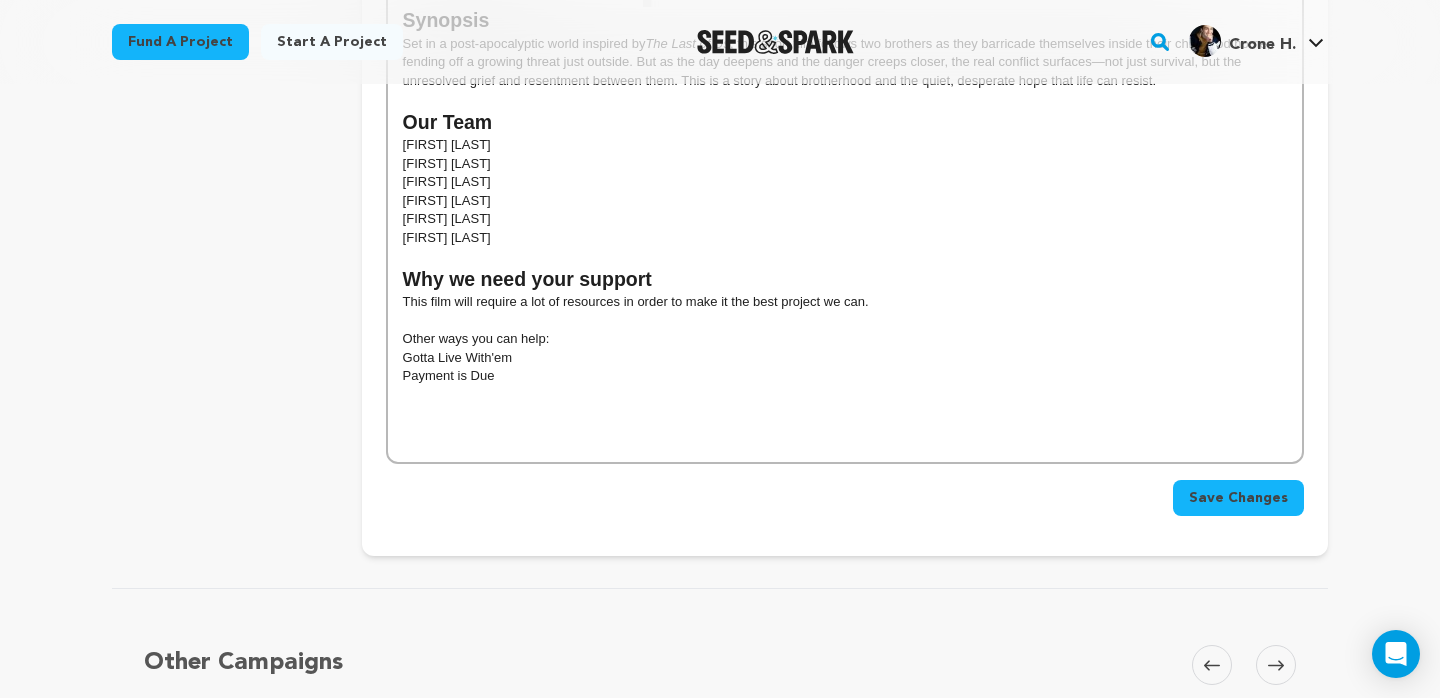 click on "Gotta Live With'em" at bounding box center [845, 358] 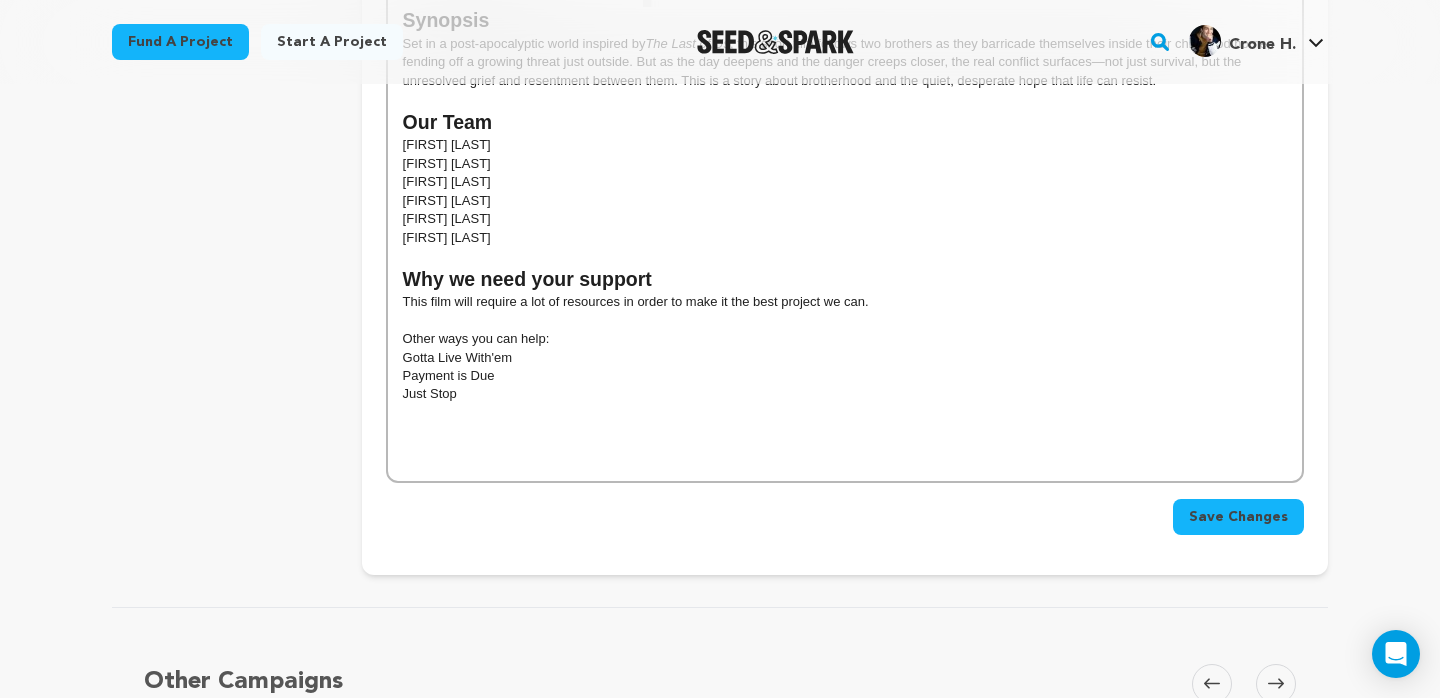 click on "Gotta Live With'em" at bounding box center [845, 358] 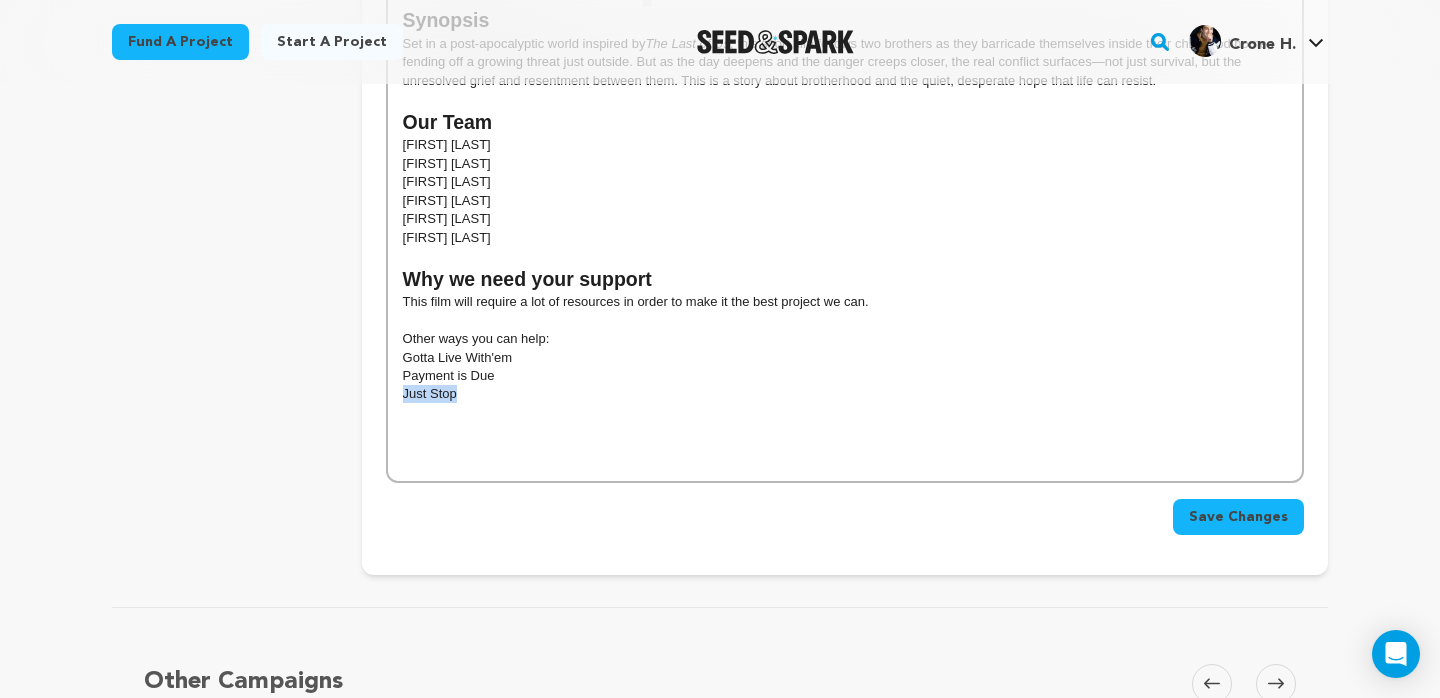 drag, startPoint x: 460, startPoint y: 388, endPoint x: 375, endPoint y: 388, distance: 85 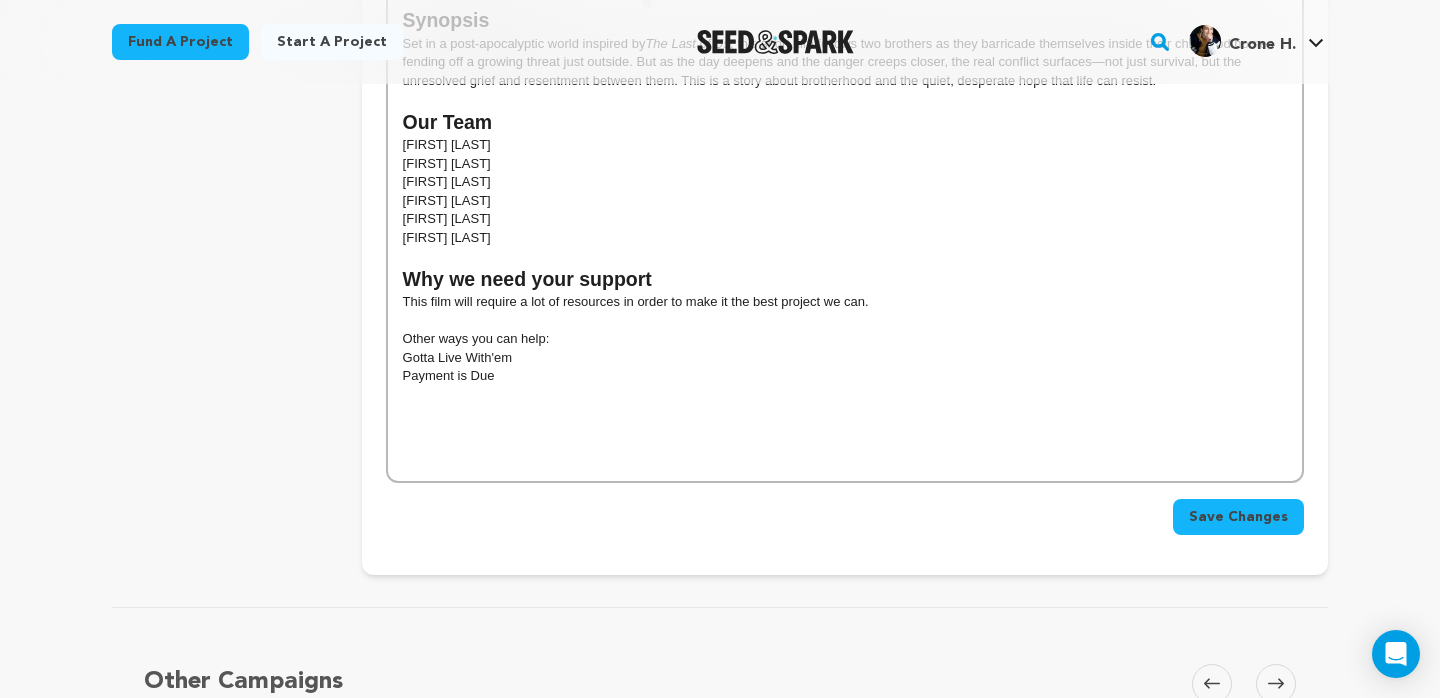 click at bounding box center [845, 413] 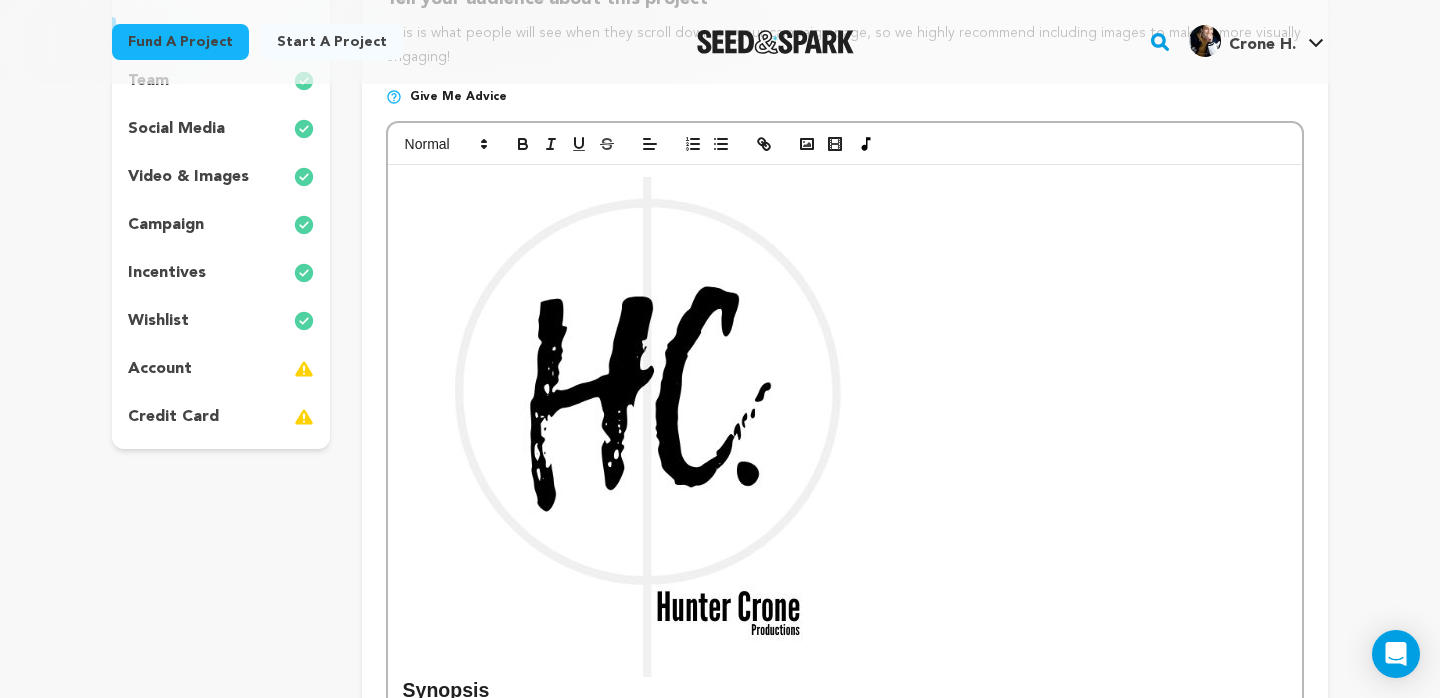 scroll, scrollTop: 301, scrollLeft: 0, axis: vertical 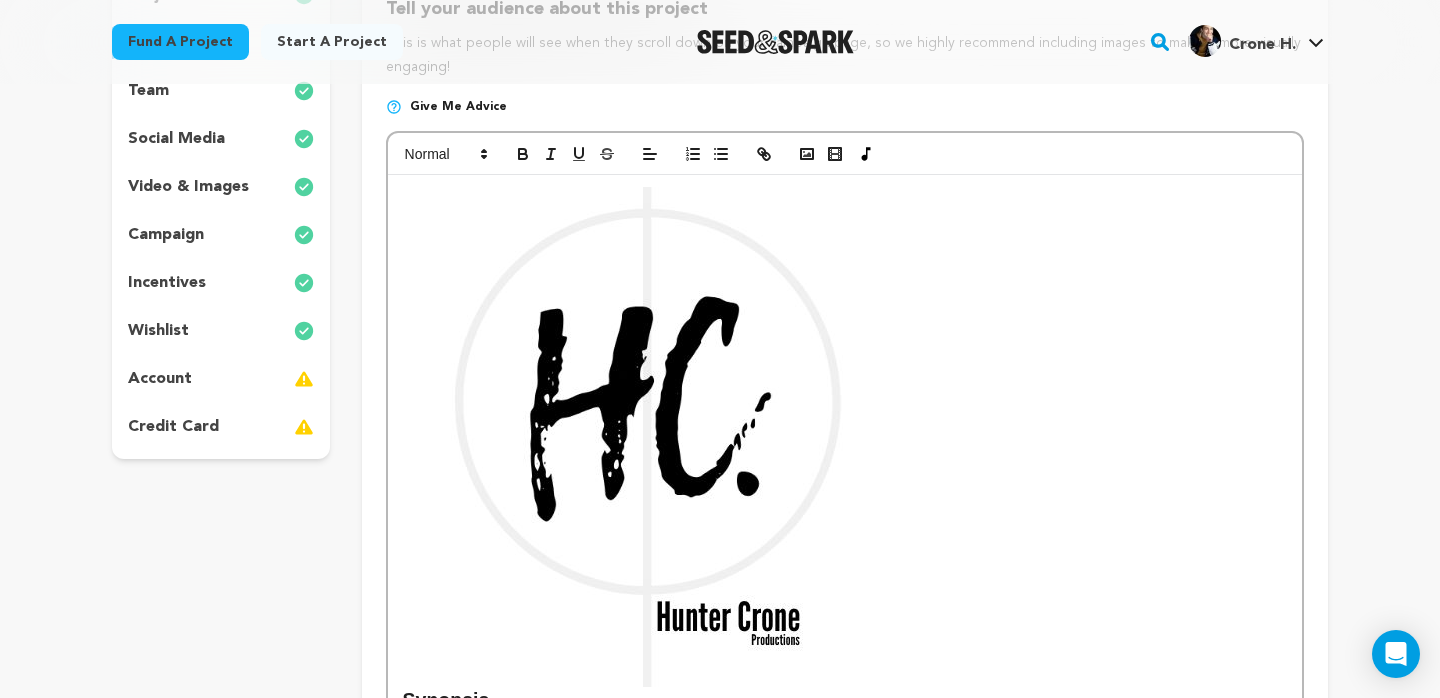 click at bounding box center [653, 437] 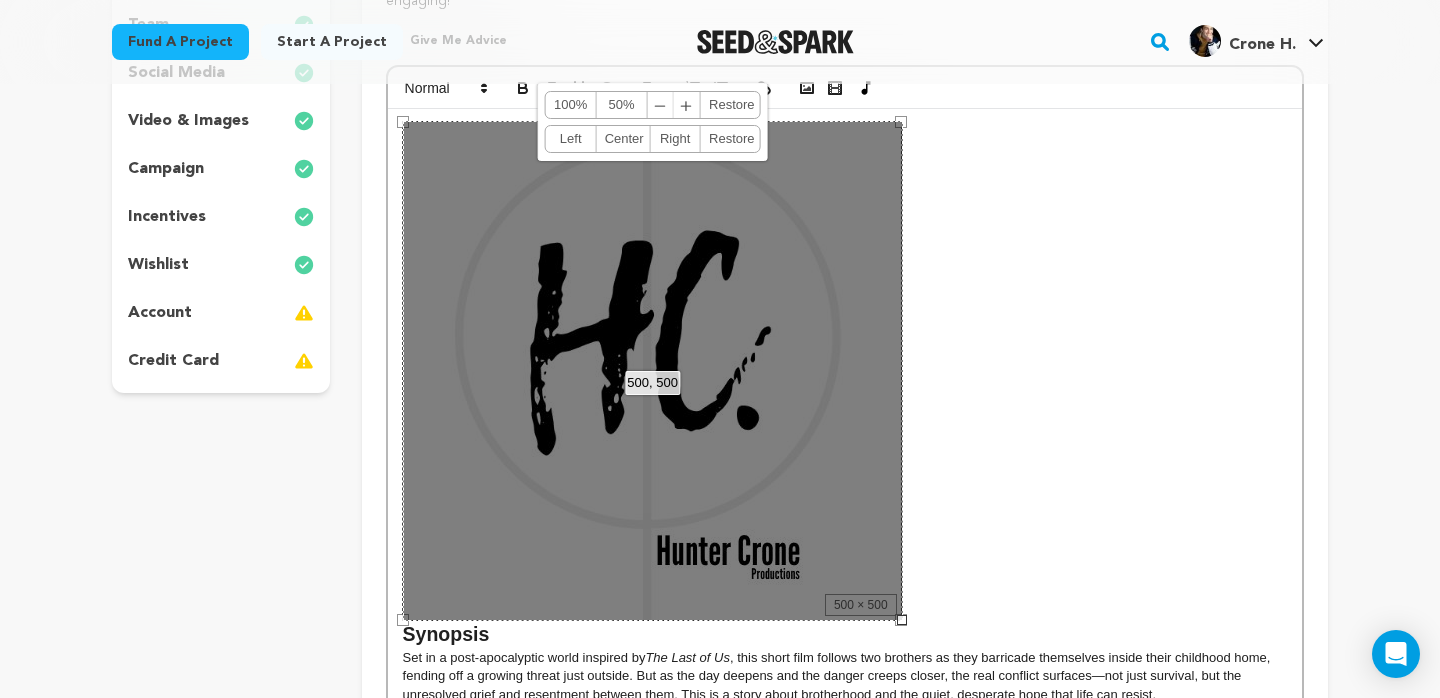 scroll, scrollTop: 368, scrollLeft: 0, axis: vertical 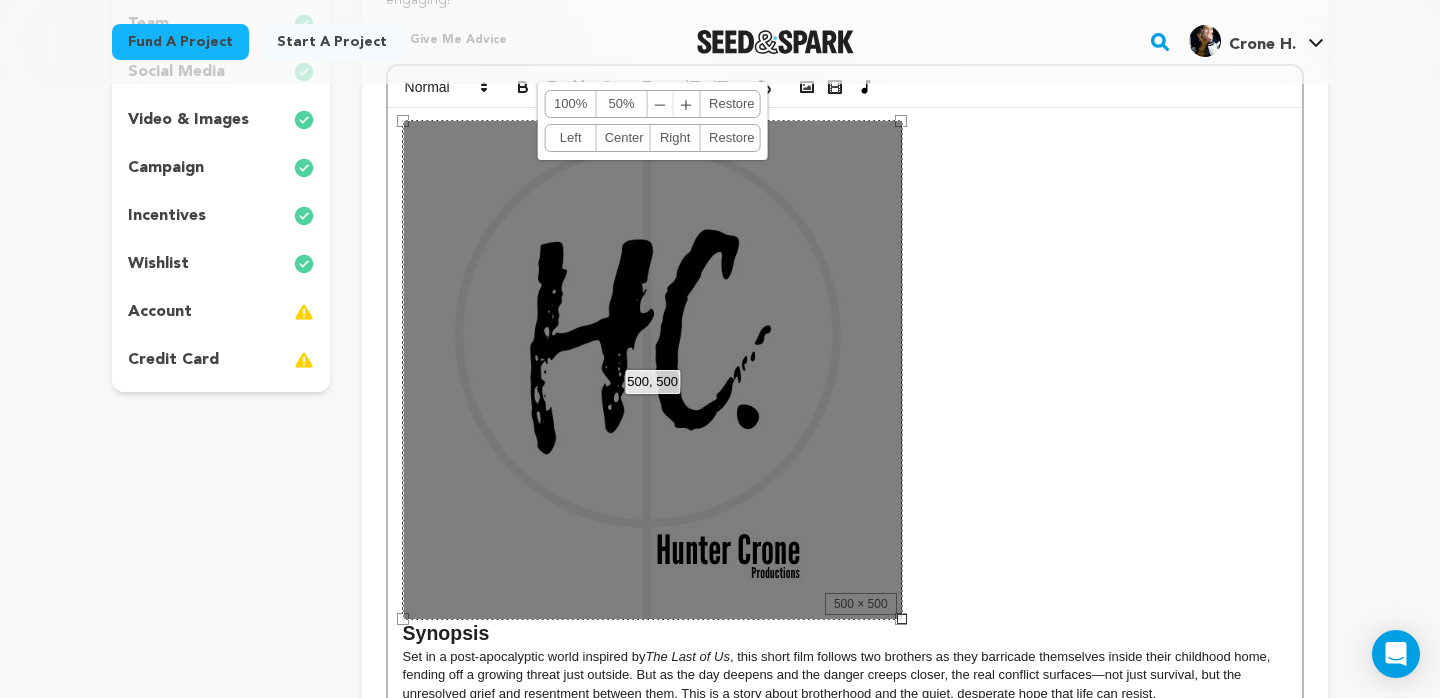 click on "500, 500
100%
50%
﹣
﹢
Restore
Left
Center
Right
Restore" at bounding box center (653, 370) 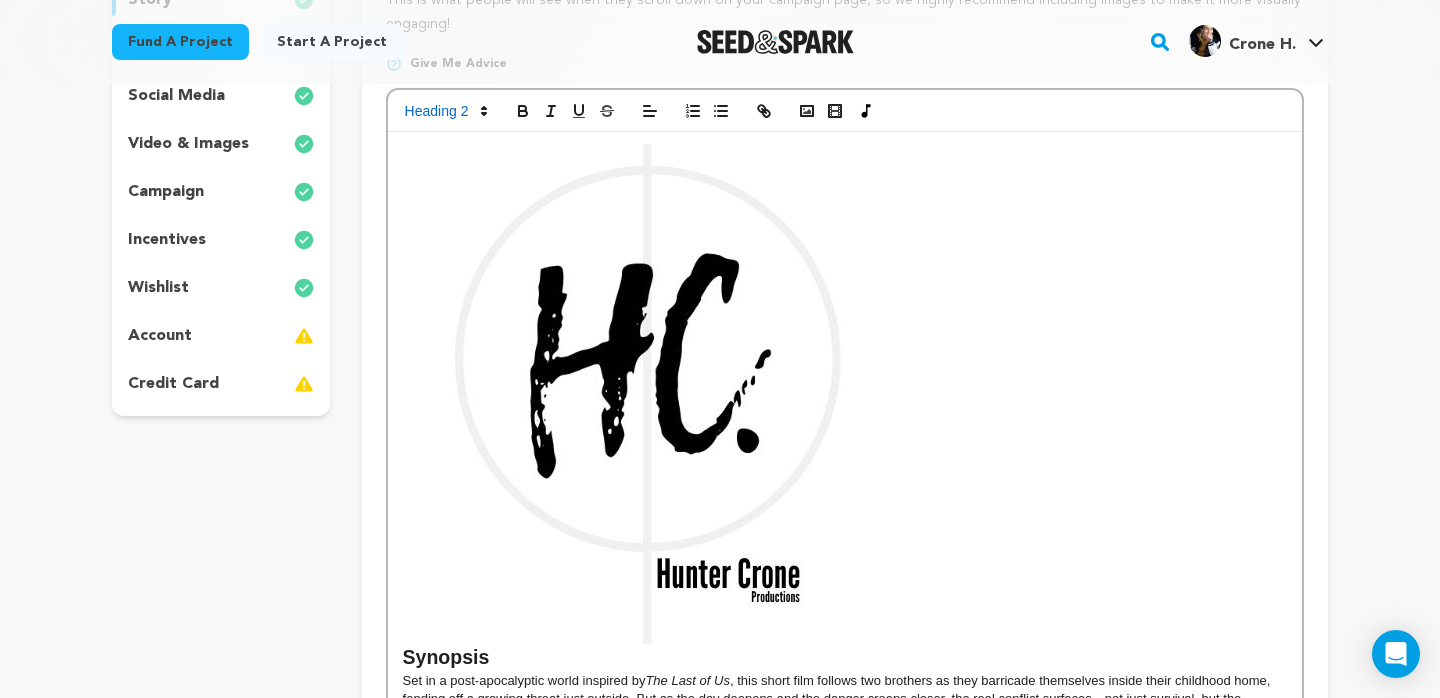 scroll, scrollTop: 391, scrollLeft: 0, axis: vertical 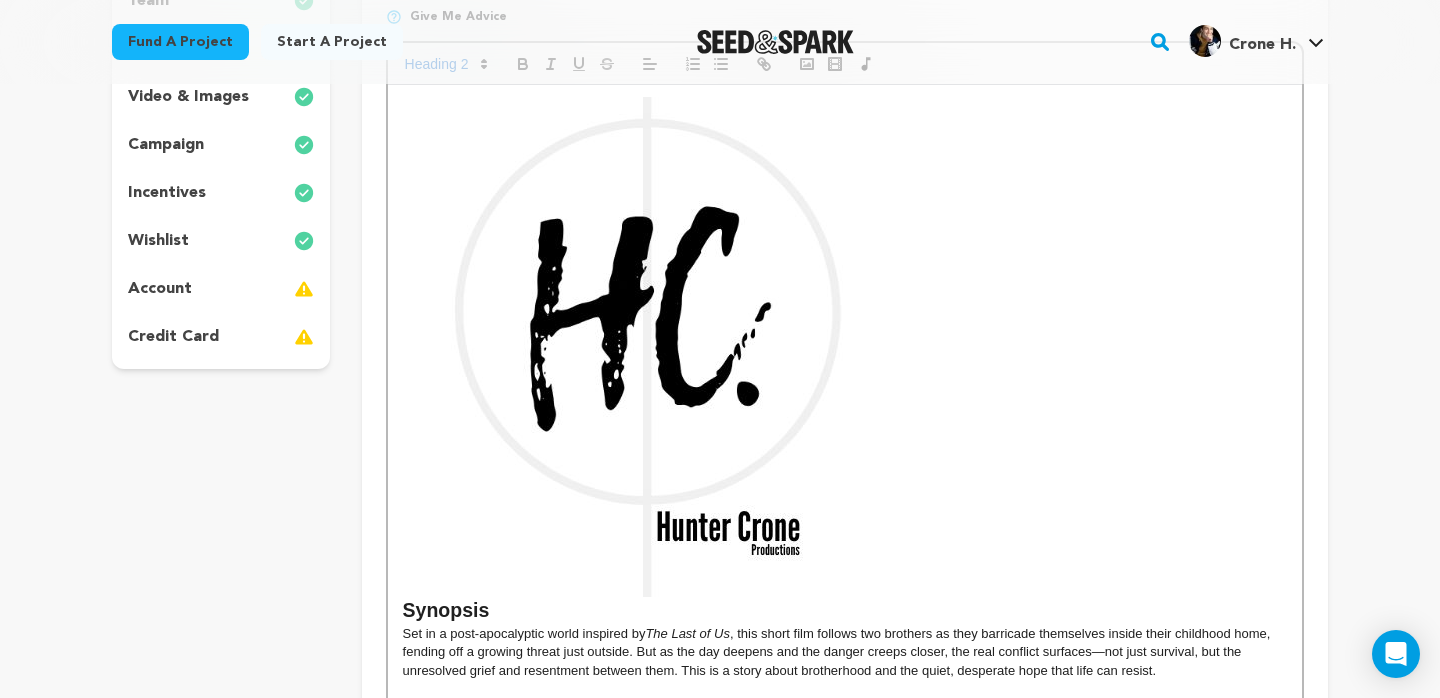 click at bounding box center [653, 347] 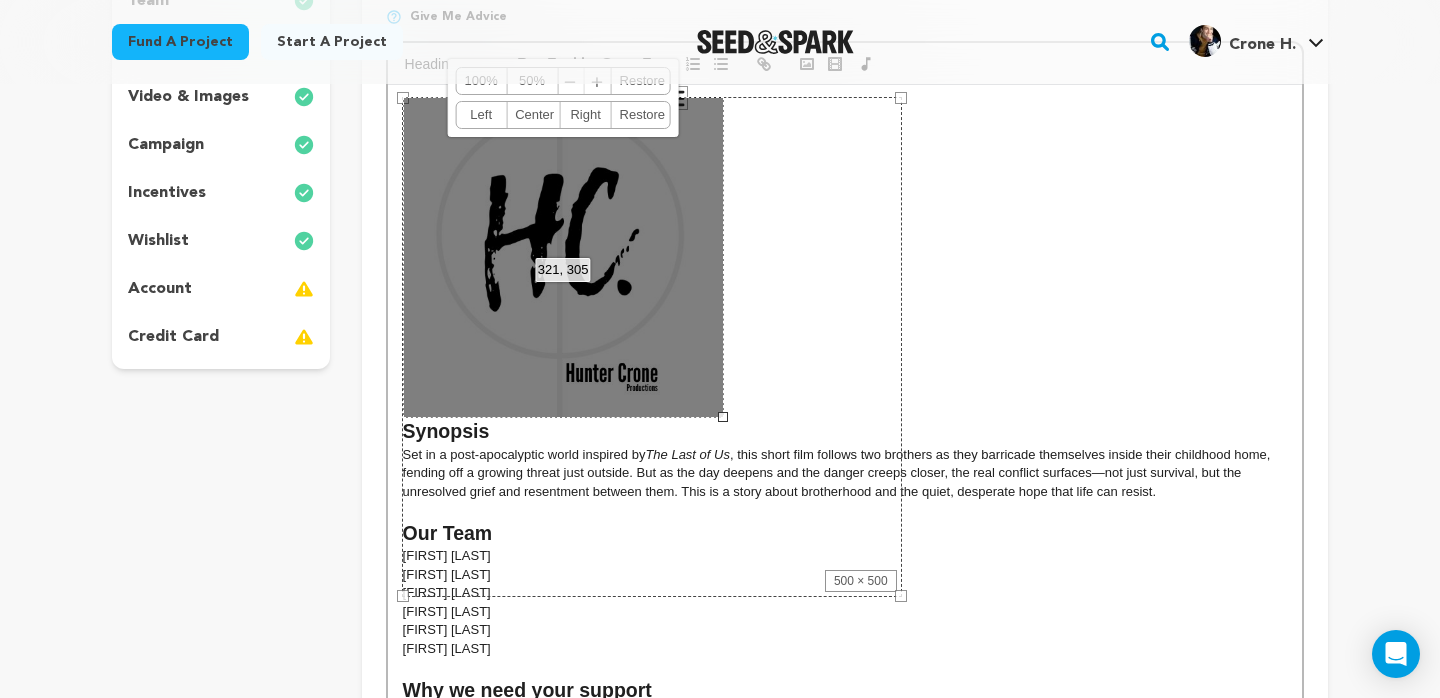 drag, startPoint x: 899, startPoint y: 592, endPoint x: 711, endPoint y: 389, distance: 276.68213 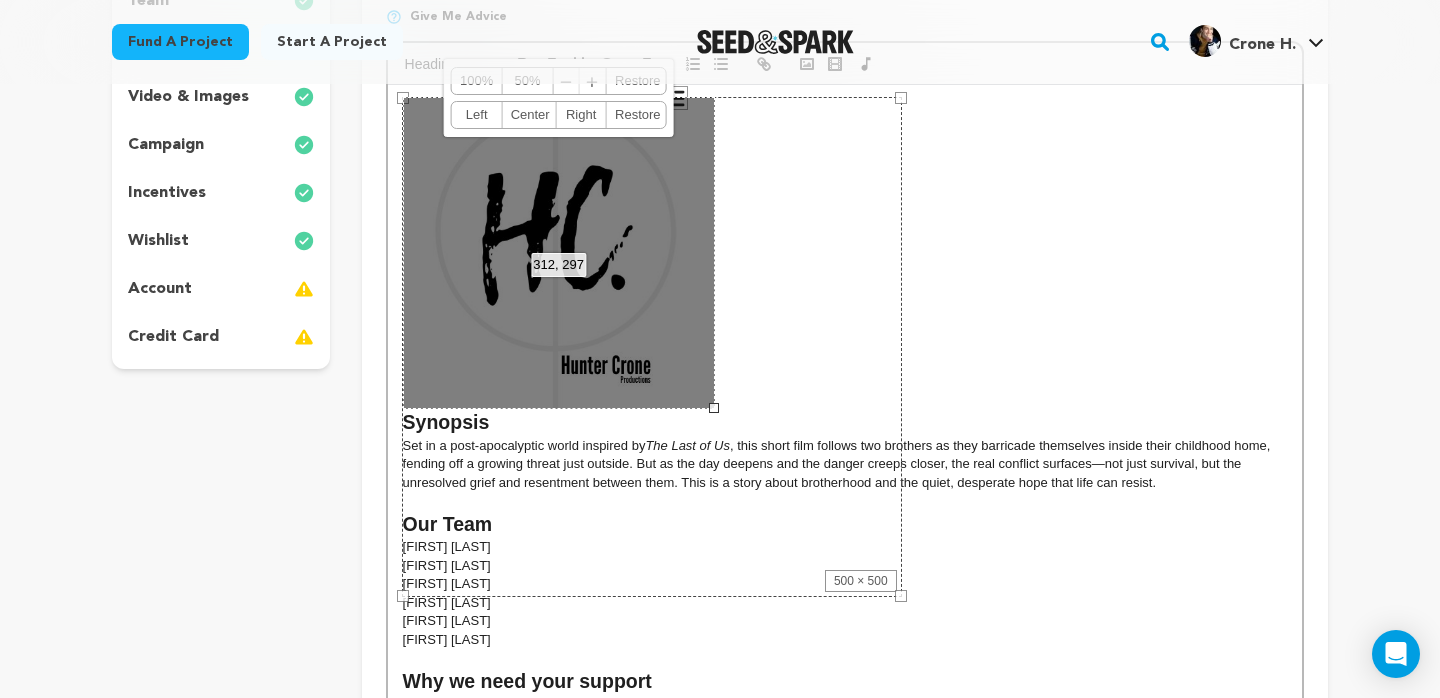 click on "500 × 500" at bounding box center [652, 347] 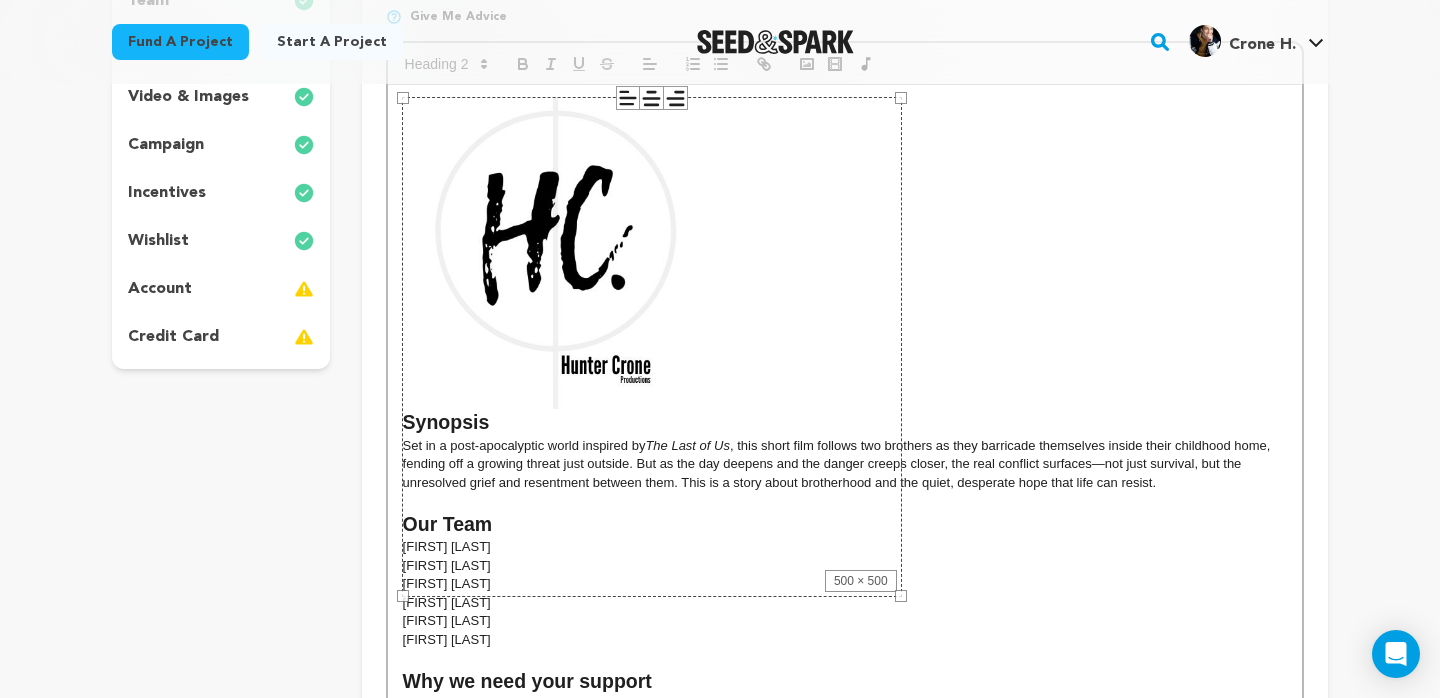 click on "Synopsis" at bounding box center [845, 265] 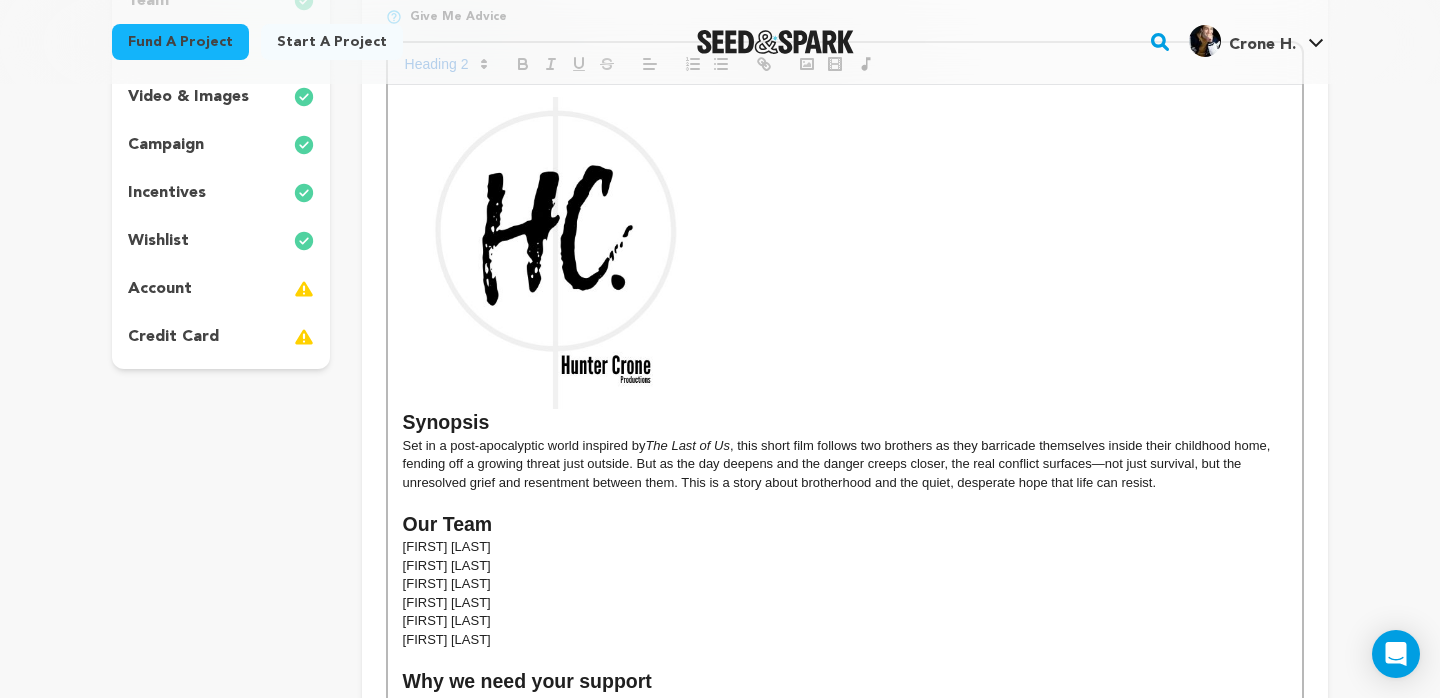 click at bounding box center [559, 253] 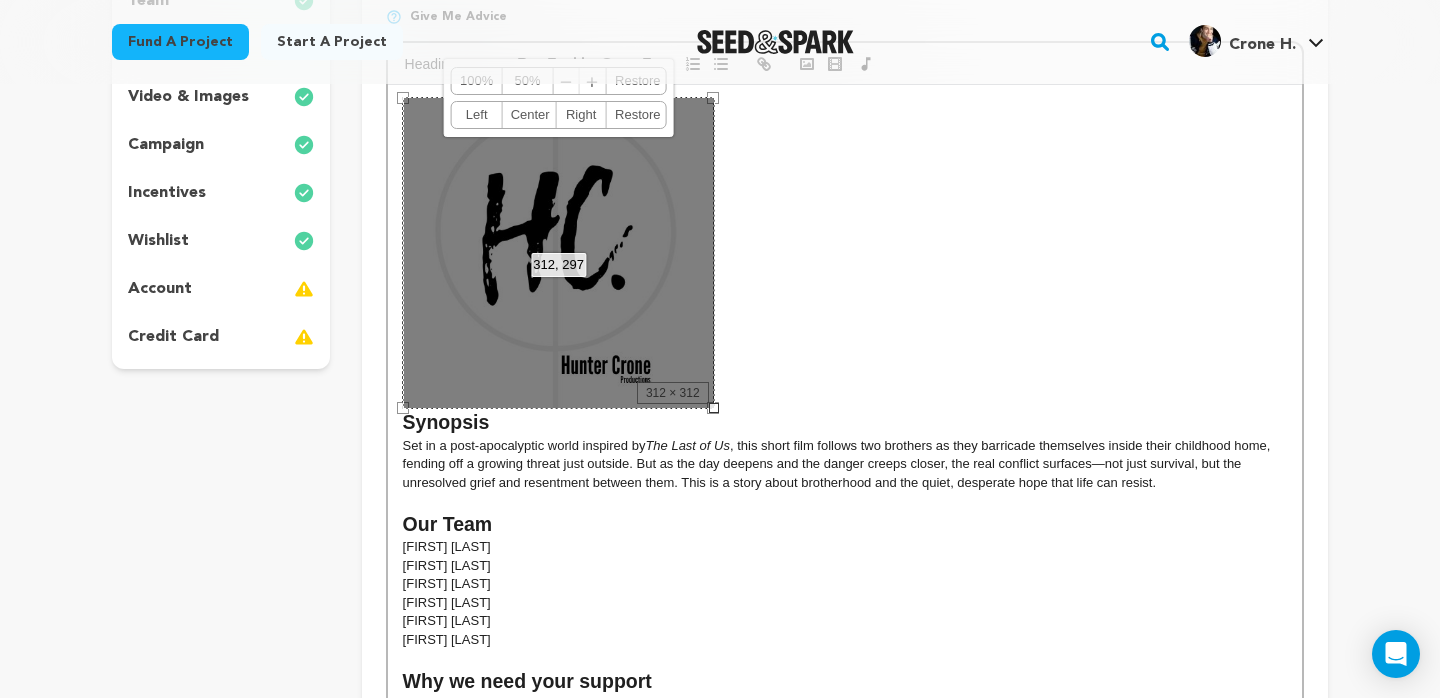 click on "312, 297
100%
50%
﹣
﹢
Restore
Left
Center
Right
Restore" at bounding box center [559, 253] 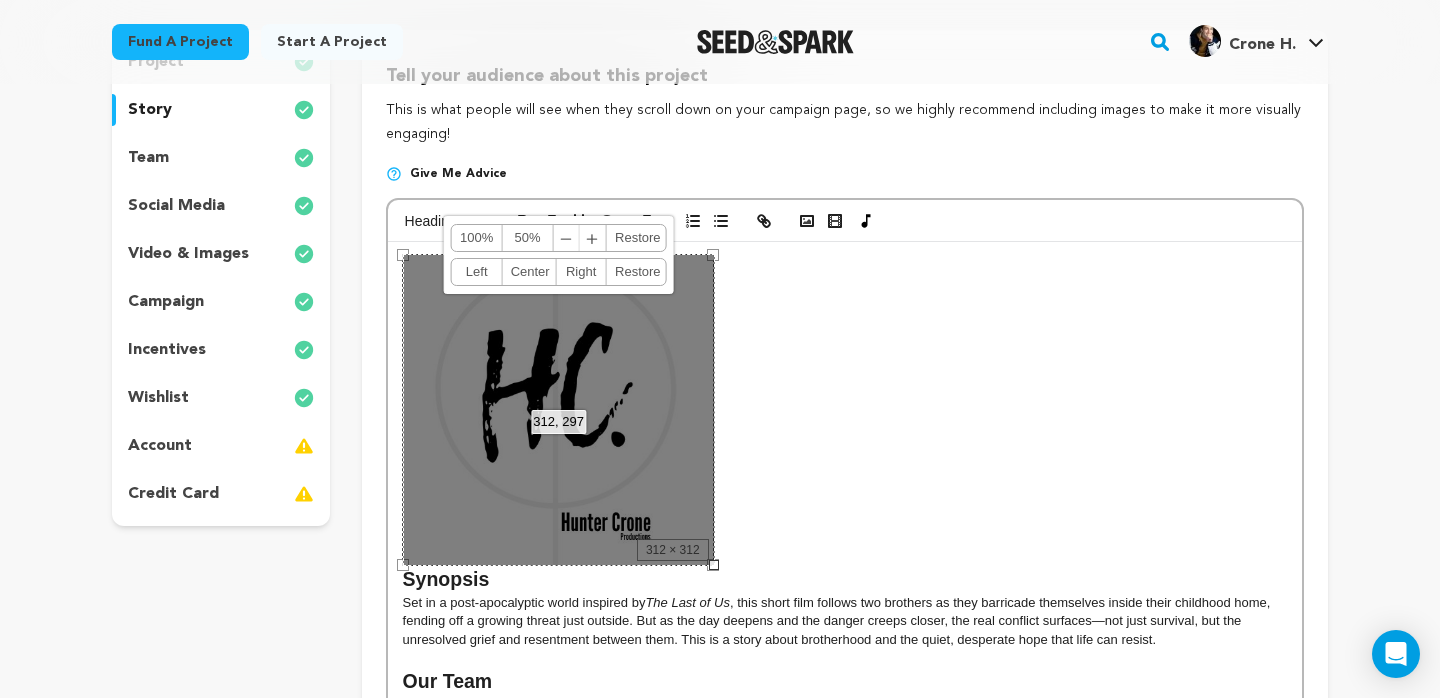 scroll, scrollTop: 222, scrollLeft: 0, axis: vertical 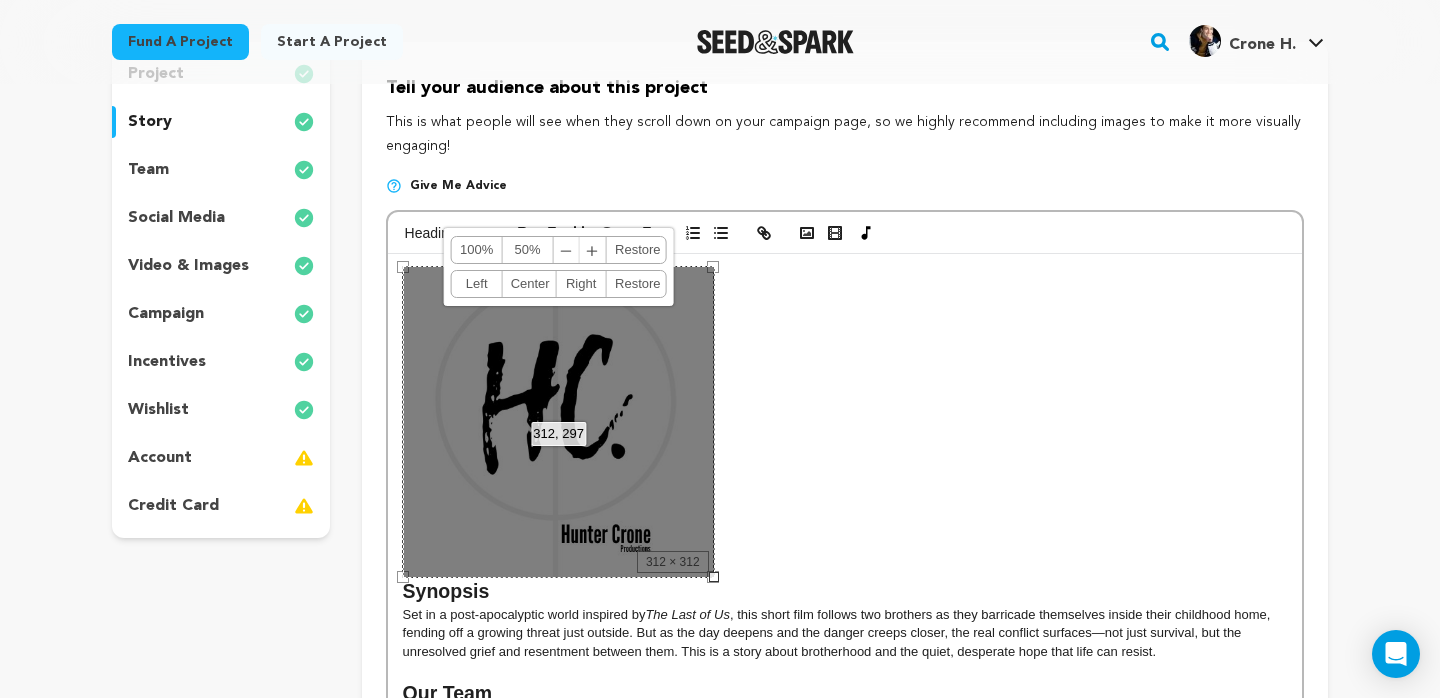 click on "Center" at bounding box center [529, 284] 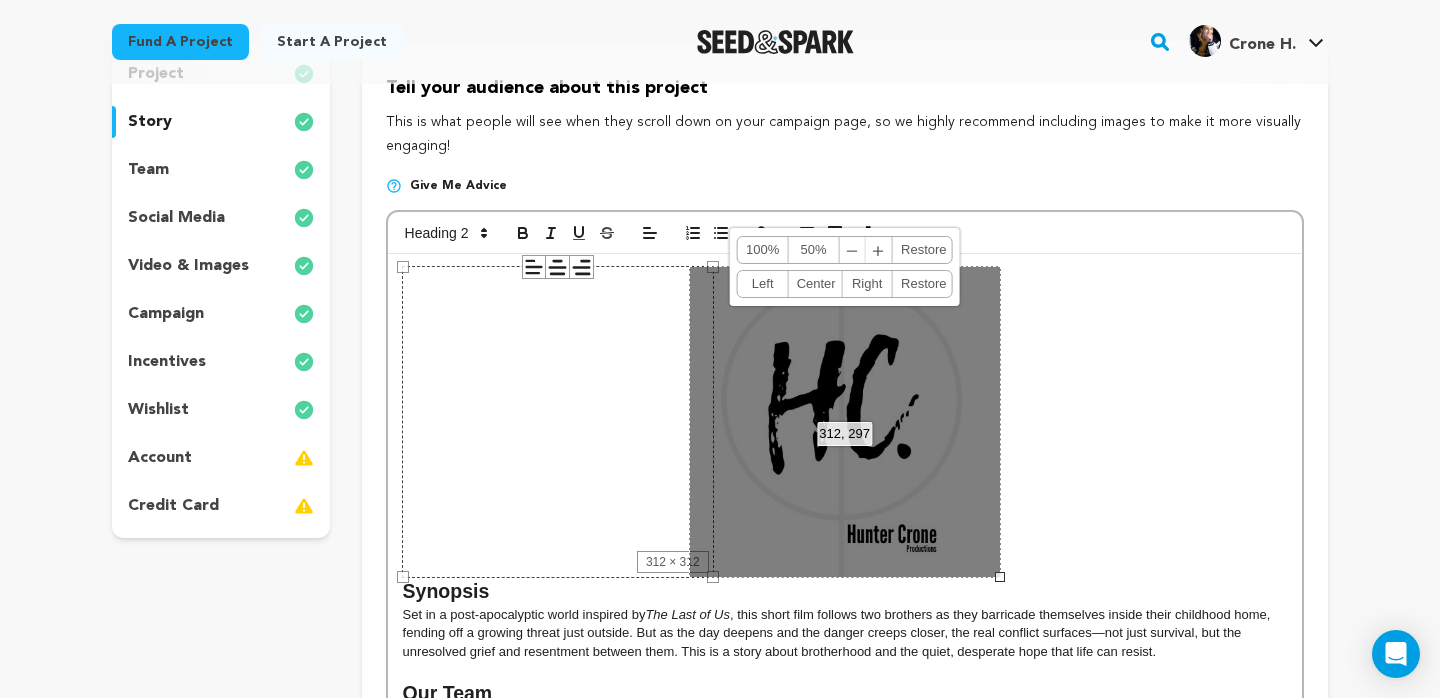 click on "312, 297
100%
50%
﹣
﹢
Restore
Left
Center
Right
Restore" at bounding box center (845, 422) 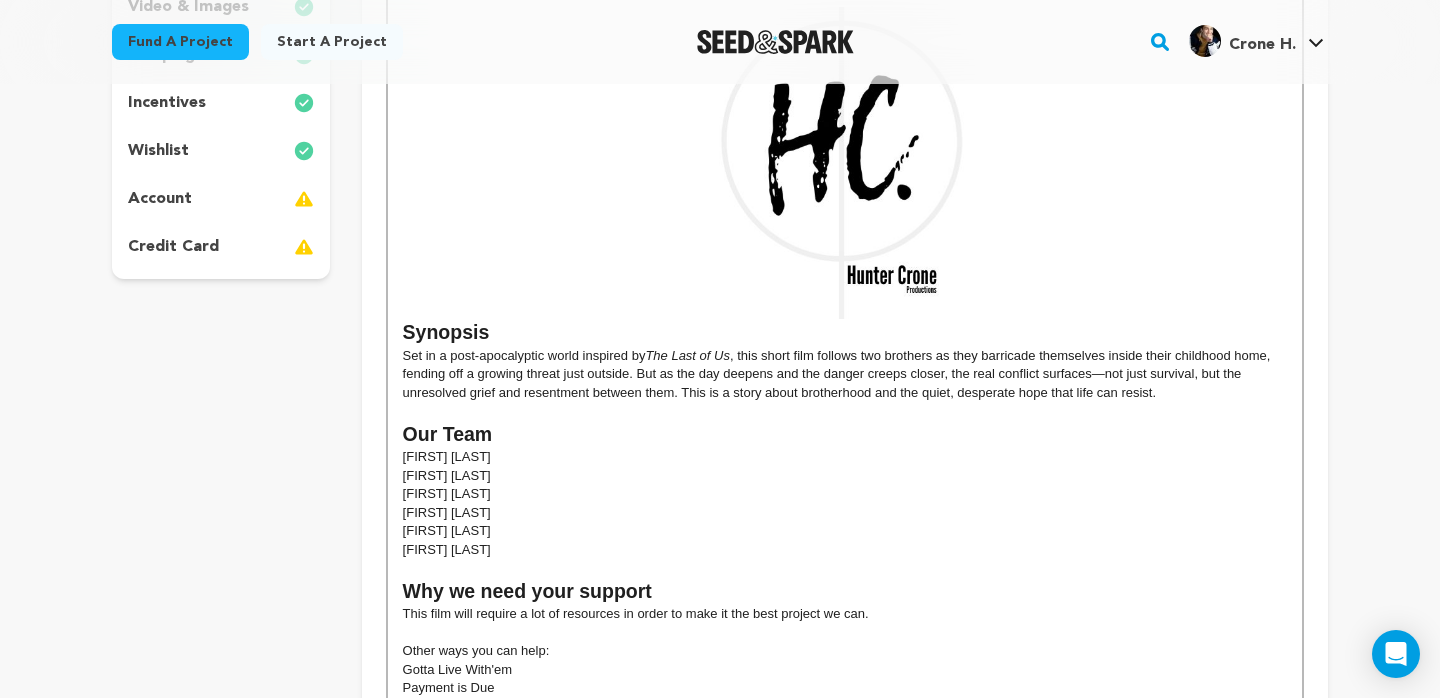 scroll, scrollTop: 519, scrollLeft: 0, axis: vertical 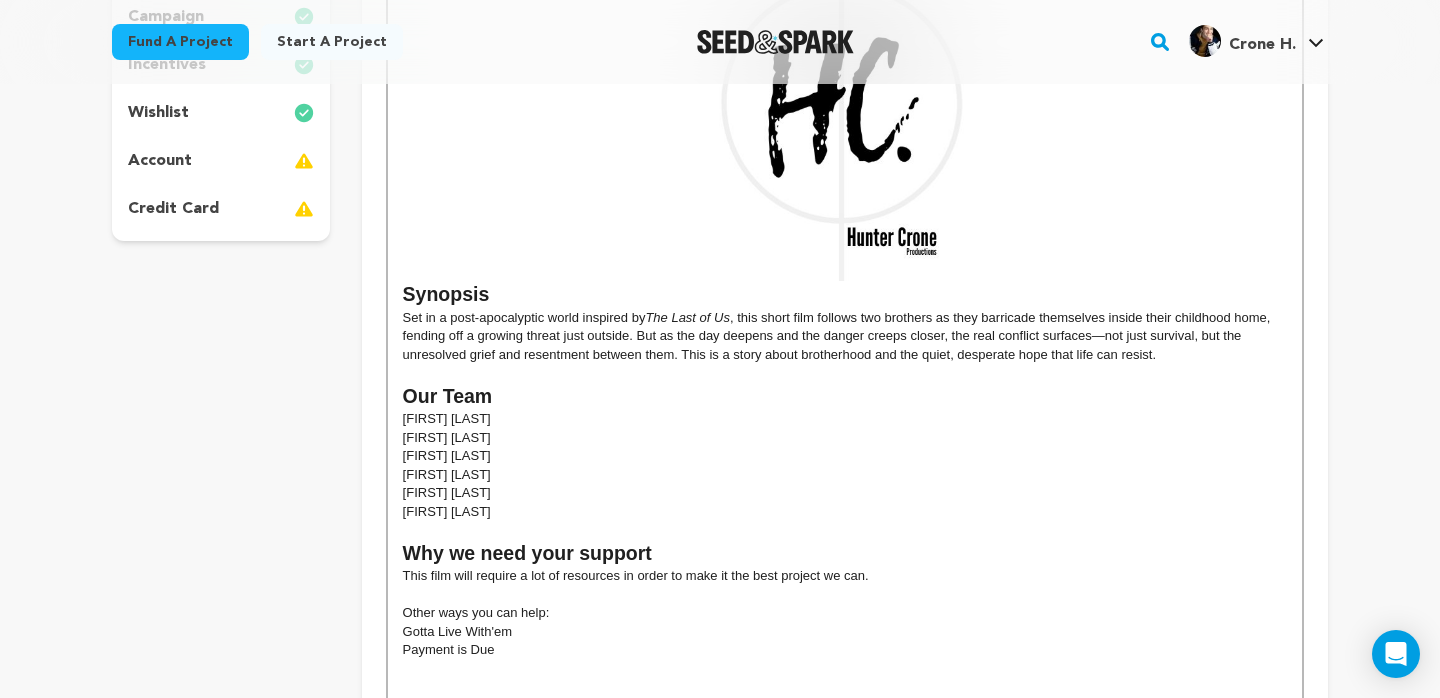 click at bounding box center (845, 530) 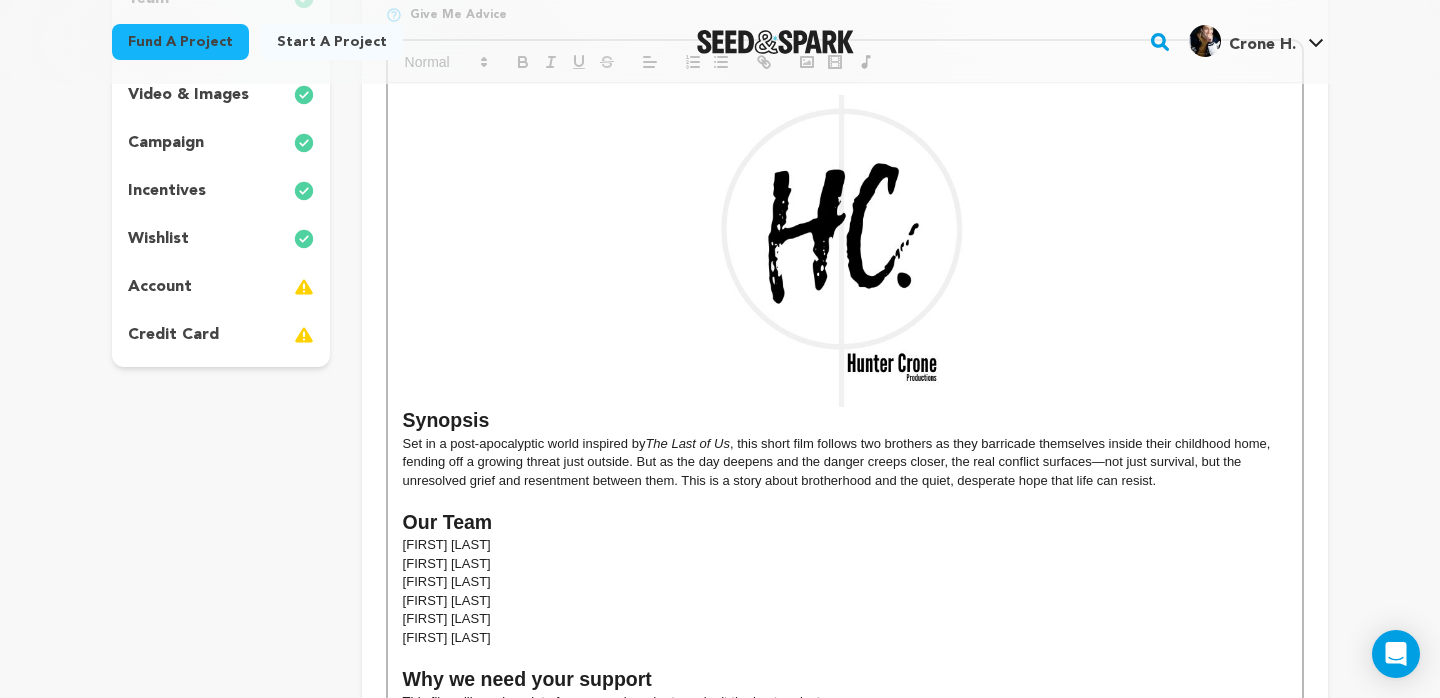scroll, scrollTop: 577, scrollLeft: 0, axis: vertical 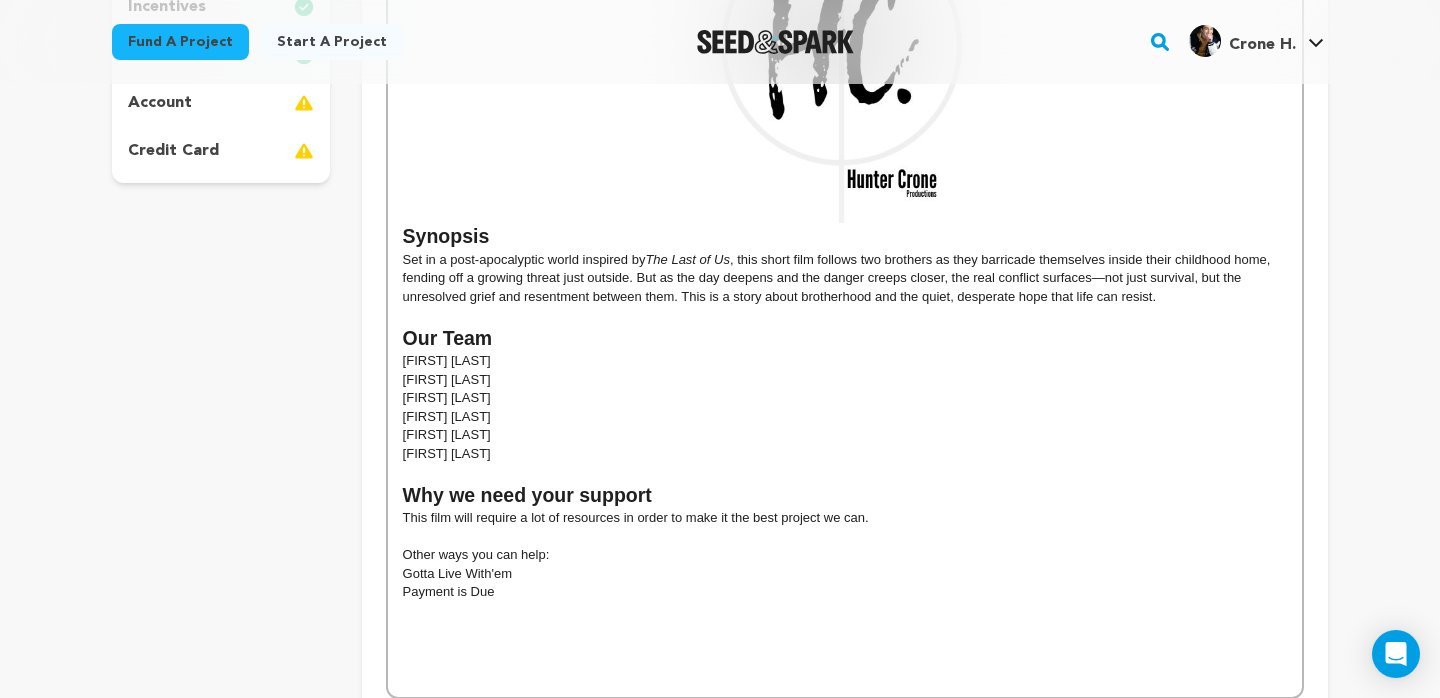 click at bounding box center (845, 610) 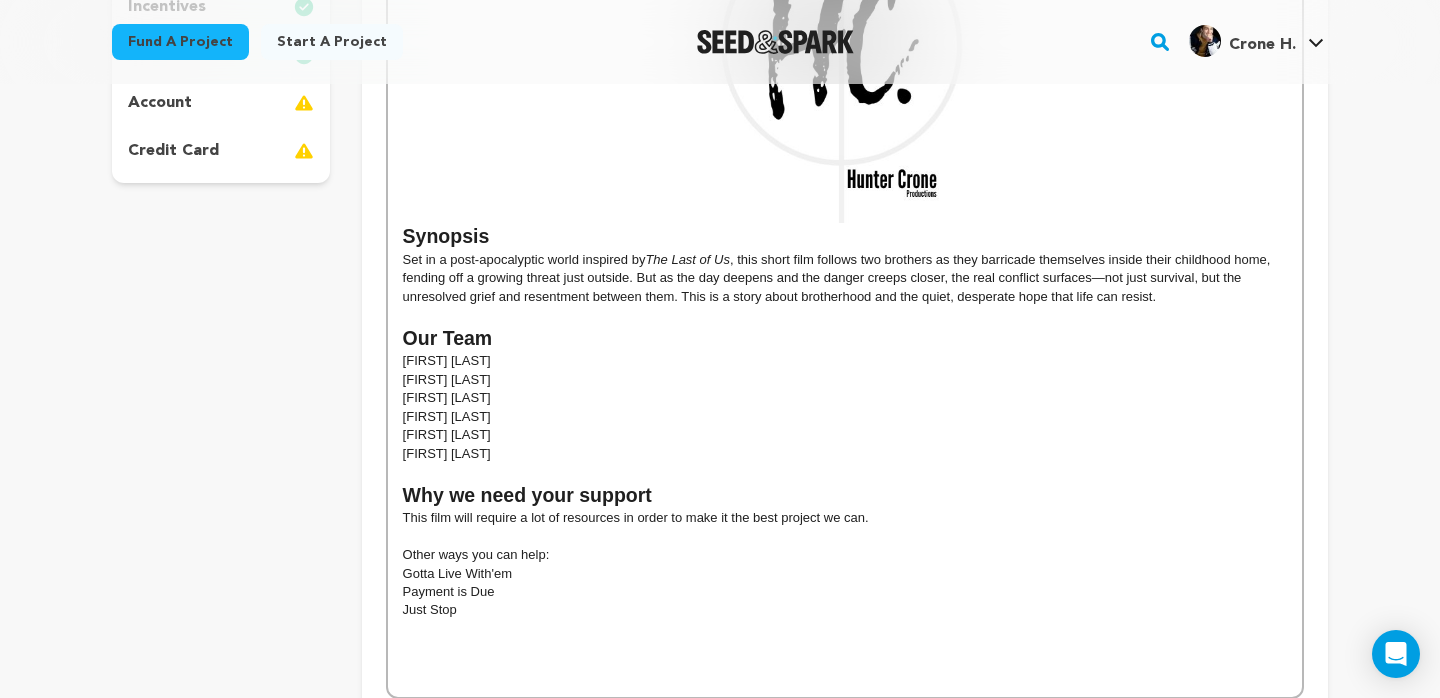 click on "Payment is Due" at bounding box center (845, 592) 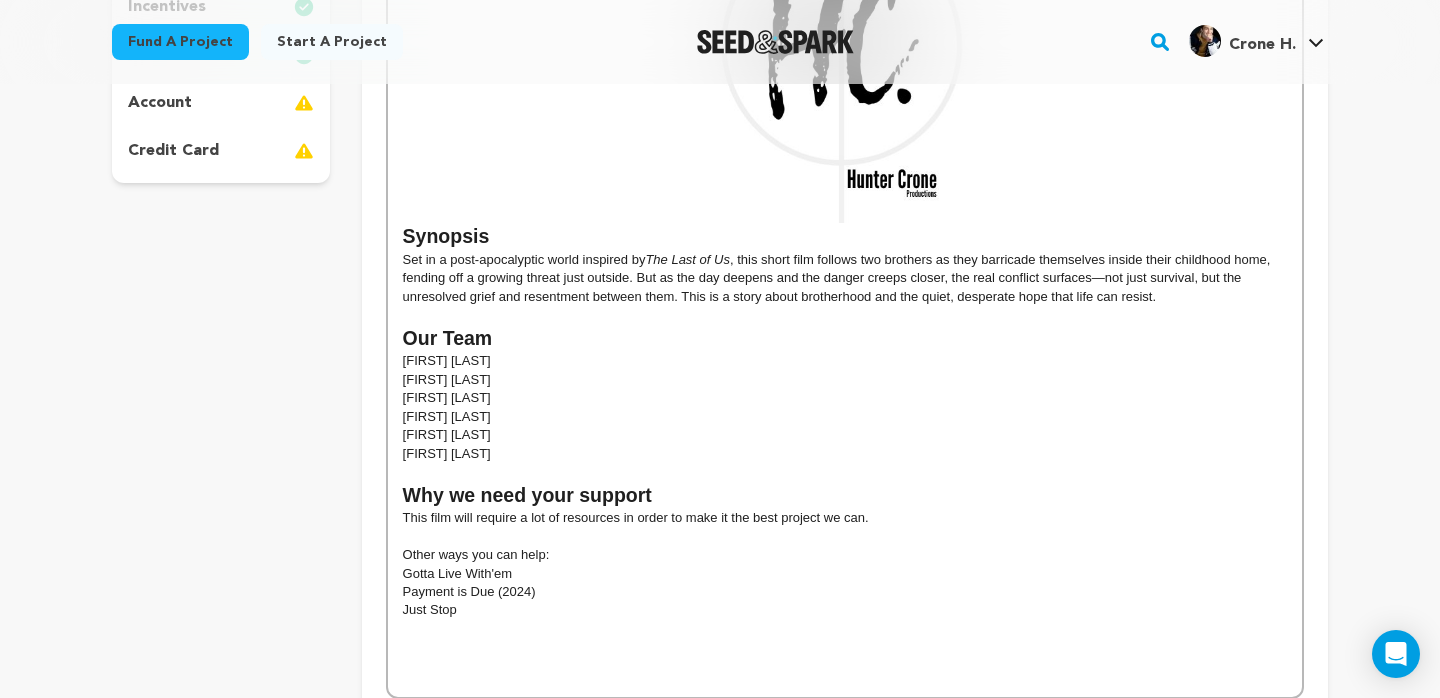 click on "Just Stop" at bounding box center (845, 610) 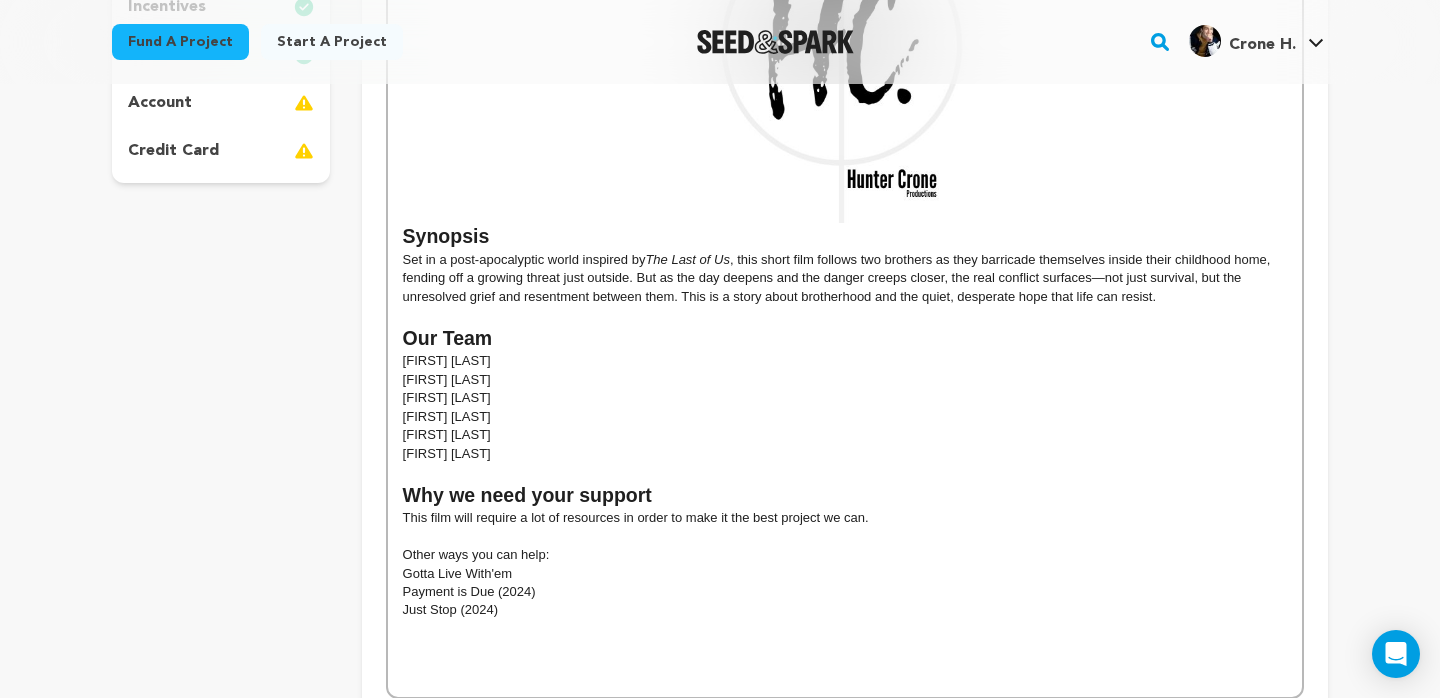 click on "Gotta Live With'em" at bounding box center (845, 574) 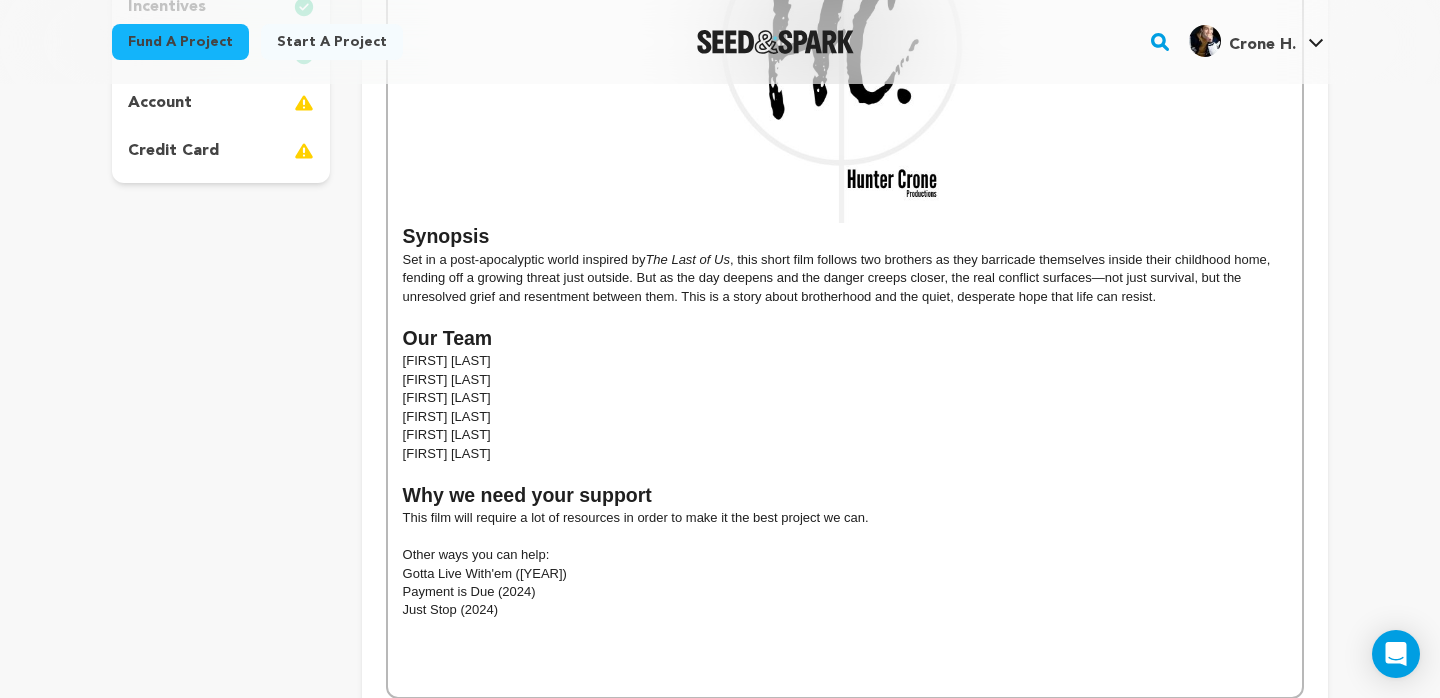 click on "Payment is Due (2024)" at bounding box center [845, 592] 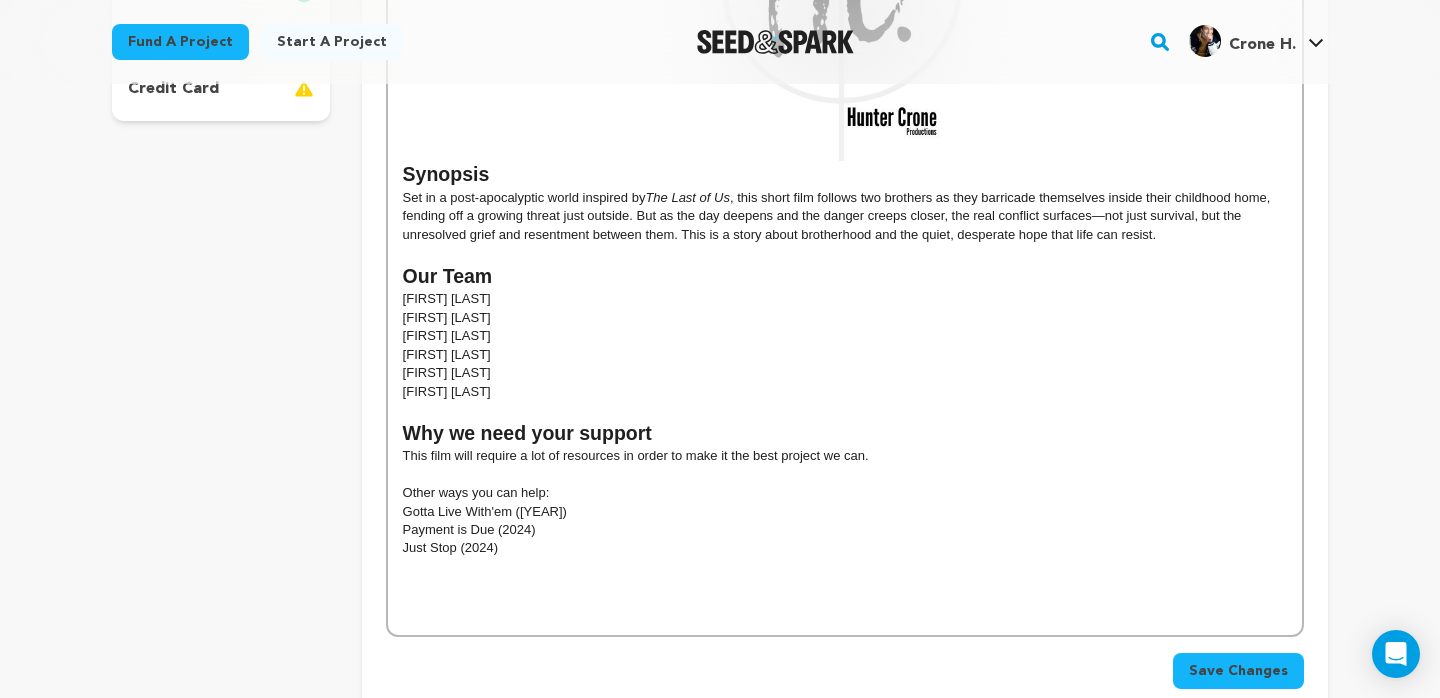 scroll, scrollTop: 681, scrollLeft: 0, axis: vertical 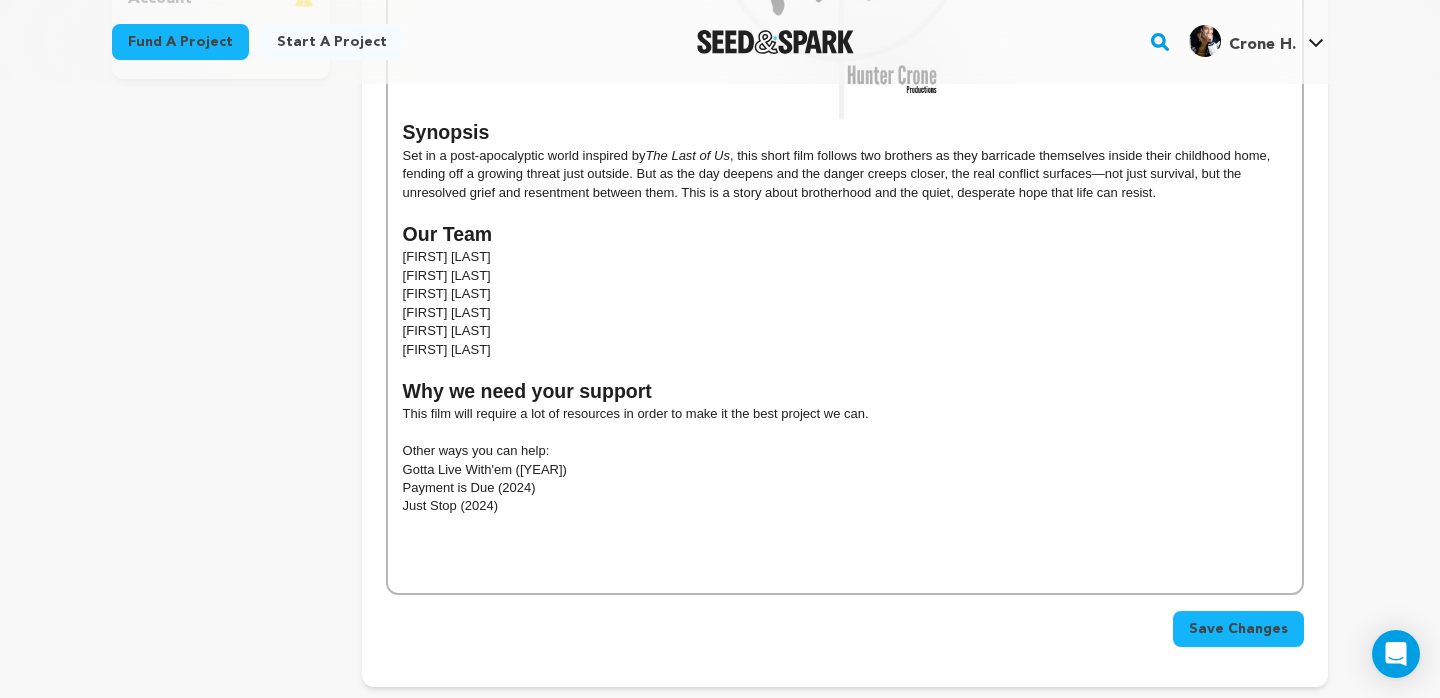 click on "Save Changes" at bounding box center [1238, 629] 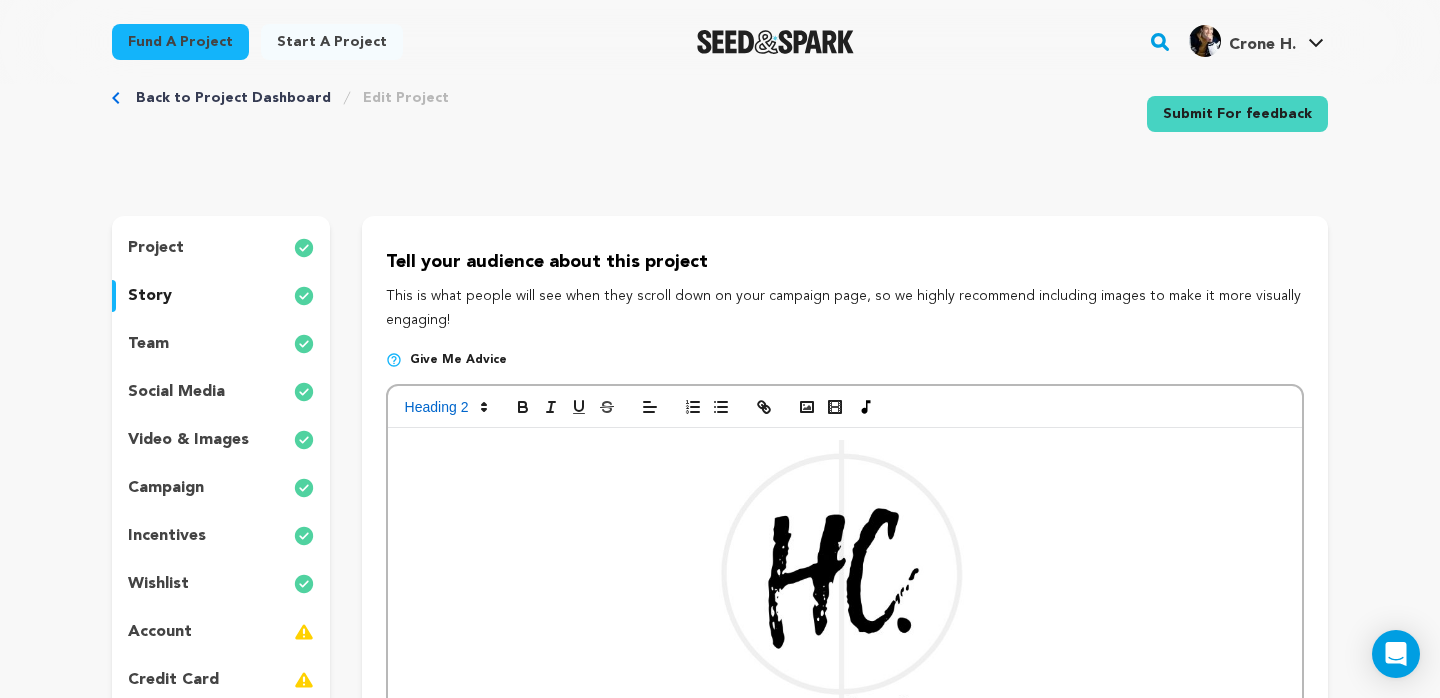 scroll, scrollTop: 0, scrollLeft: 0, axis: both 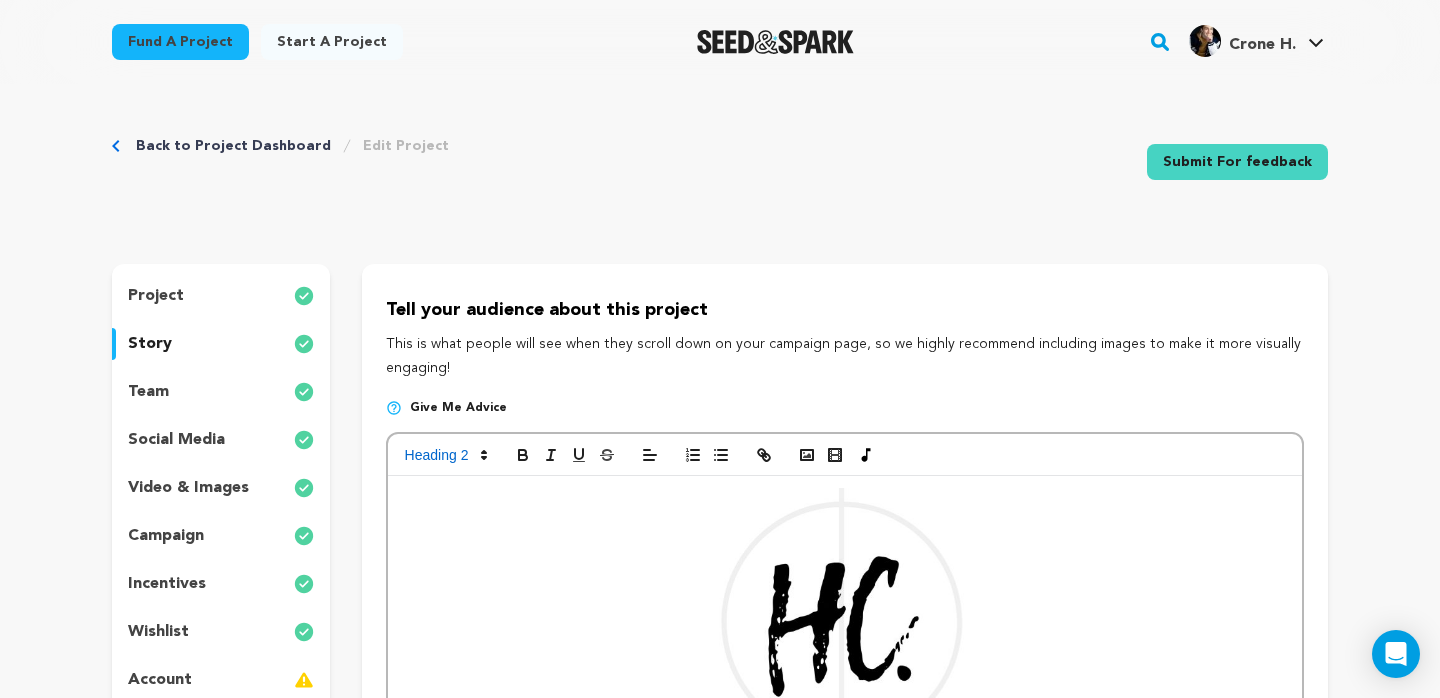 click on "Back to Project Dashboard" at bounding box center [233, 146] 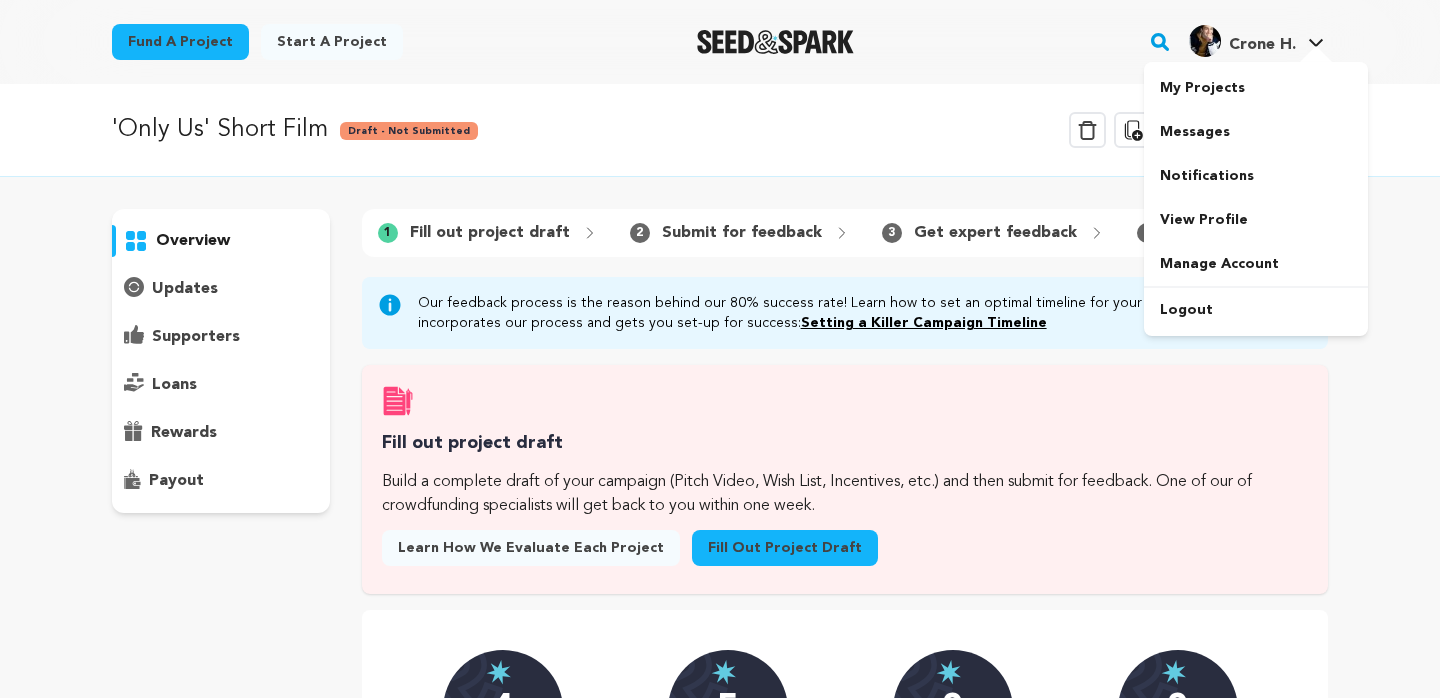 scroll, scrollTop: 0, scrollLeft: 0, axis: both 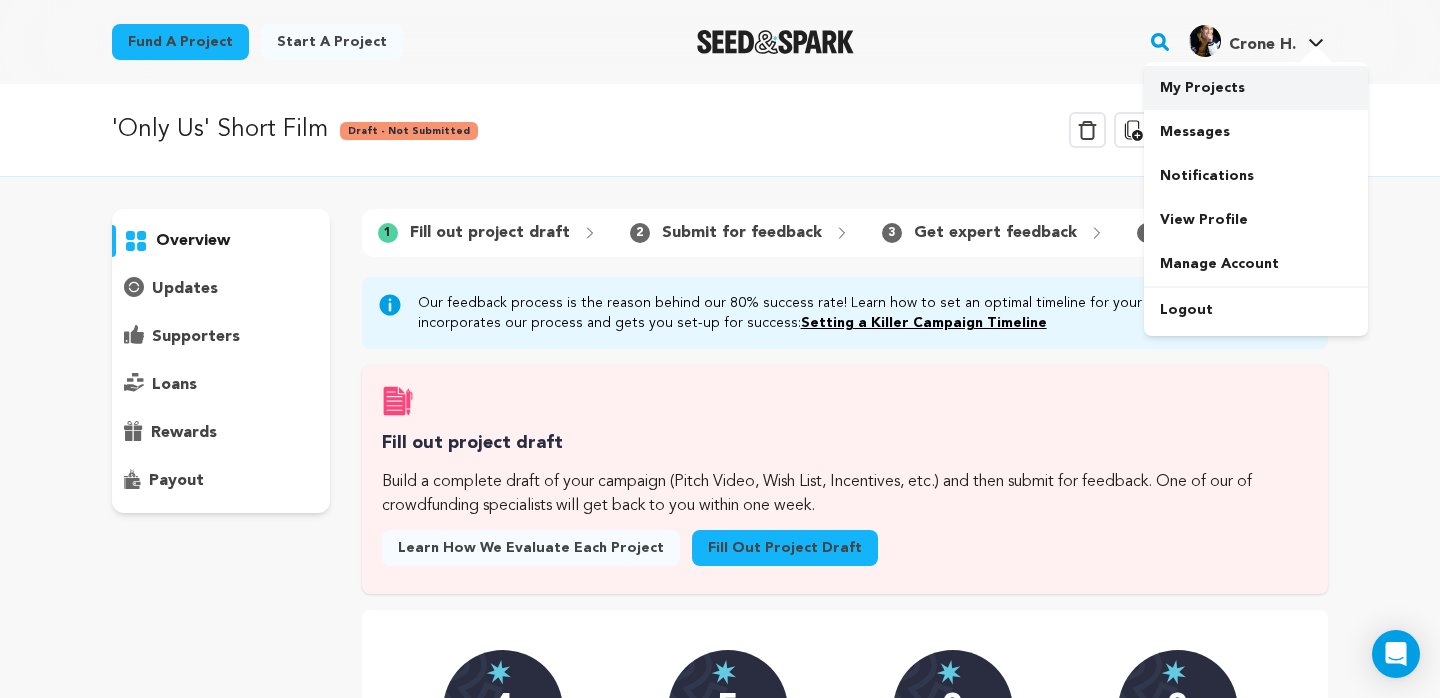 click on "My Projects" at bounding box center [1256, 88] 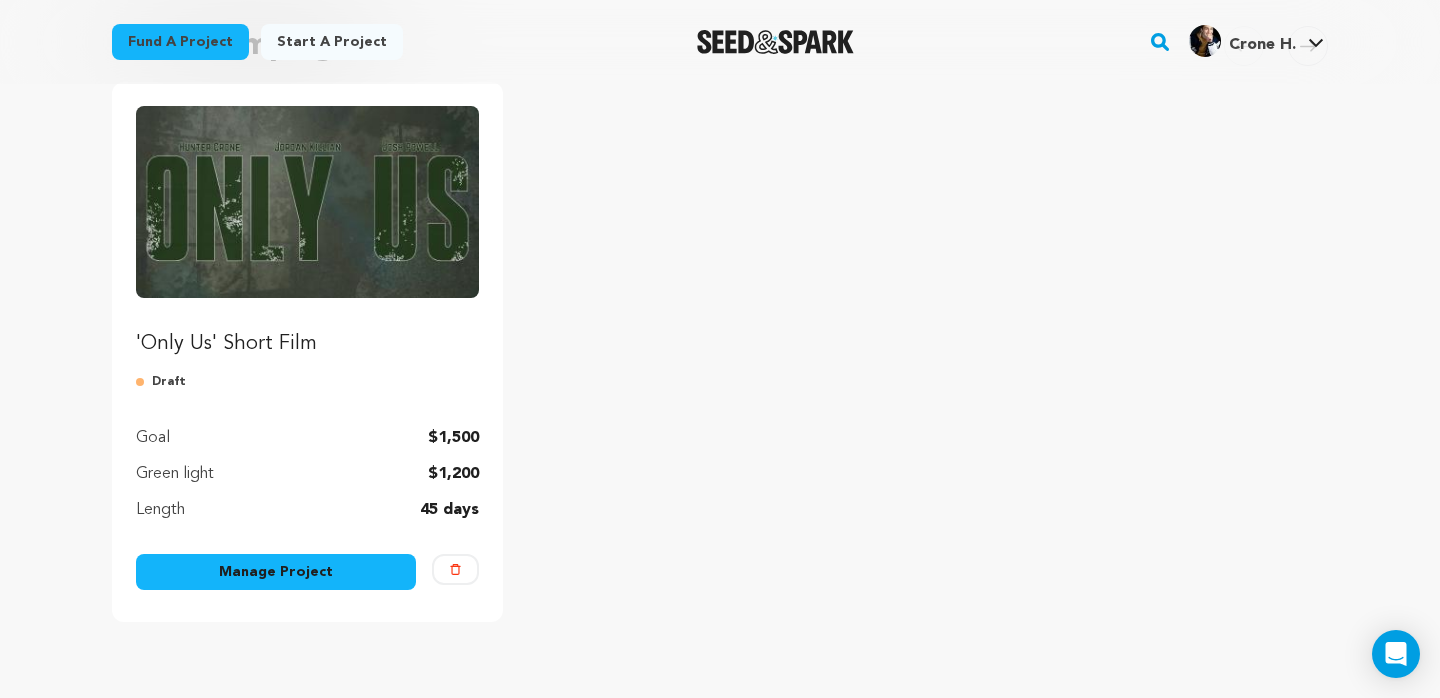 scroll, scrollTop: 182, scrollLeft: 0, axis: vertical 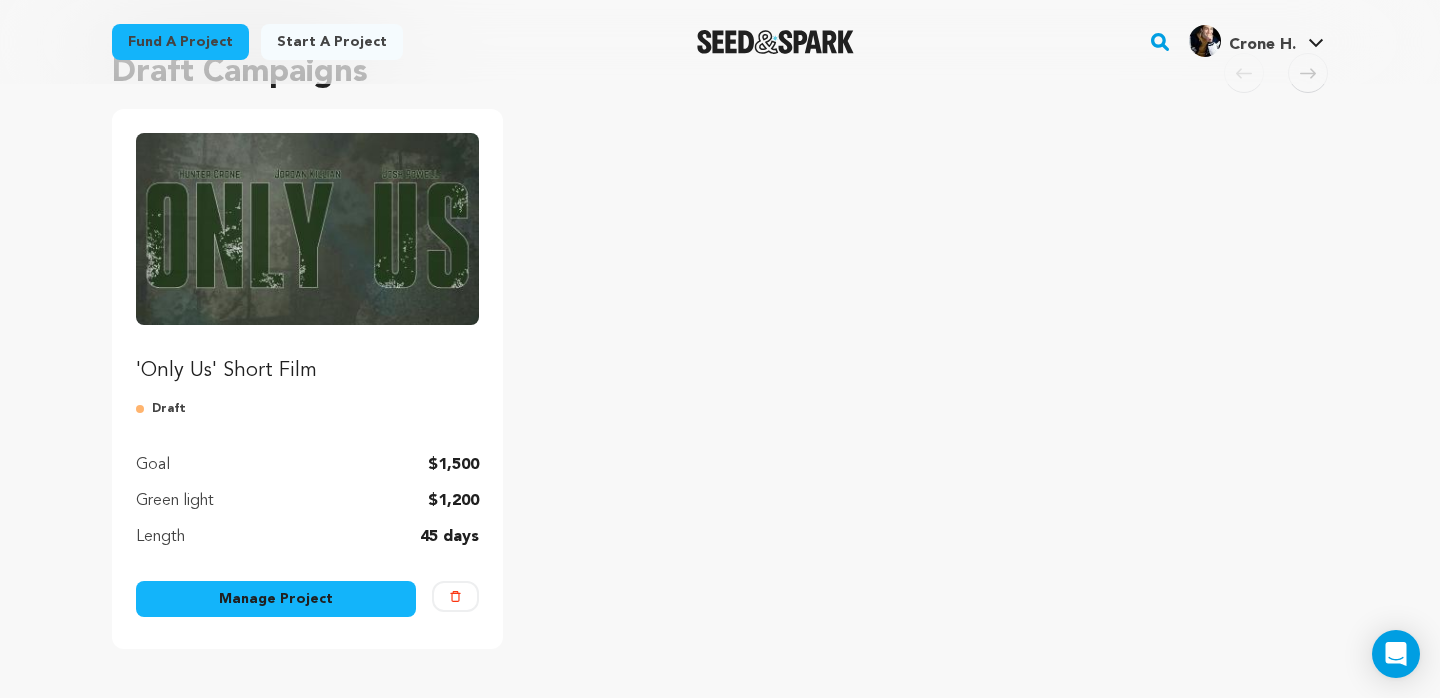 click at bounding box center (307, 229) 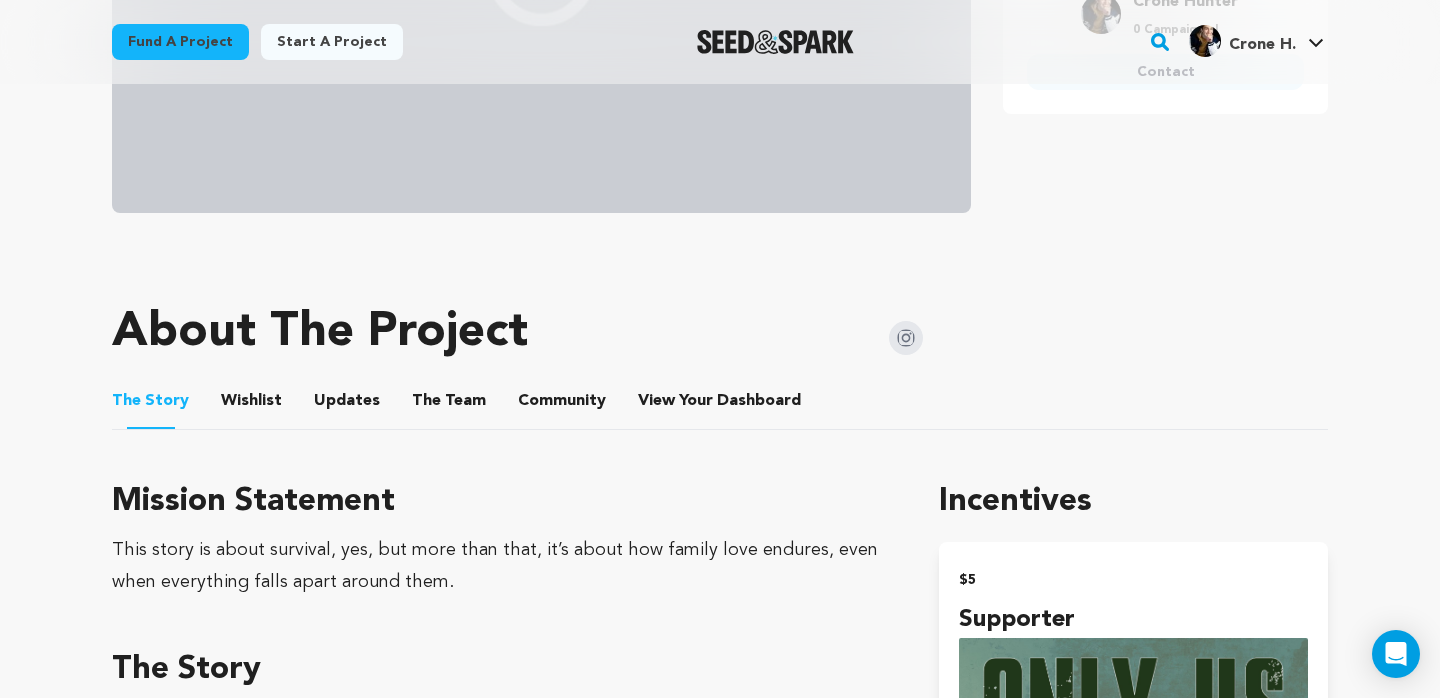 scroll, scrollTop: 488, scrollLeft: 0, axis: vertical 